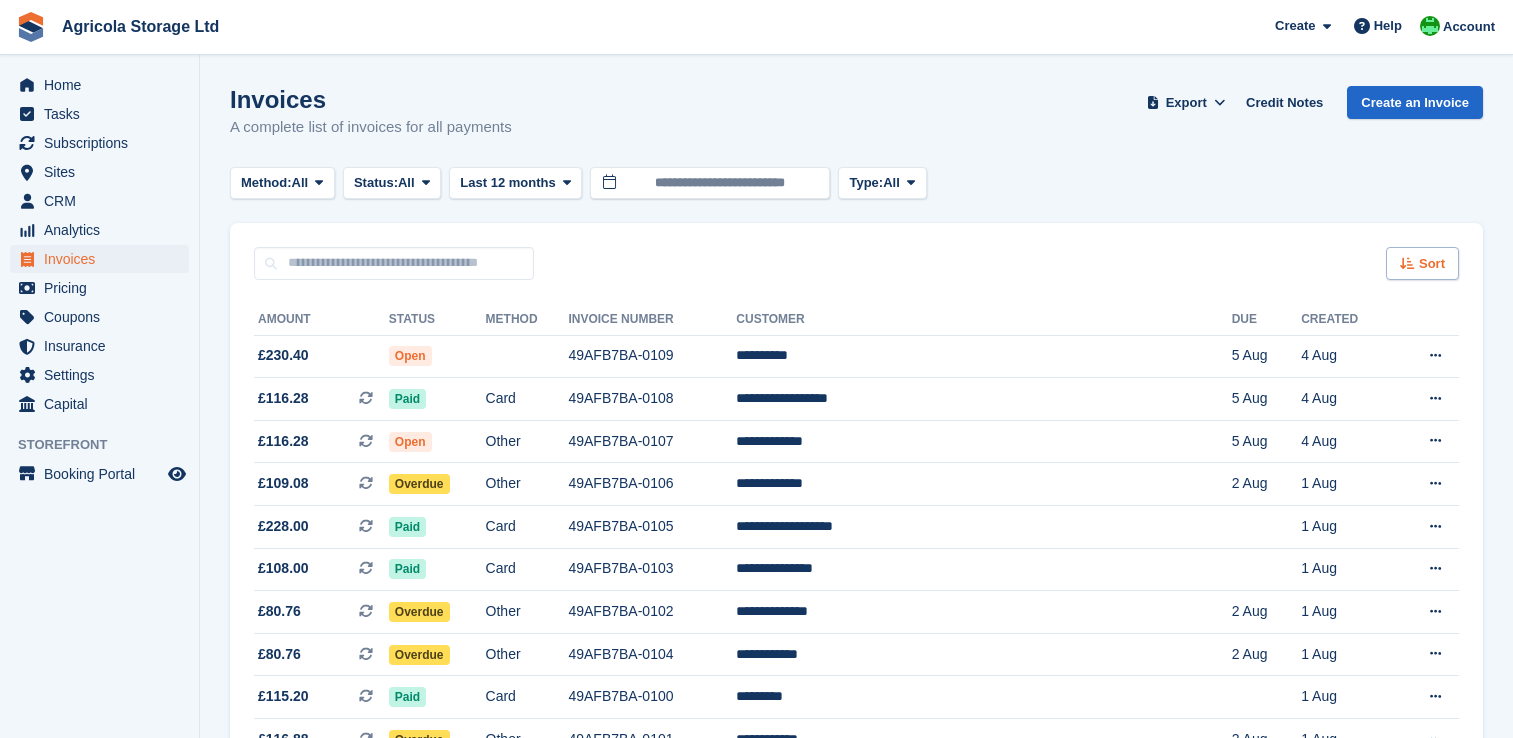 scroll, scrollTop: 0, scrollLeft: 0, axis: both 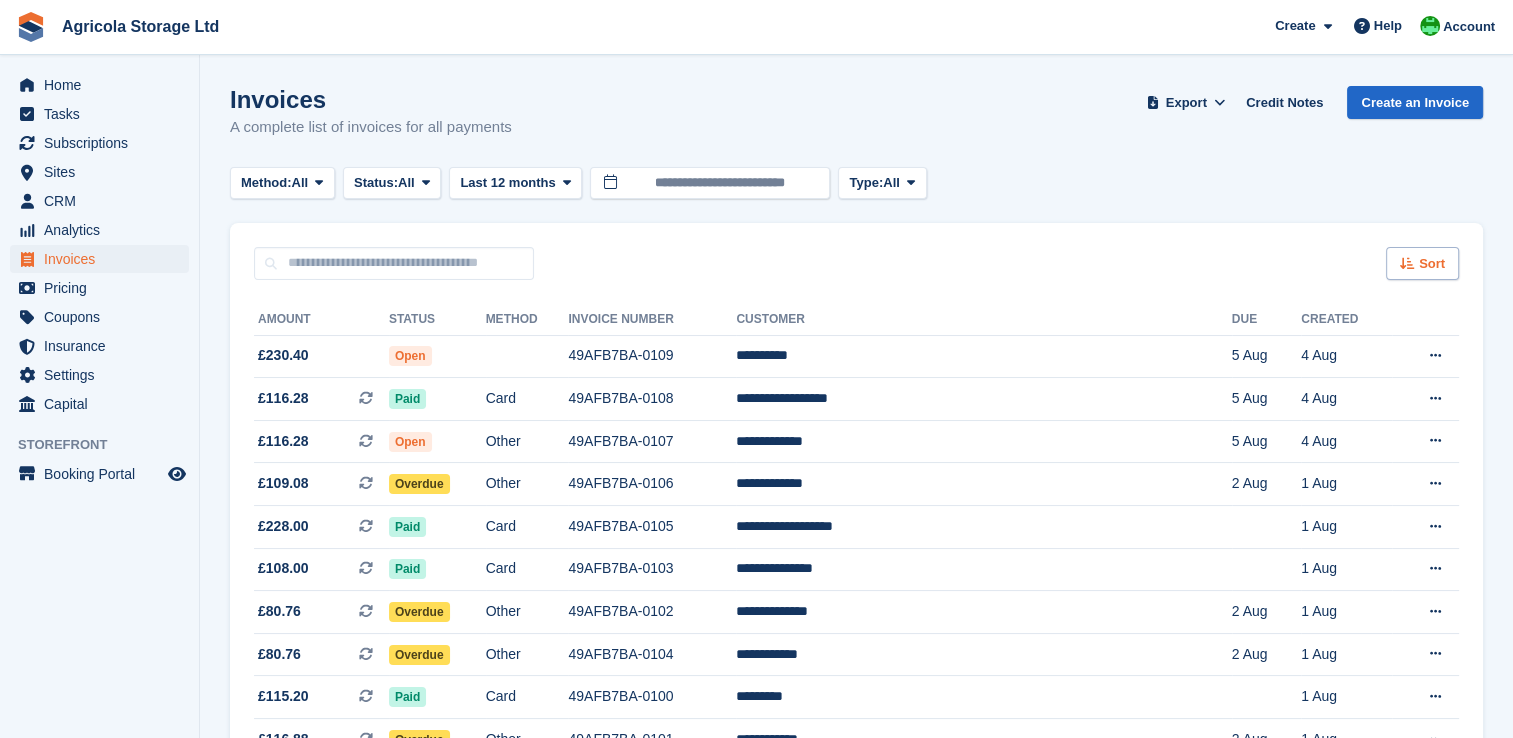 click on "Sort" at bounding box center [1432, 264] 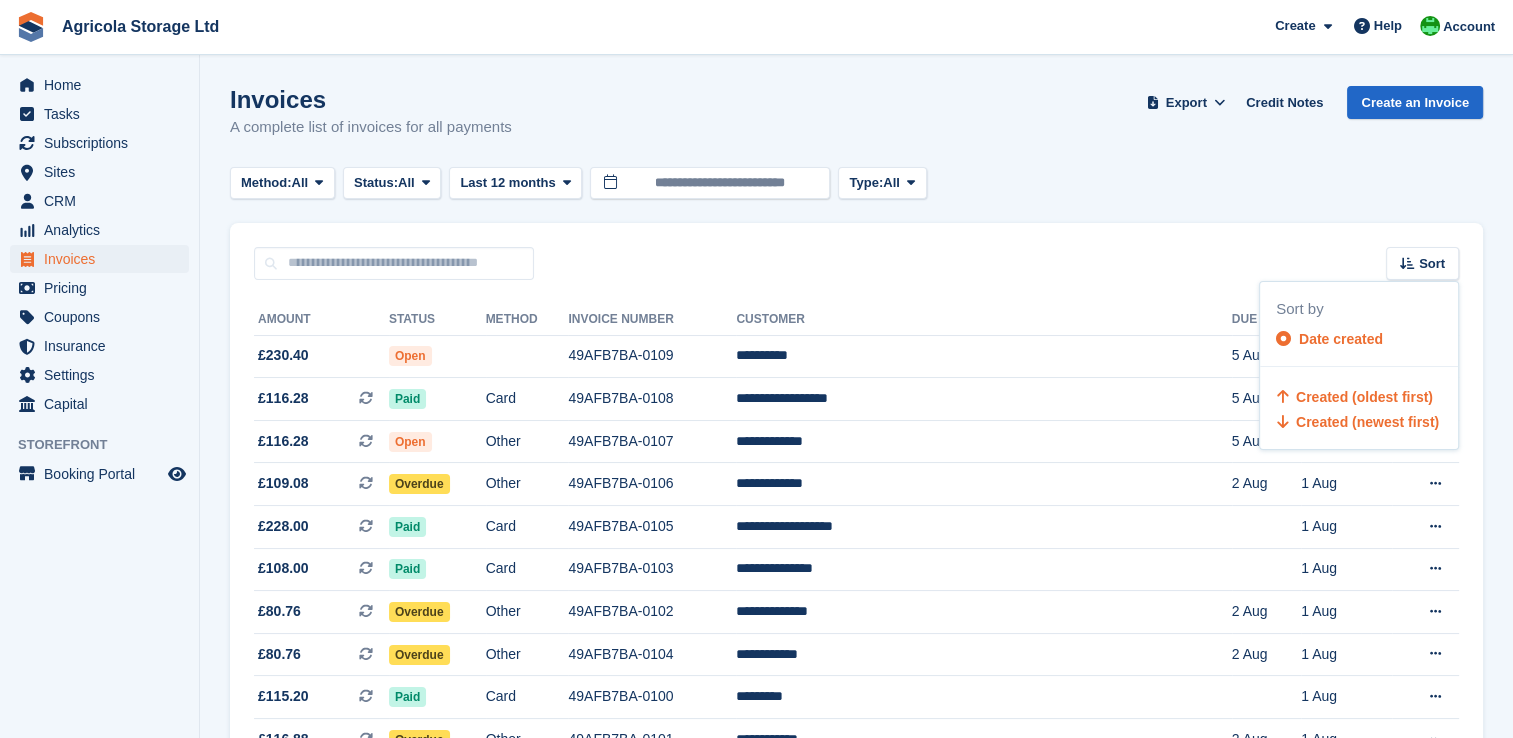 click on "Created (oldest first)" at bounding box center (1364, 397) 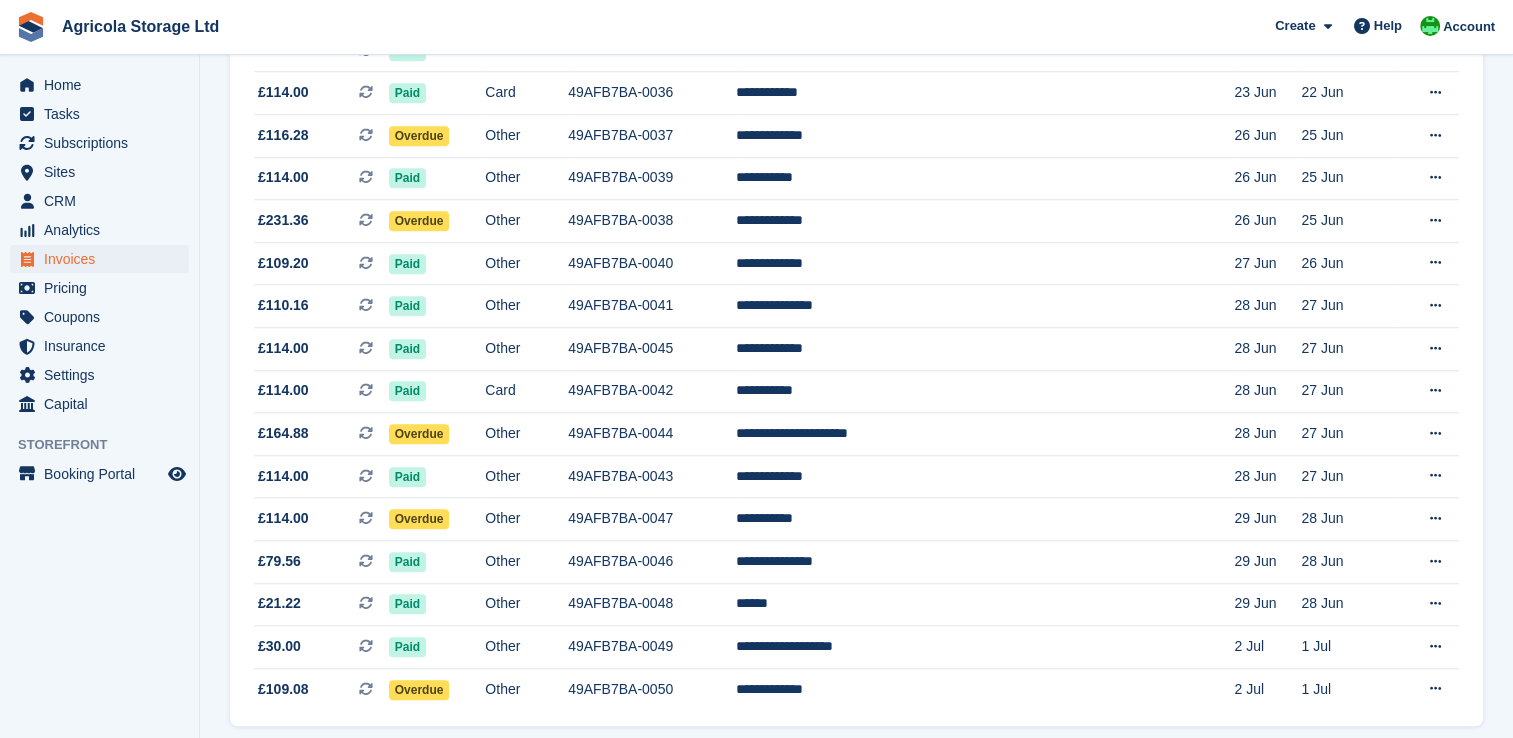 scroll, scrollTop: 1756, scrollLeft: 0, axis: vertical 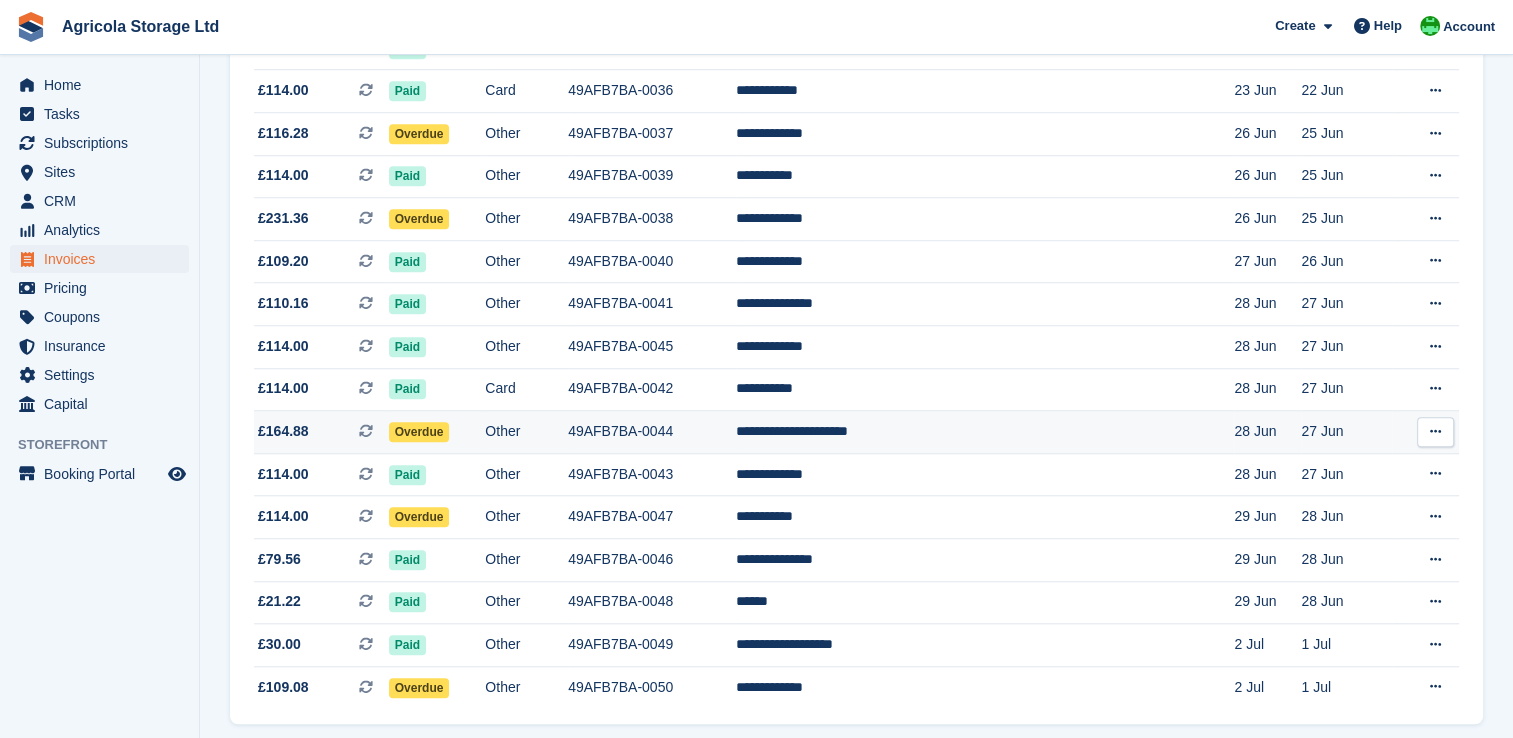 click on "£164.88" at bounding box center [283, 431] 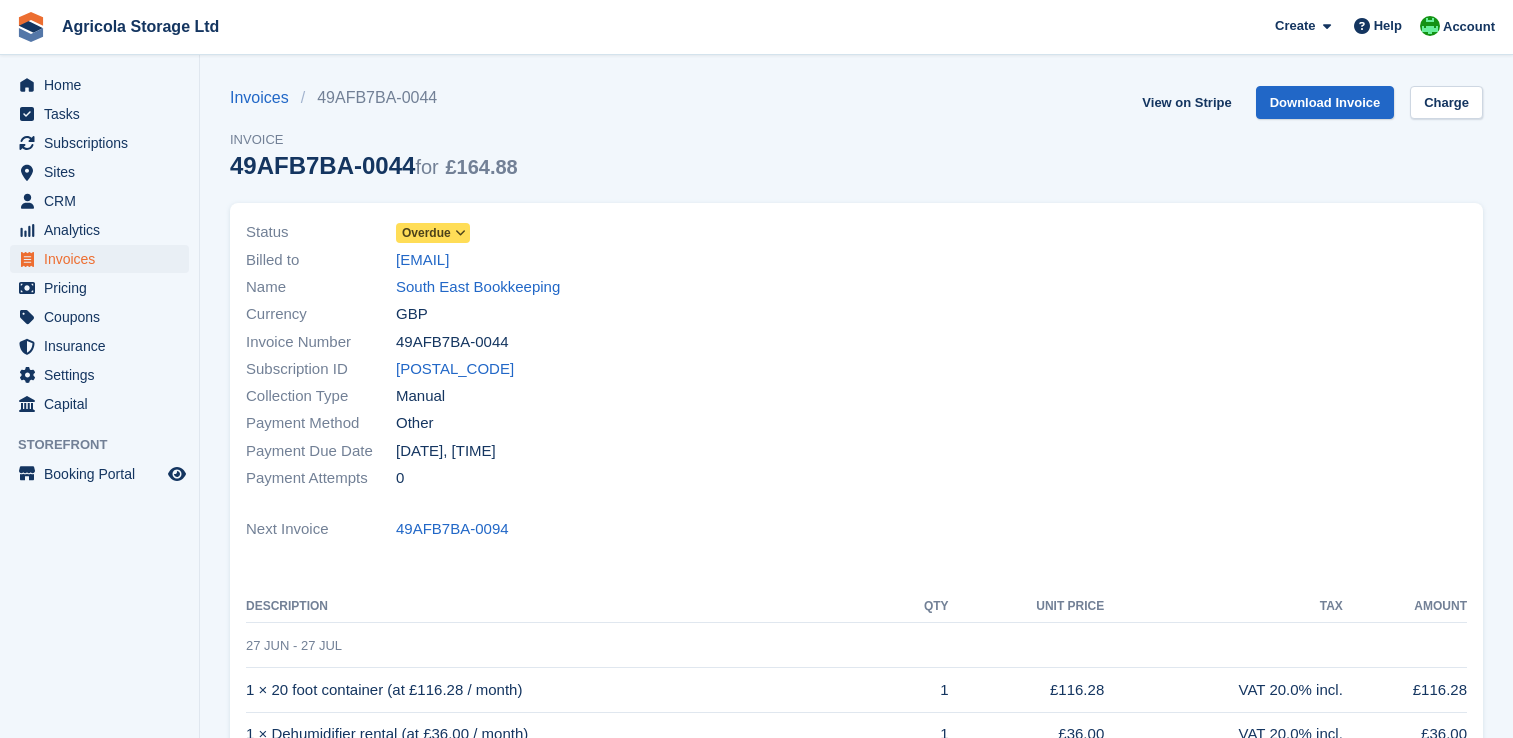 scroll, scrollTop: 0, scrollLeft: 0, axis: both 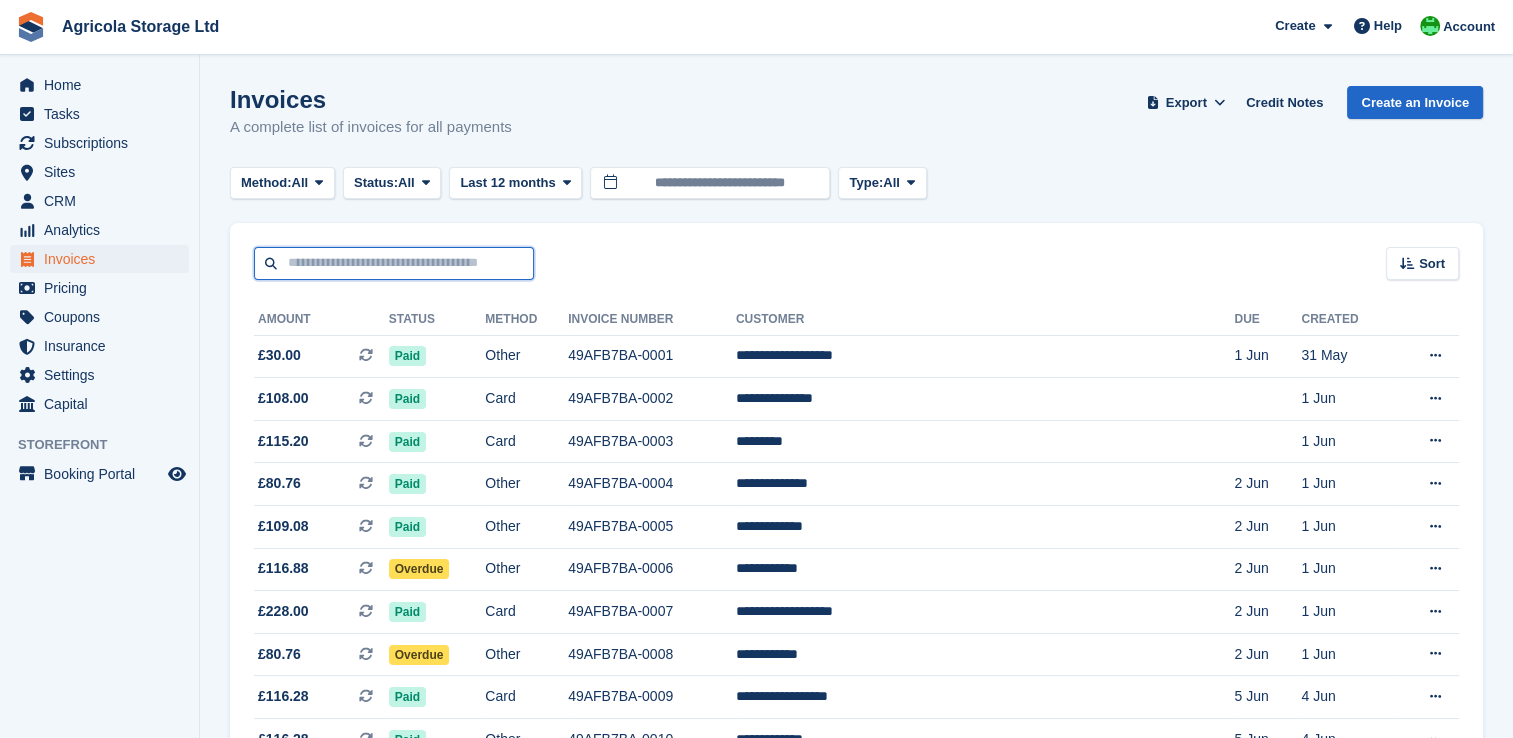 click at bounding box center [394, 263] 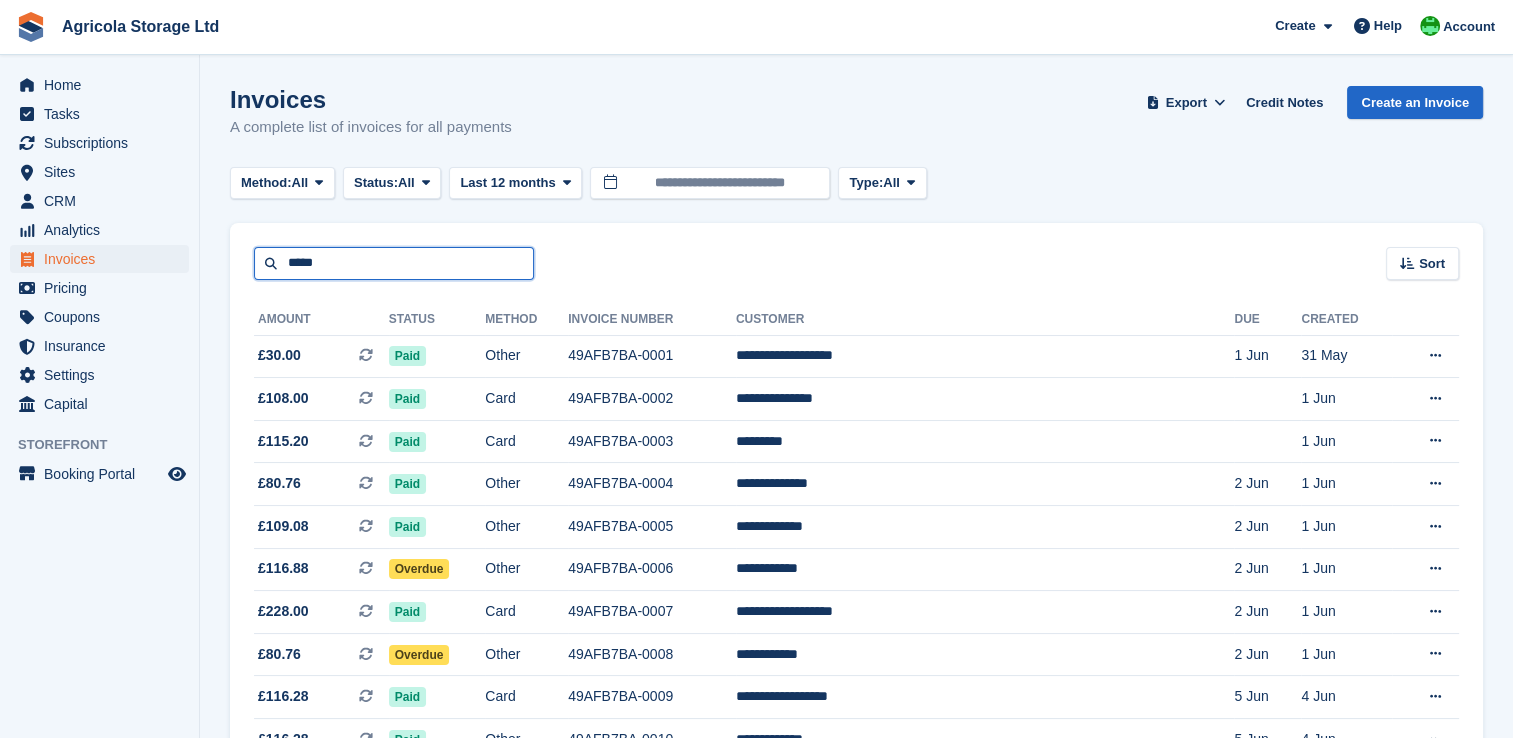 type on "*****" 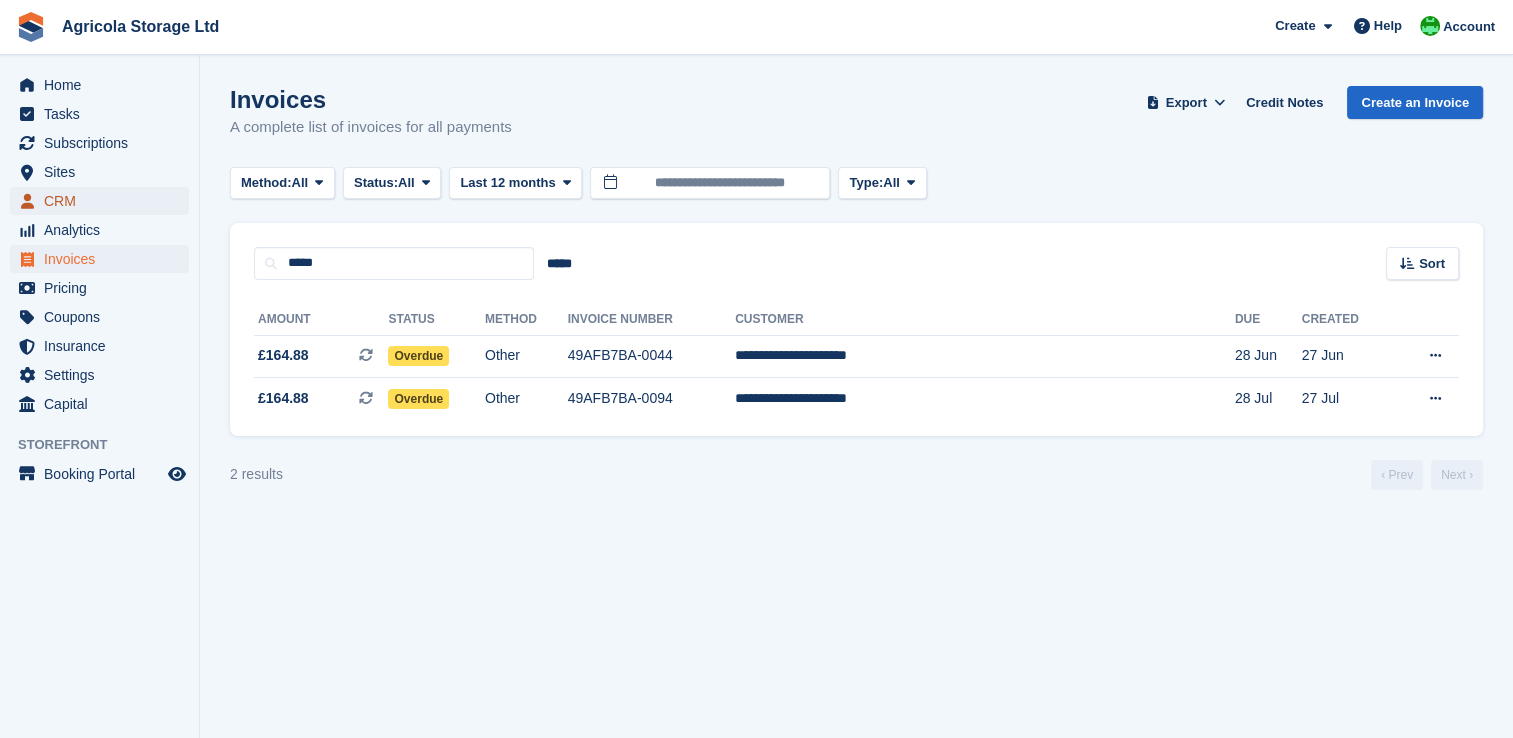 click on "CRM" at bounding box center (104, 201) 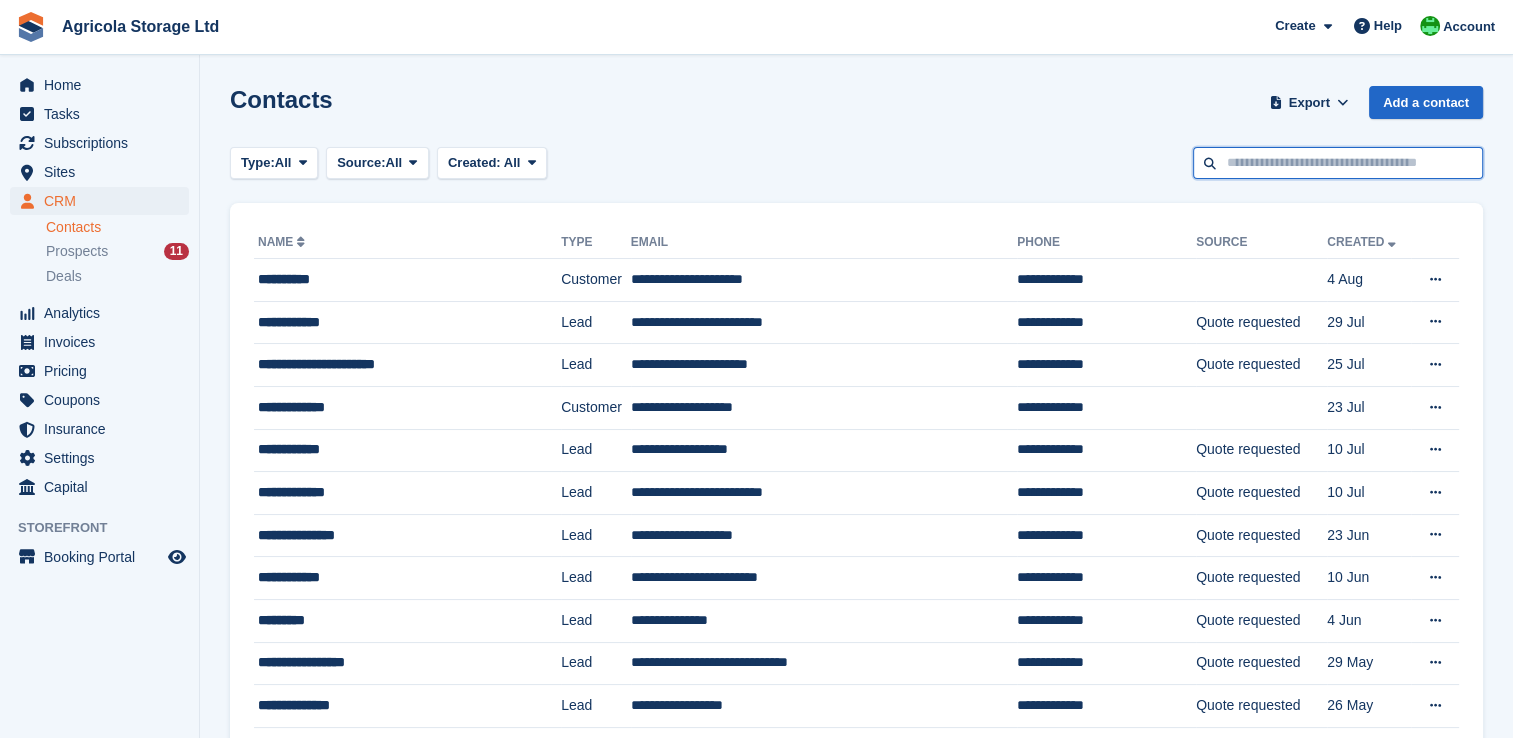 click at bounding box center [1338, 163] 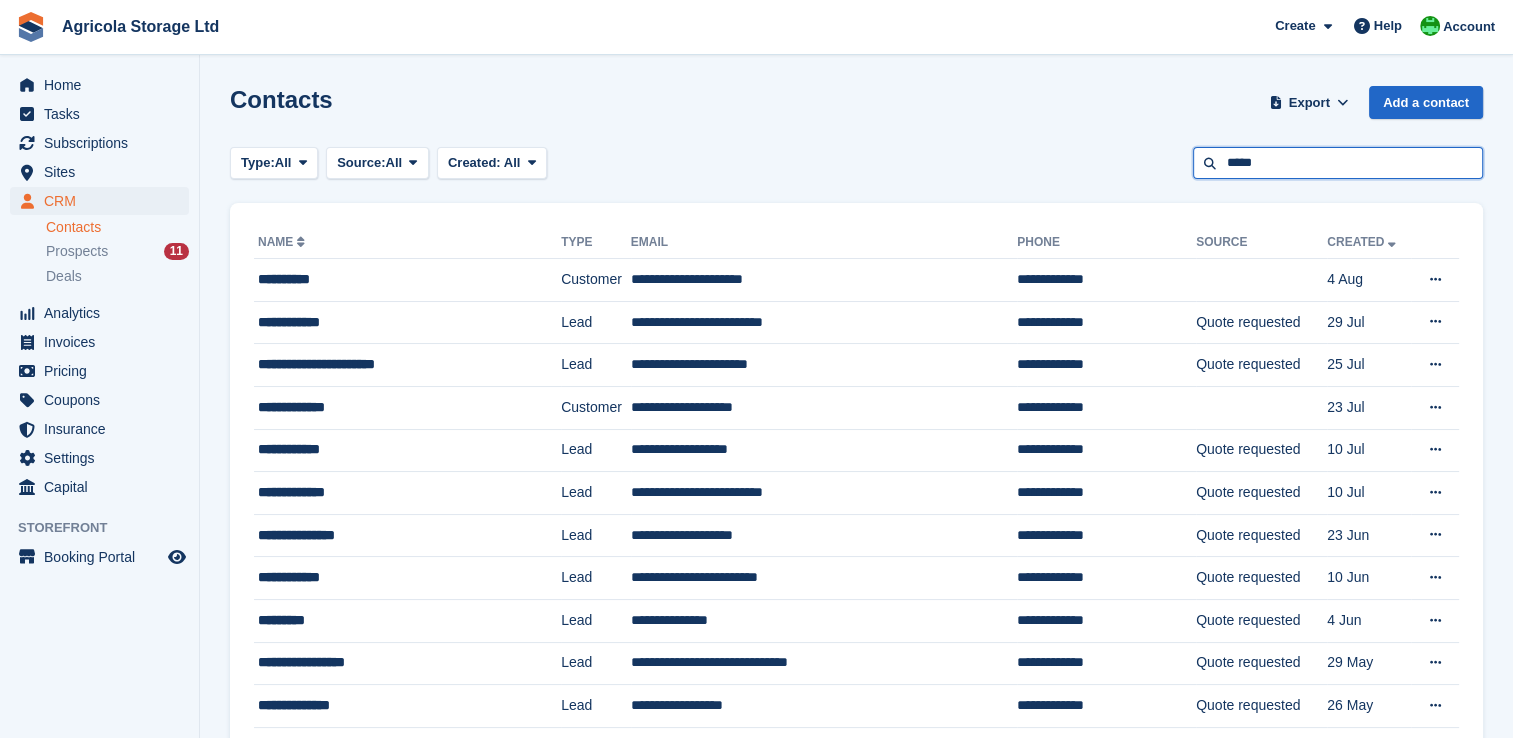 type on "*****" 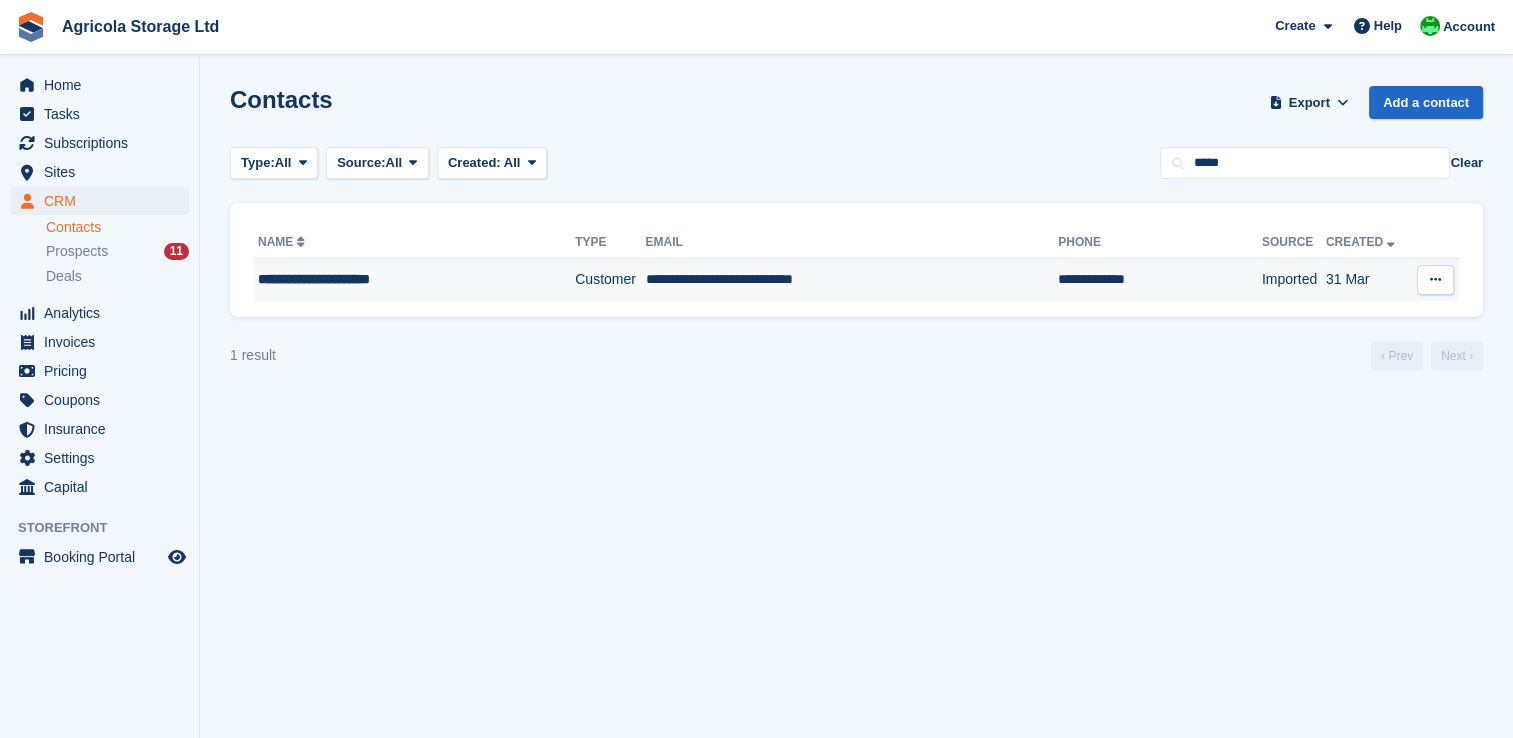 click on "**********" at bounding box center [851, 280] 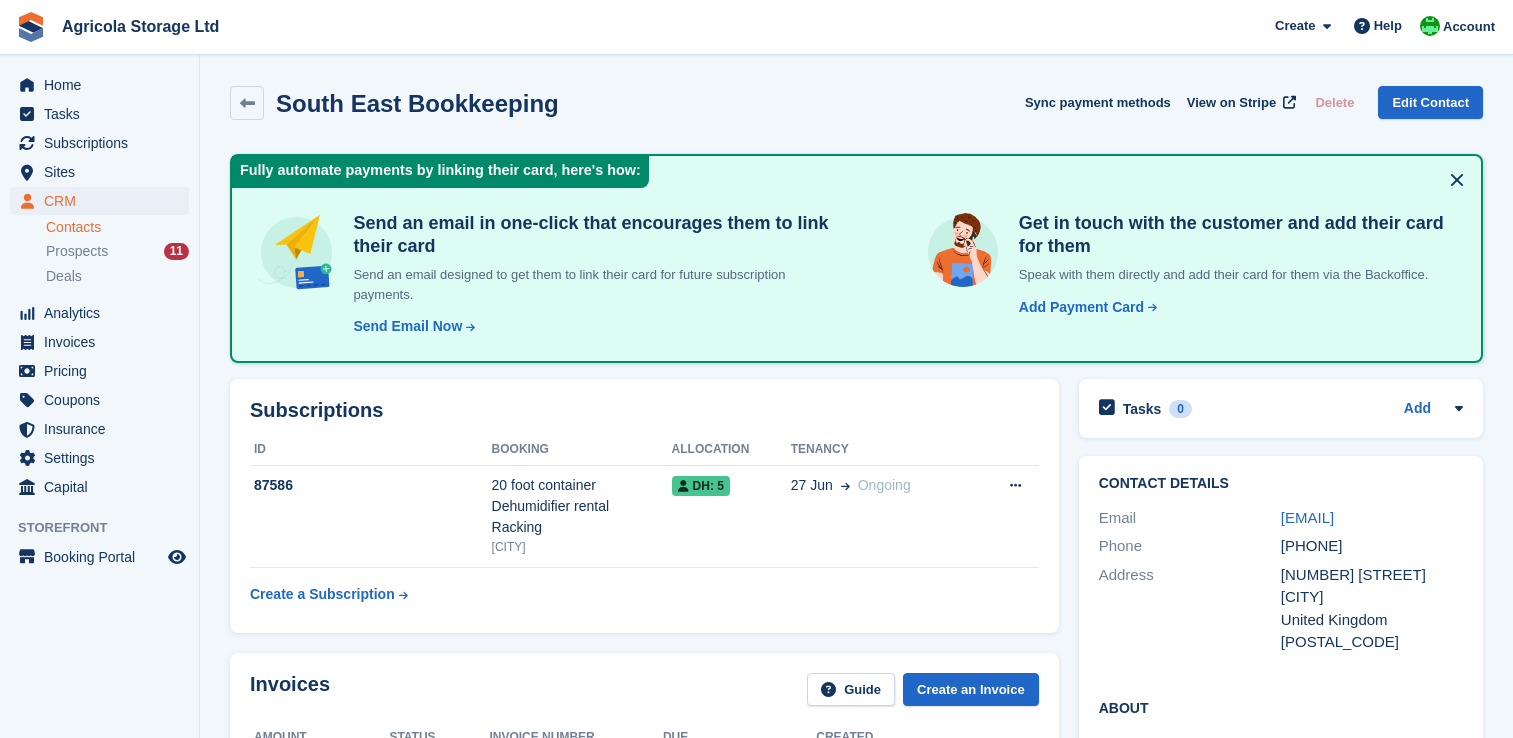 scroll, scrollTop: 0, scrollLeft: 0, axis: both 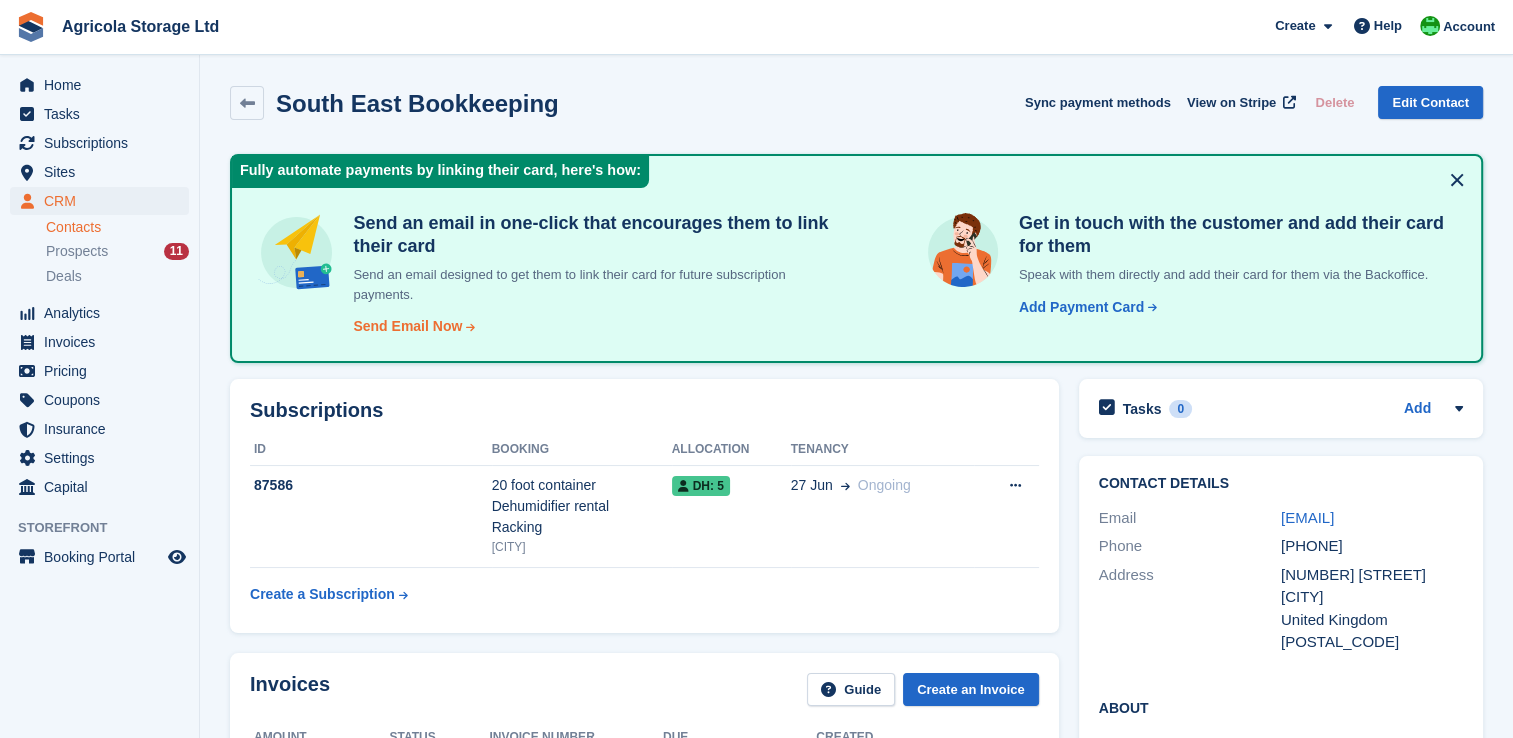click on "Send Email Now" at bounding box center (407, 326) 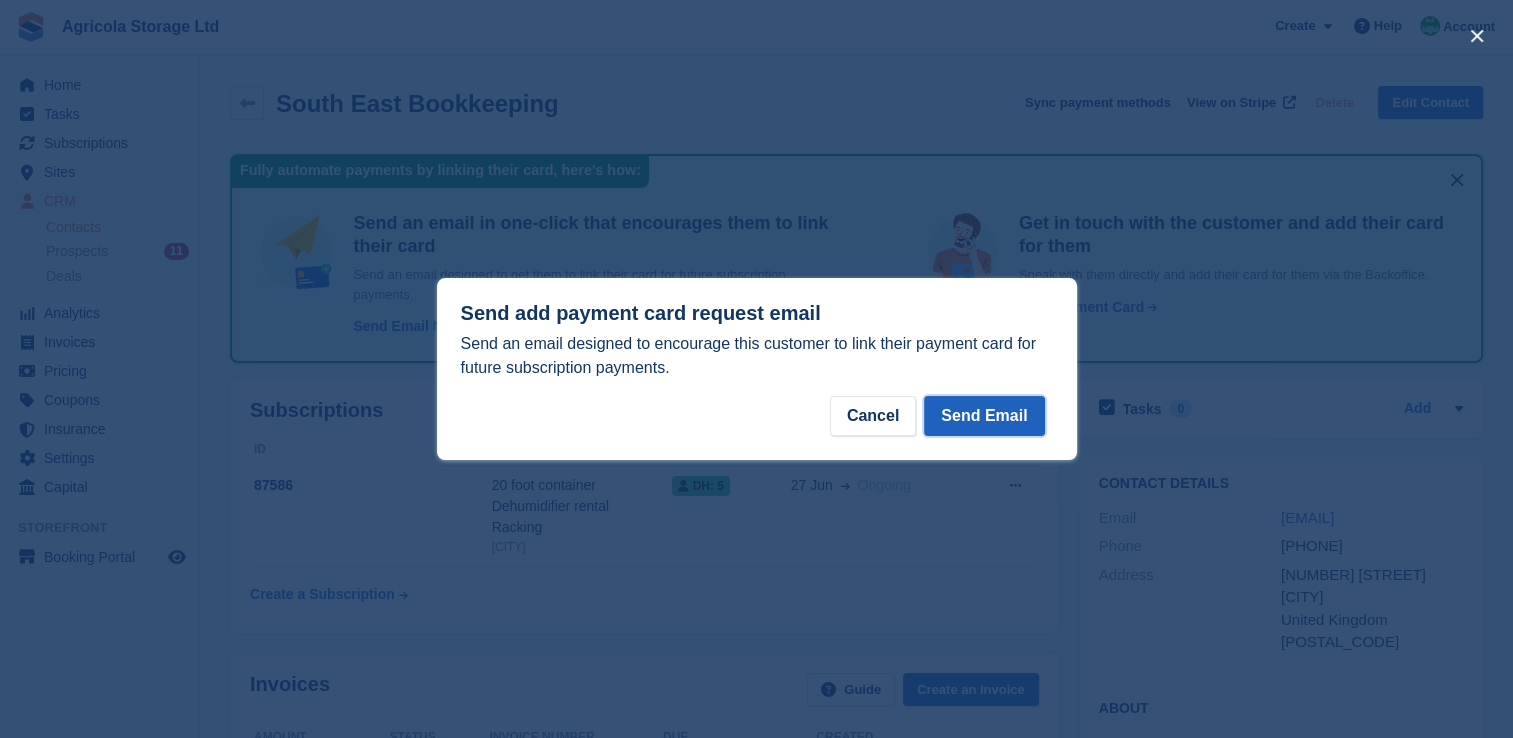 click on "Send Email" at bounding box center (984, 416) 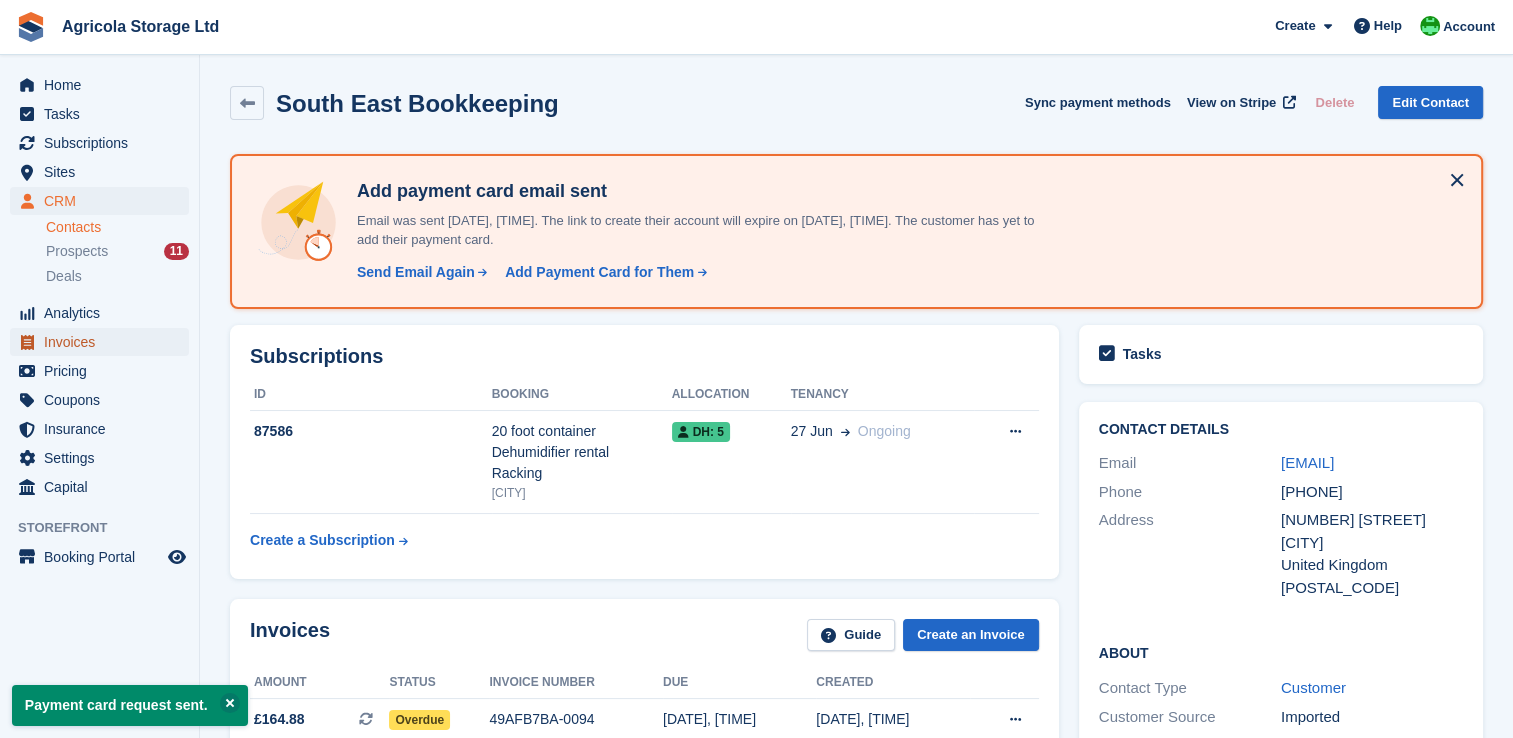 click on "Invoices" at bounding box center (104, 342) 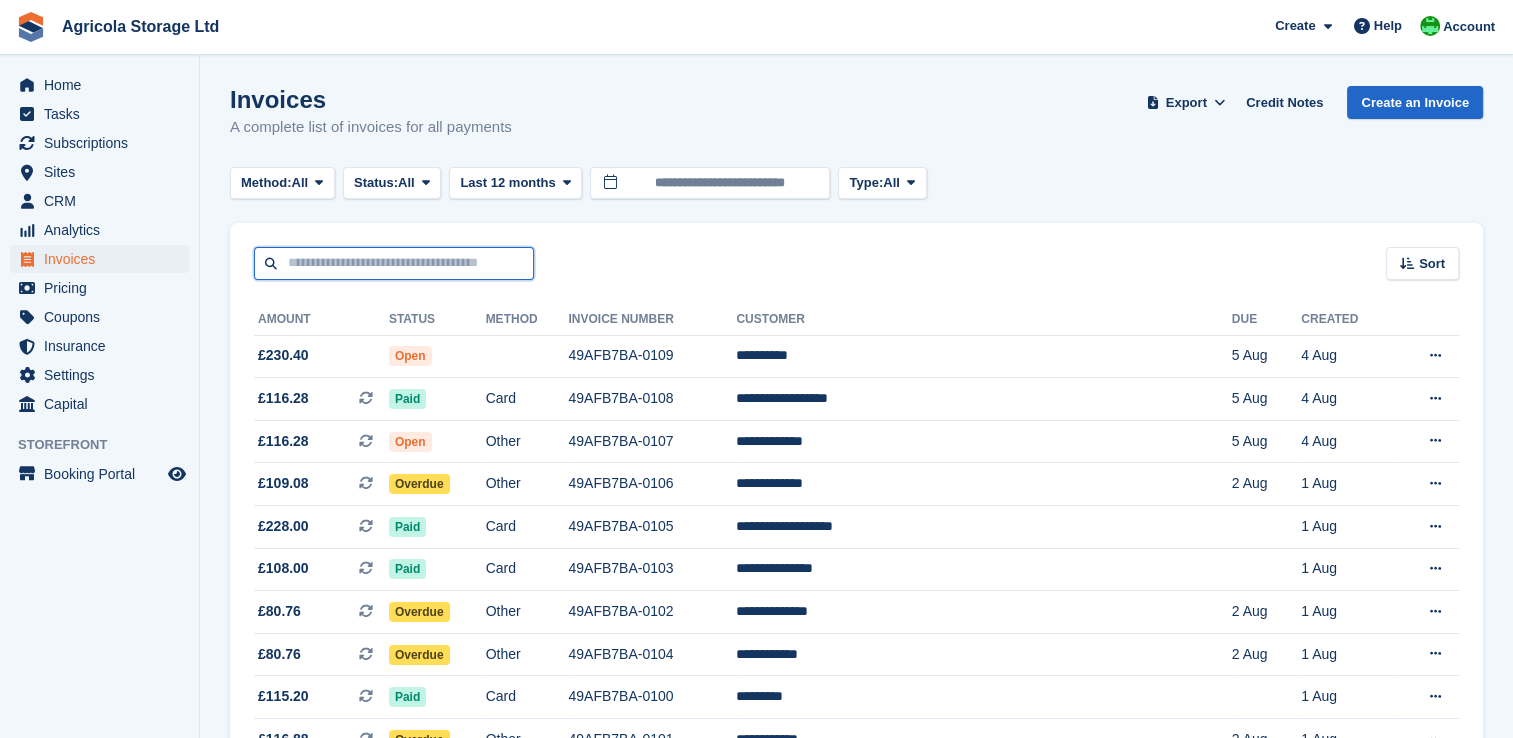click at bounding box center (394, 263) 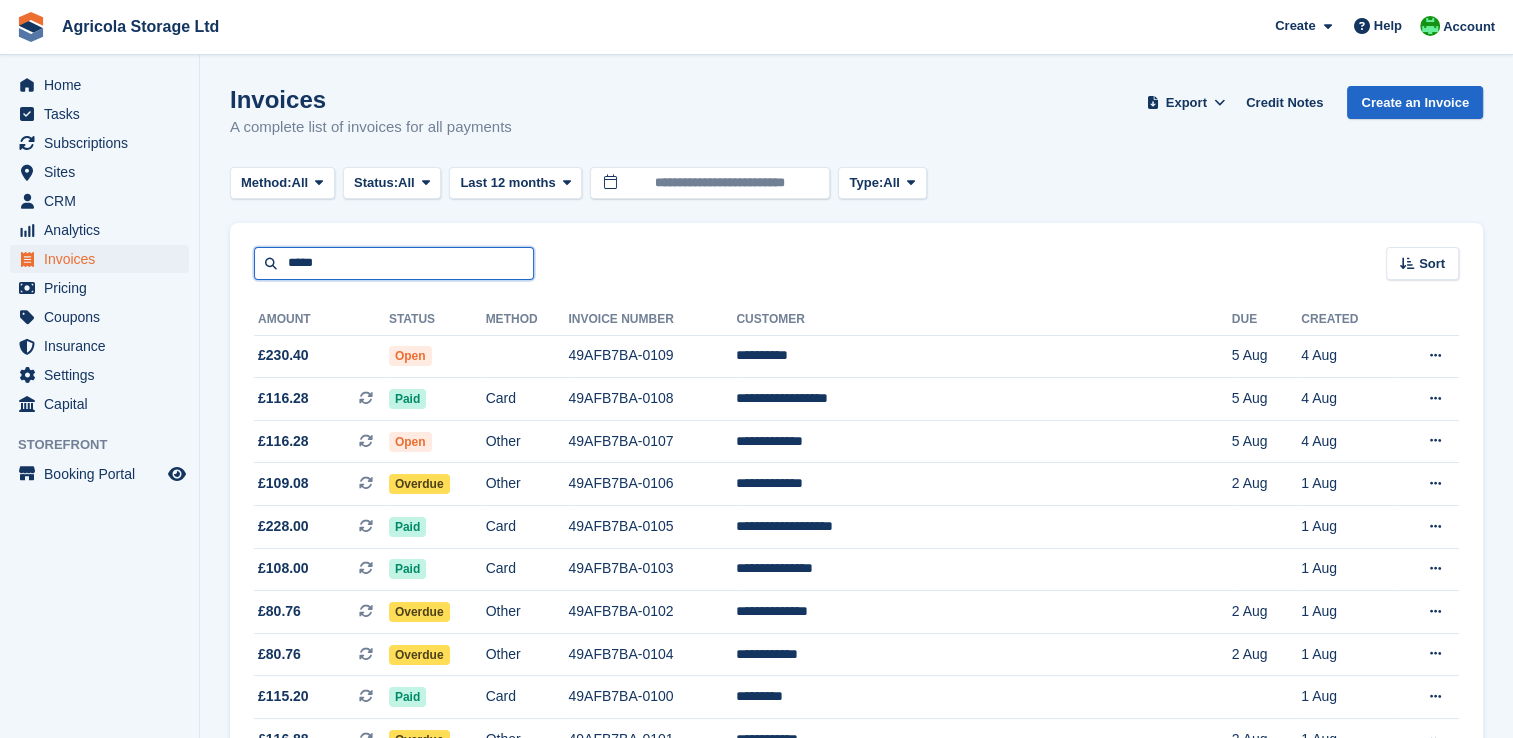 type on "*****" 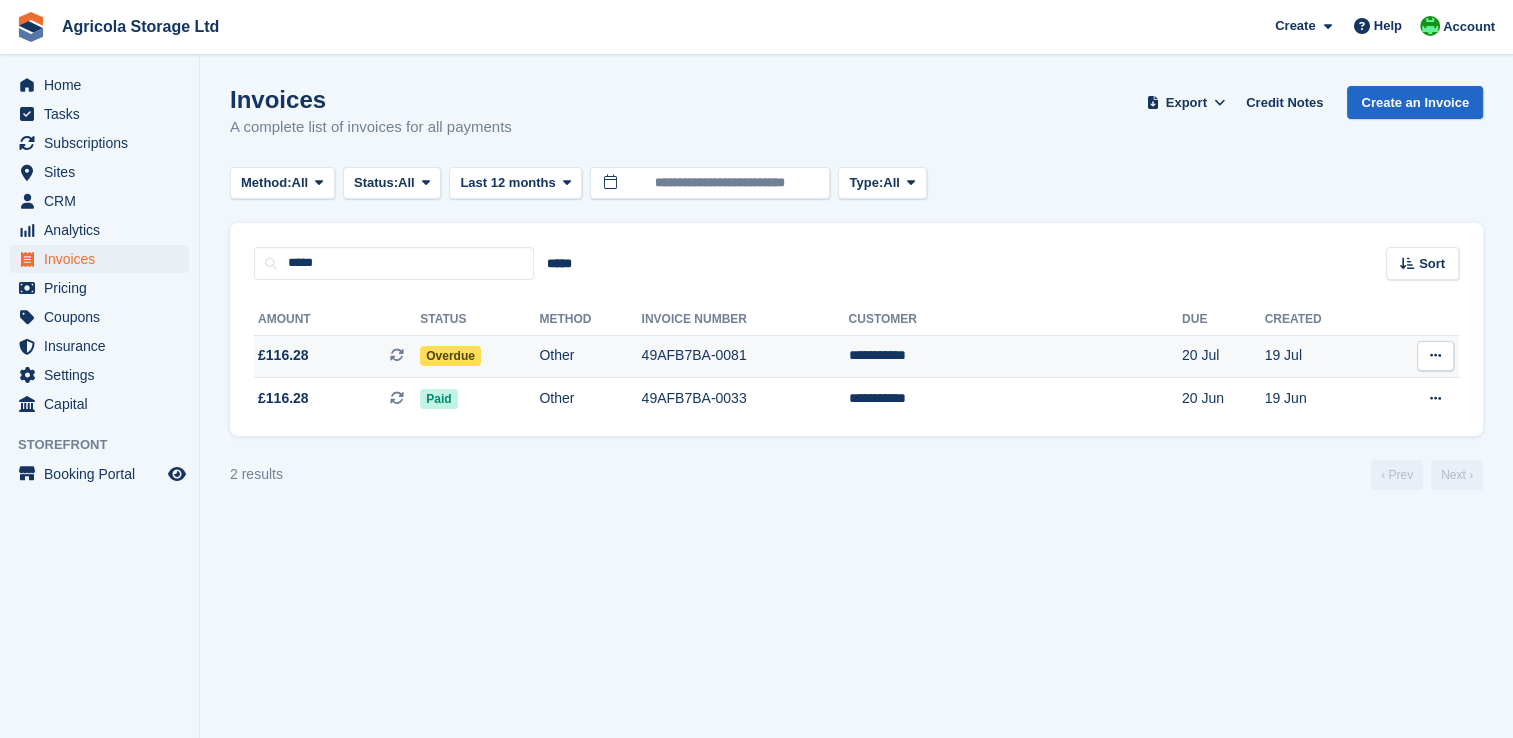 click on "£116.28
This is a recurring subscription invoice." at bounding box center [337, 355] 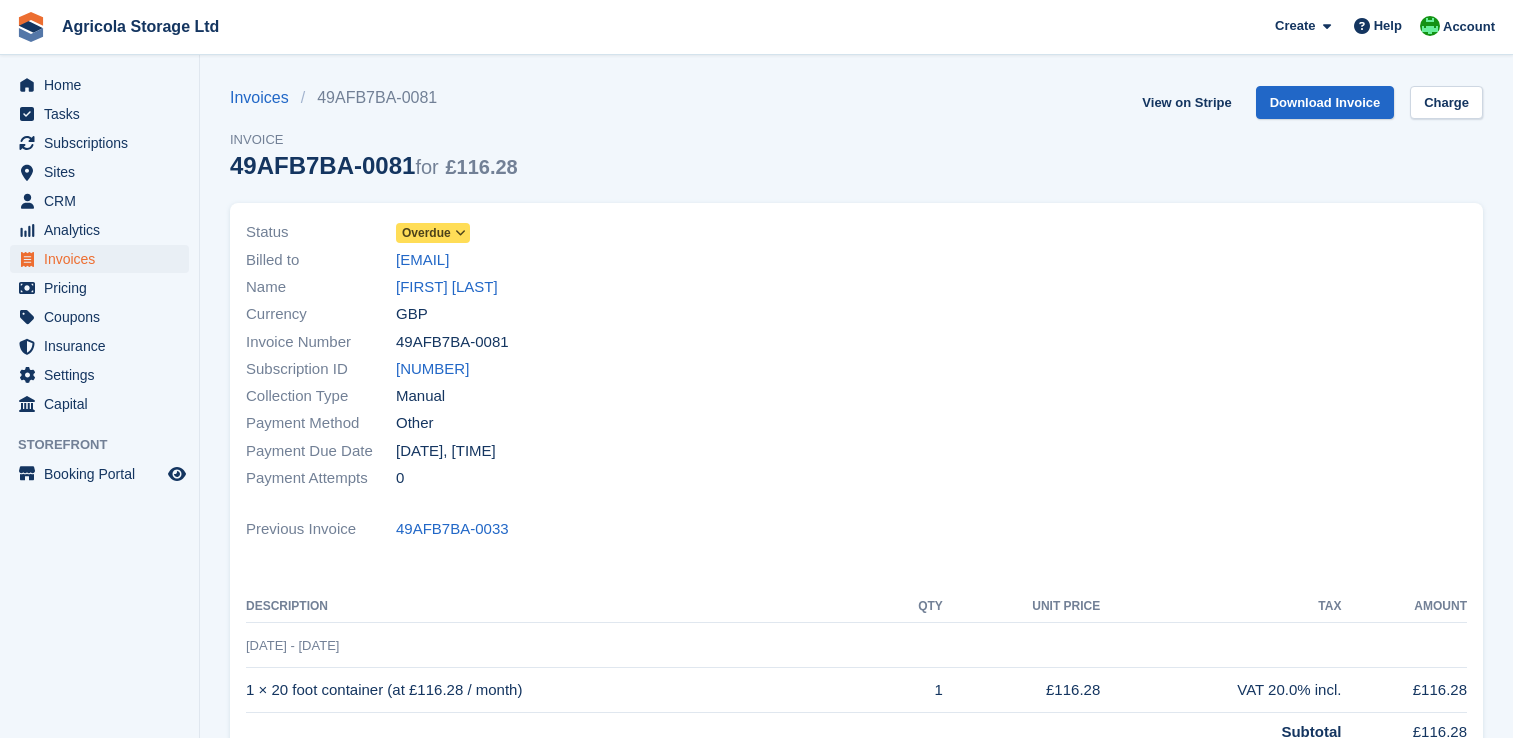 scroll, scrollTop: 0, scrollLeft: 0, axis: both 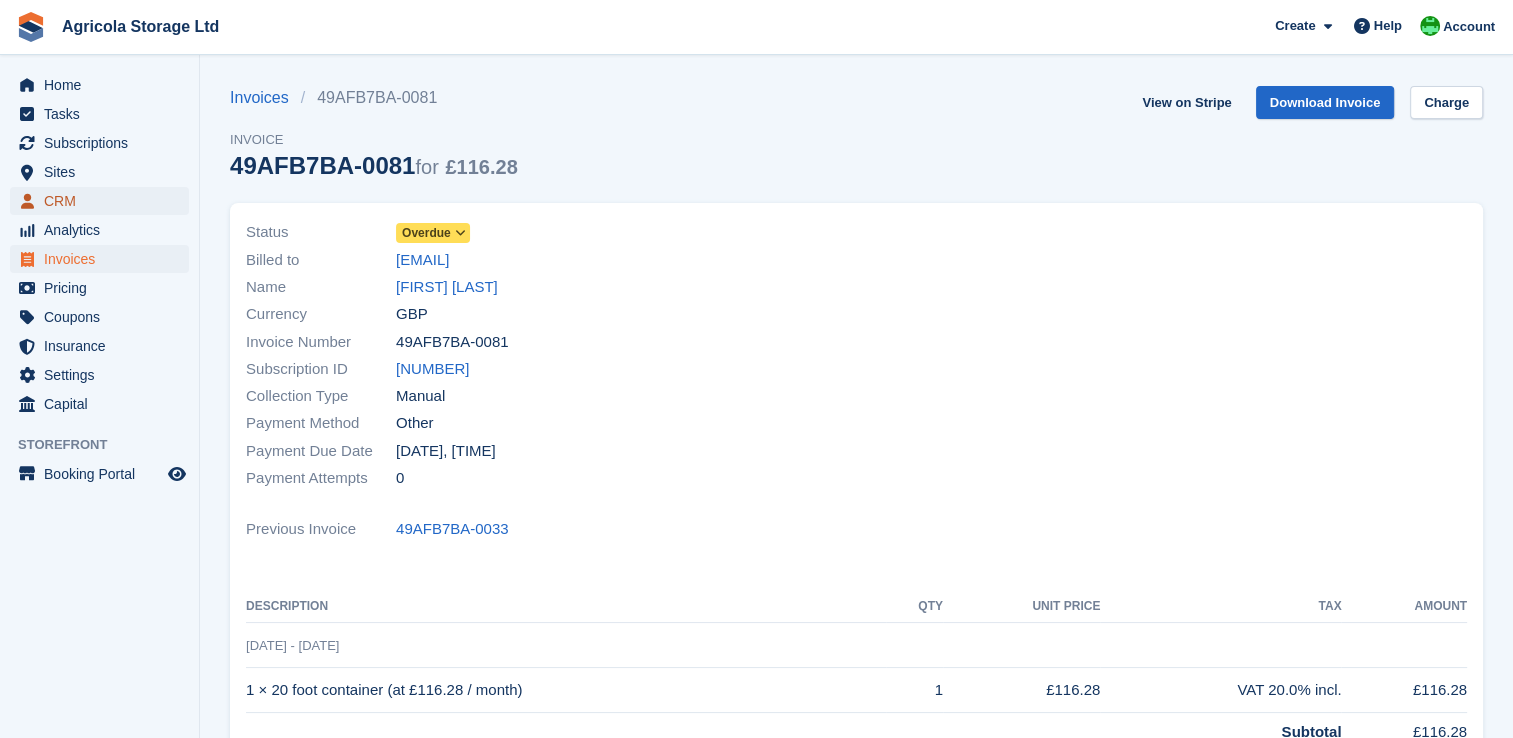 click on "CRM" at bounding box center (104, 201) 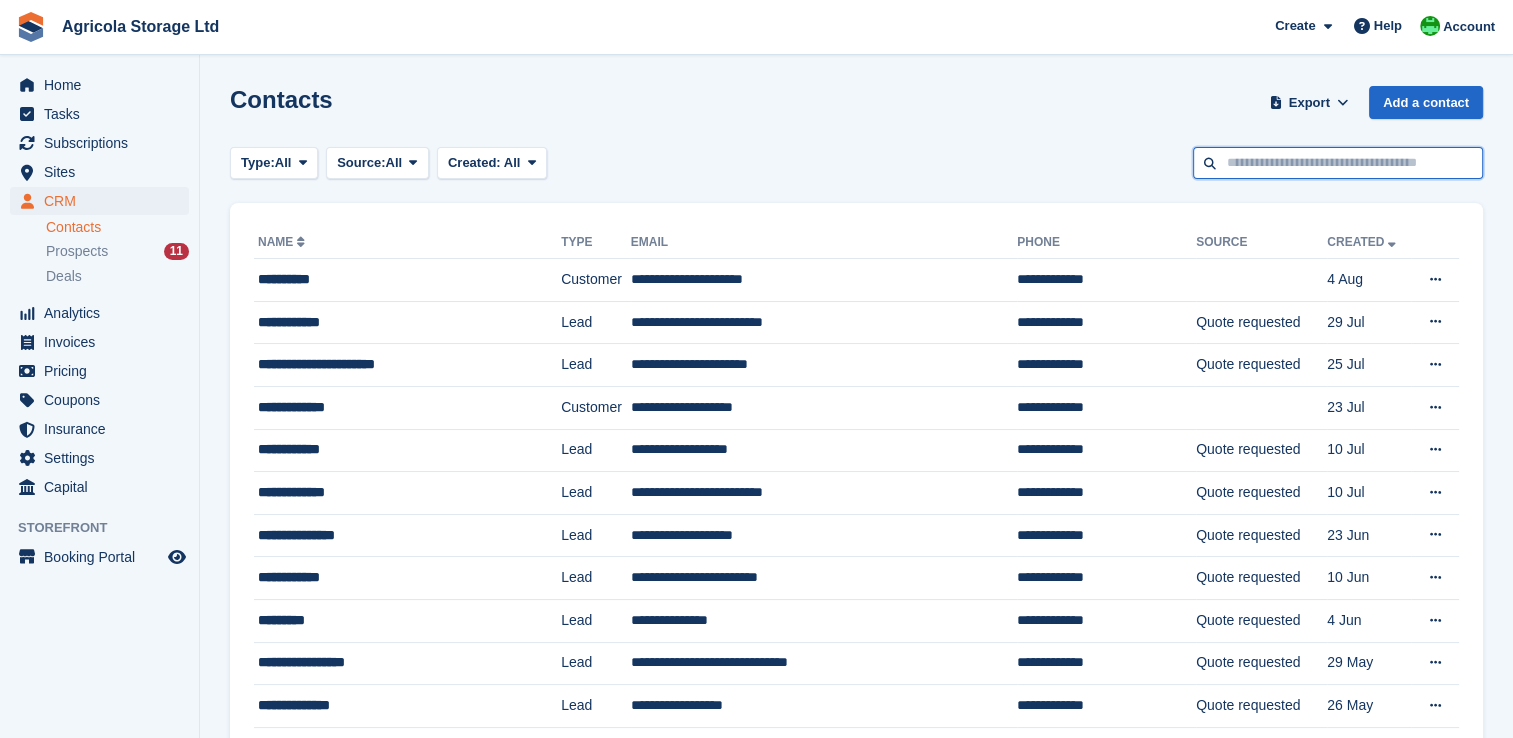 click at bounding box center (1338, 163) 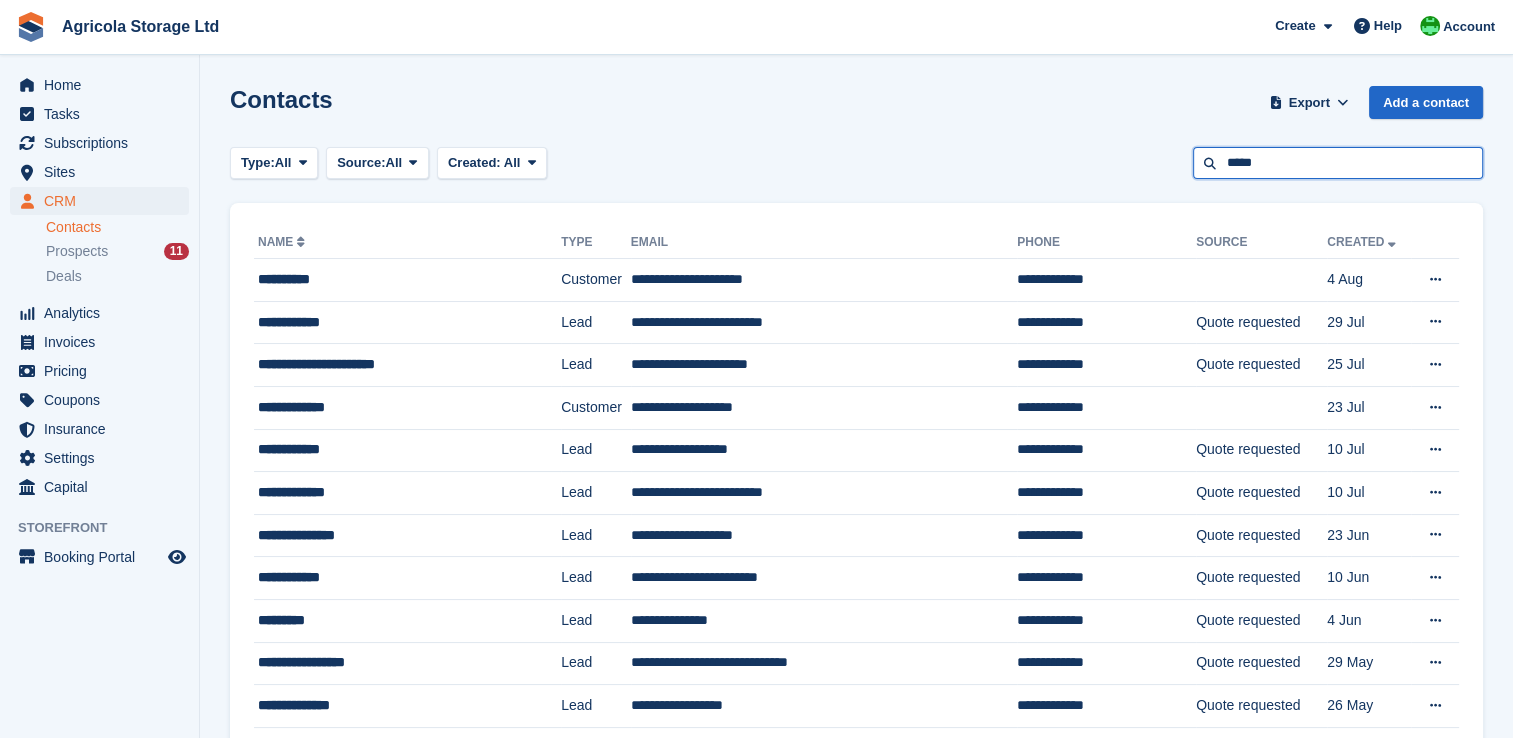 type on "*****" 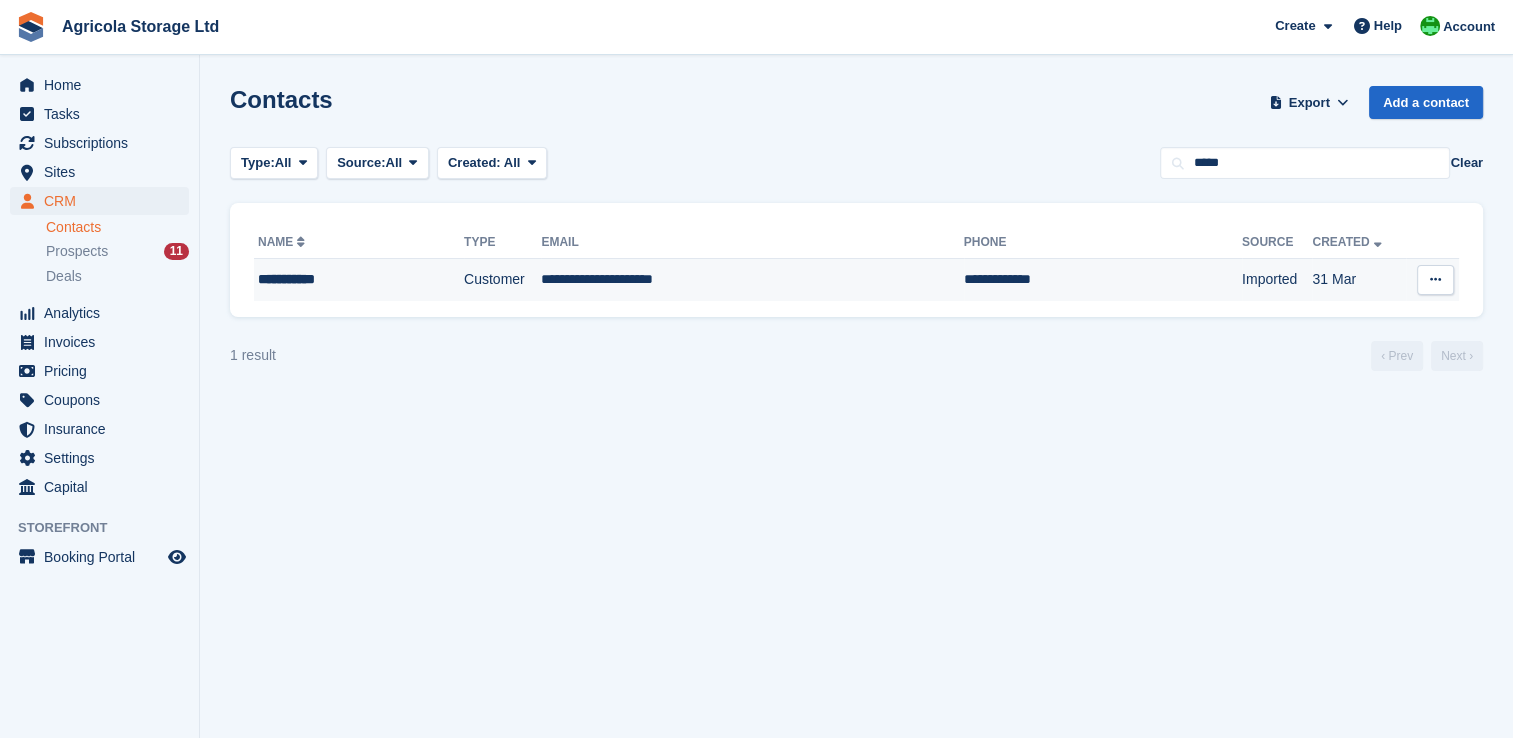 click on "Customer" at bounding box center (502, 280) 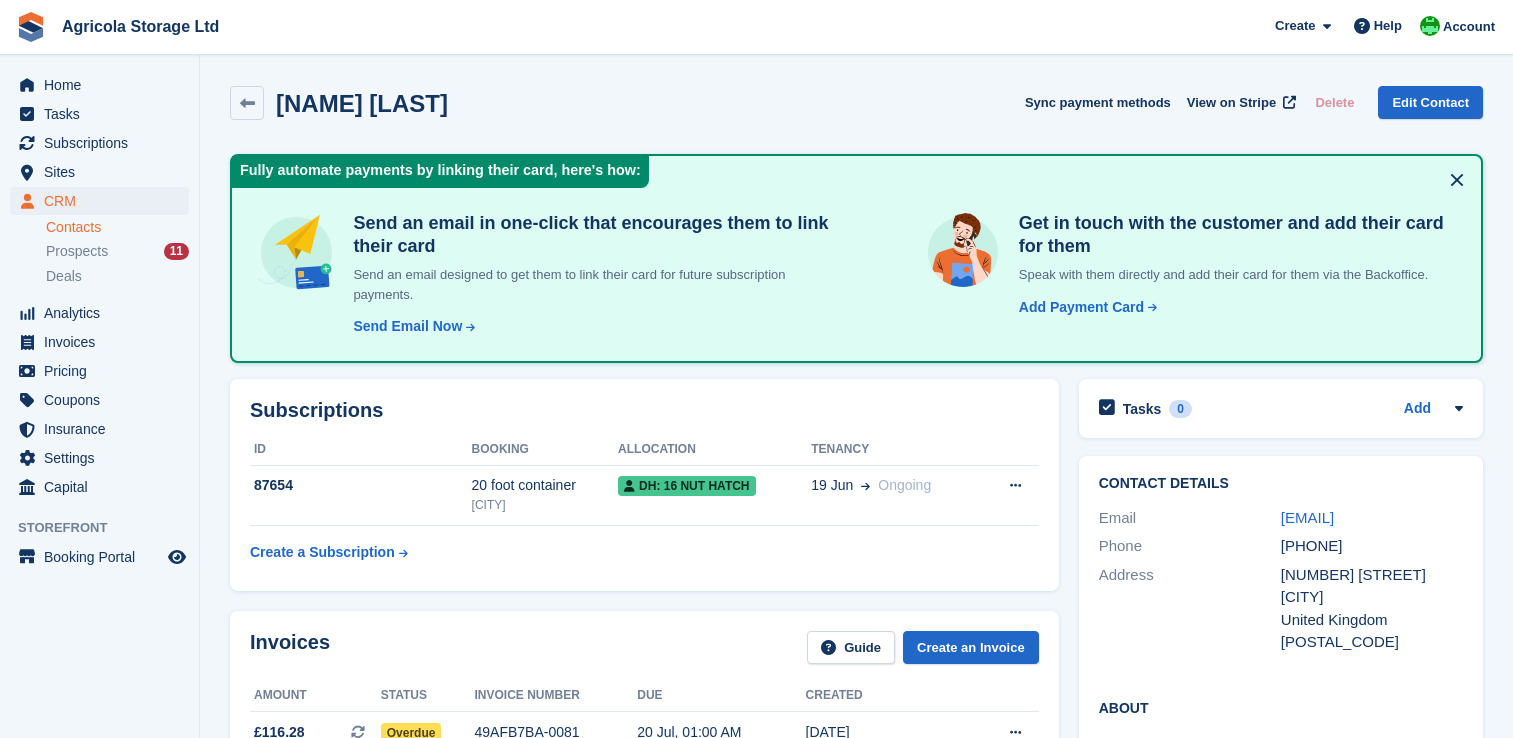 scroll, scrollTop: 0, scrollLeft: 0, axis: both 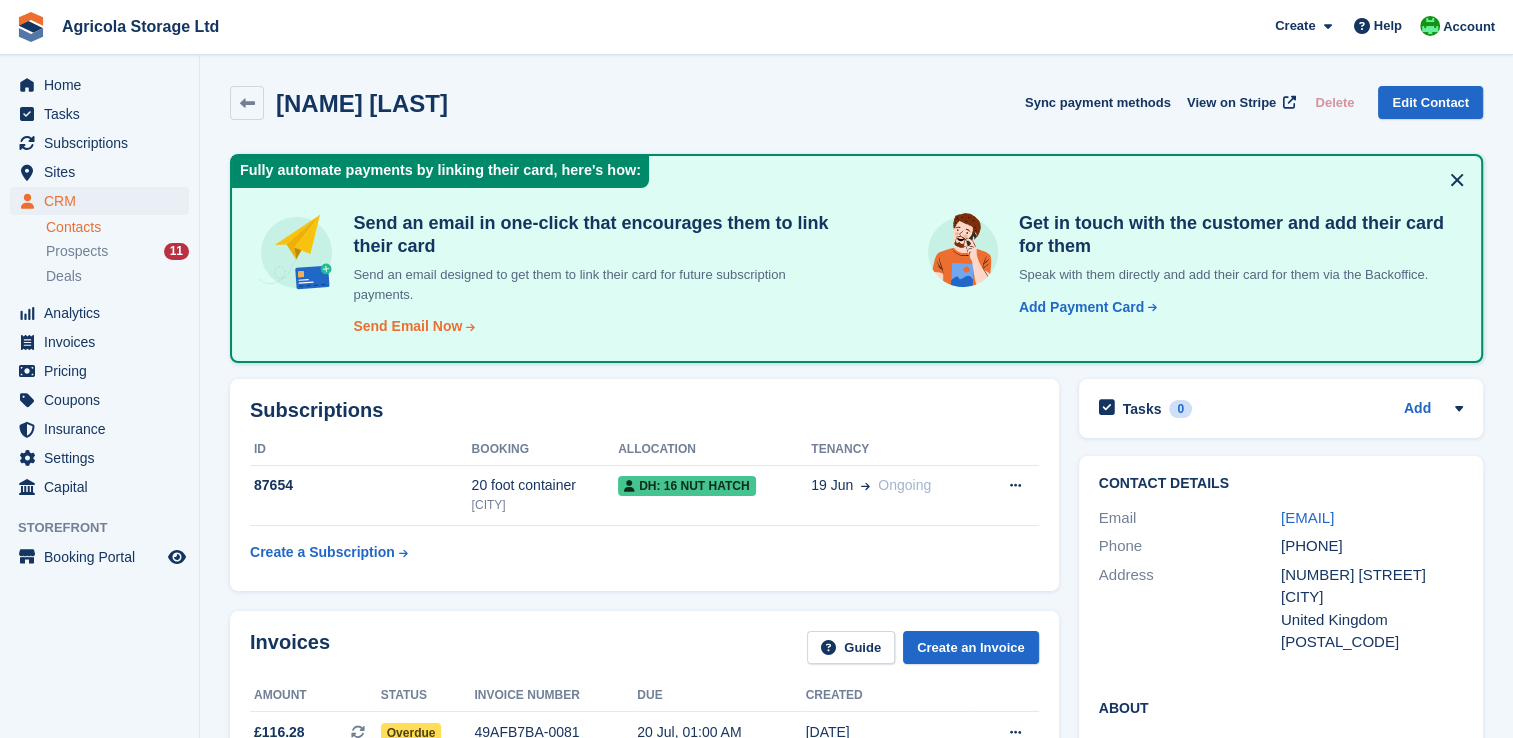click on "Send Email Now" at bounding box center (407, 326) 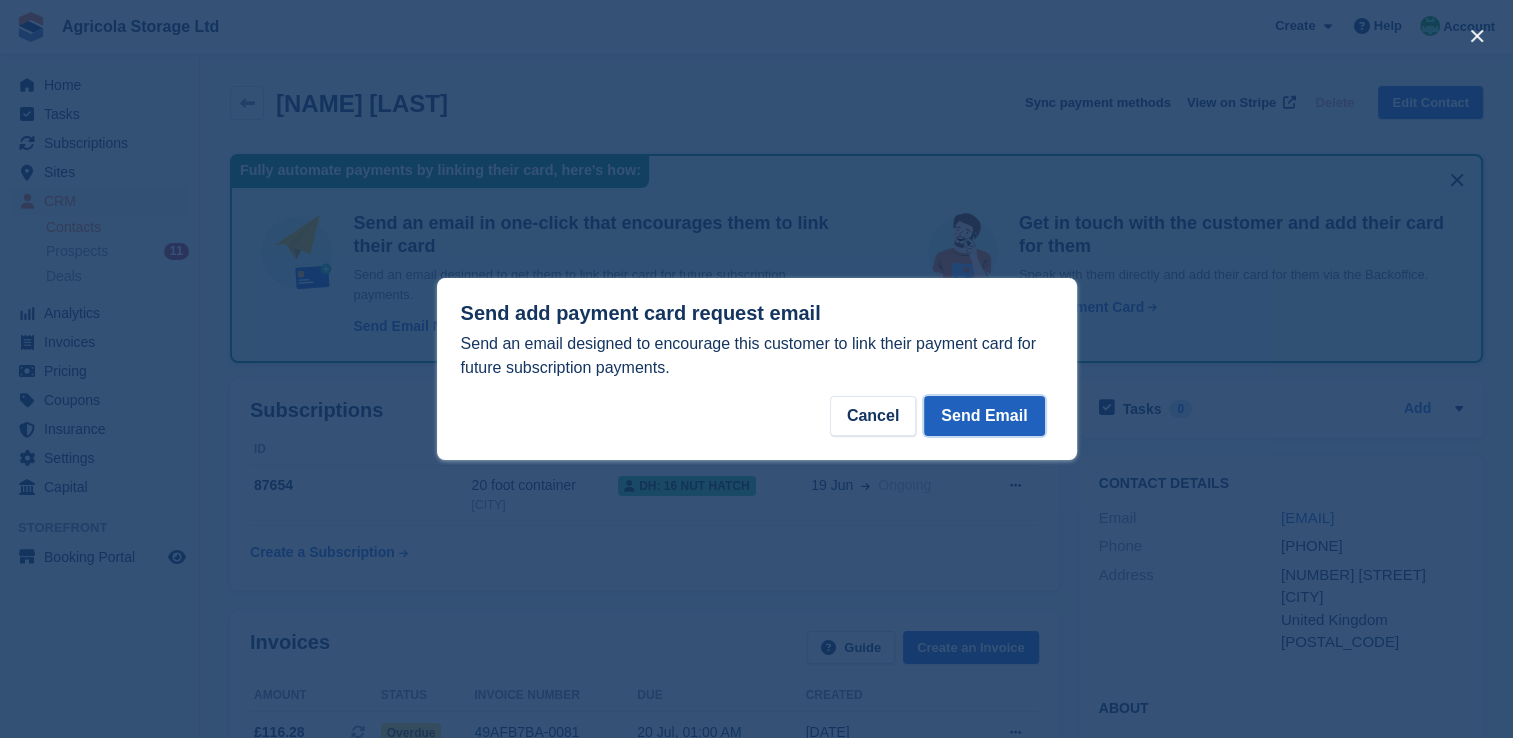 click on "Send Email" at bounding box center (984, 416) 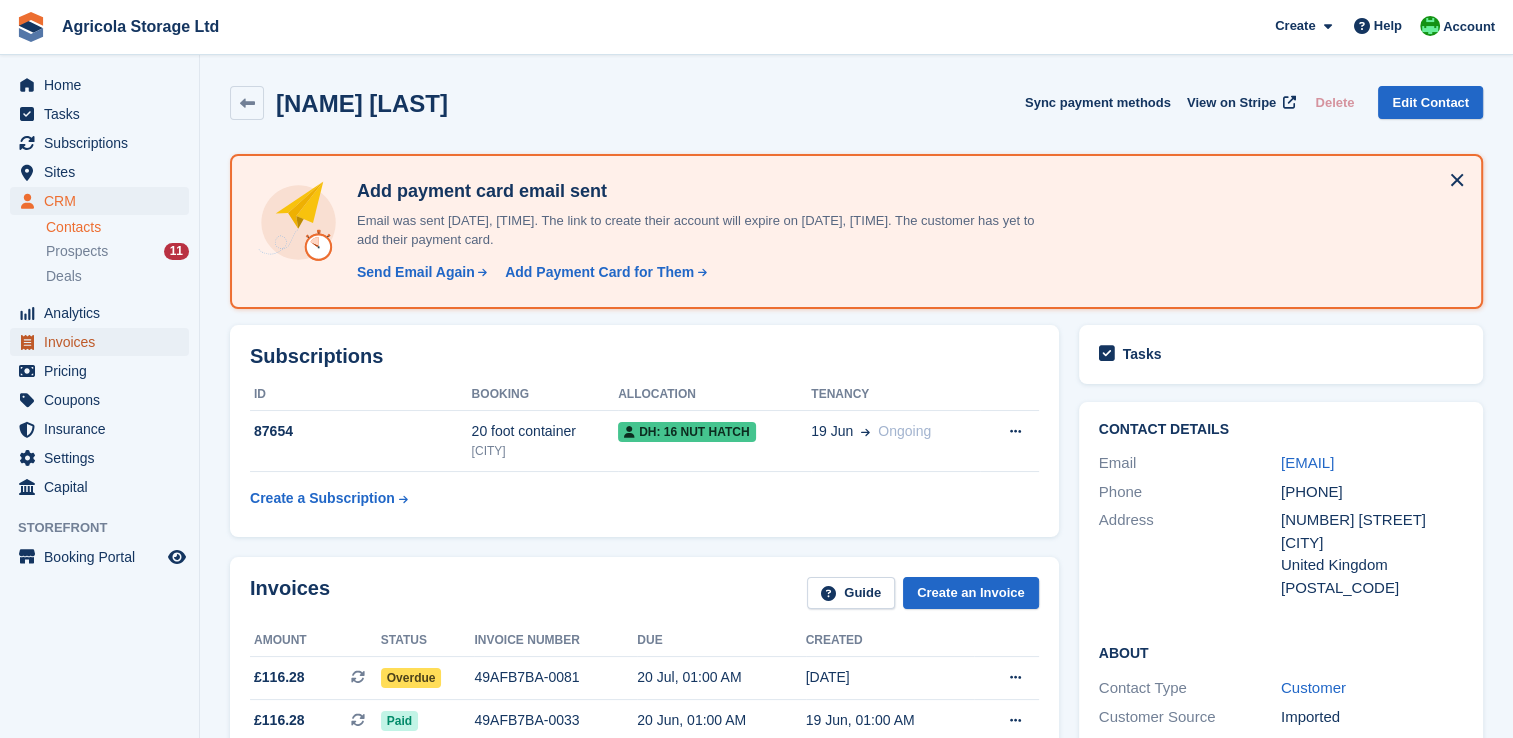click on "Invoices" at bounding box center [104, 342] 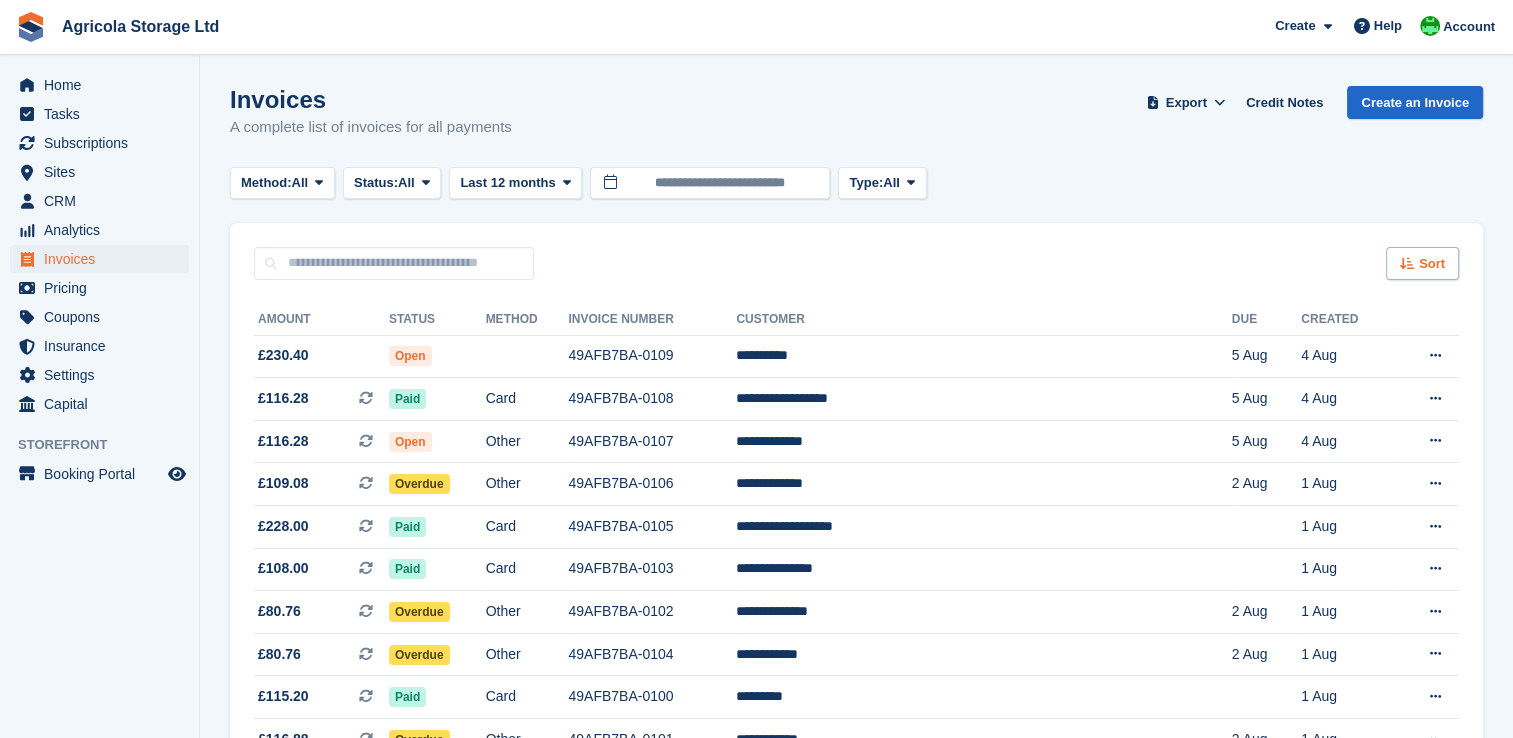 click at bounding box center (1407, 263) 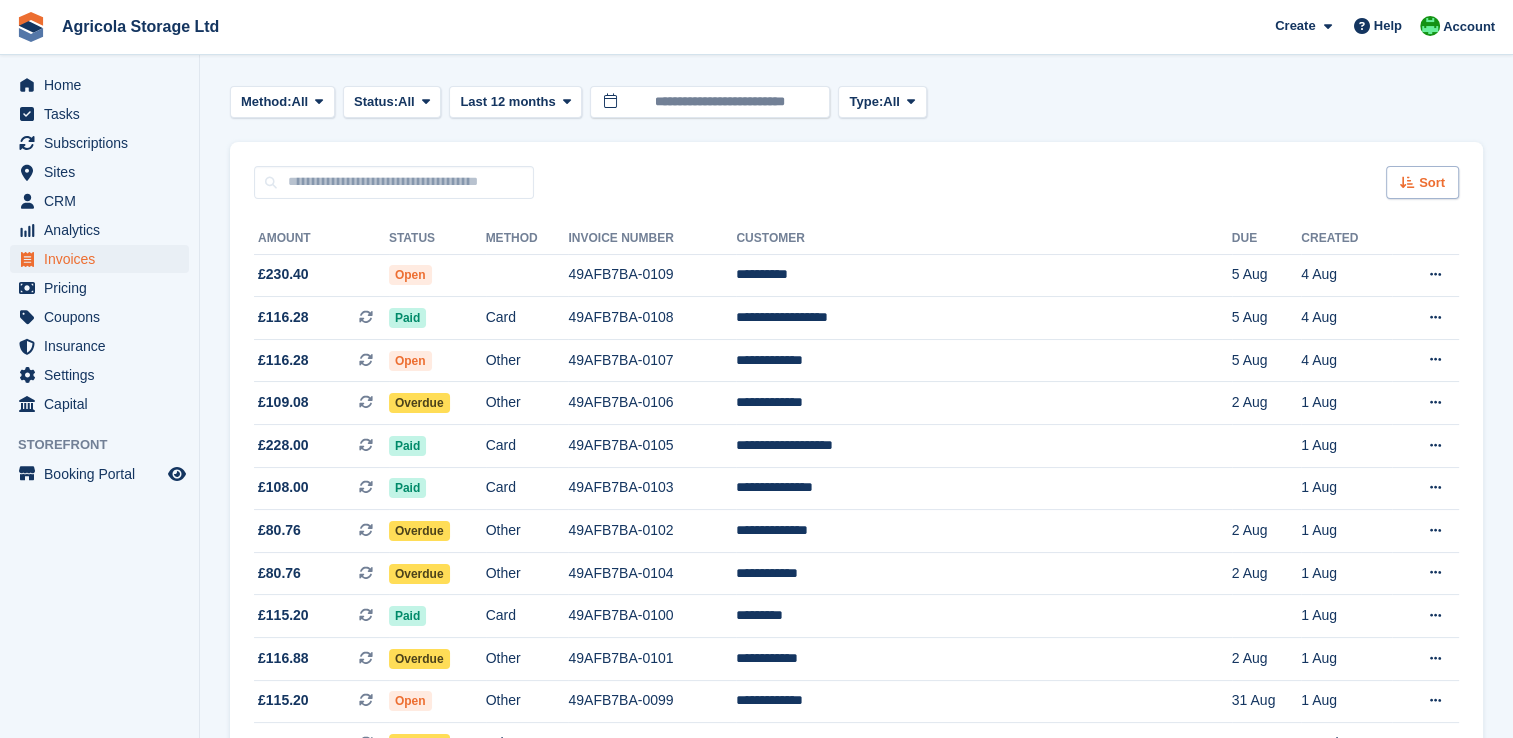 scroll, scrollTop: 83, scrollLeft: 0, axis: vertical 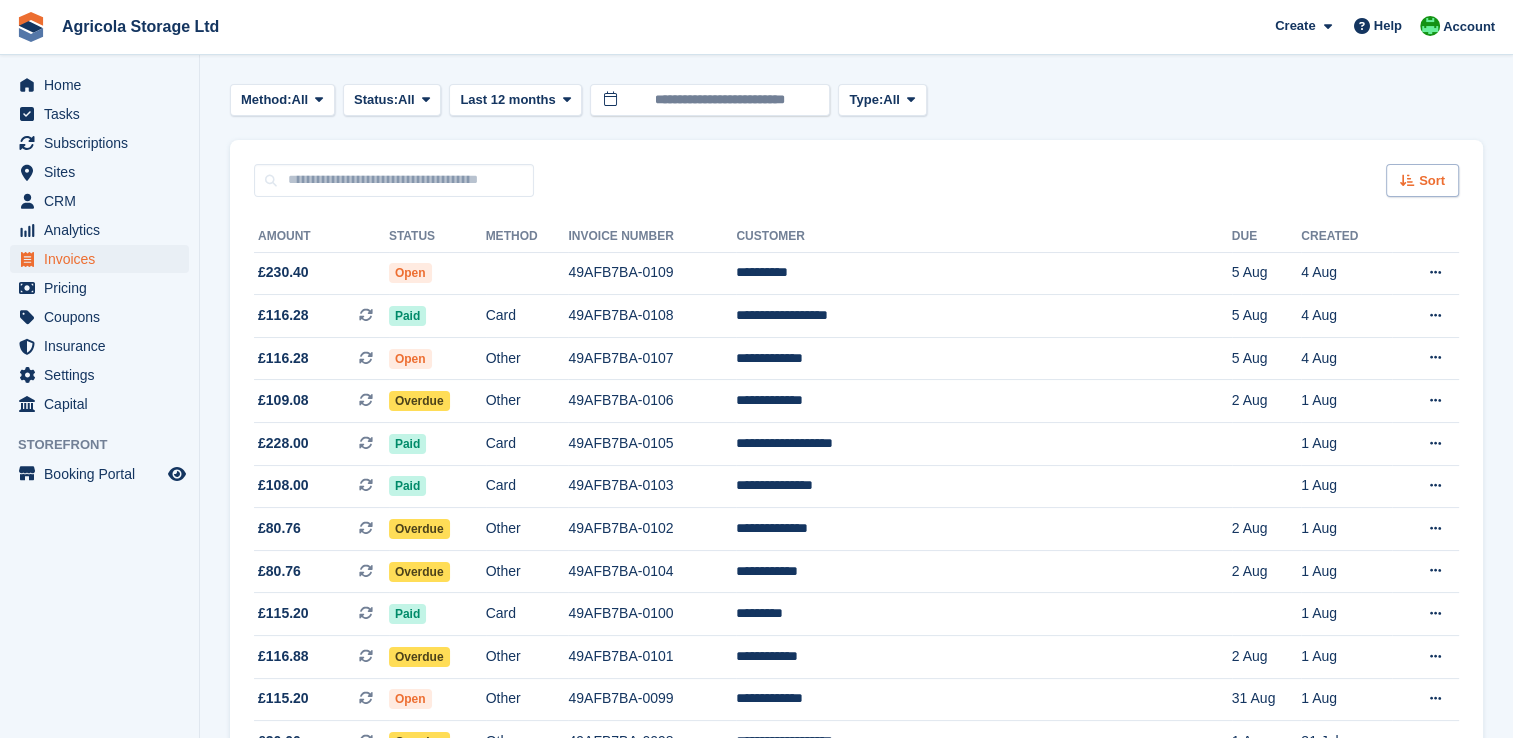 click on "Sort" at bounding box center [1432, 181] 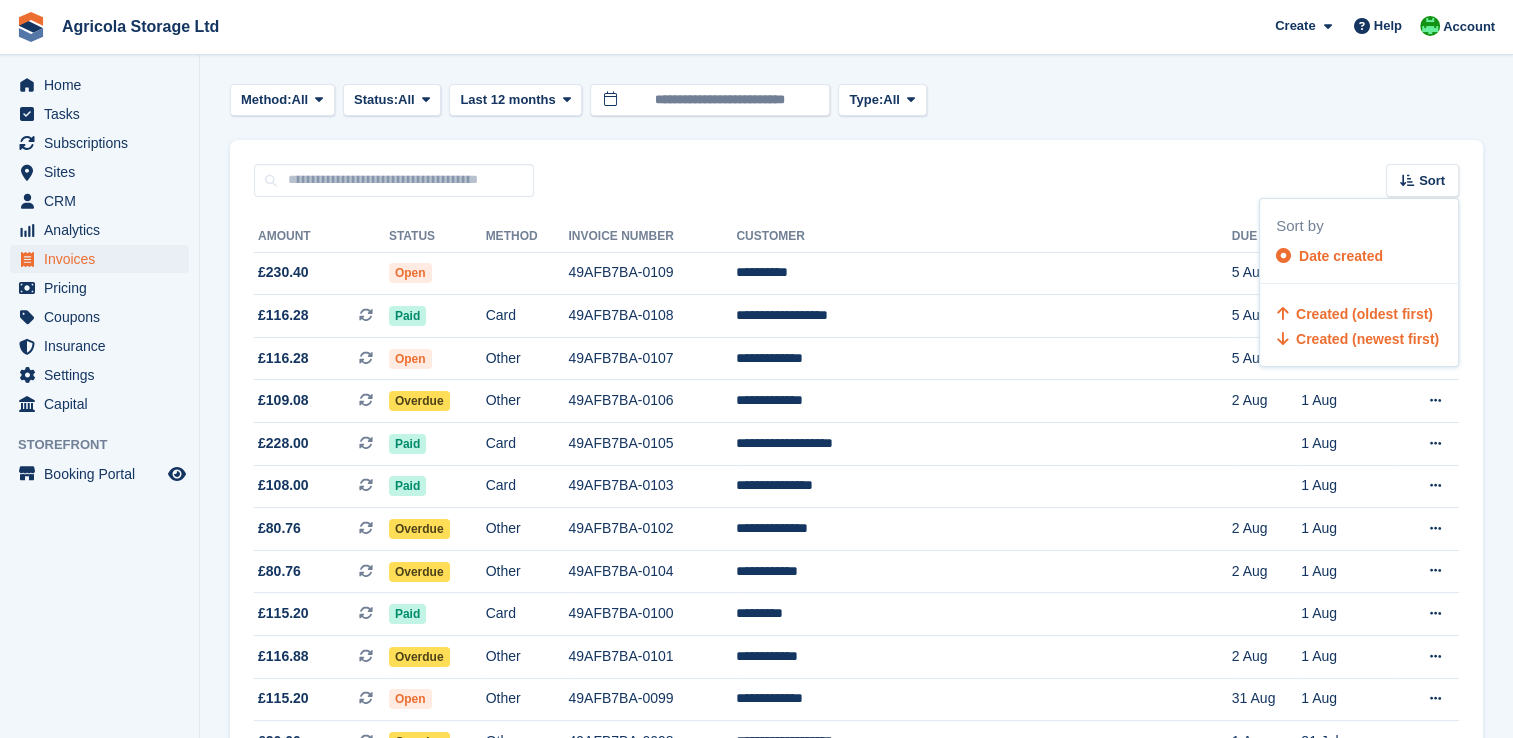 click on "Created (oldest first)" at bounding box center (1364, 314) 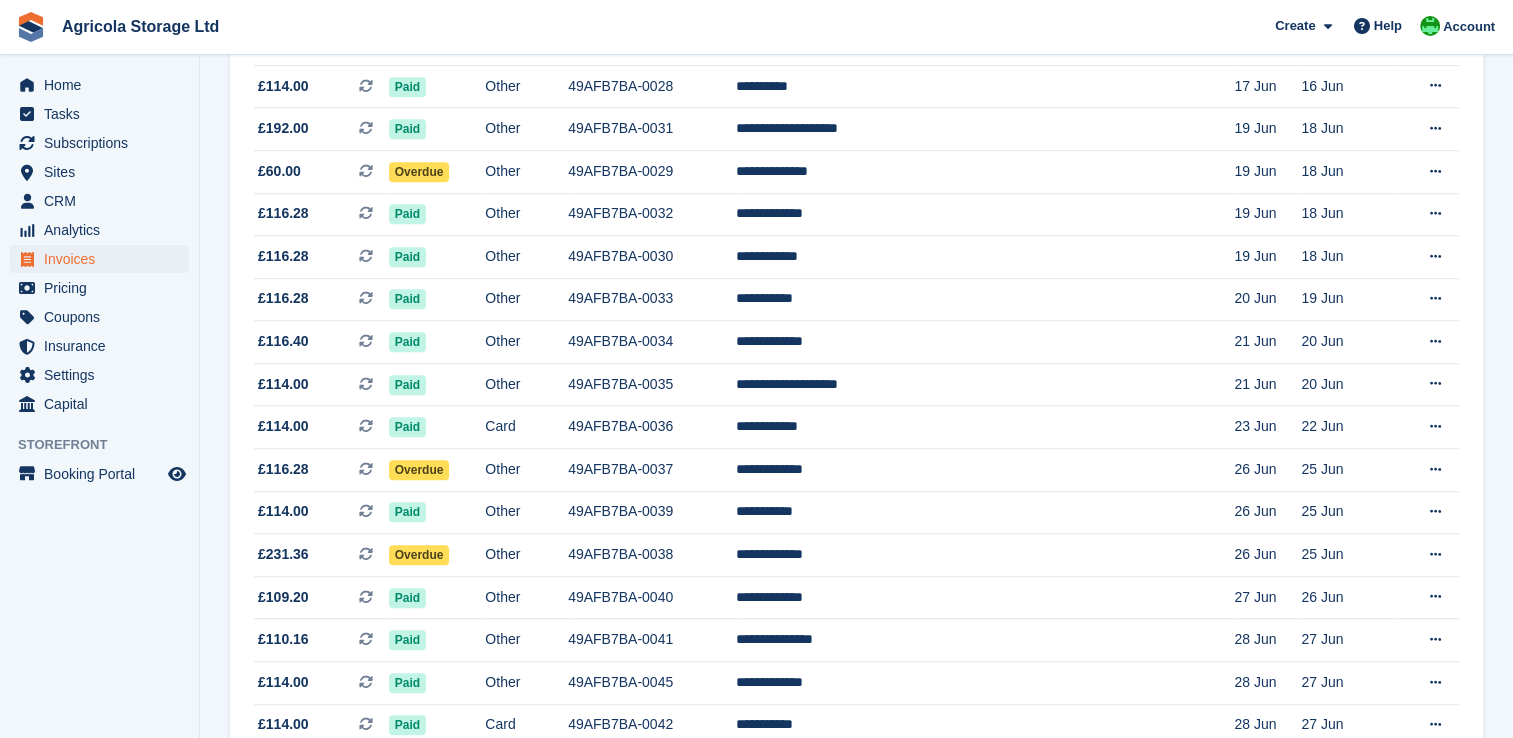 scroll, scrollTop: 1424, scrollLeft: 0, axis: vertical 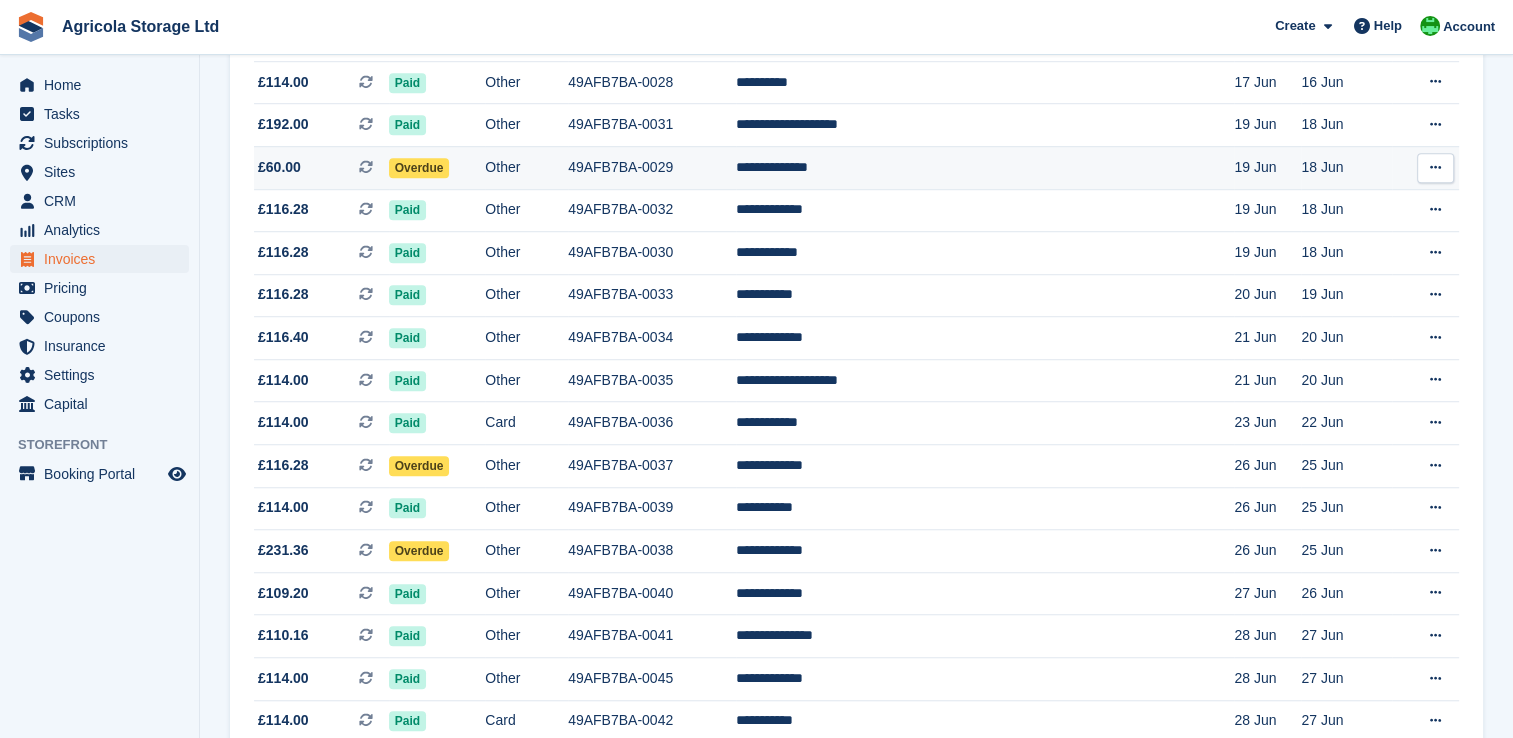 click on "Overdue" at bounding box center (419, 168) 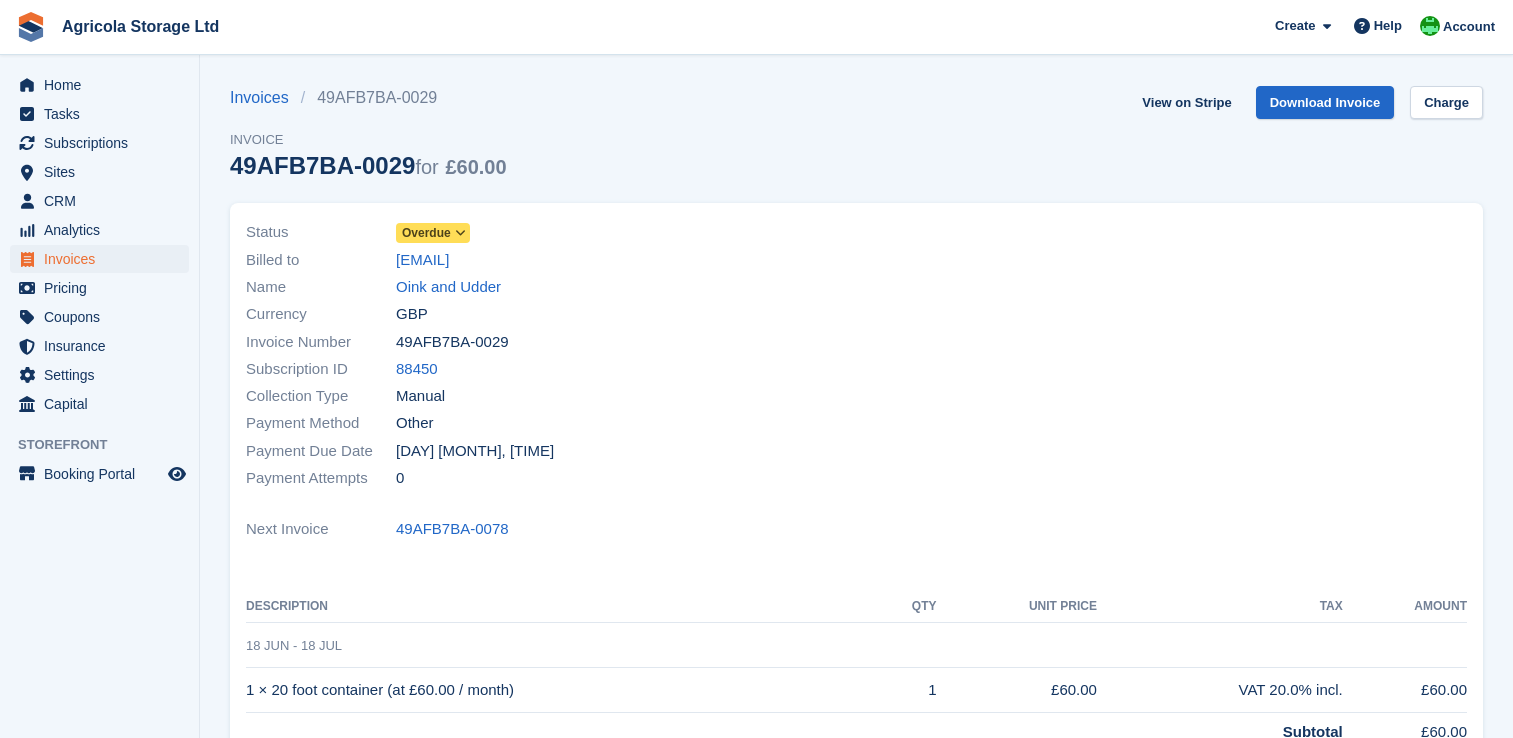 scroll, scrollTop: 0, scrollLeft: 0, axis: both 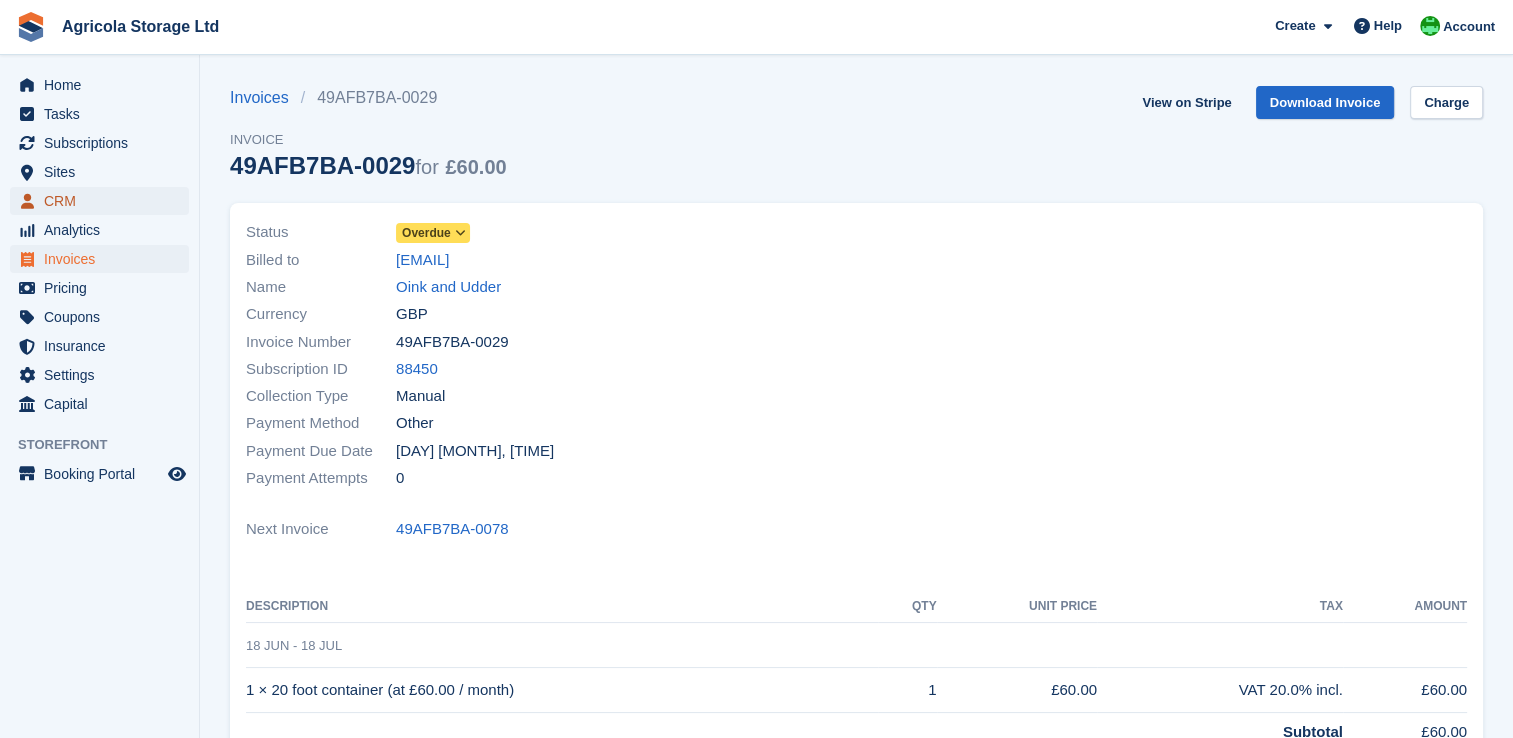 click on "CRM" at bounding box center [104, 201] 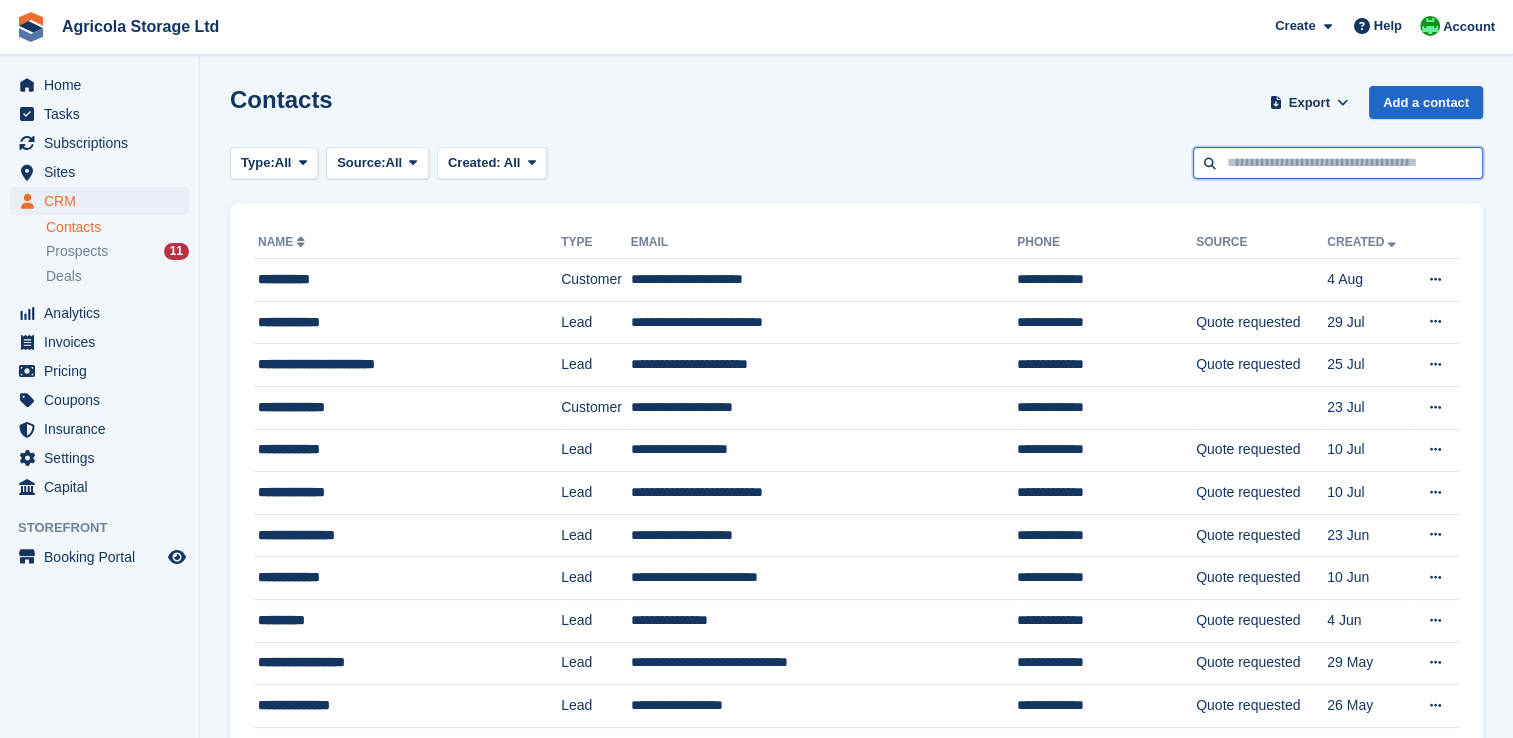 click at bounding box center (1338, 163) 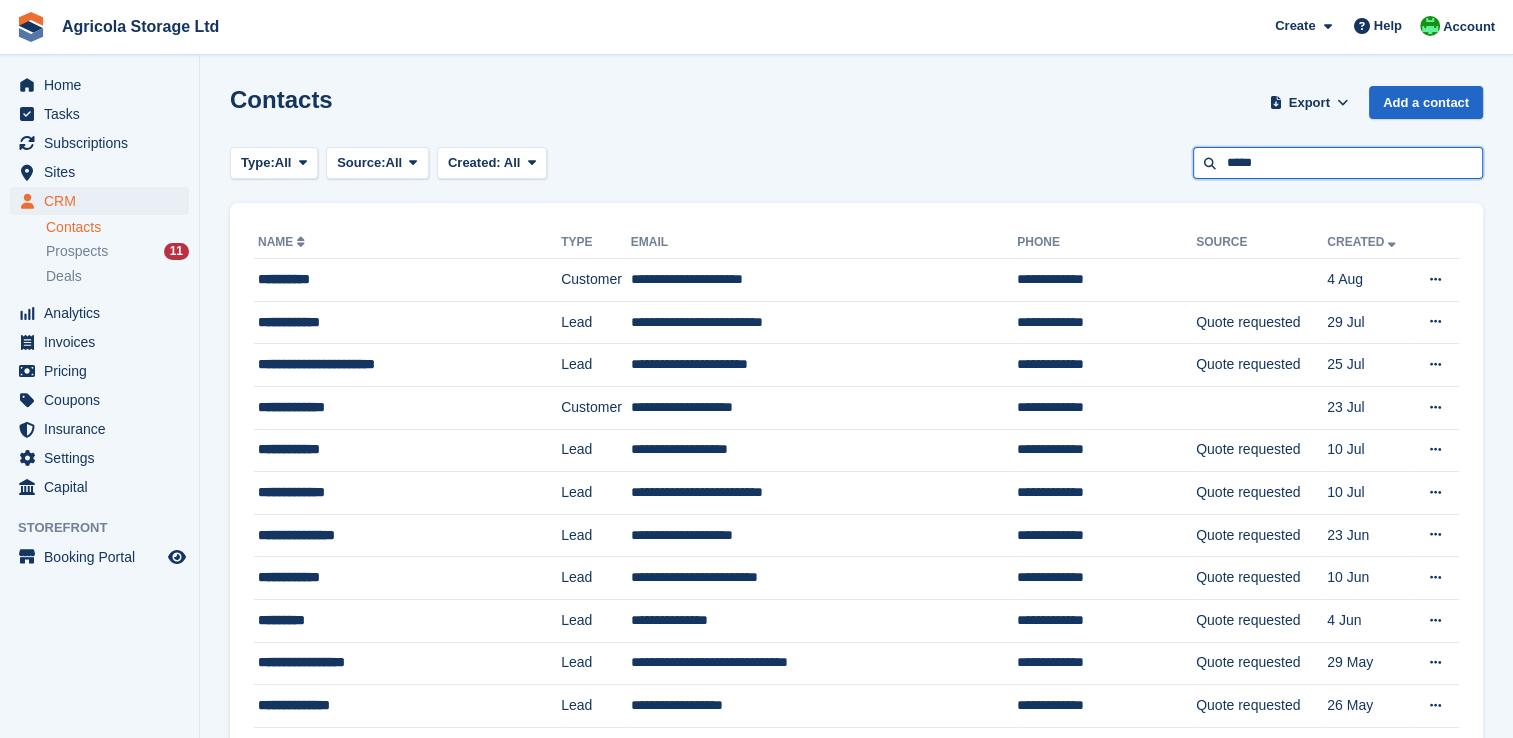 type on "*****" 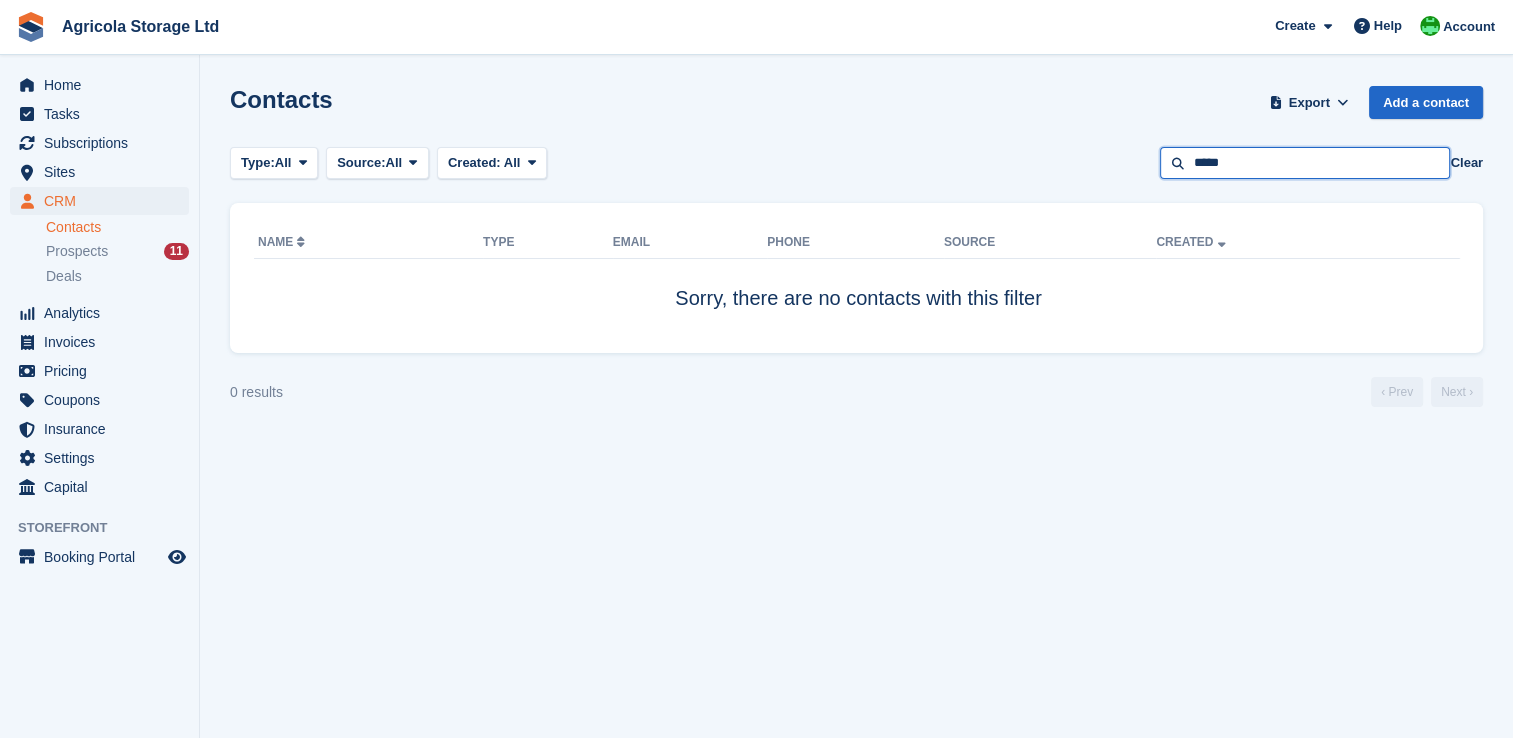 drag, startPoint x: 1273, startPoint y: 165, endPoint x: 1162, endPoint y: 168, distance: 111.040535 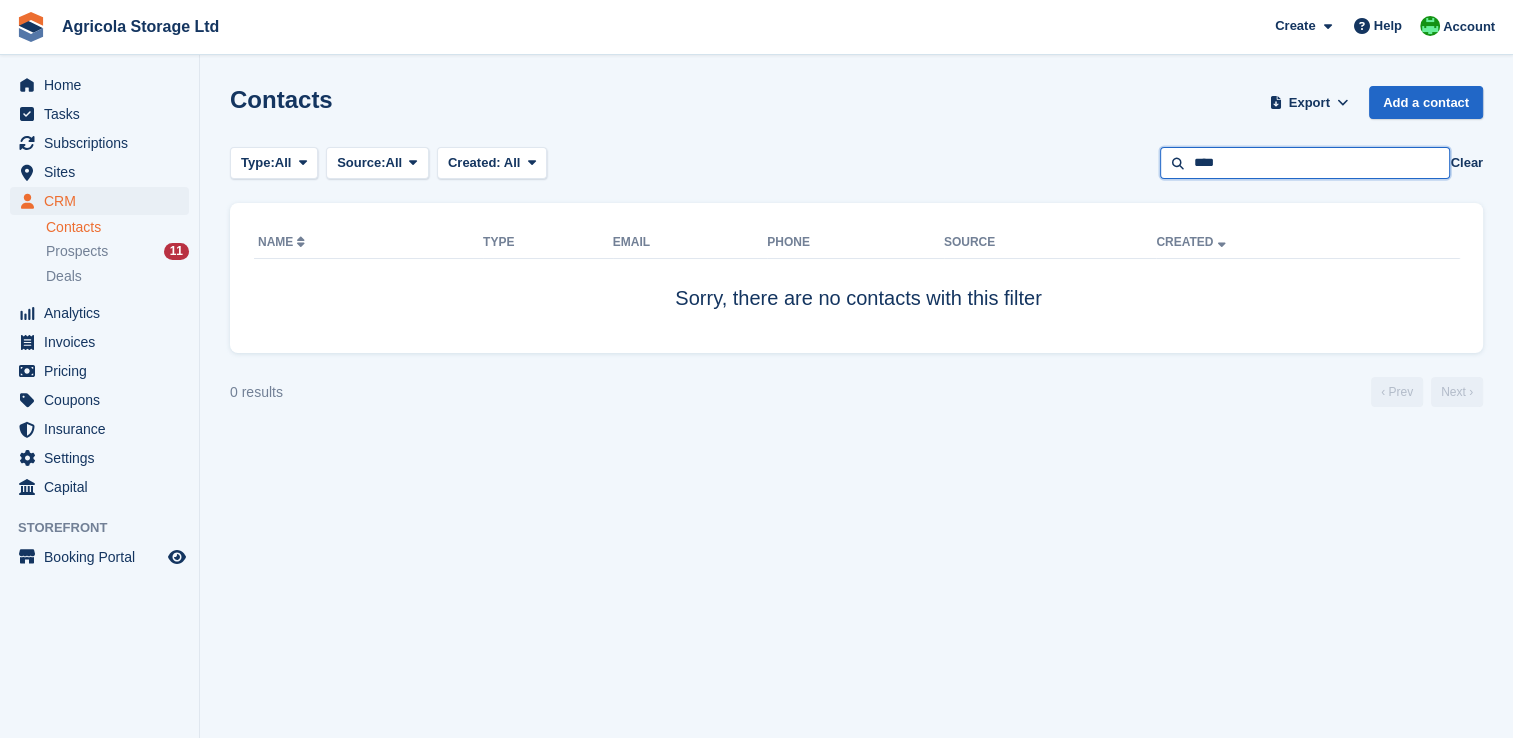 type on "****" 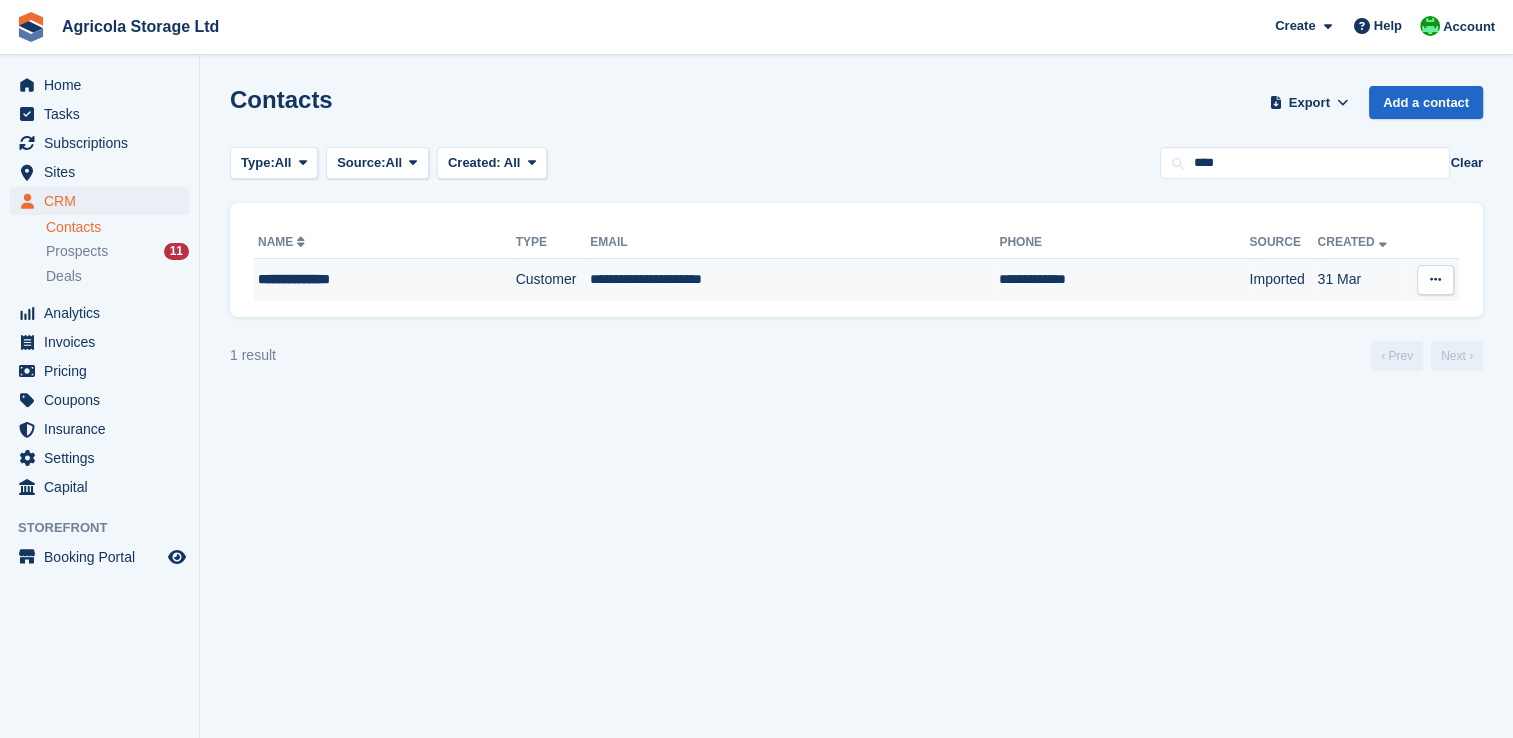 click on "**********" at bounding box center [794, 280] 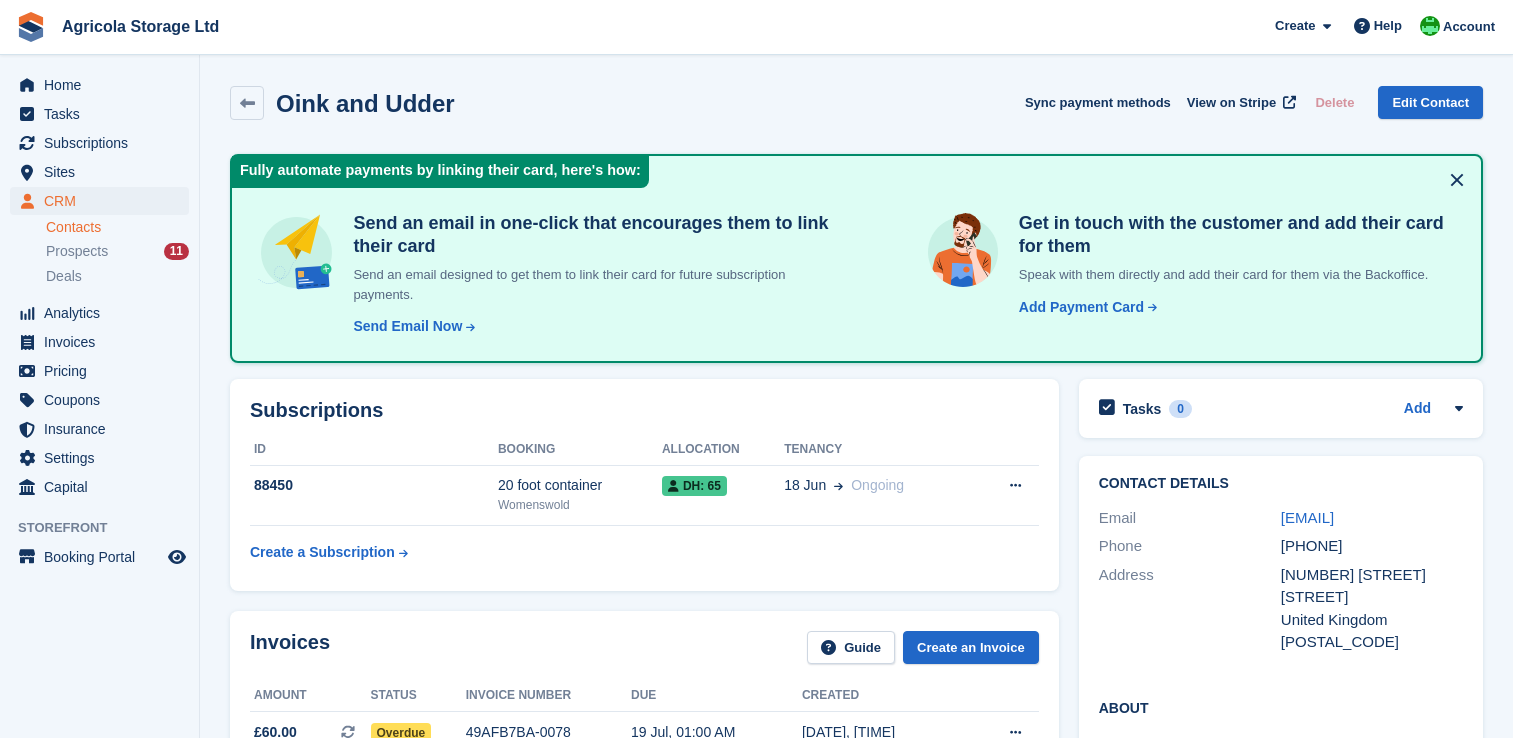 scroll, scrollTop: 0, scrollLeft: 0, axis: both 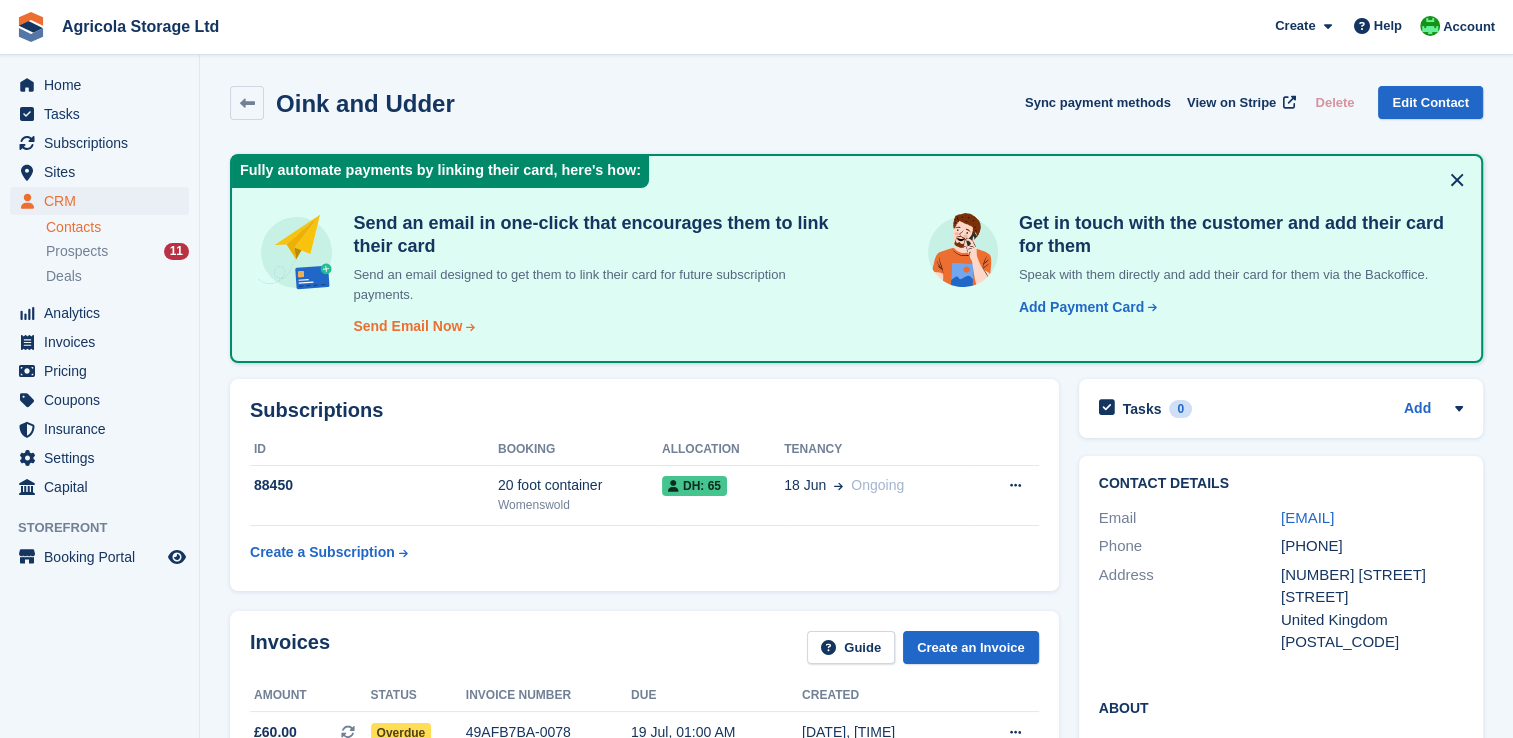 click on "Send Email Now" at bounding box center (407, 326) 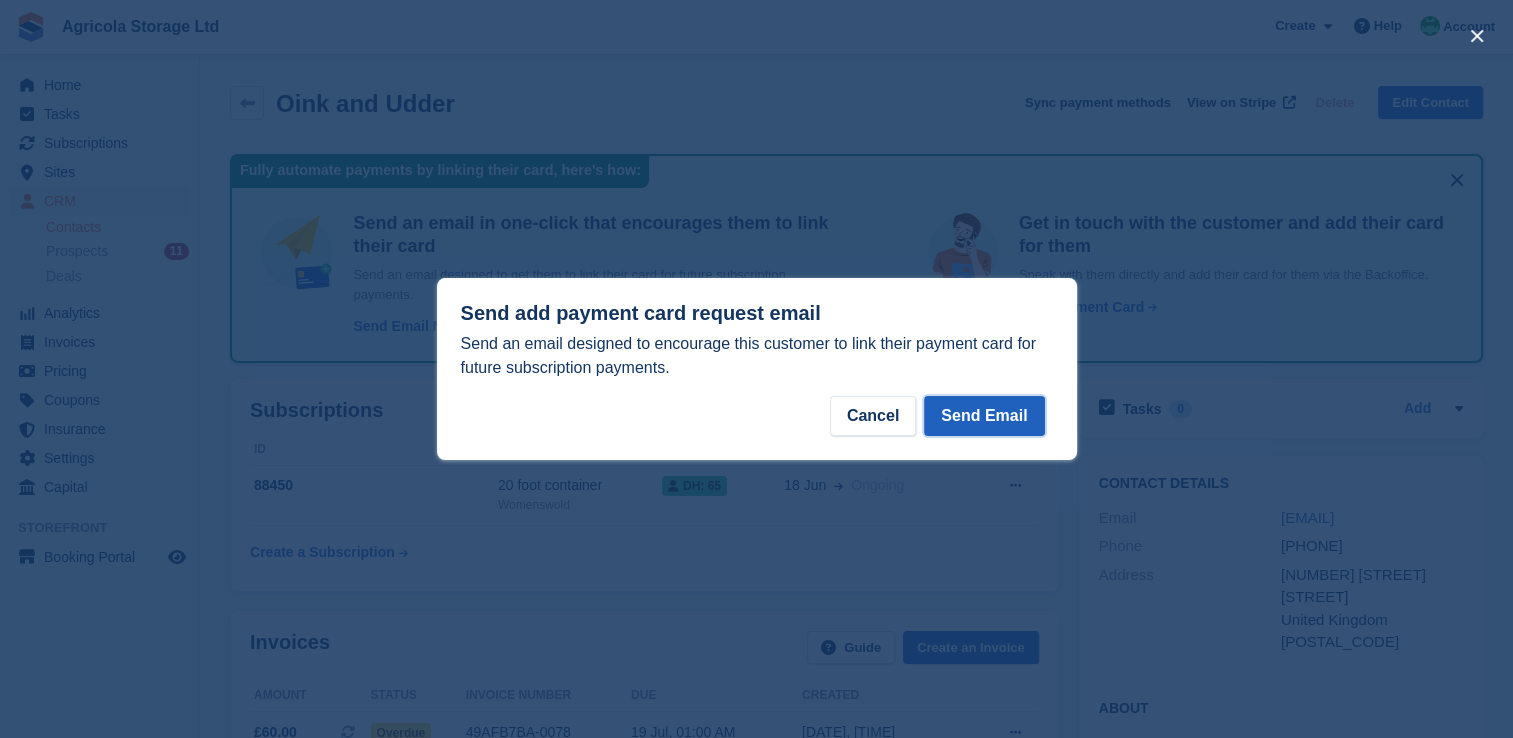 click on "Send Email" at bounding box center [984, 416] 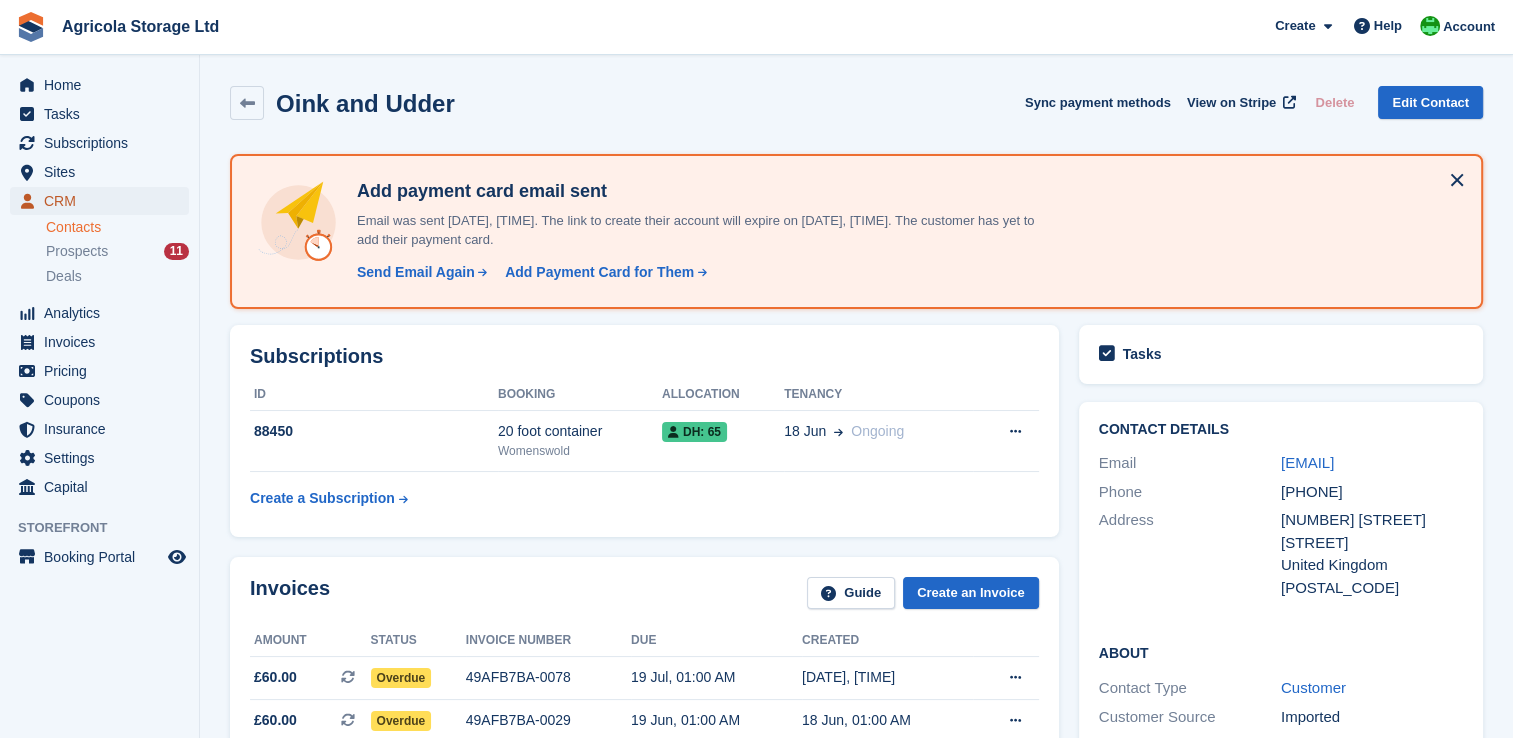 click on "CRM" at bounding box center [104, 201] 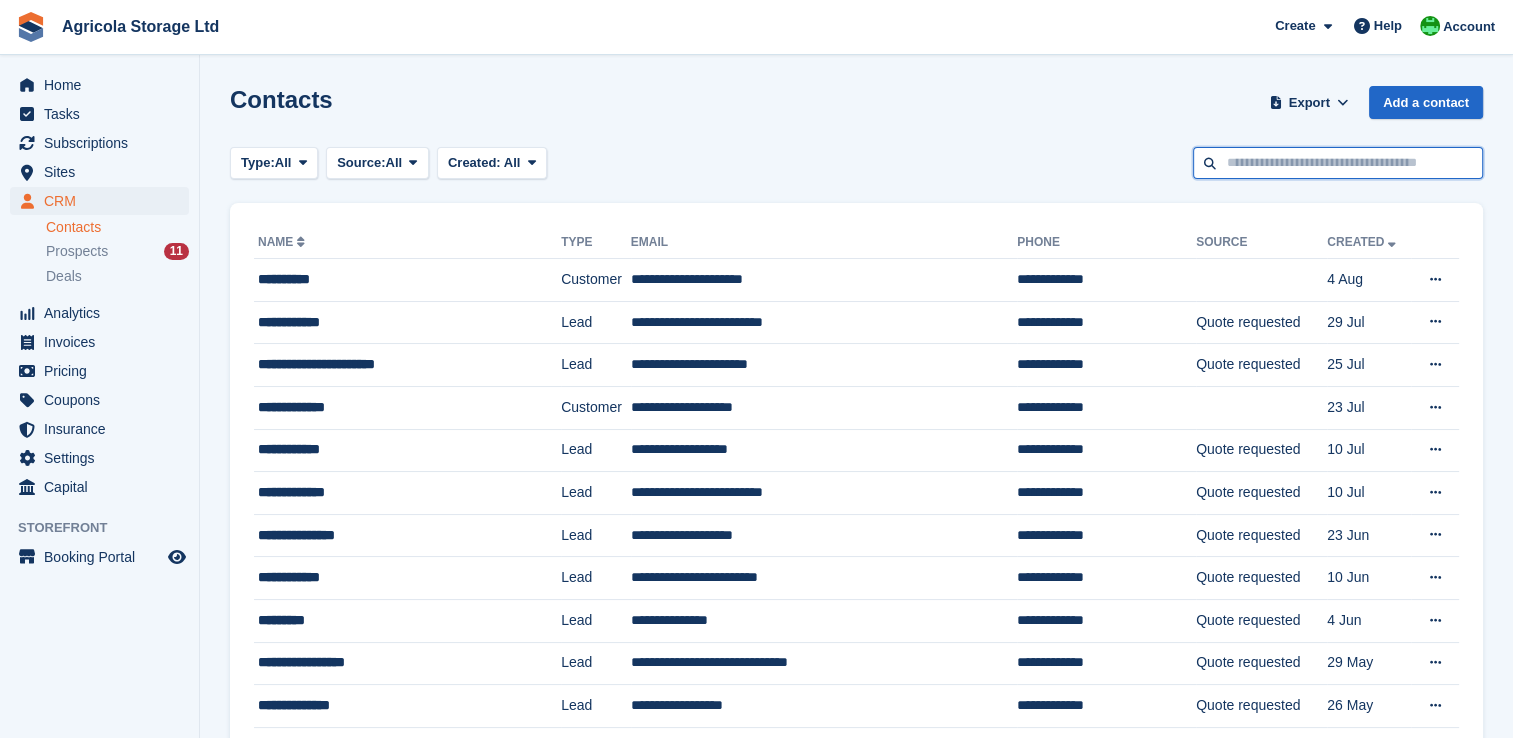 click at bounding box center (1338, 163) 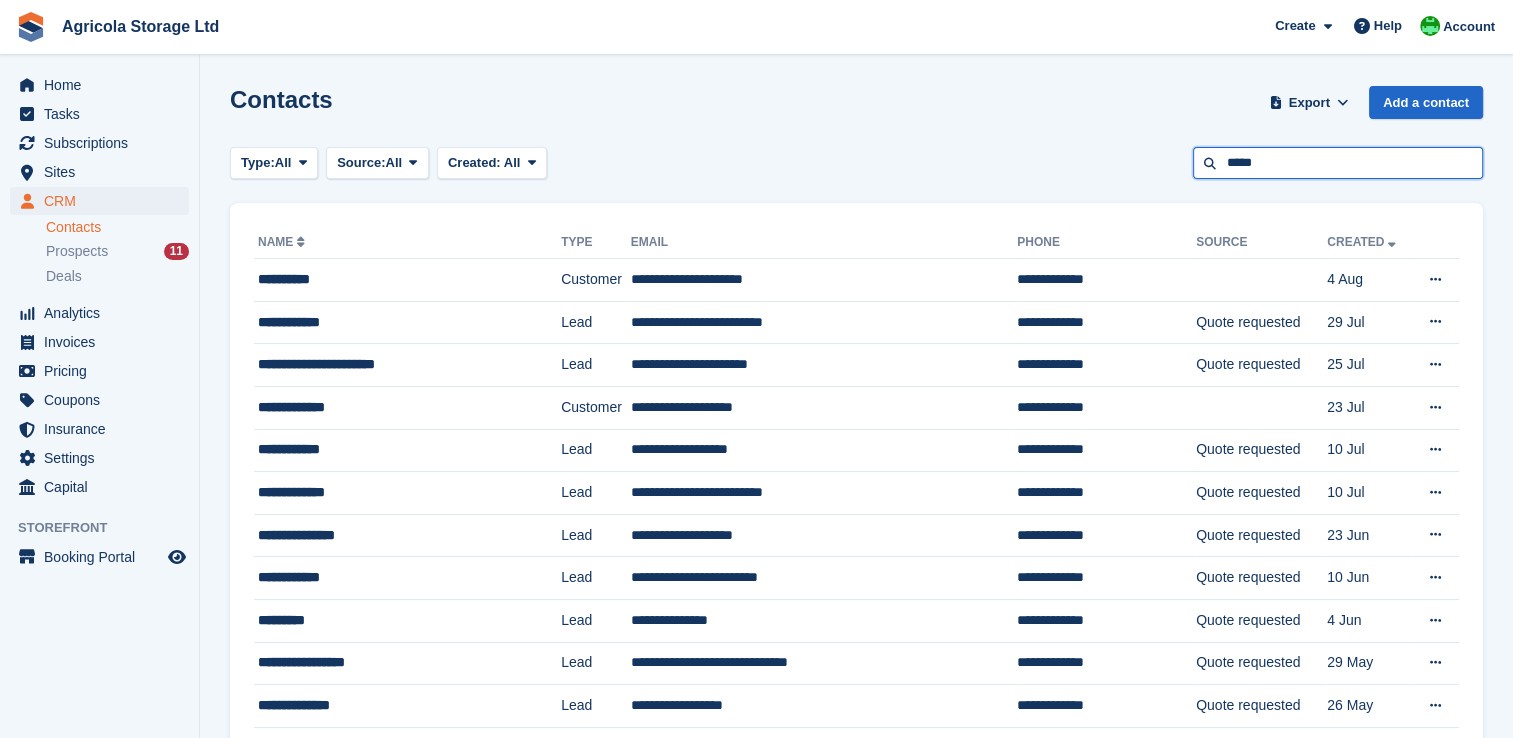 type on "*****" 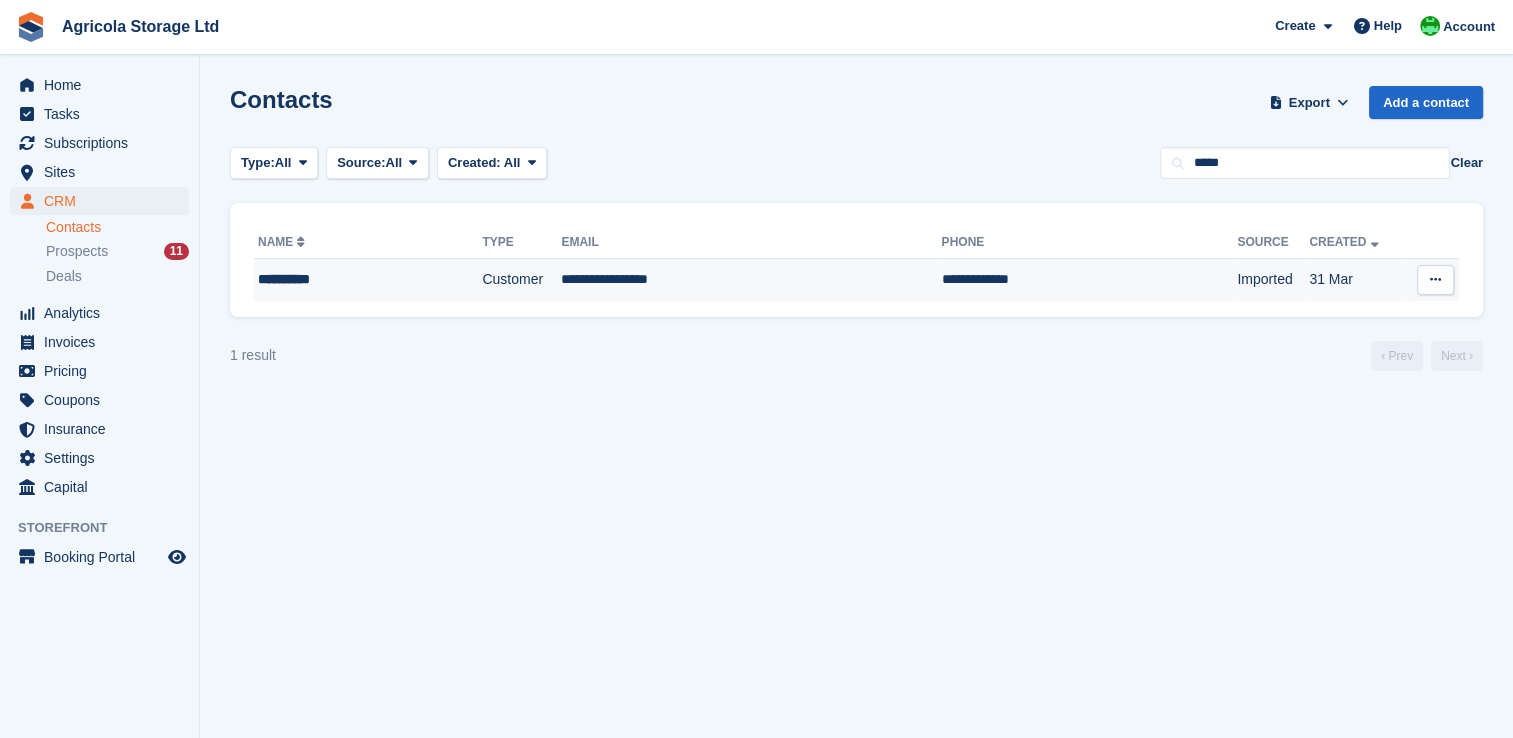 click on "Customer" at bounding box center (521, 280) 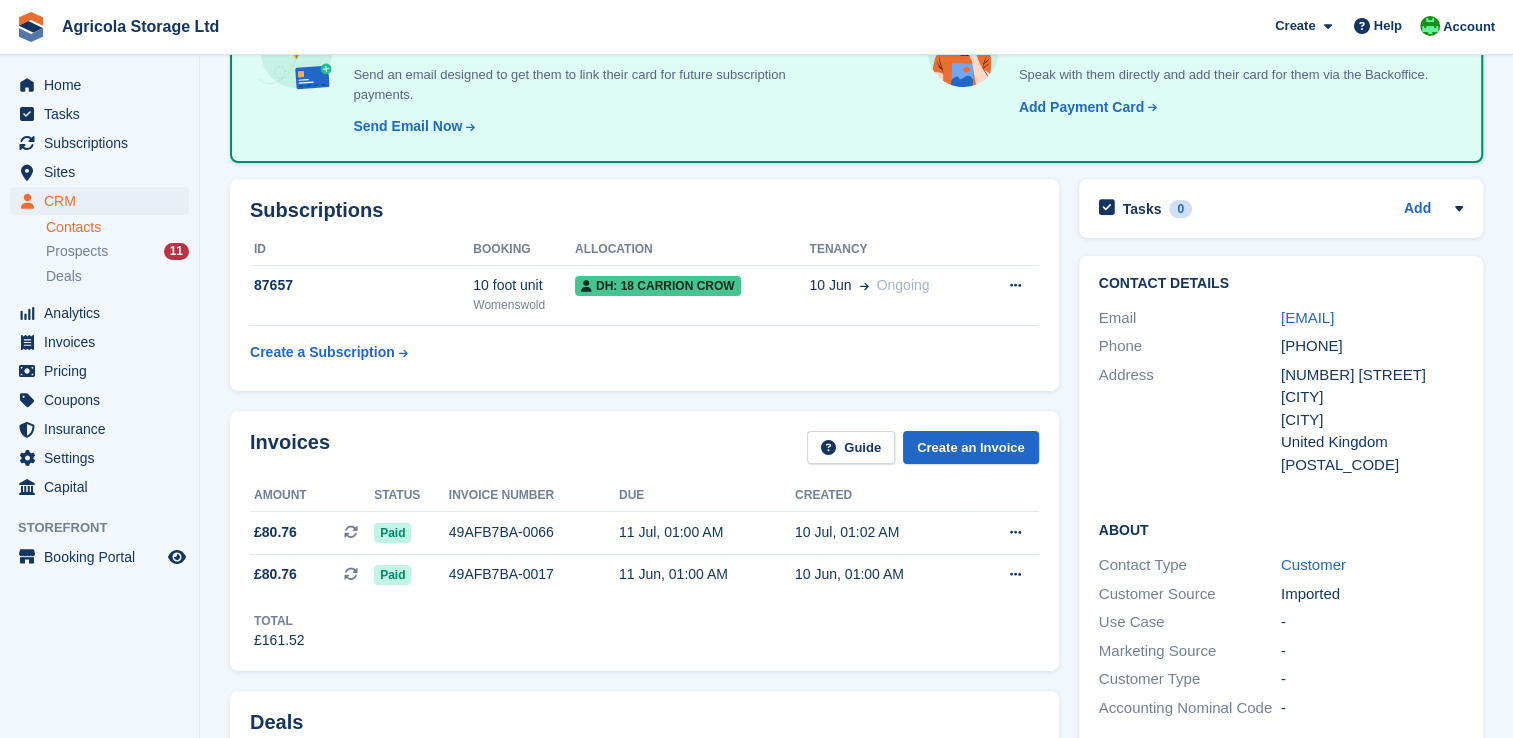 scroll, scrollTop: 240, scrollLeft: 0, axis: vertical 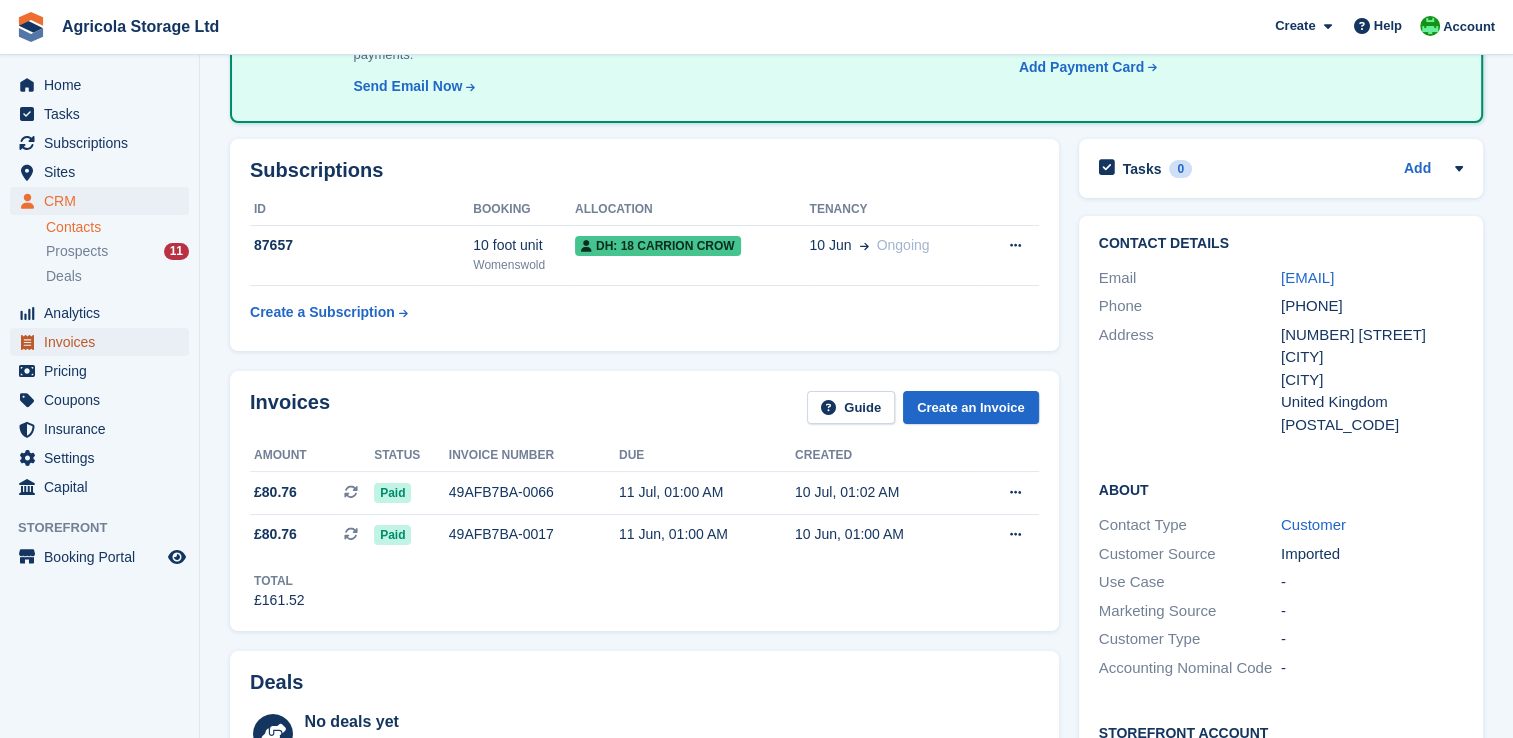 click on "Invoices" at bounding box center [104, 342] 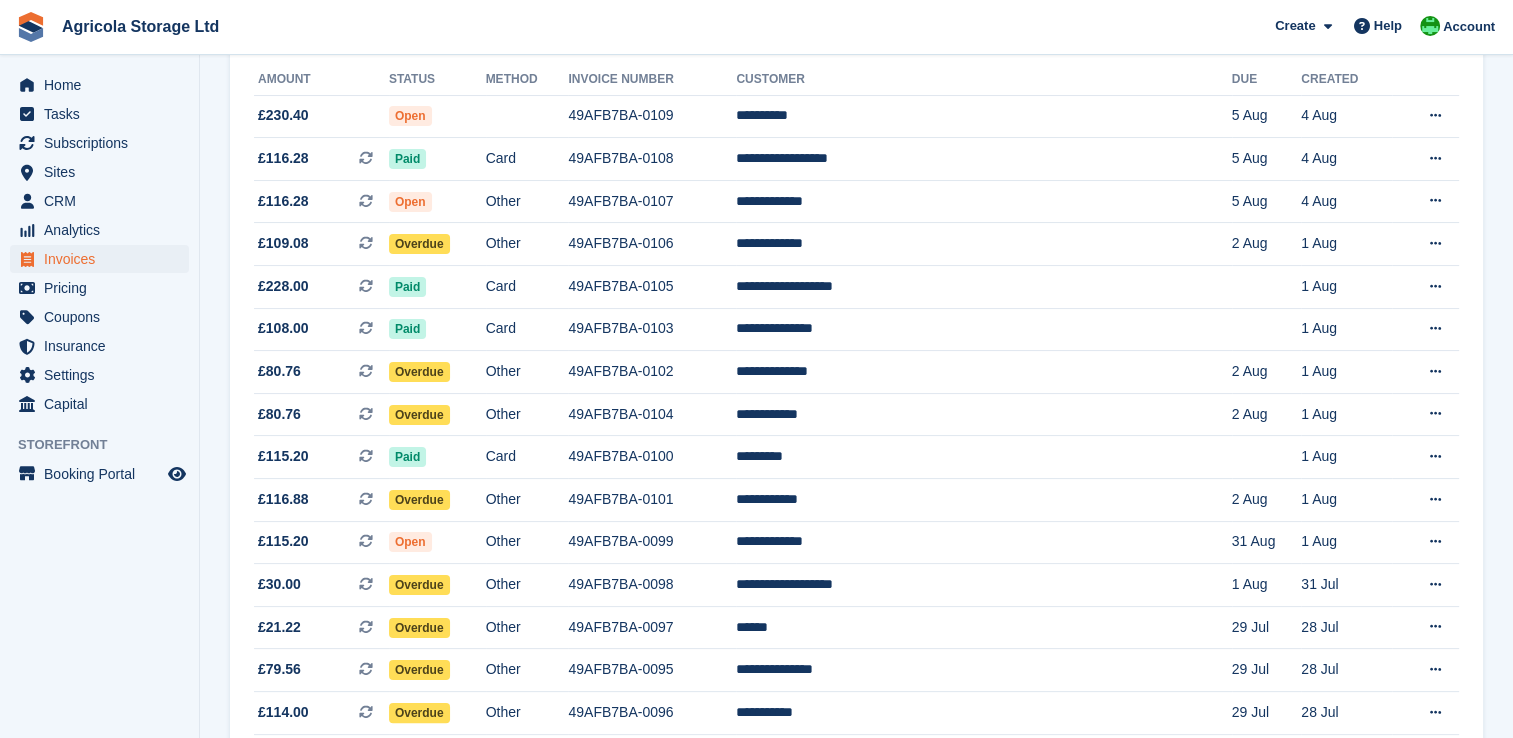 scroll, scrollTop: 0, scrollLeft: 0, axis: both 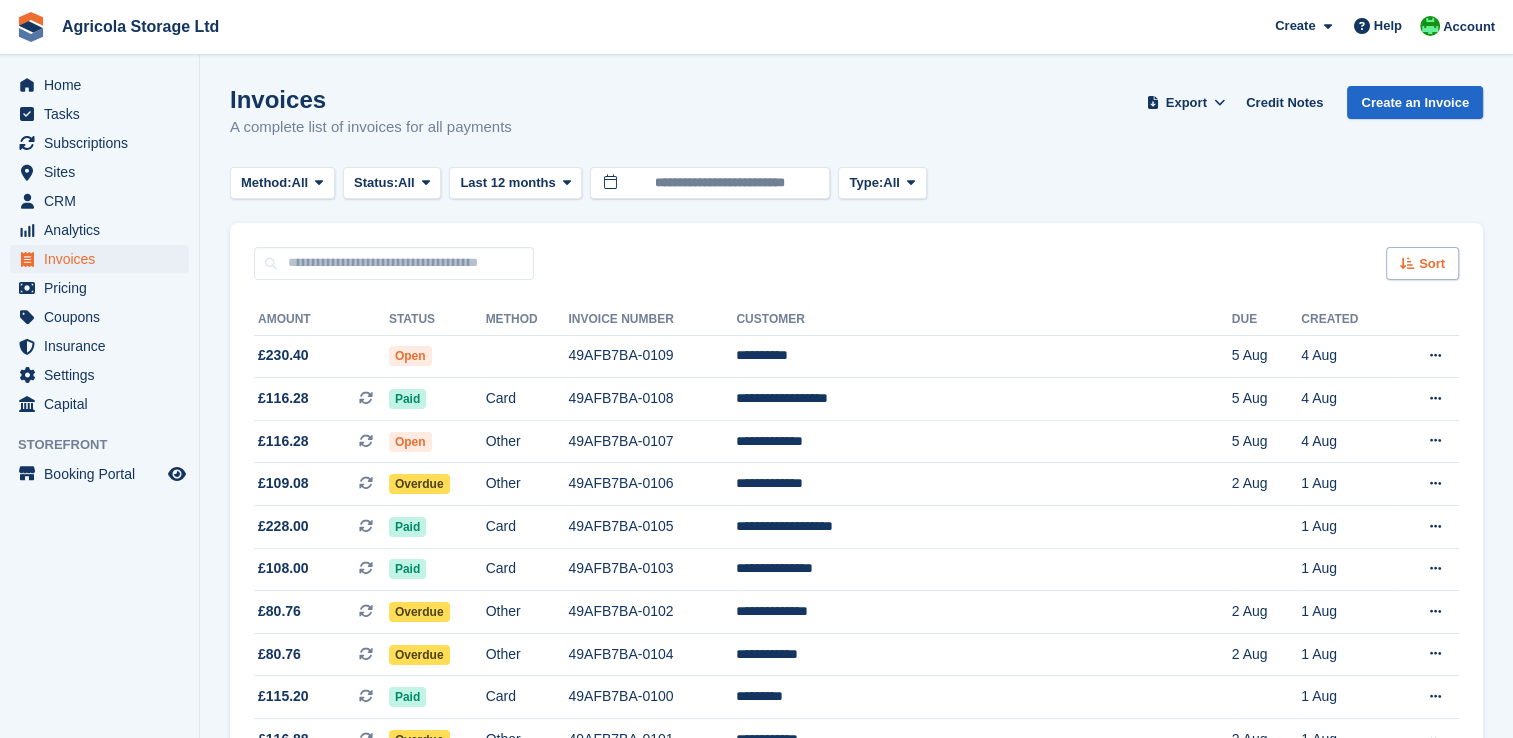 click on "Sort" at bounding box center (1432, 264) 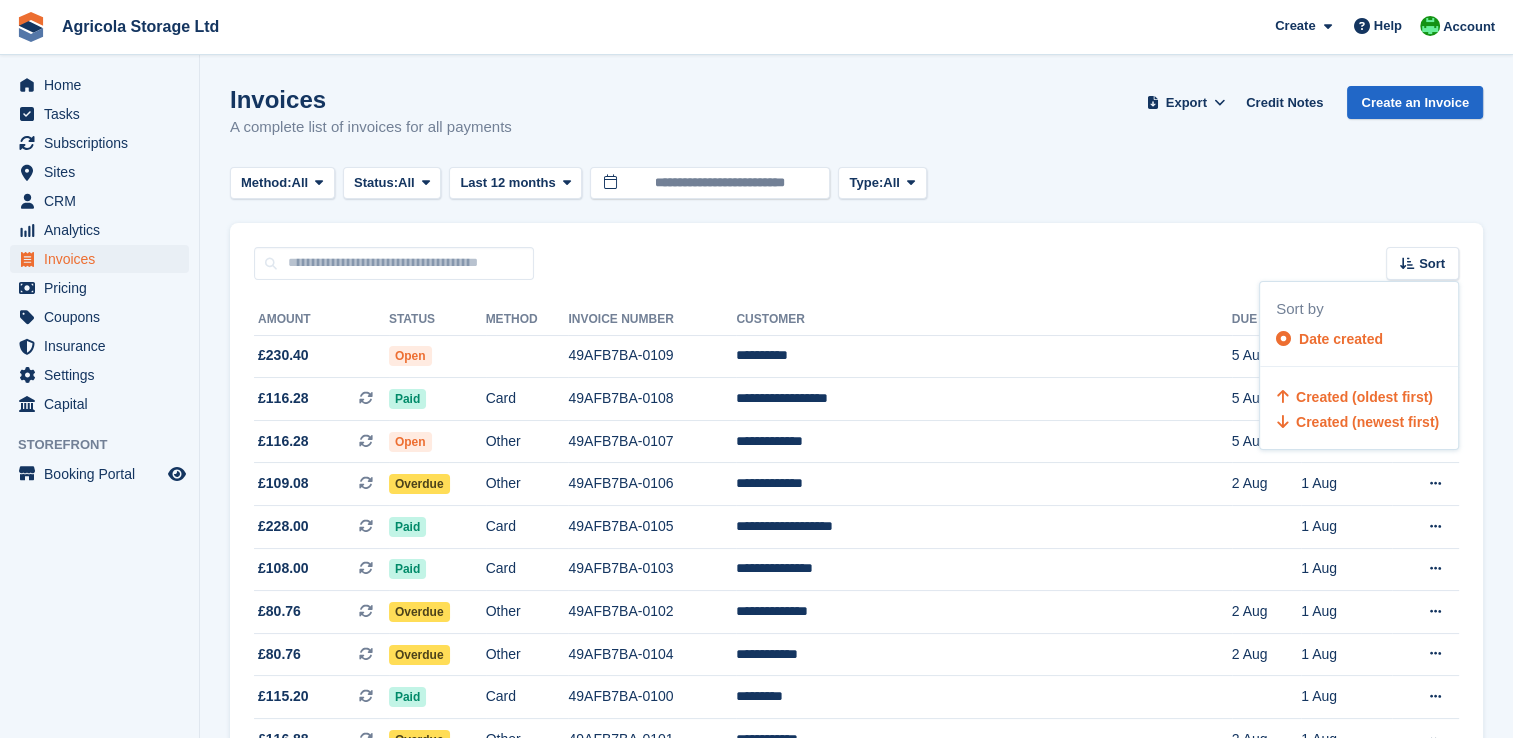 click on "Created (oldest first)" at bounding box center [1364, 397] 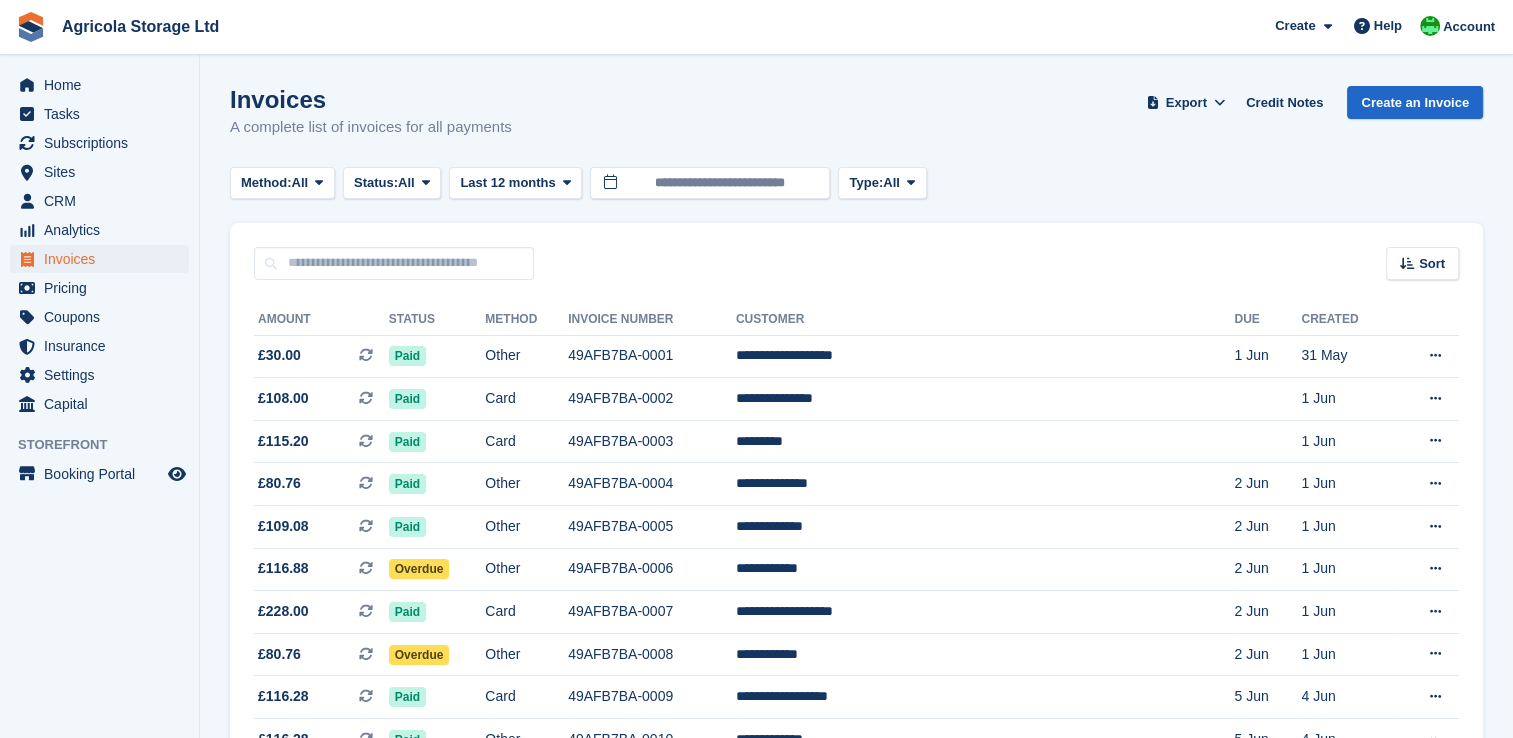click on "Invoices
A complete list of invoices for all payments
Export
Export Invoices
Export a CSV of all Invoices which match the current filters.
Please allow time for large exports.
Export Formatted for Sage 50
Export Formatted for Xero
Start Export
Credit Notes
Create an Invoice
Method:
All
All
Bank Transfer
Cash
Cheque
Debit/Credit Card
Direct Debit
SEPA Direct Debit
Other
Status:
All" at bounding box center [856, 1310] 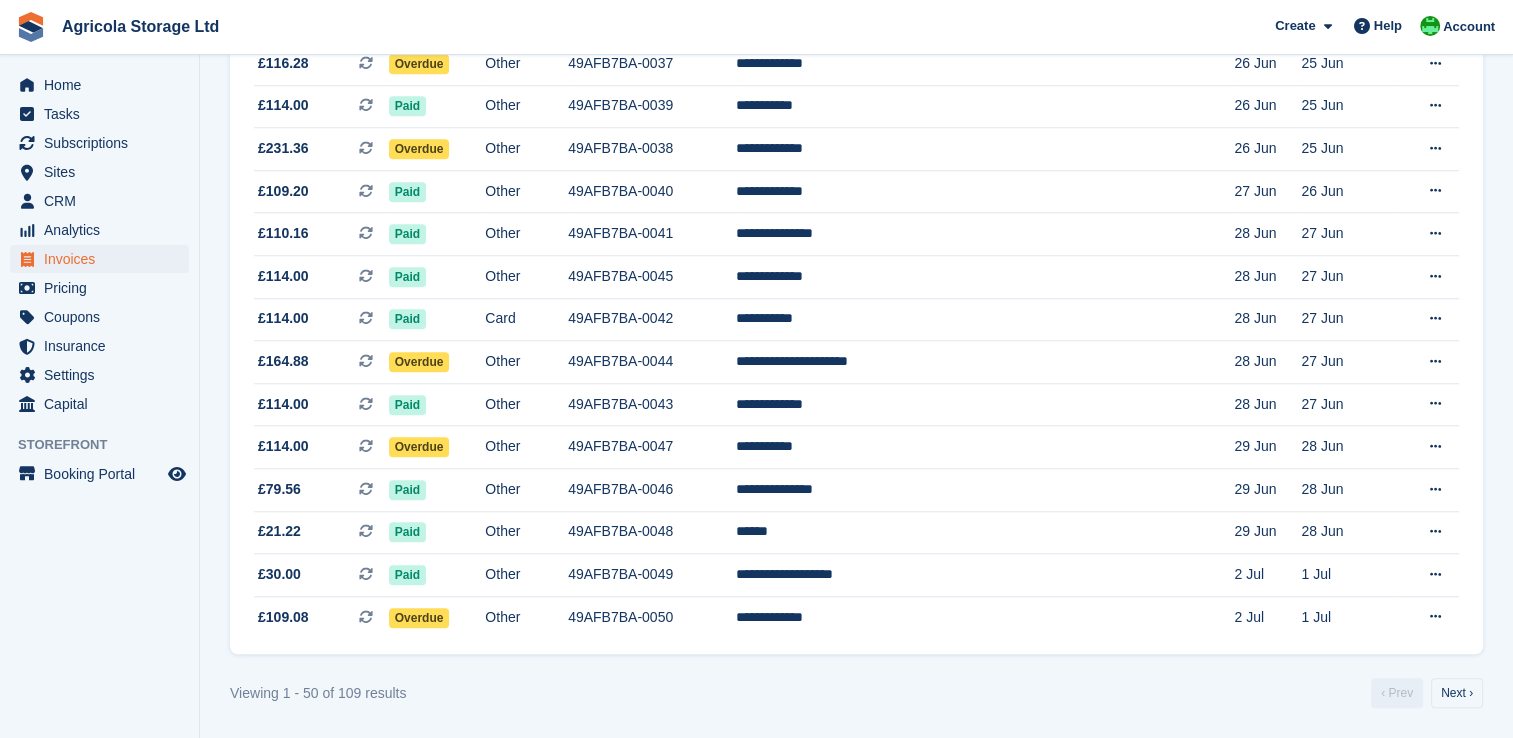 scroll, scrollTop: 1836, scrollLeft: 0, axis: vertical 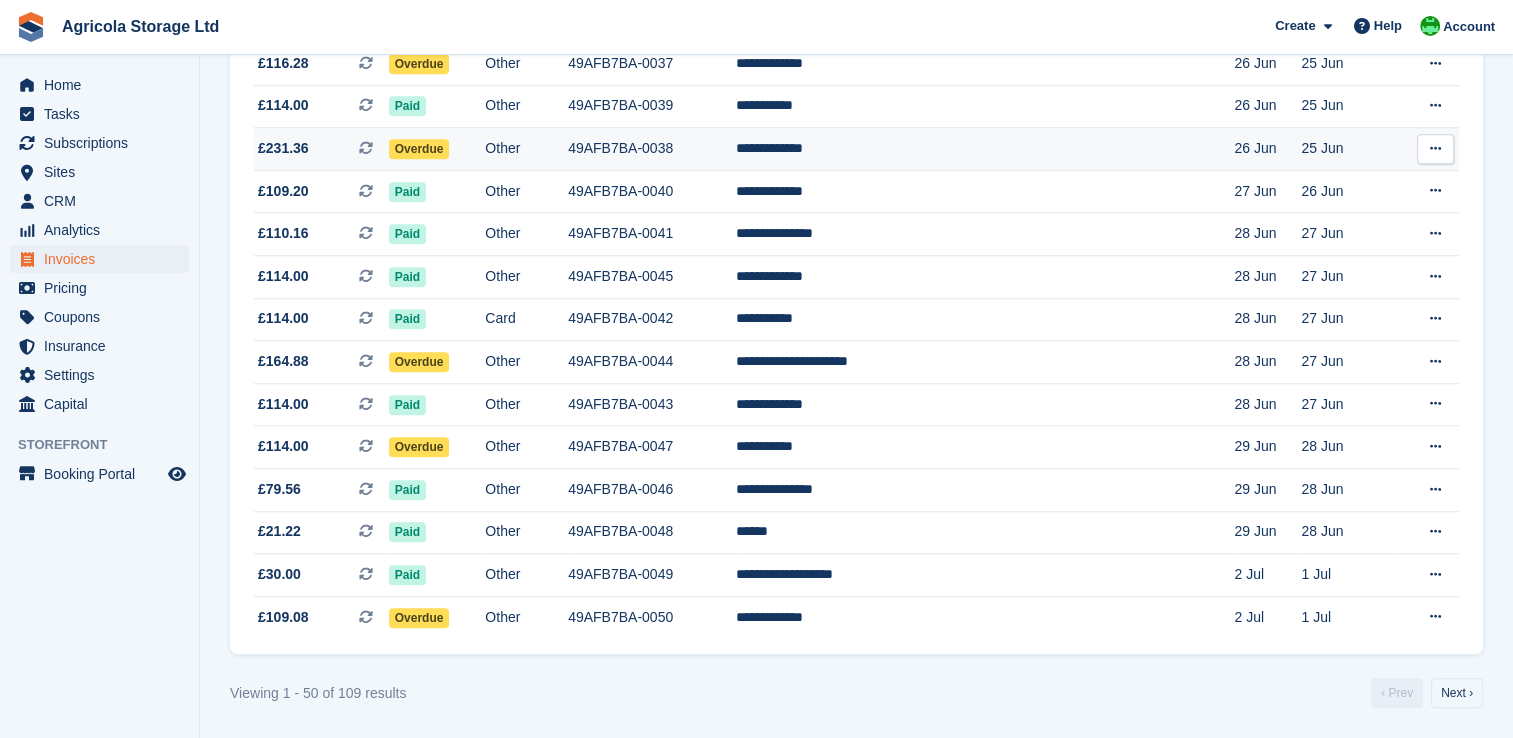 click on "**********" at bounding box center [985, 149] 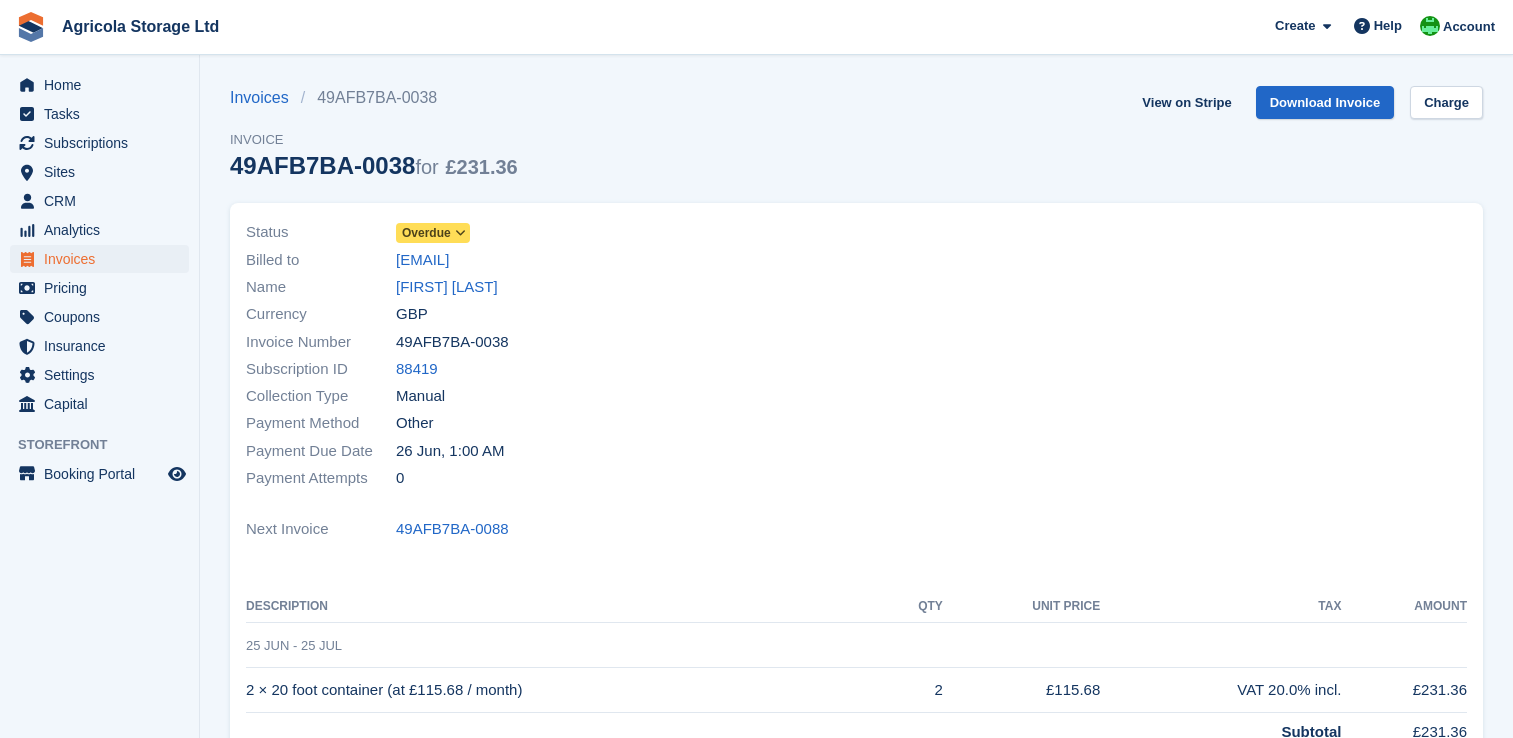 scroll, scrollTop: 0, scrollLeft: 0, axis: both 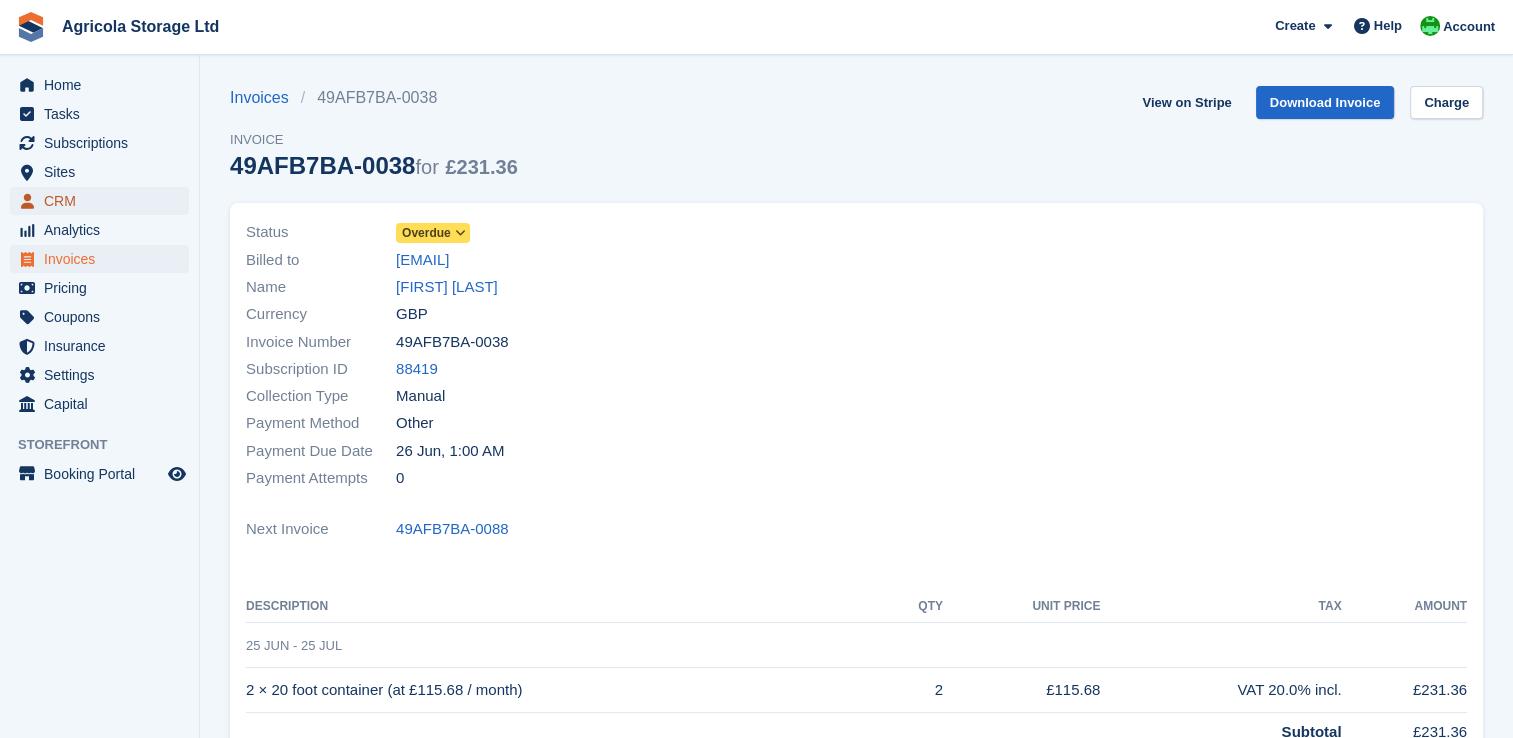click on "CRM" at bounding box center [104, 201] 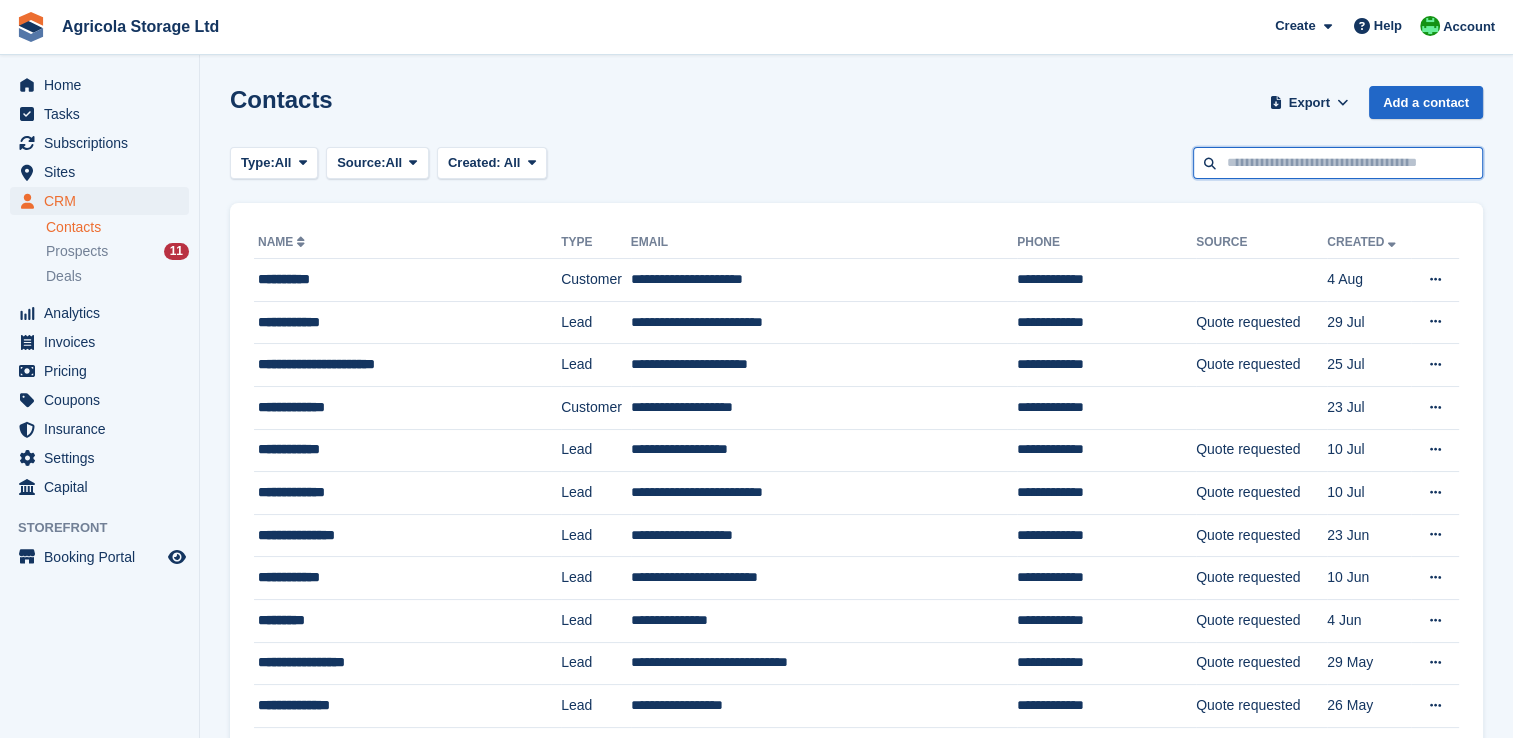 click at bounding box center (1338, 163) 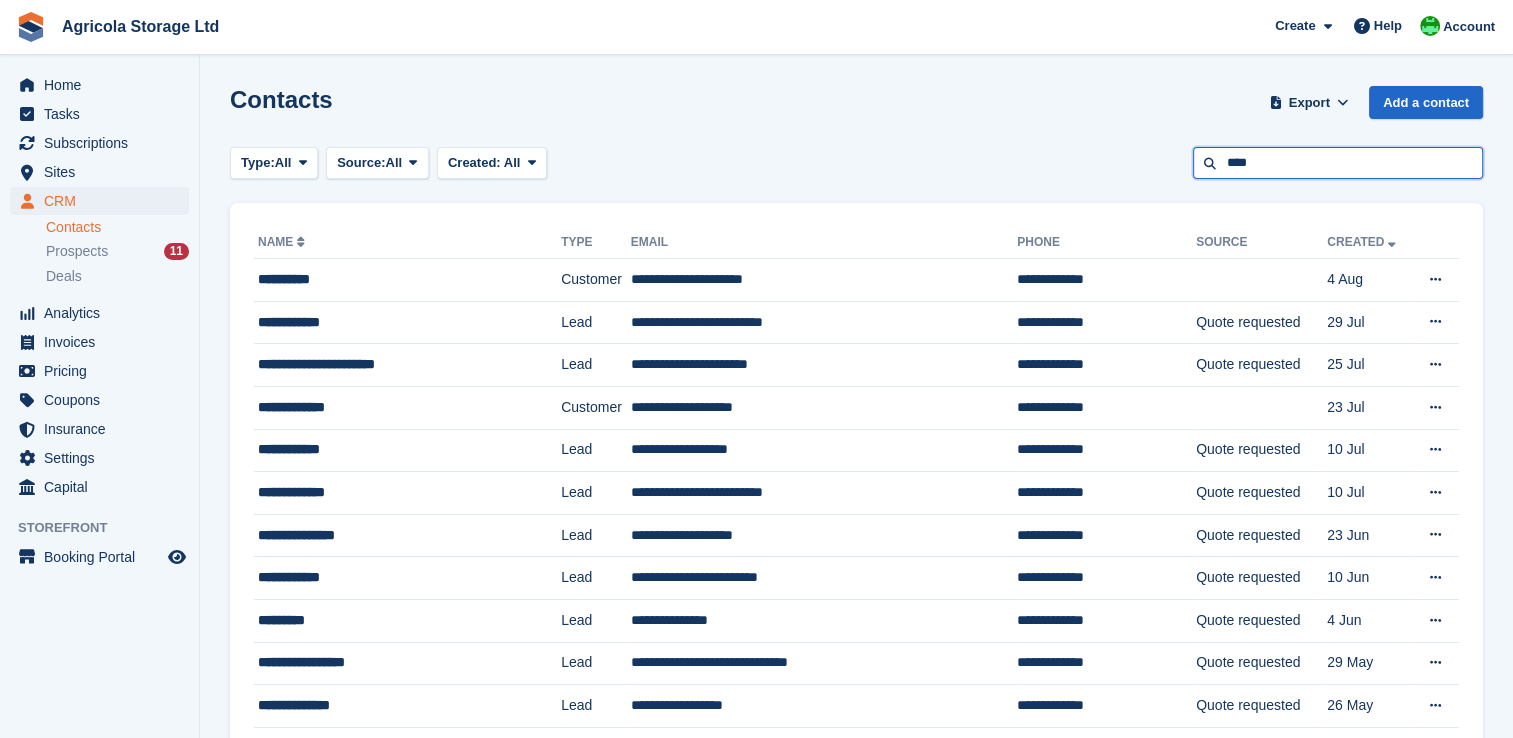type on "****" 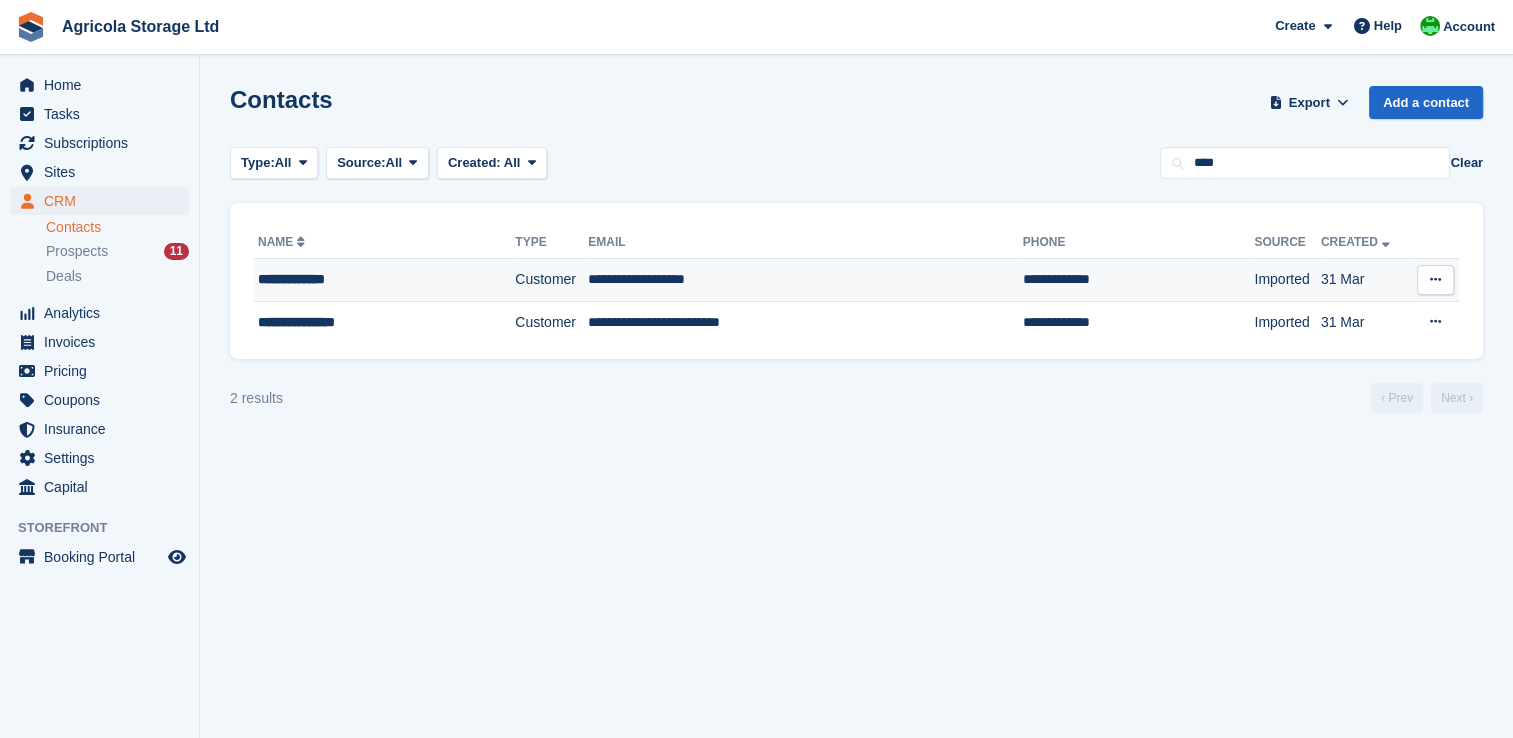 click on "**********" at bounding box center (805, 280) 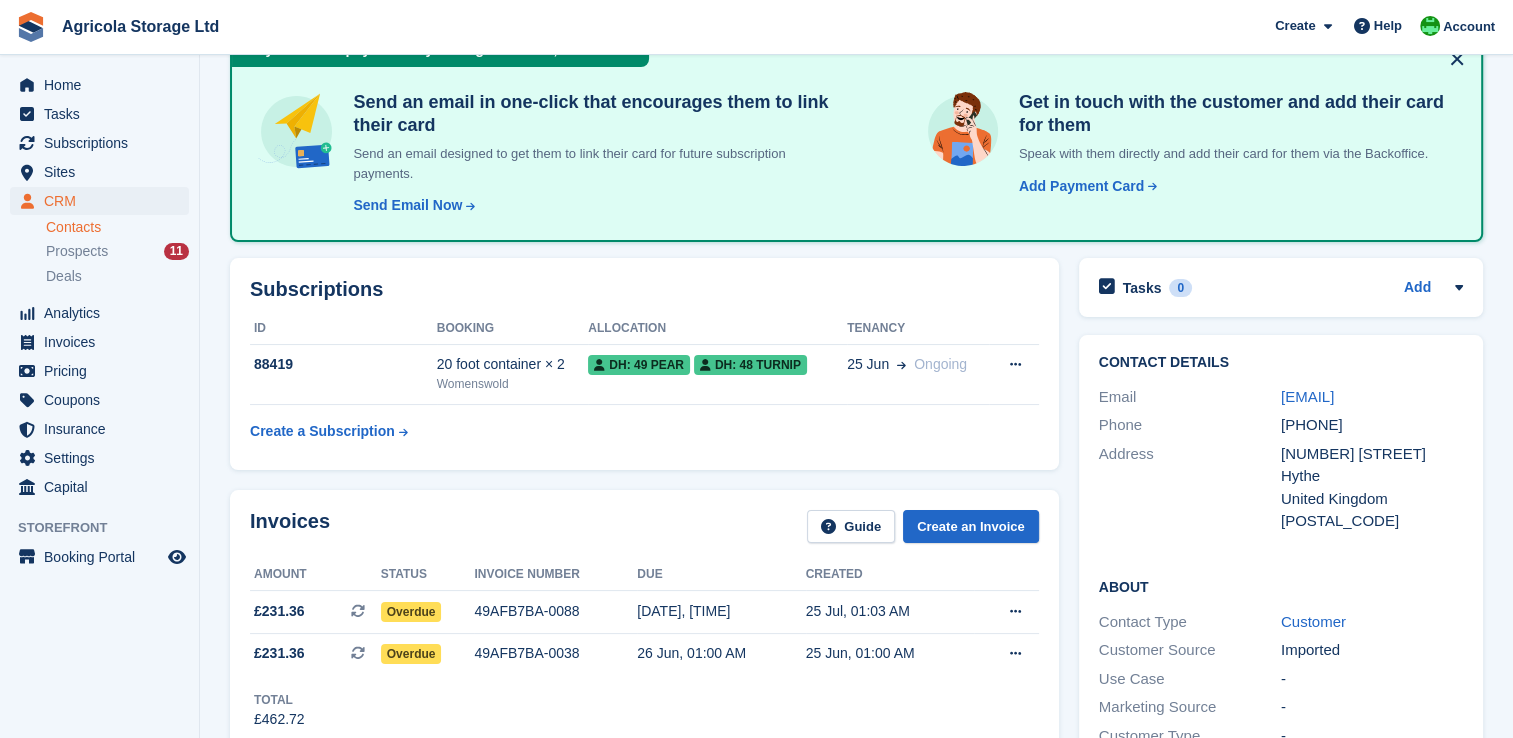 scroll, scrollTop: 120, scrollLeft: 0, axis: vertical 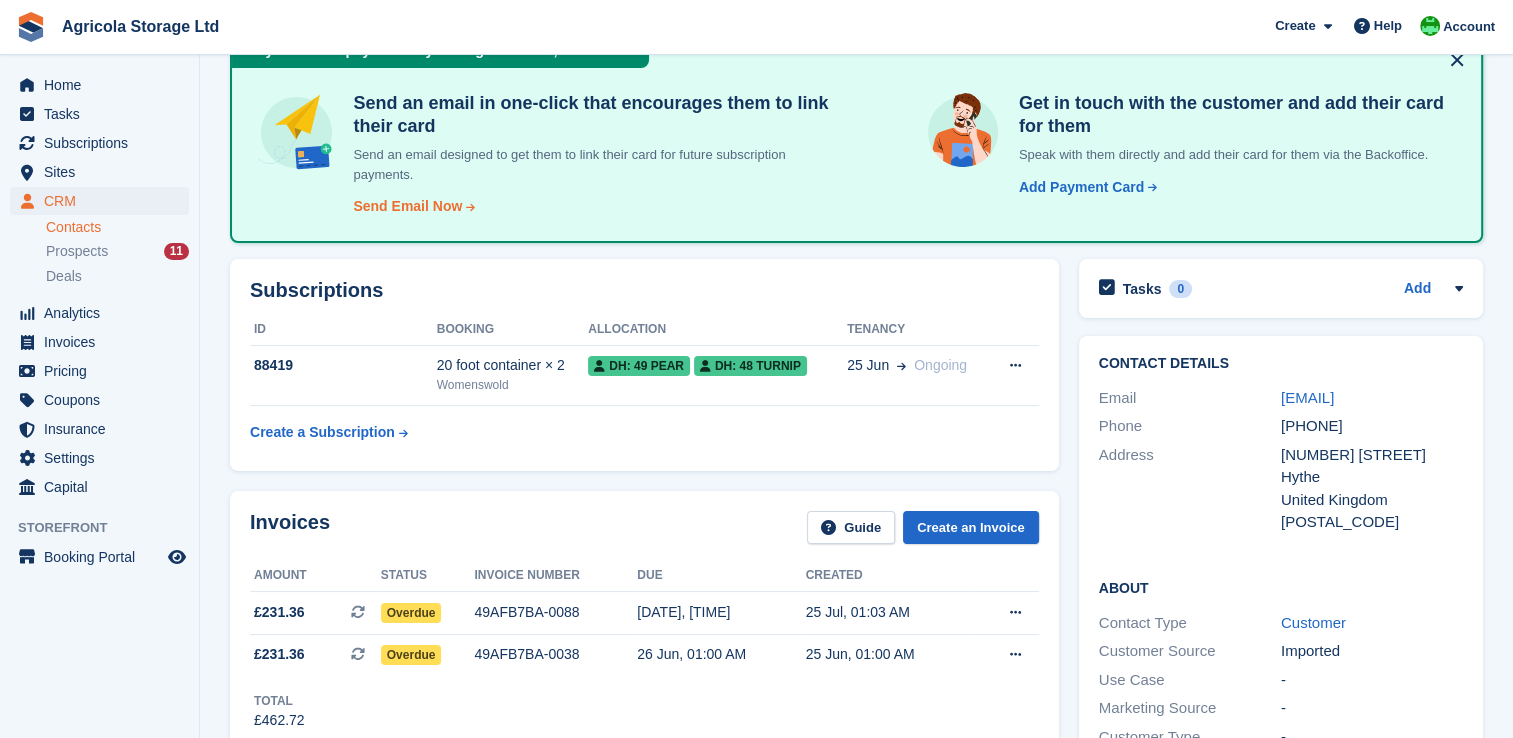 click on "Send Email Now" at bounding box center (407, 206) 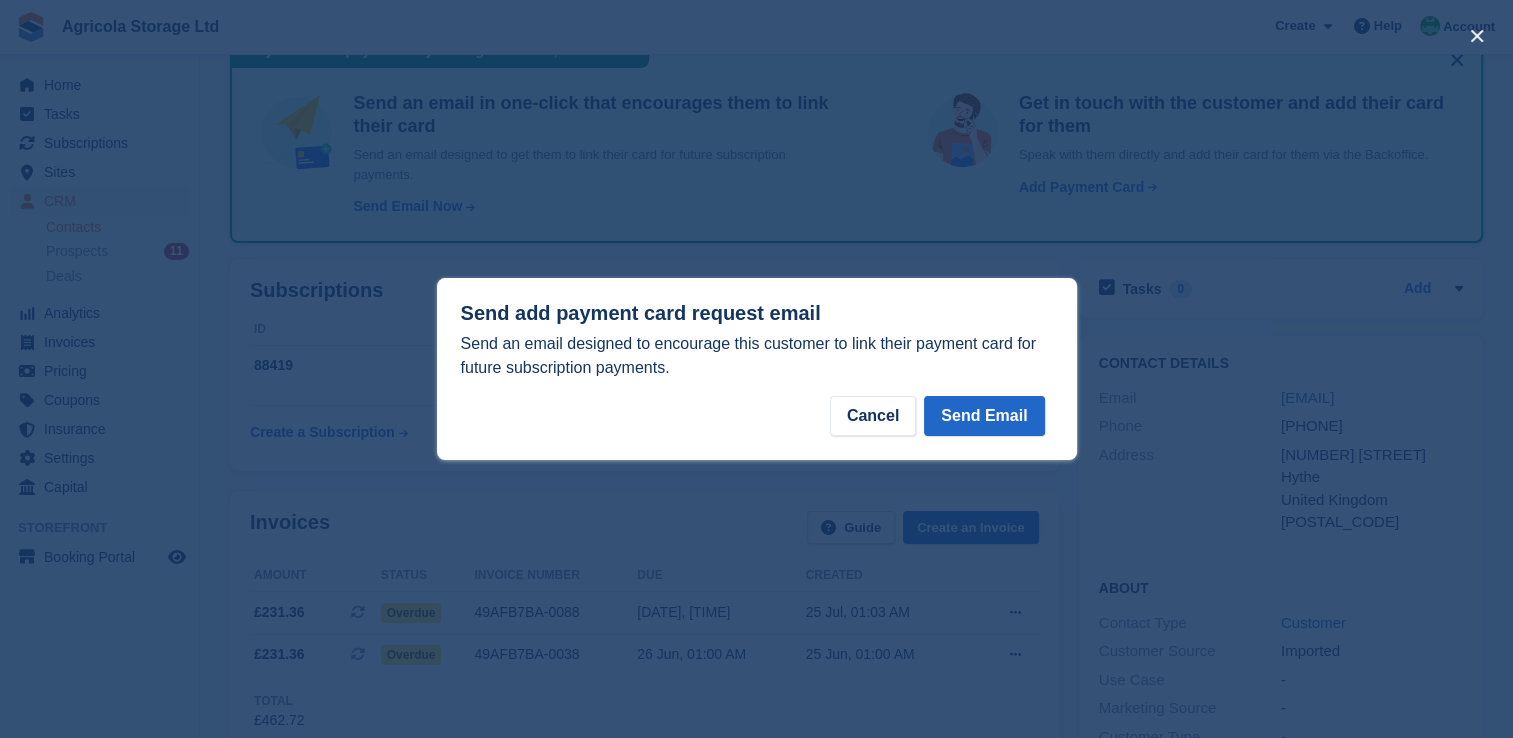 click on "Send add payment card request email
Send an email designed to encourage this customer to link their payment card for future subscription payments.
Cancel
Send Email" at bounding box center [757, 369] 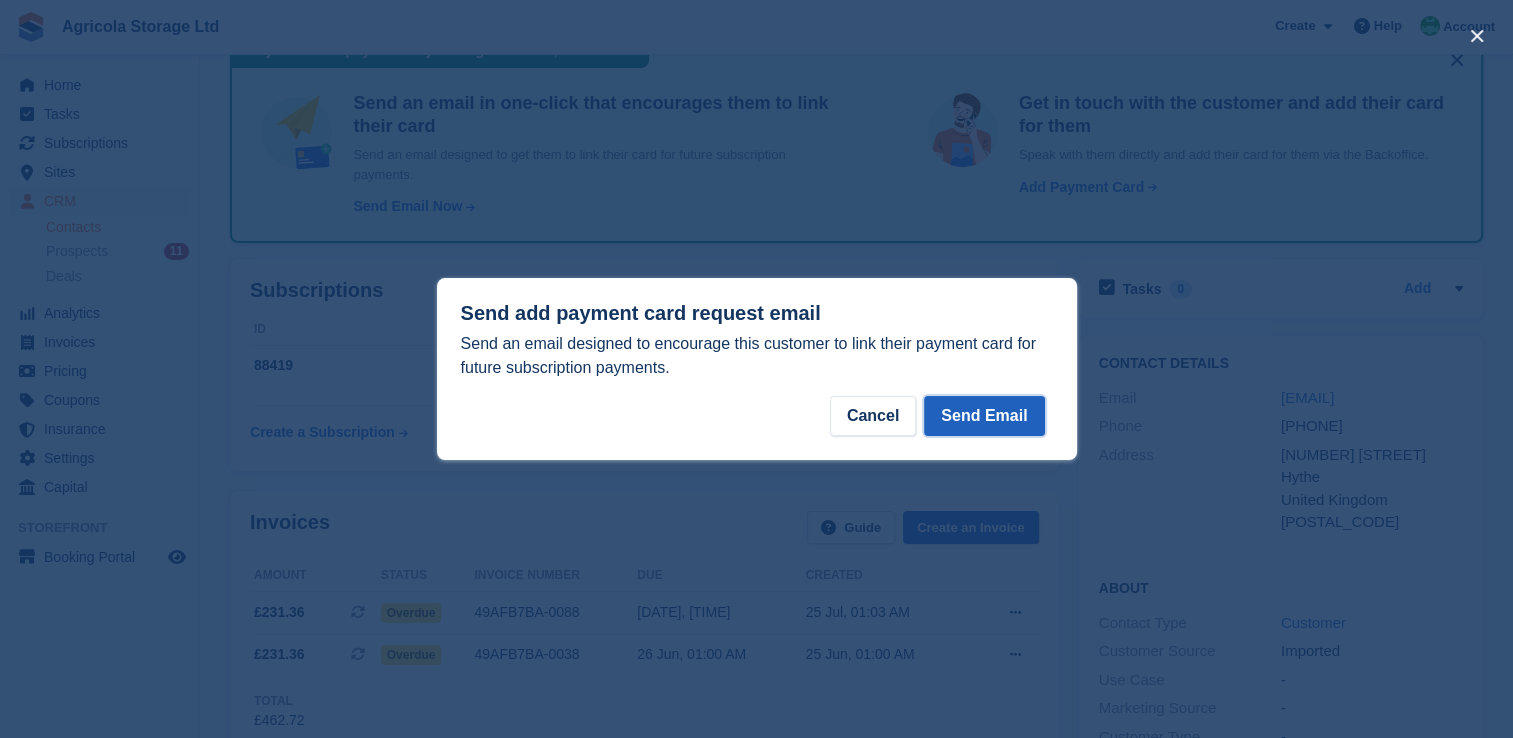 click on "Send Email" at bounding box center (984, 416) 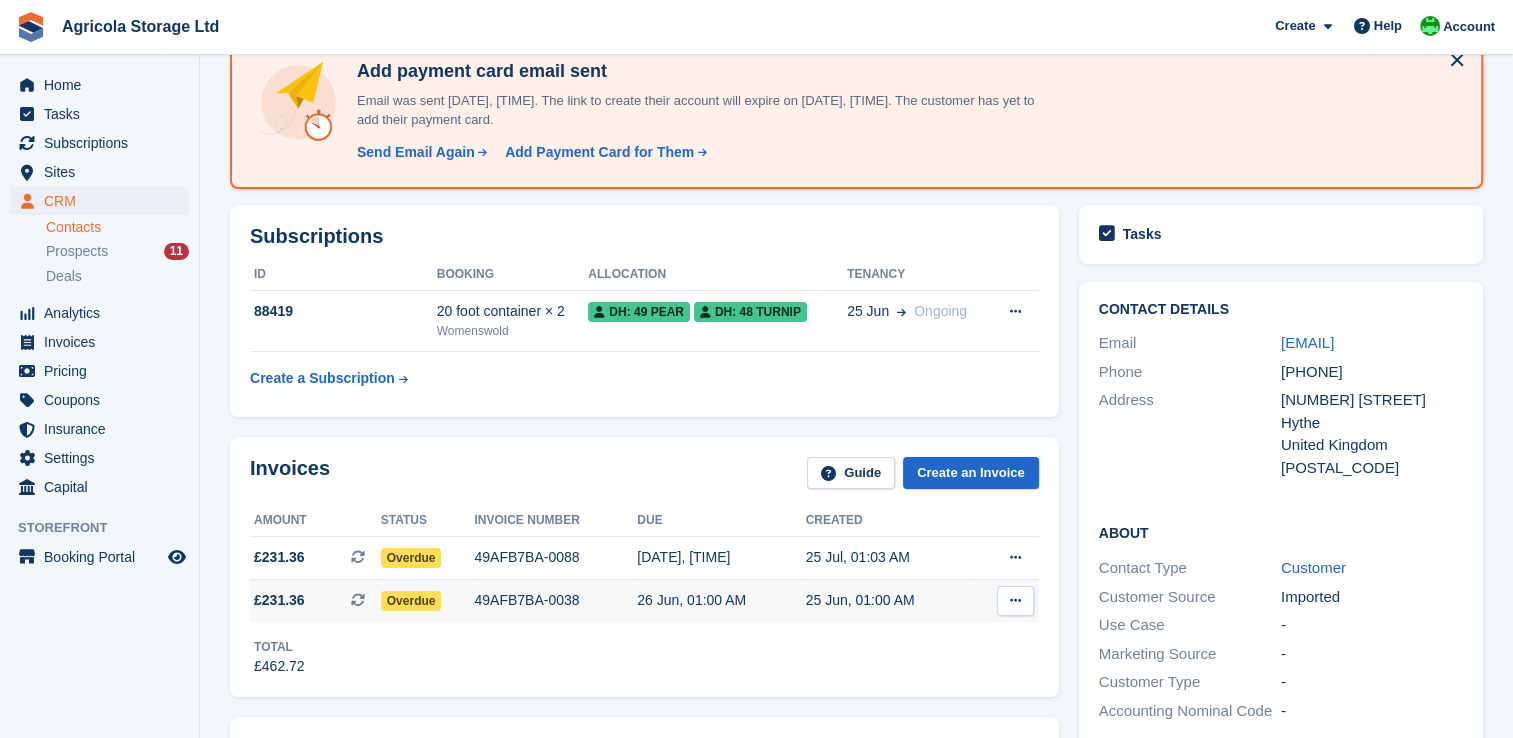 click on "£231.36" at bounding box center (279, 600) 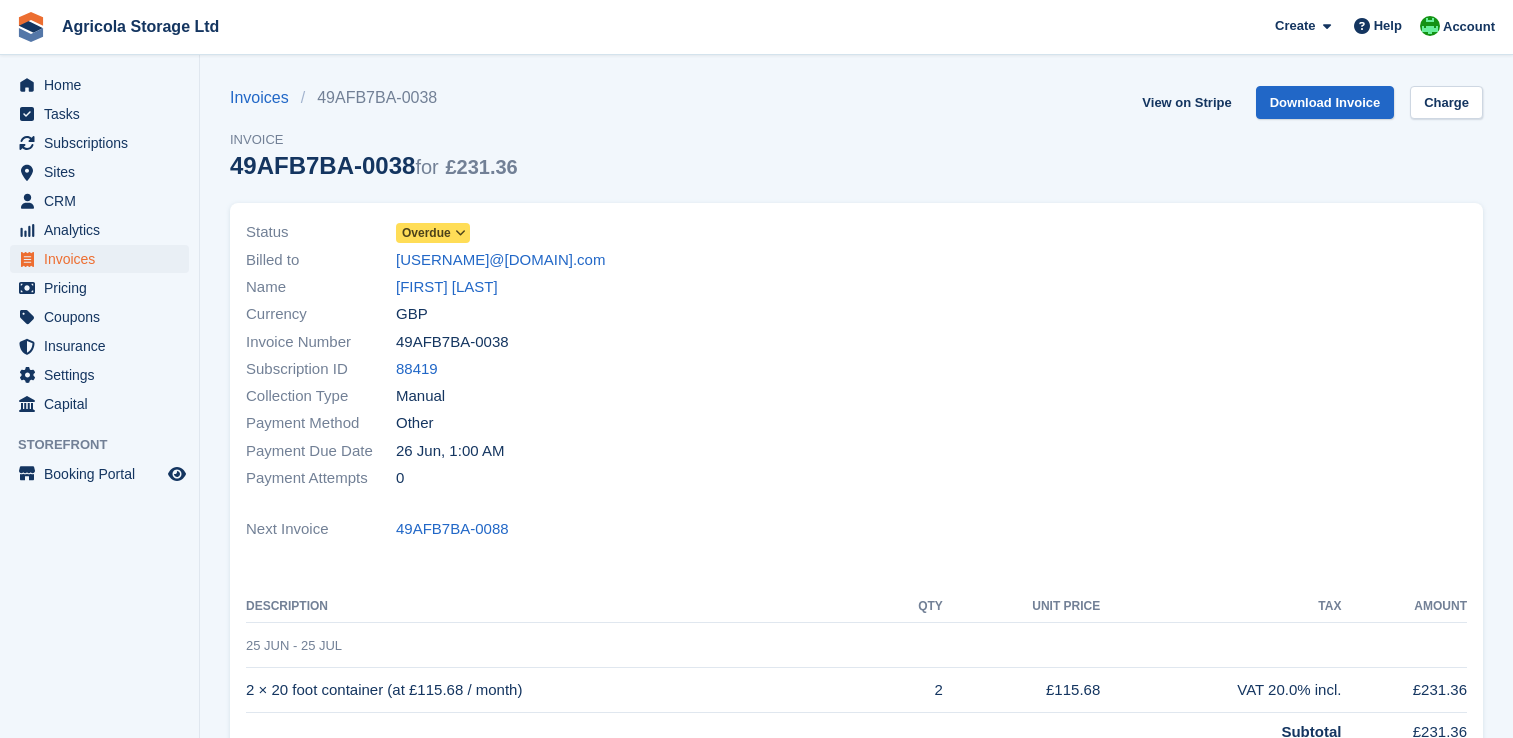 scroll, scrollTop: 0, scrollLeft: 0, axis: both 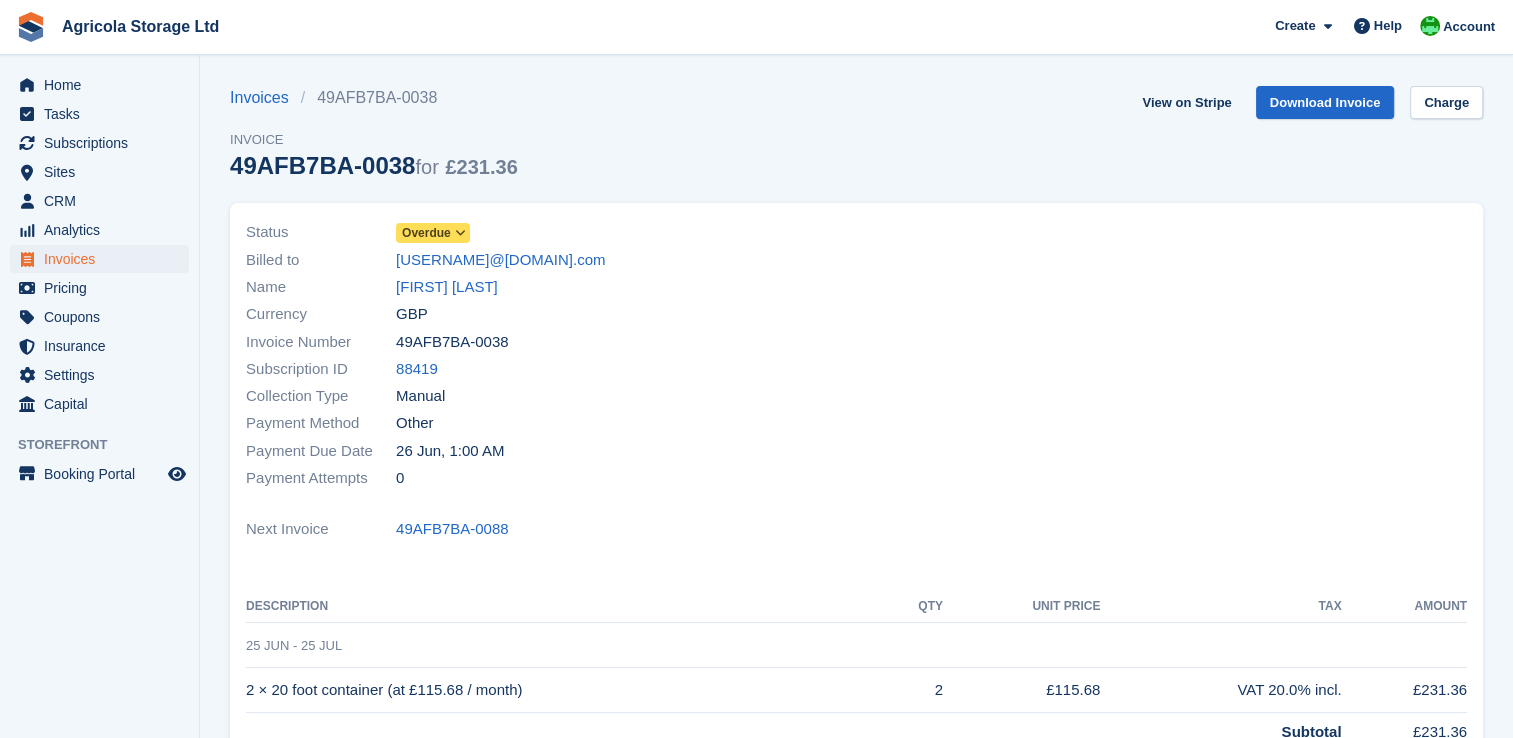 click on "Overdue" at bounding box center [426, 233] 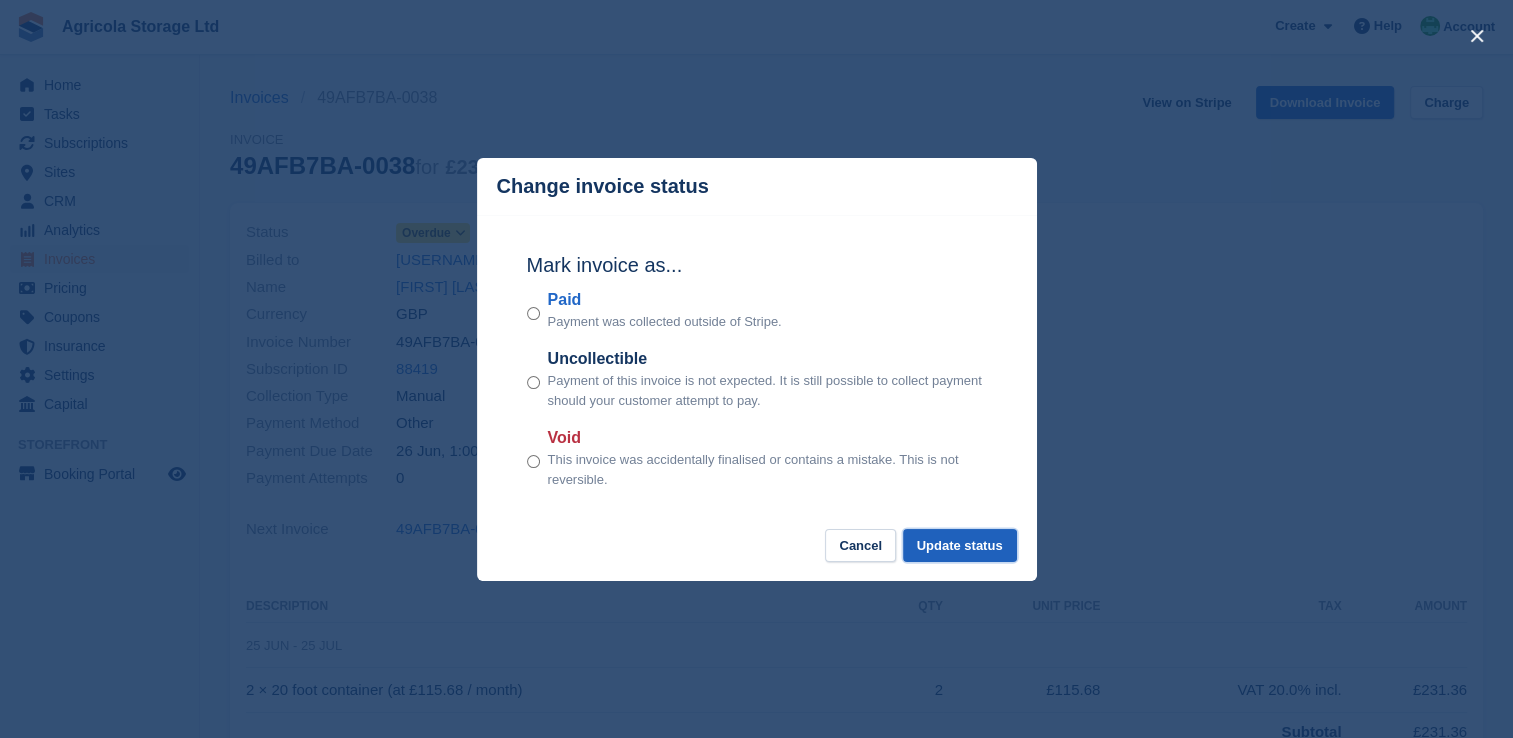 click on "Update status" at bounding box center (960, 545) 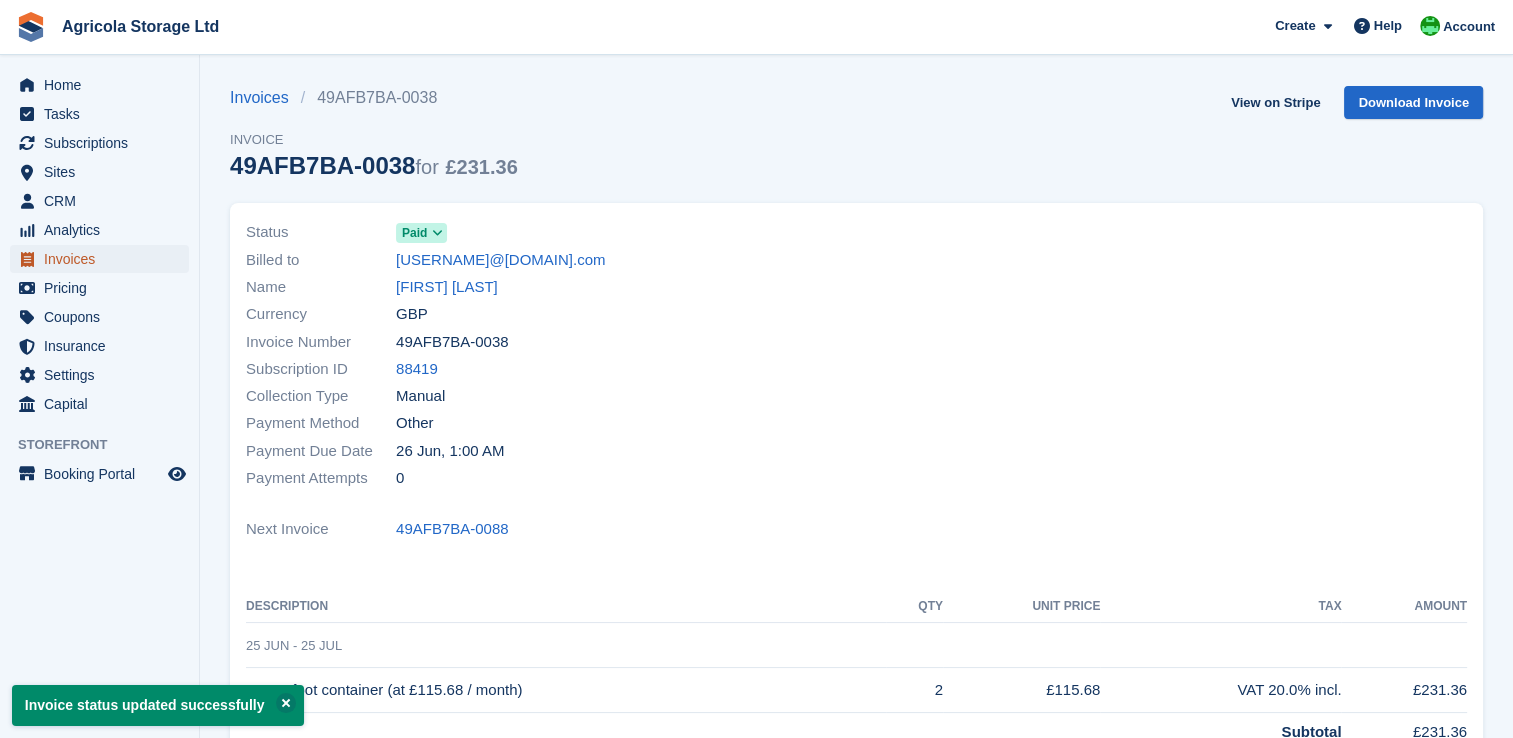 click on "Invoices" at bounding box center (104, 259) 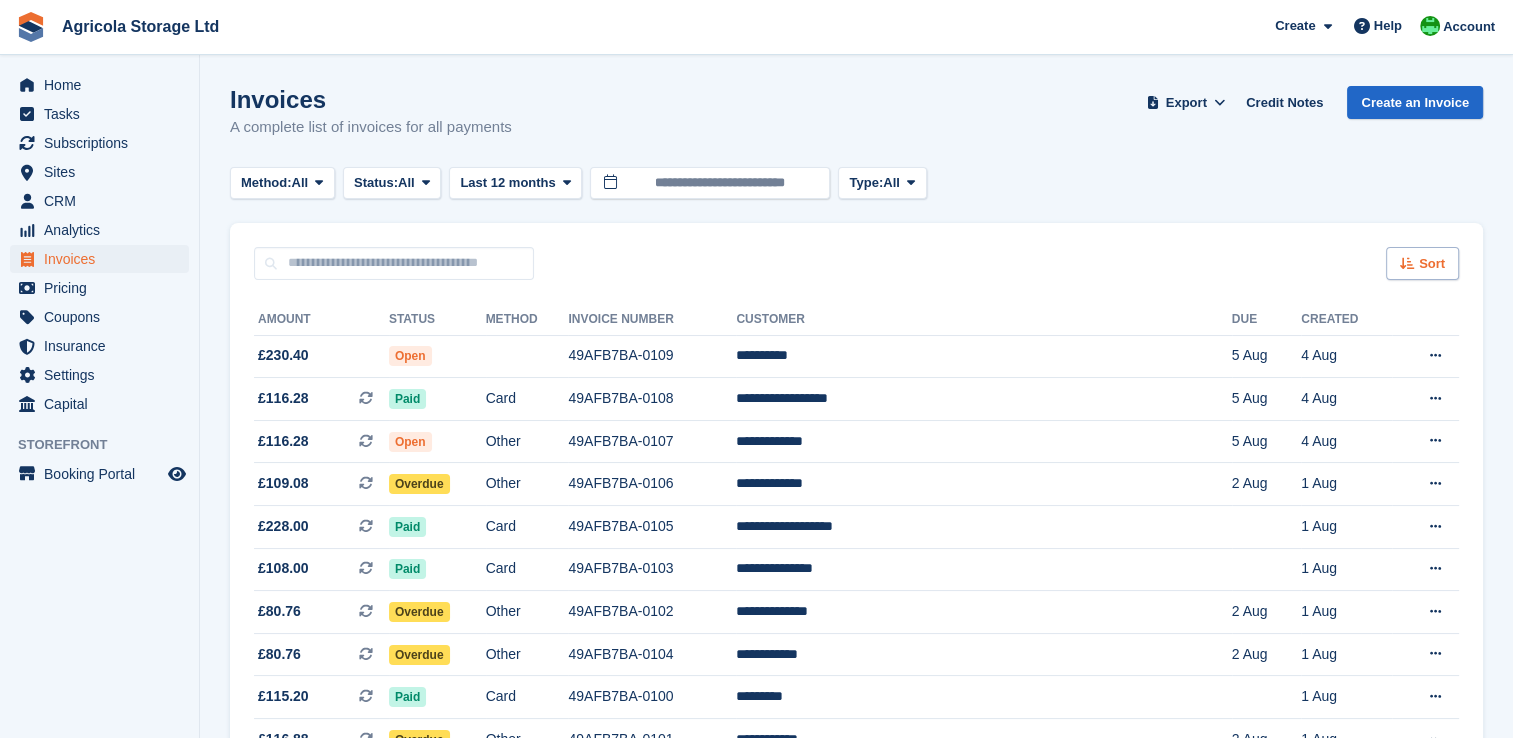 click on "Sort" at bounding box center [1422, 263] 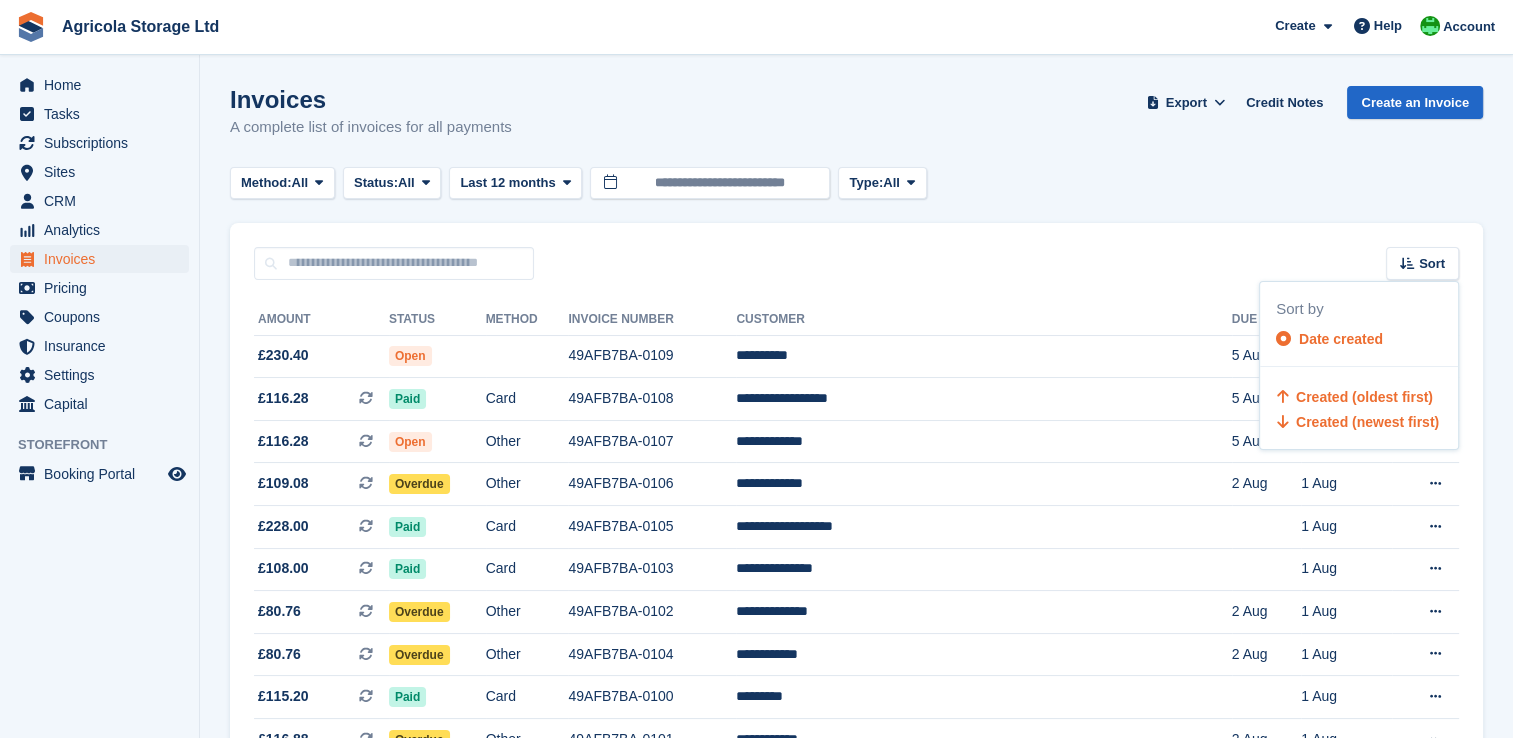 click on "Created (oldest first)" at bounding box center [1364, 397] 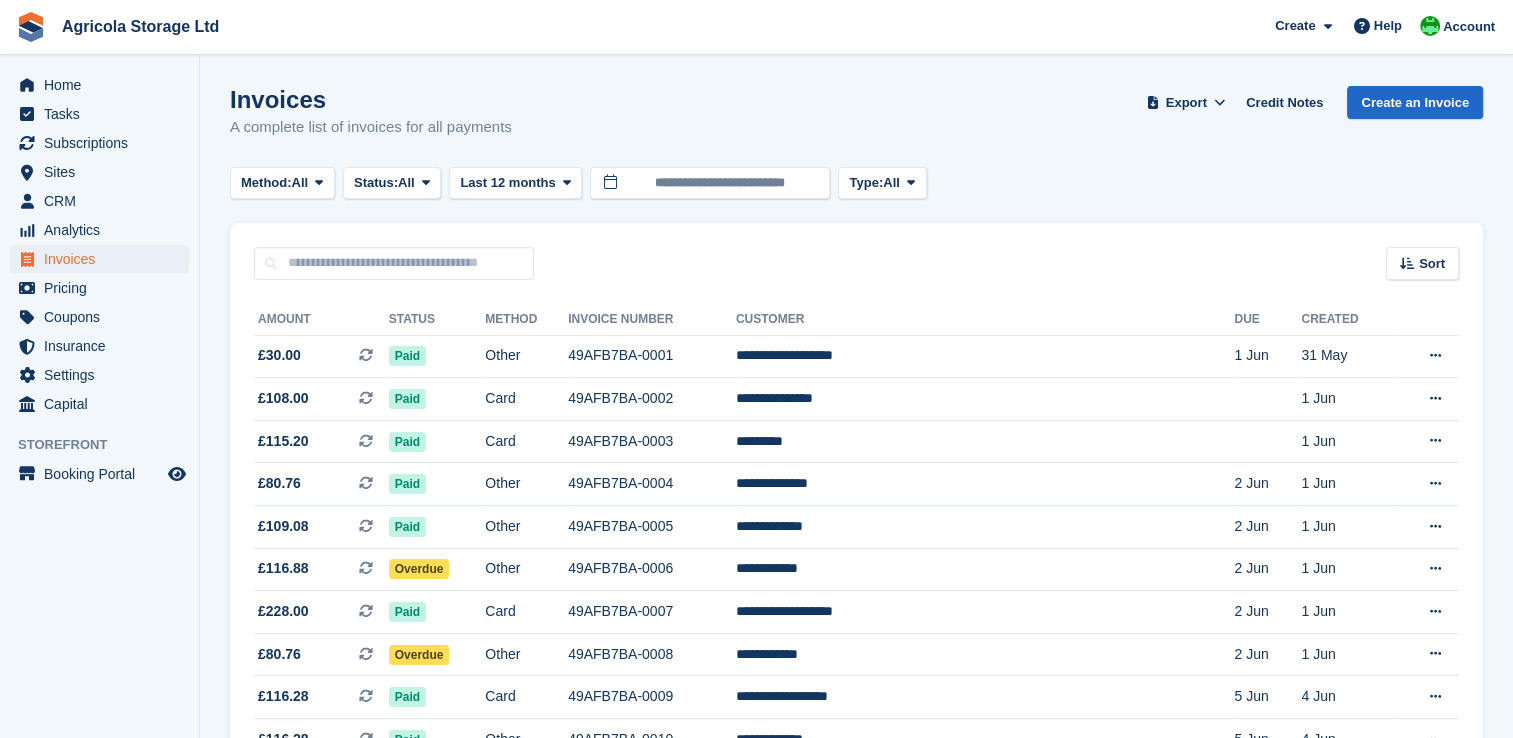 click on "Invoices
A complete list of invoices for all payments
Export
Export Invoices
Export a CSV of all Invoices which match the current filters.
Please allow time for large exports.
Export Formatted for Sage 50
Export Formatted for Xero
Start Export
Credit Notes
Create an Invoice
Method:
All
All
Bank Transfer
Cash
Cheque
Debit/Credit Card
Direct Debit
SEPA Direct Debit
Other
Status:
All" at bounding box center [856, 1310] 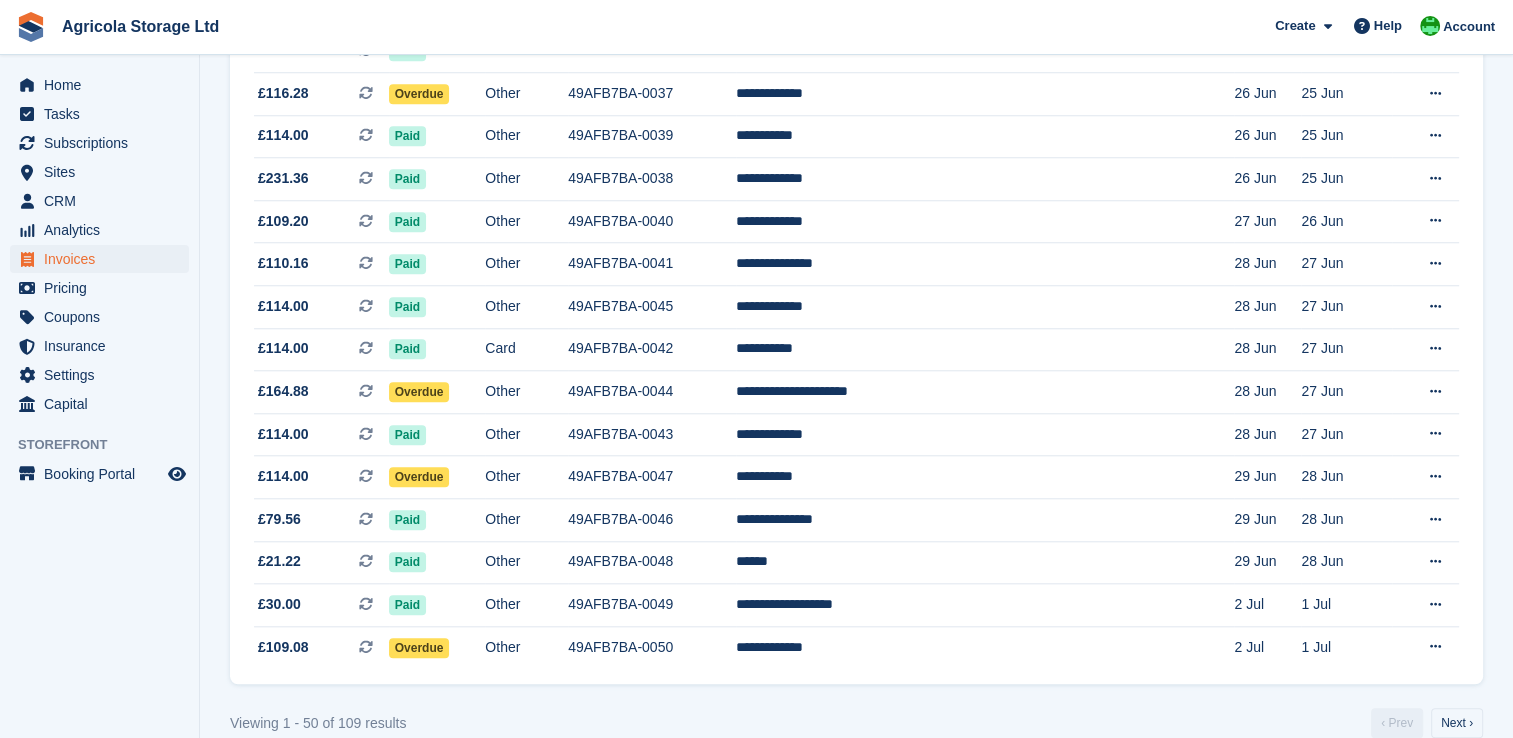 scroll, scrollTop: 1836, scrollLeft: 0, axis: vertical 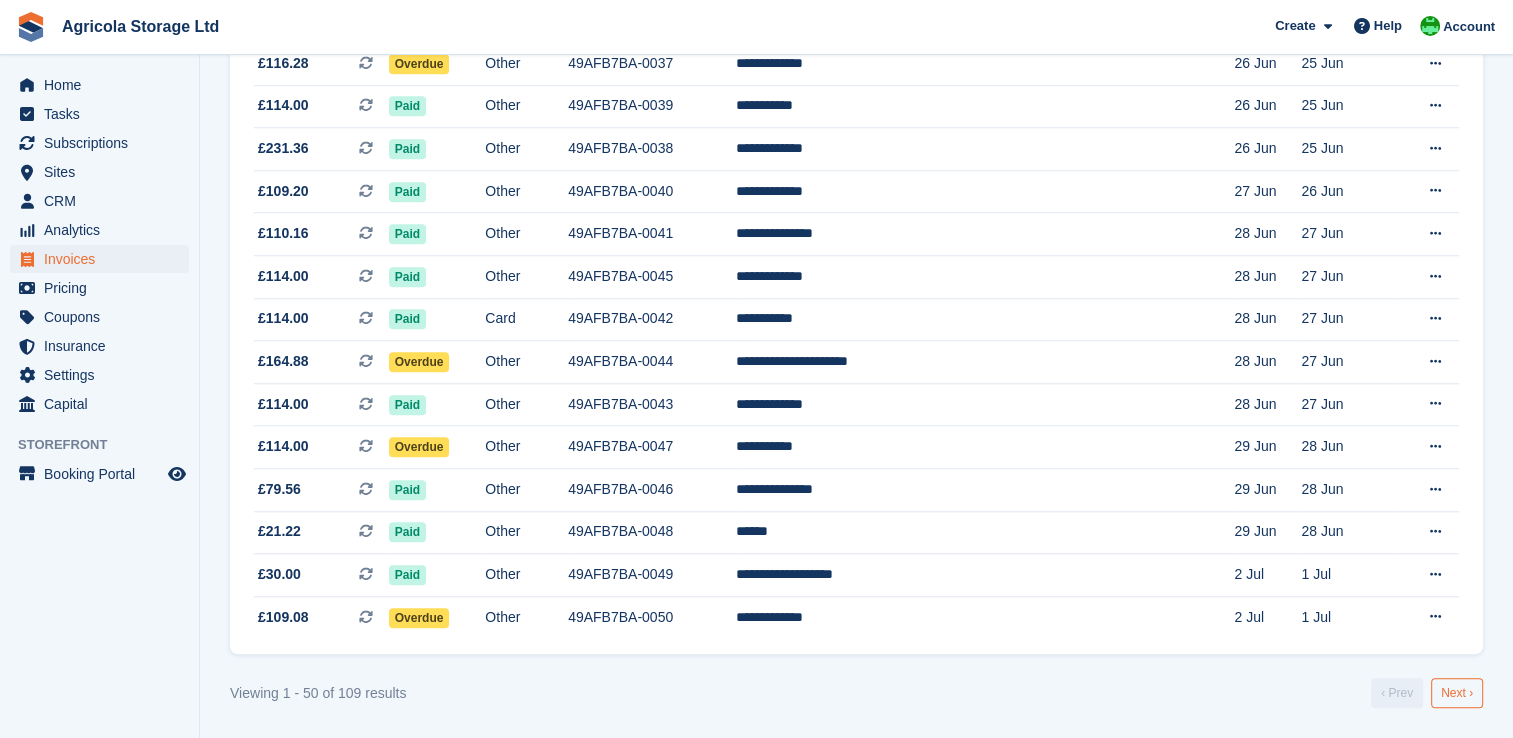 click on "Next ›" at bounding box center (1457, 693) 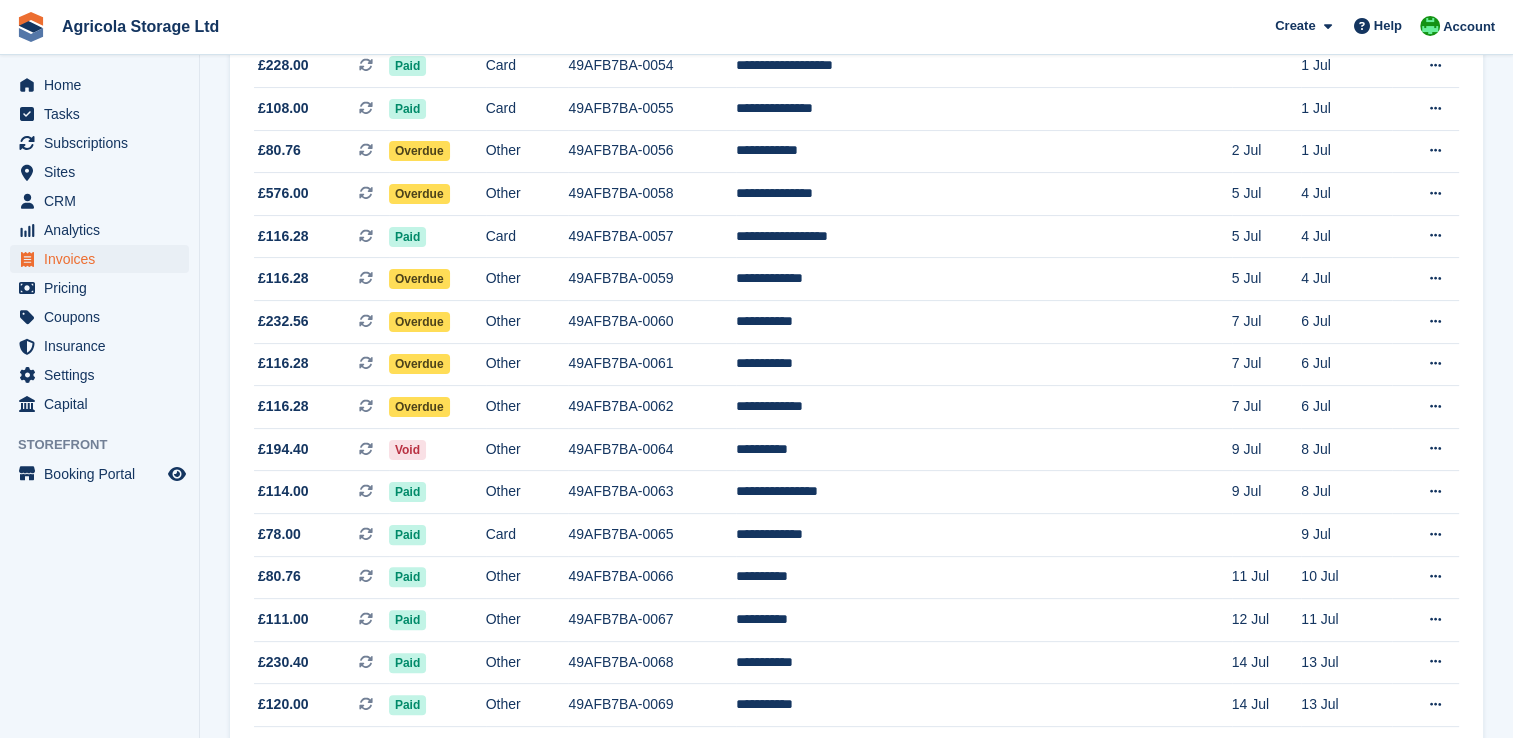 scroll, scrollTop: 420, scrollLeft: 0, axis: vertical 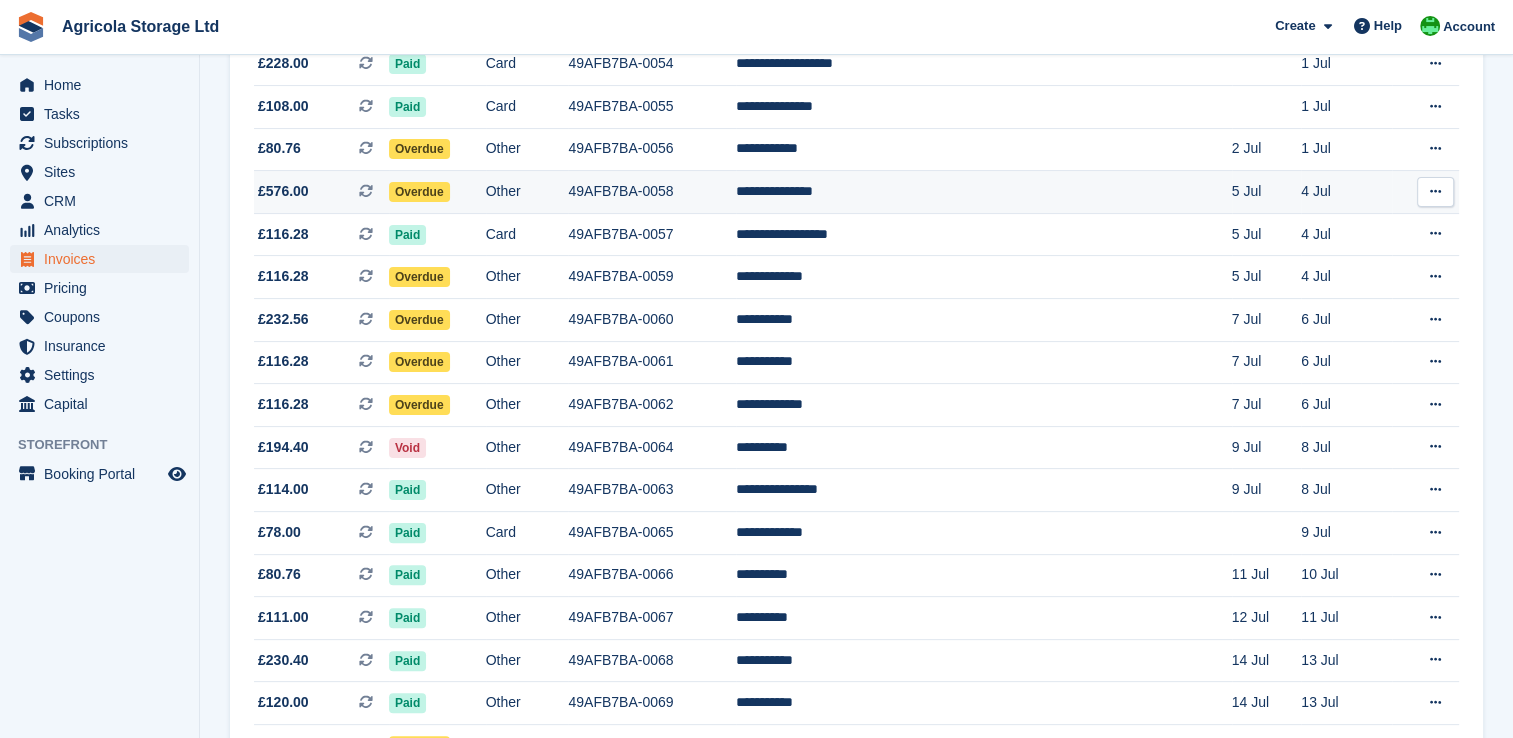 click on "£576.00" at bounding box center [283, 191] 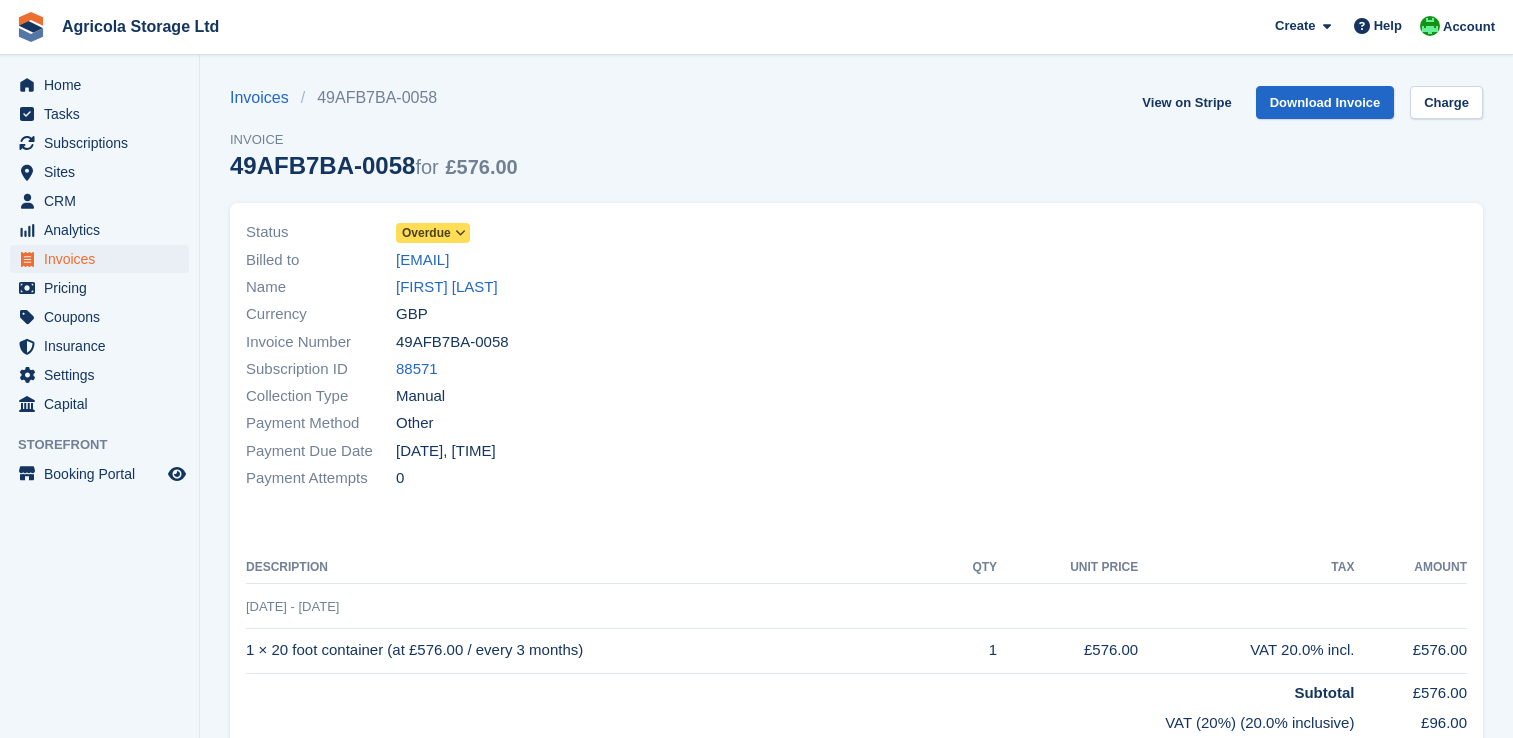 scroll, scrollTop: 0, scrollLeft: 0, axis: both 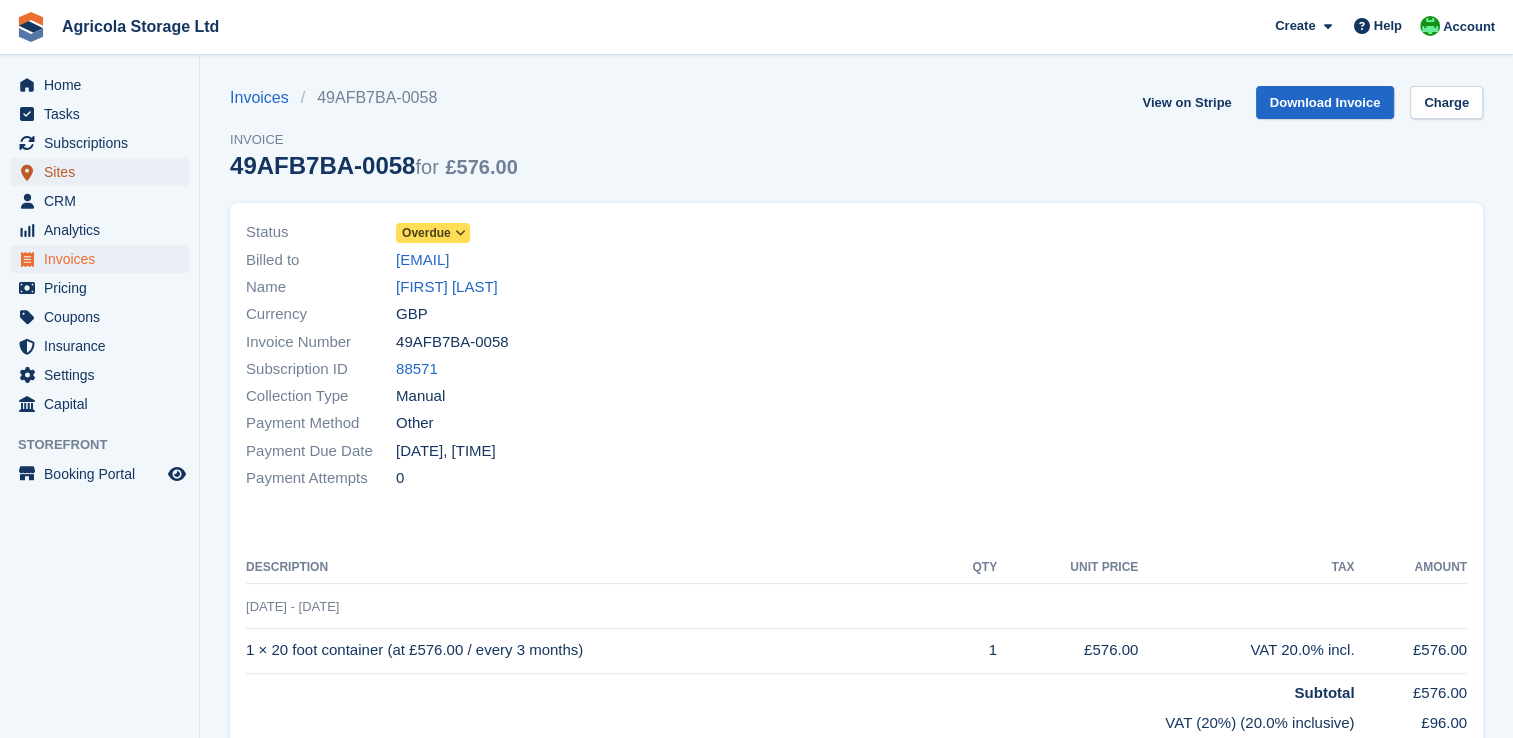 click on "Sites" at bounding box center (104, 172) 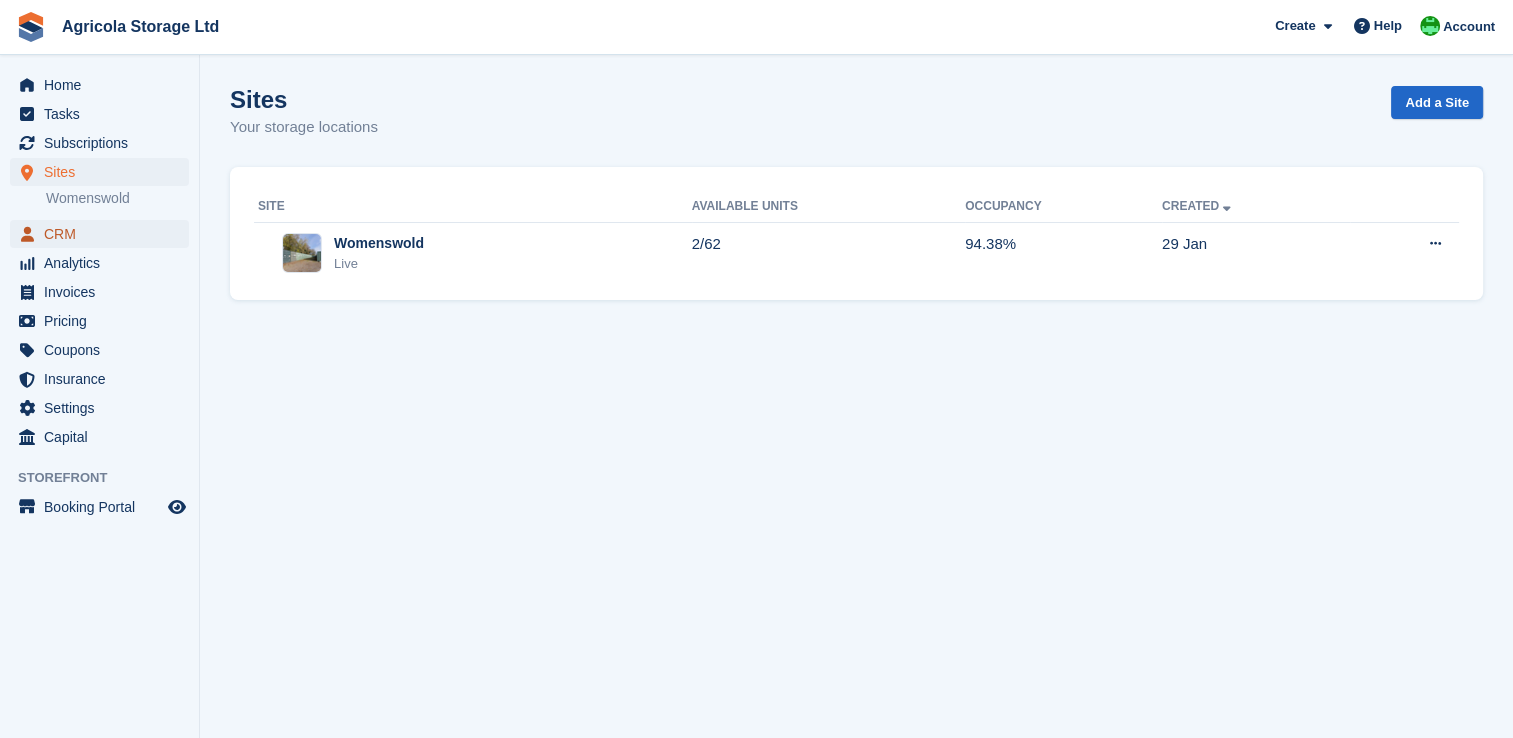 click on "CRM" at bounding box center (104, 234) 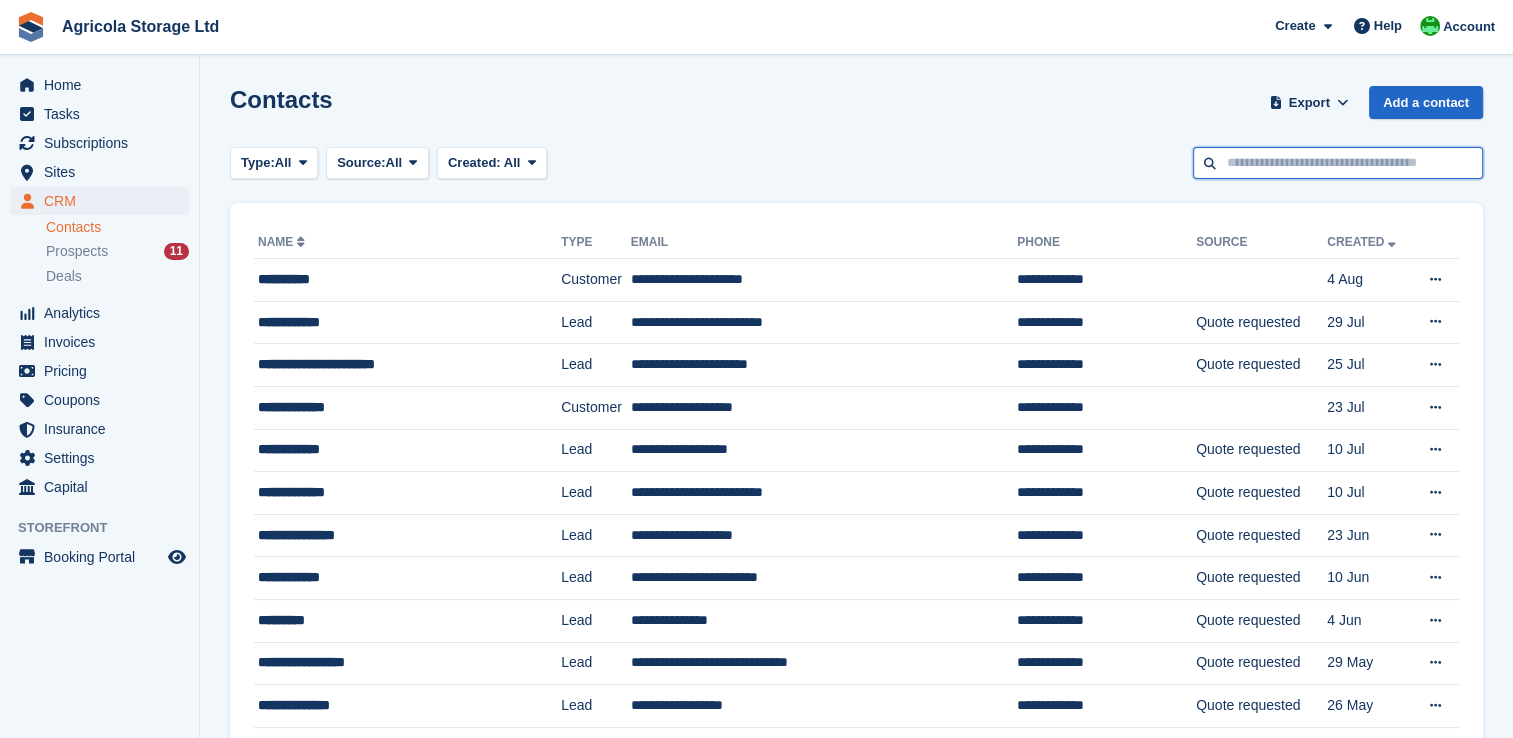 click at bounding box center (1338, 163) 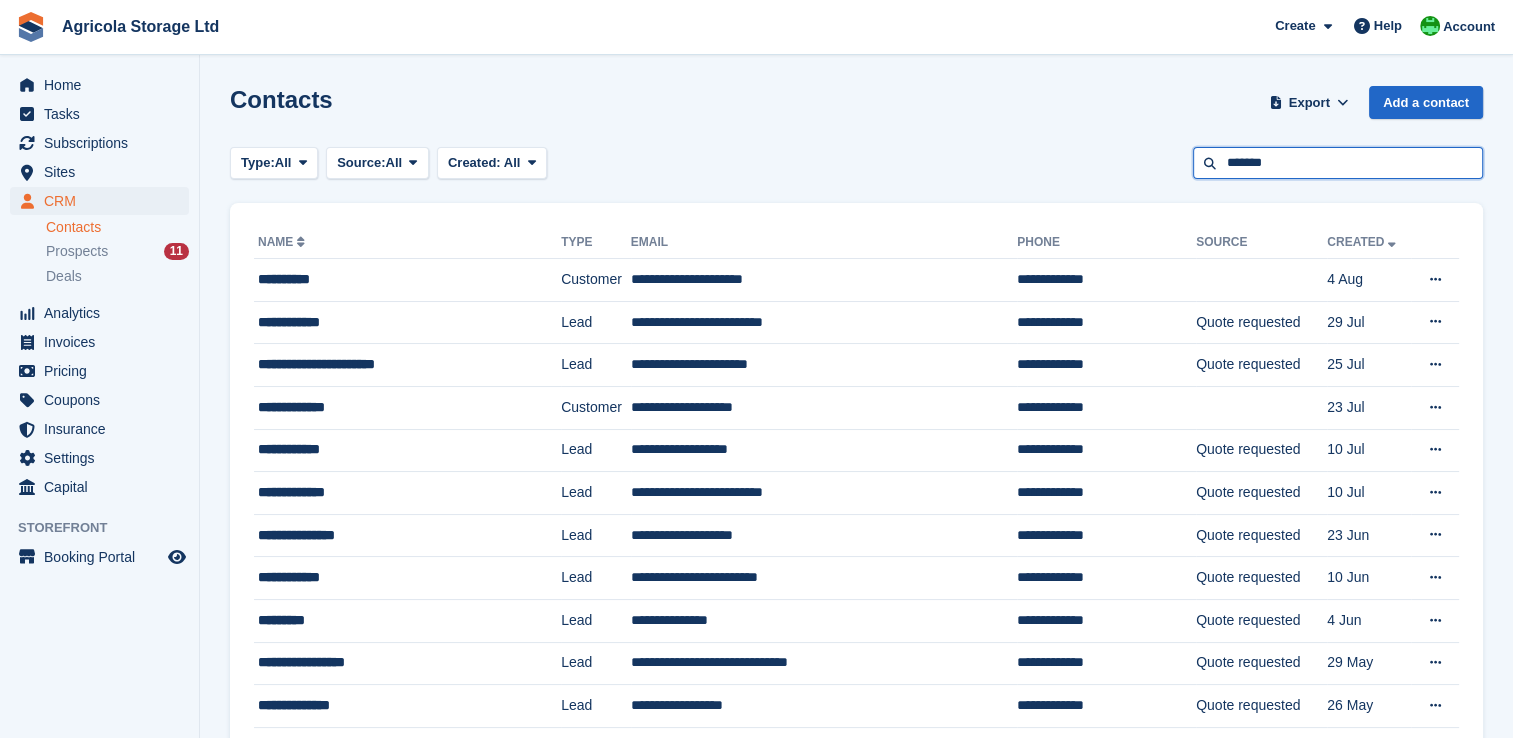 type on "*******" 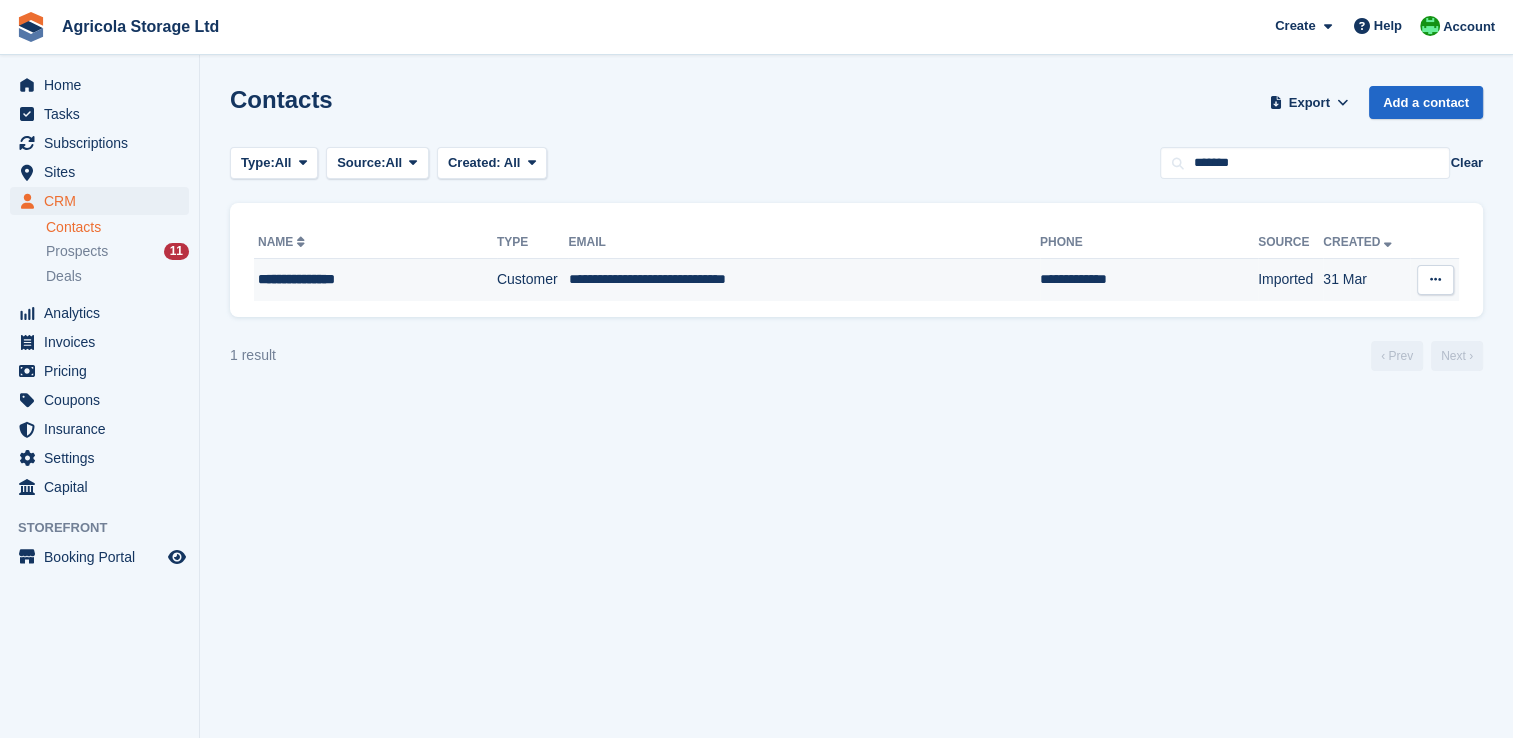 click on "**********" at bounding box center (803, 280) 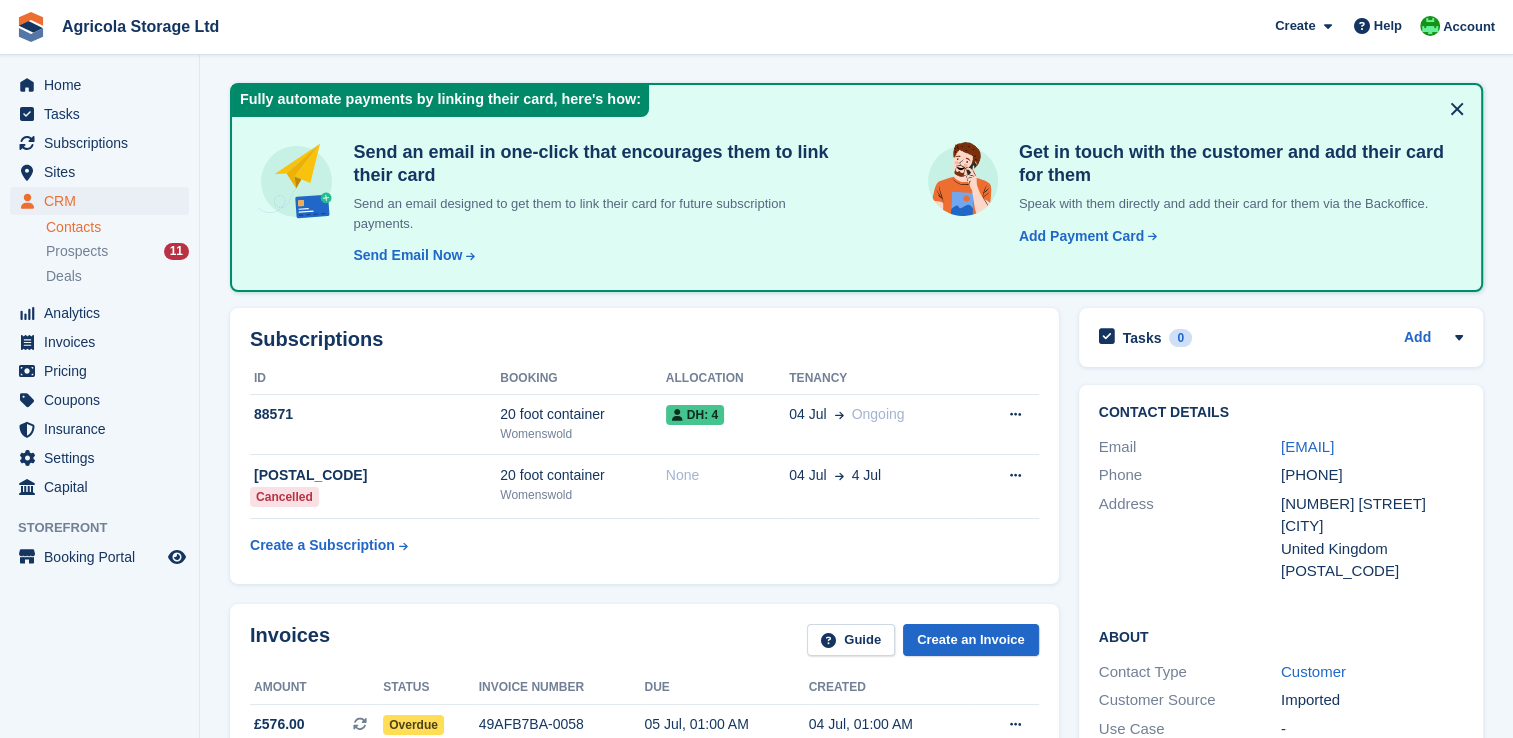 scroll, scrollTop: 0, scrollLeft: 0, axis: both 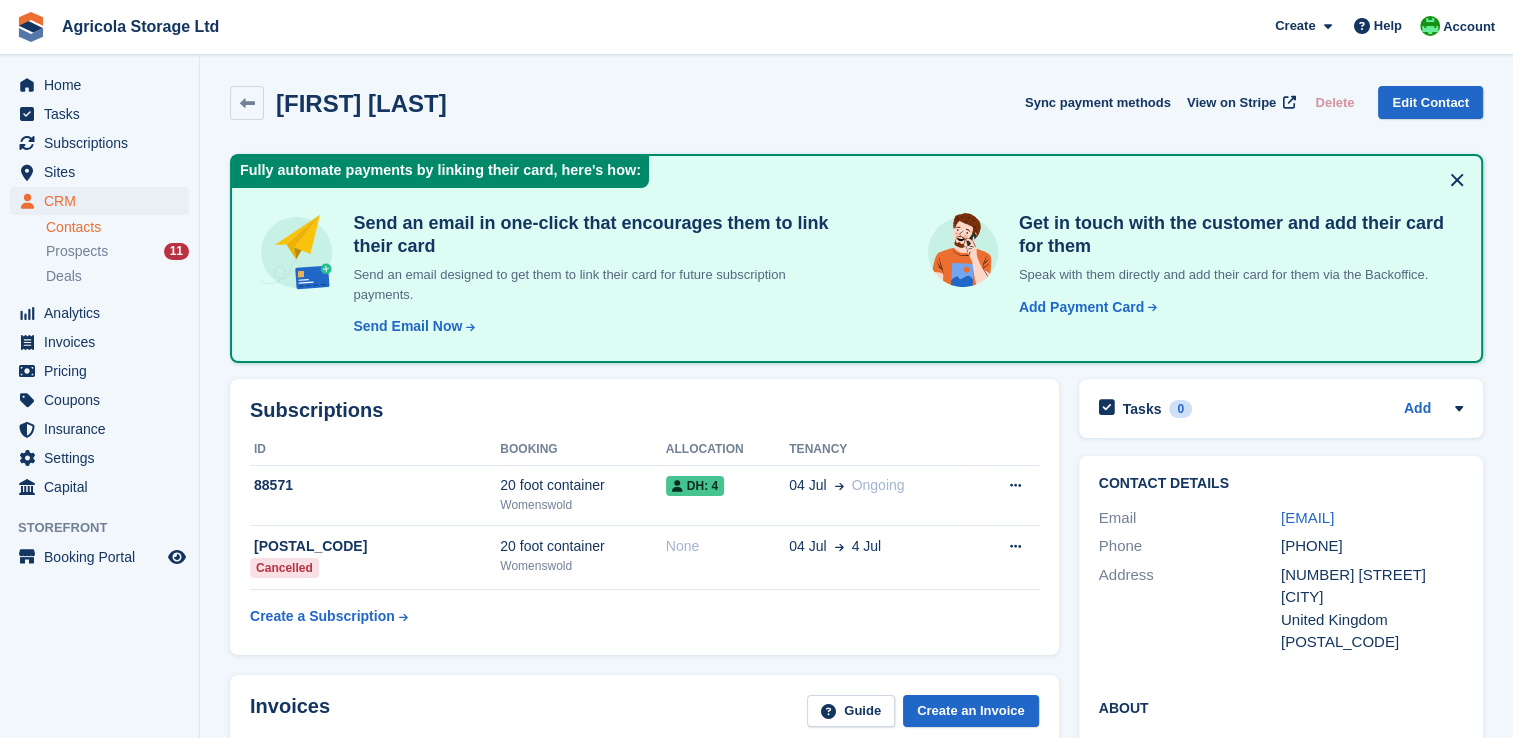 click on "Send Email Now
Send add payment card request email
Send an email designed to encourage this customer to link their payment card for future subscription payments.
Cancel
Send Email" at bounding box center [414, 320] 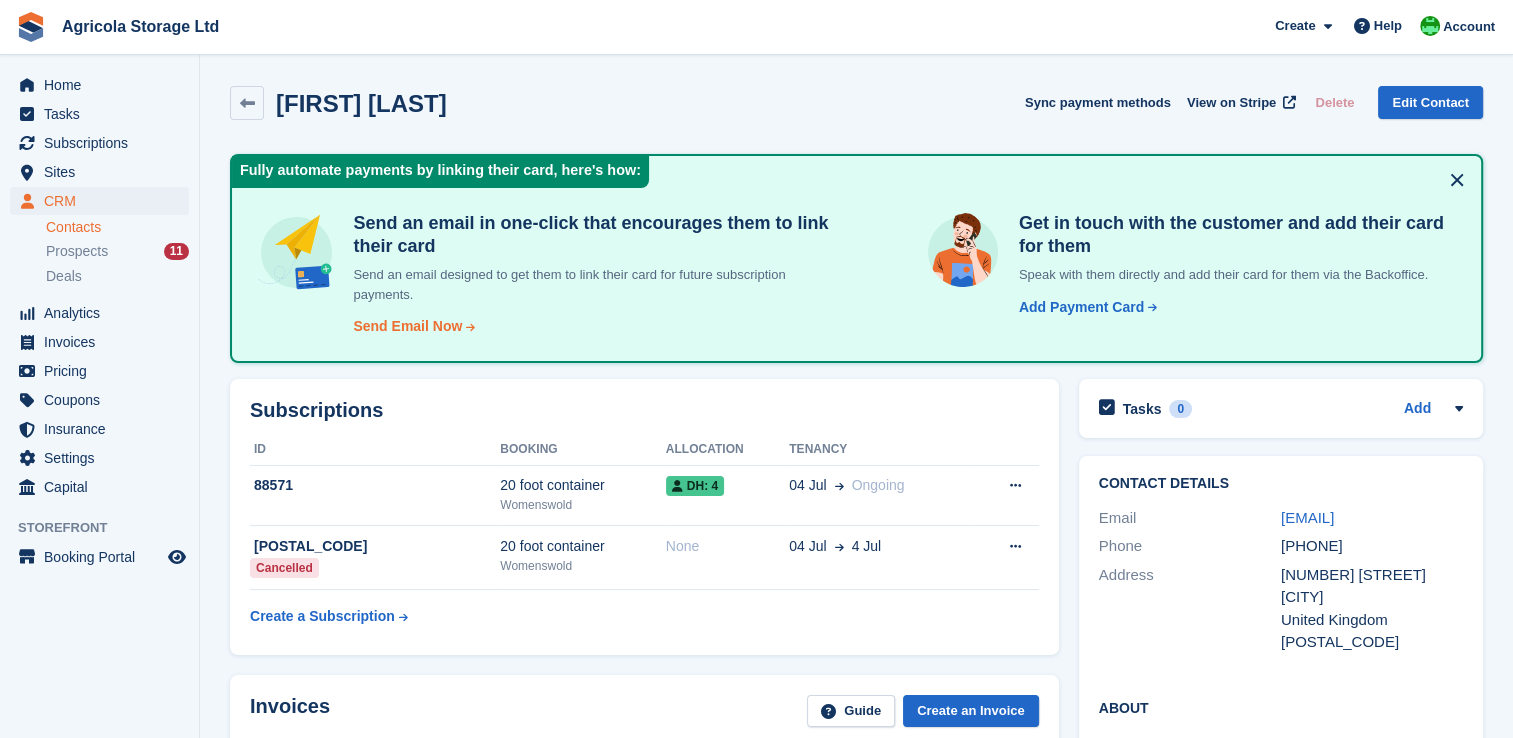 click on "Send Email Now" at bounding box center (407, 326) 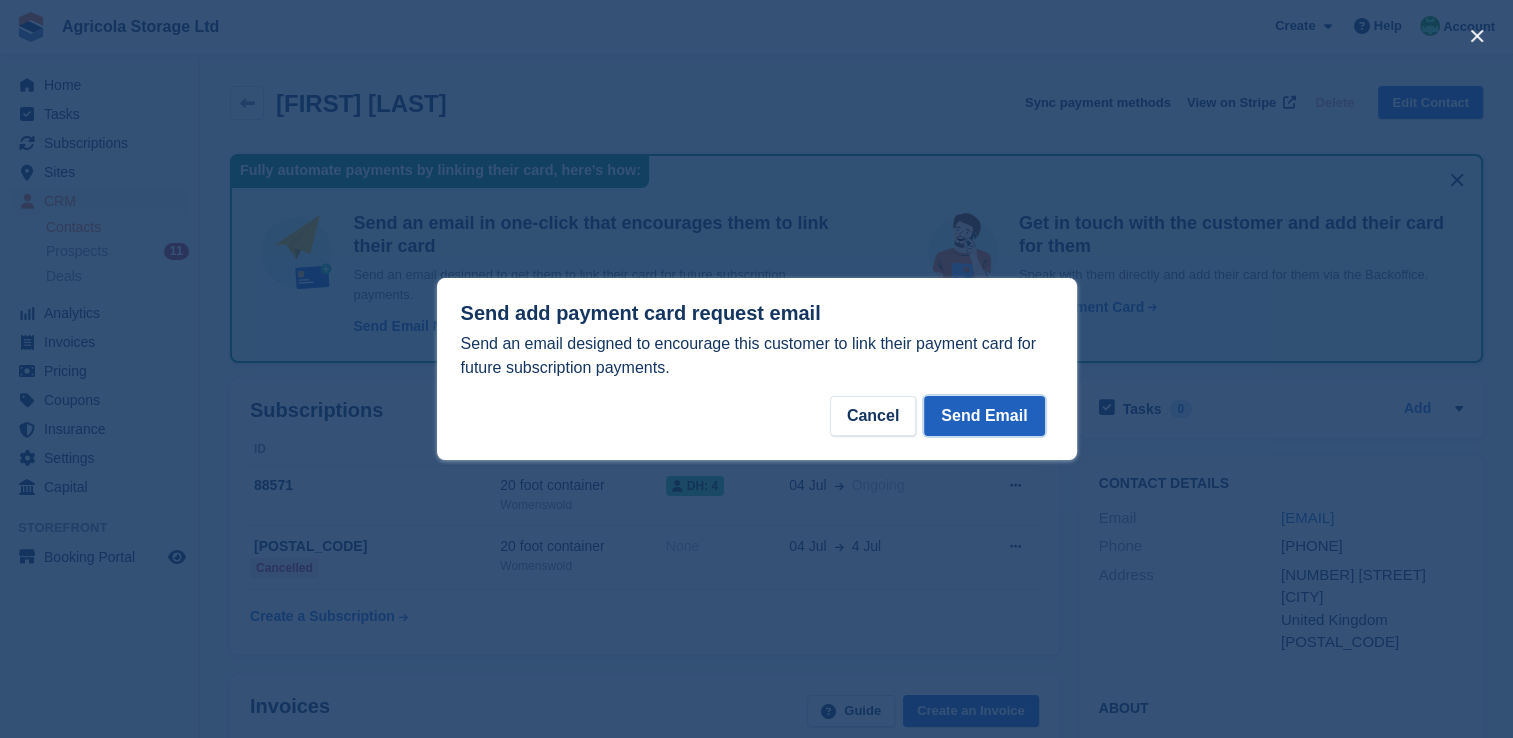 click on "Send Email" at bounding box center (984, 416) 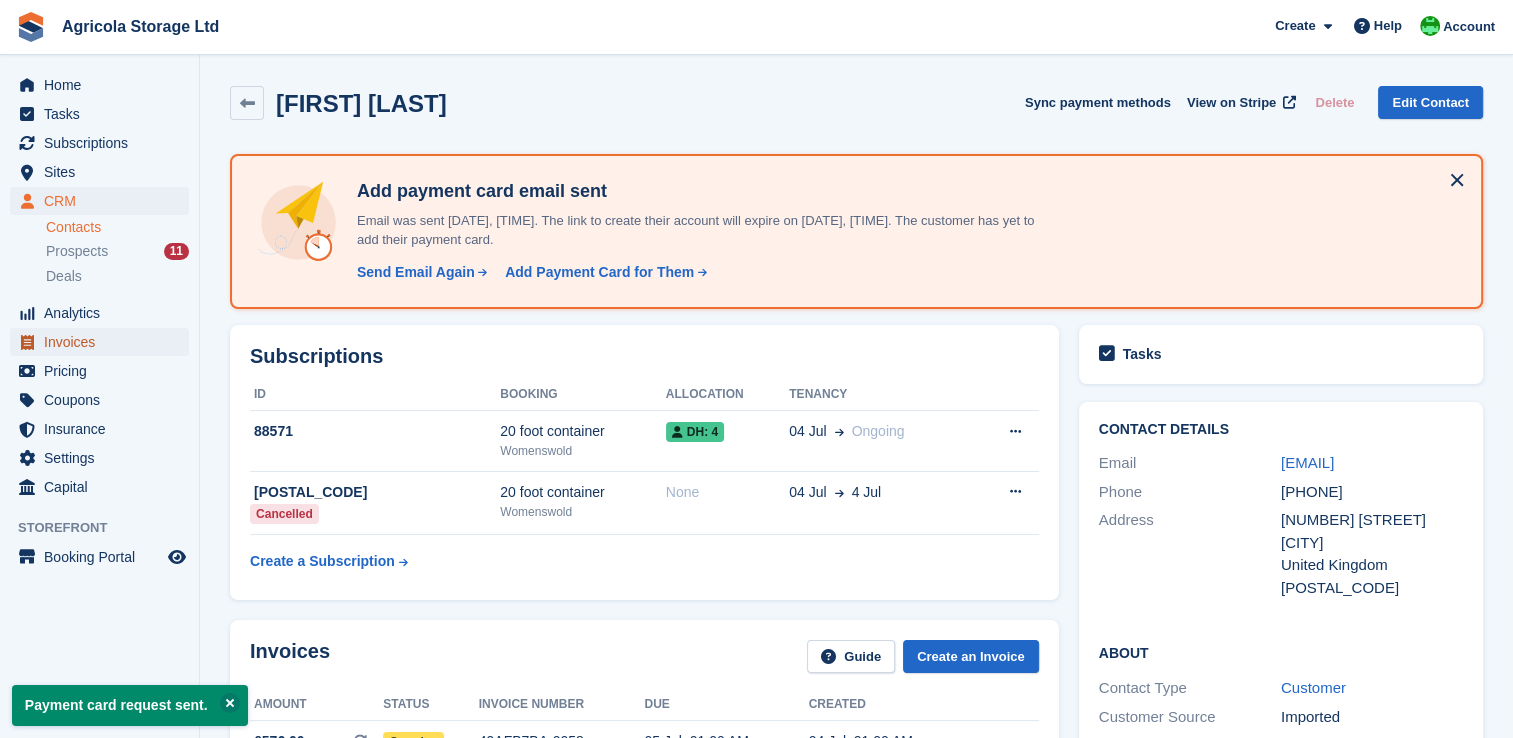 click on "Invoices" at bounding box center [104, 342] 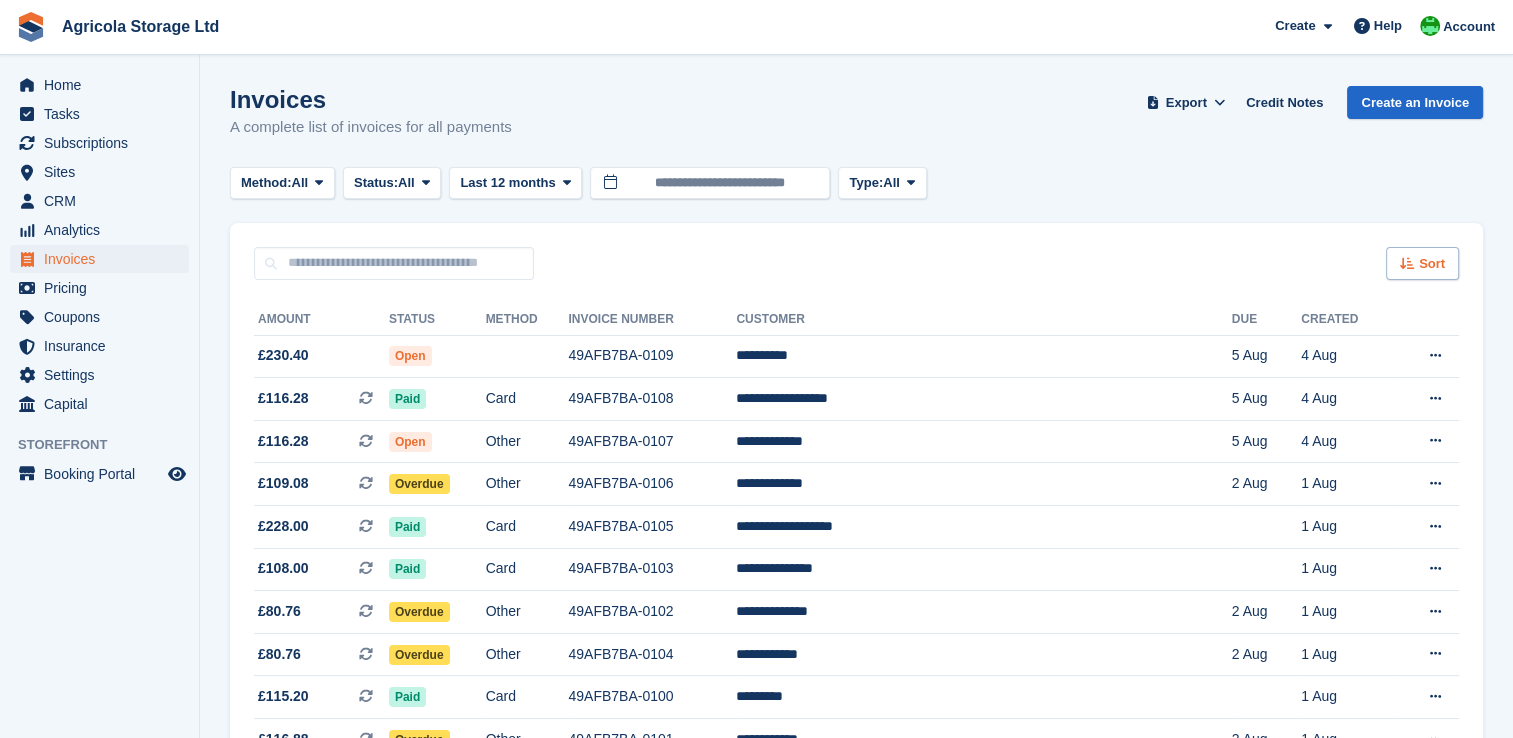 click on "Sort" at bounding box center (1422, 263) 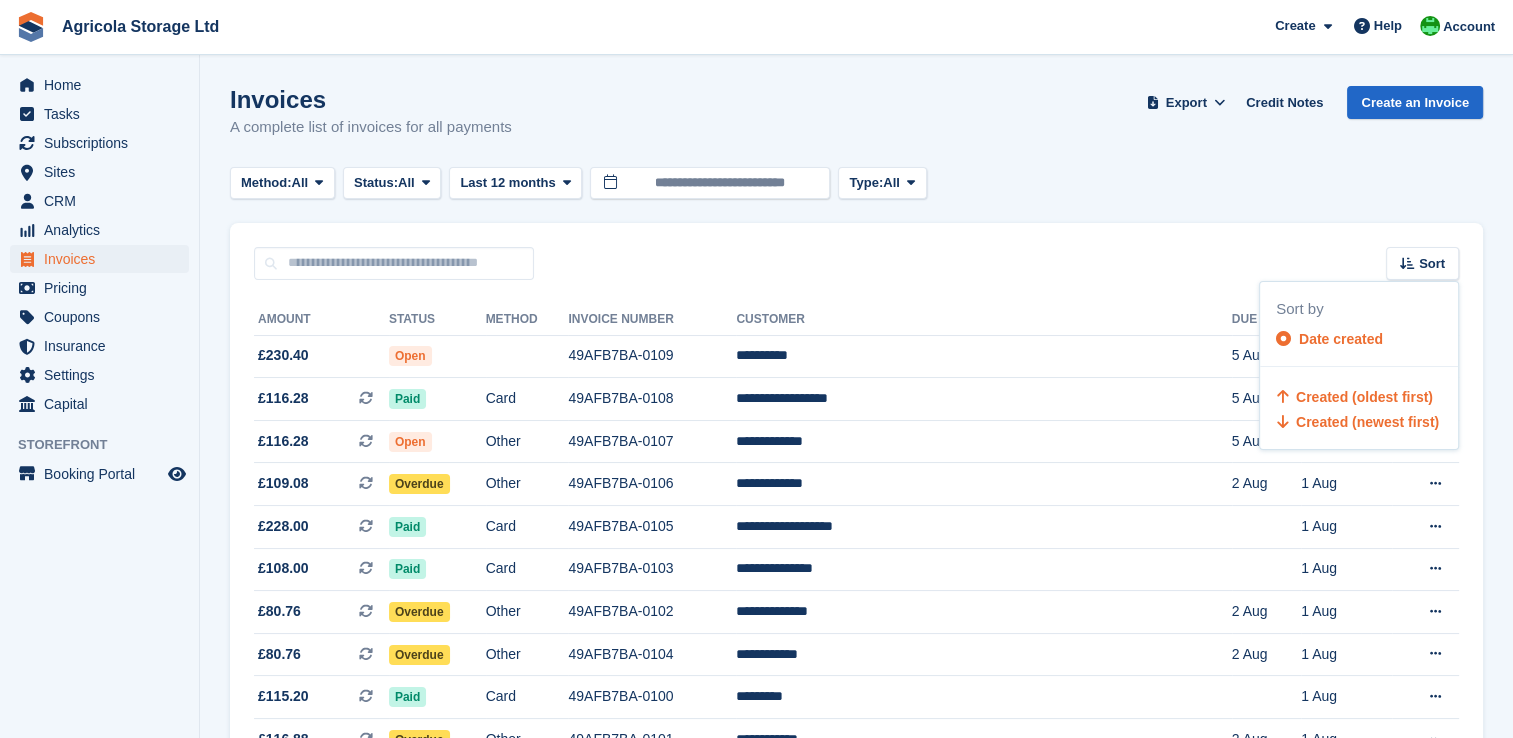 click on "Created (oldest first)" at bounding box center (1364, 397) 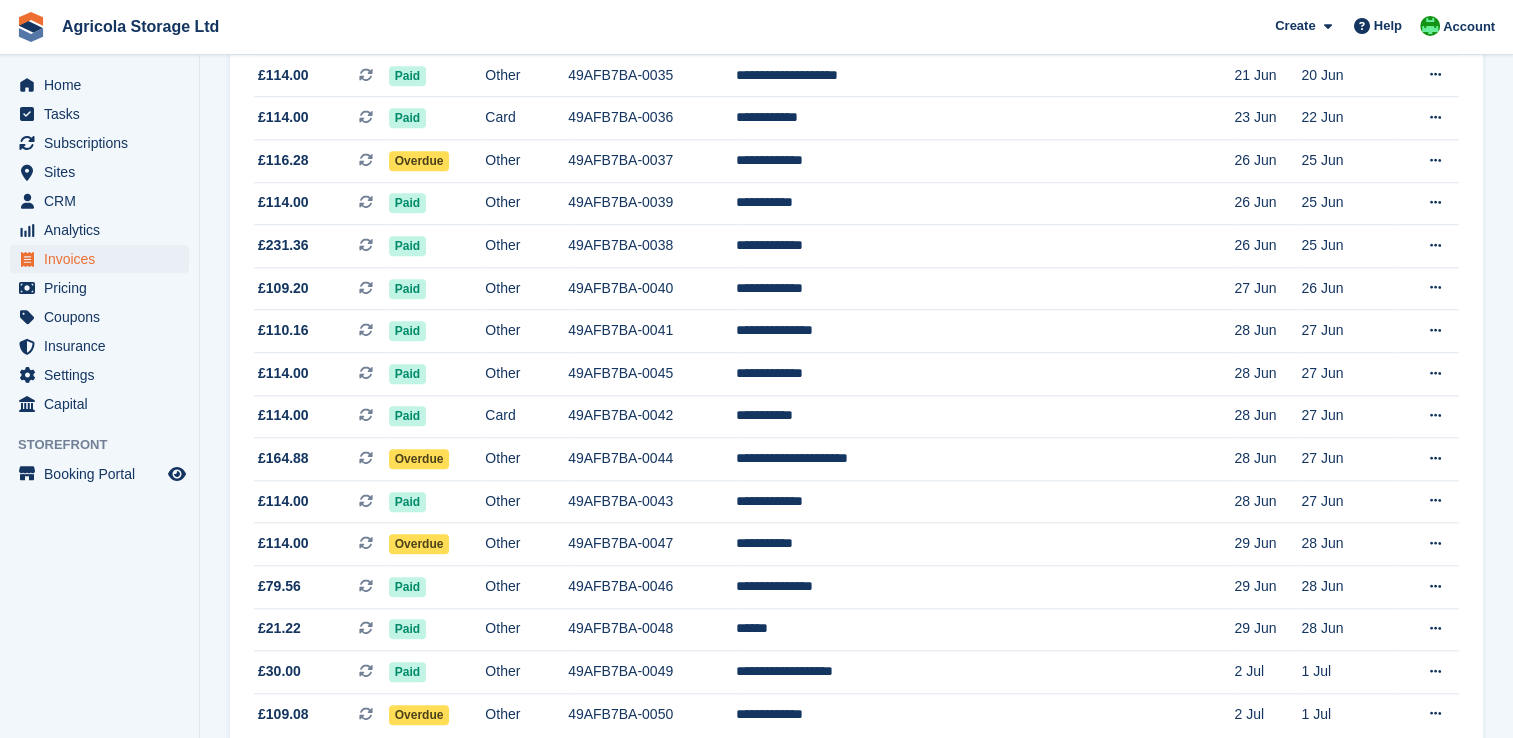scroll, scrollTop: 1836, scrollLeft: 0, axis: vertical 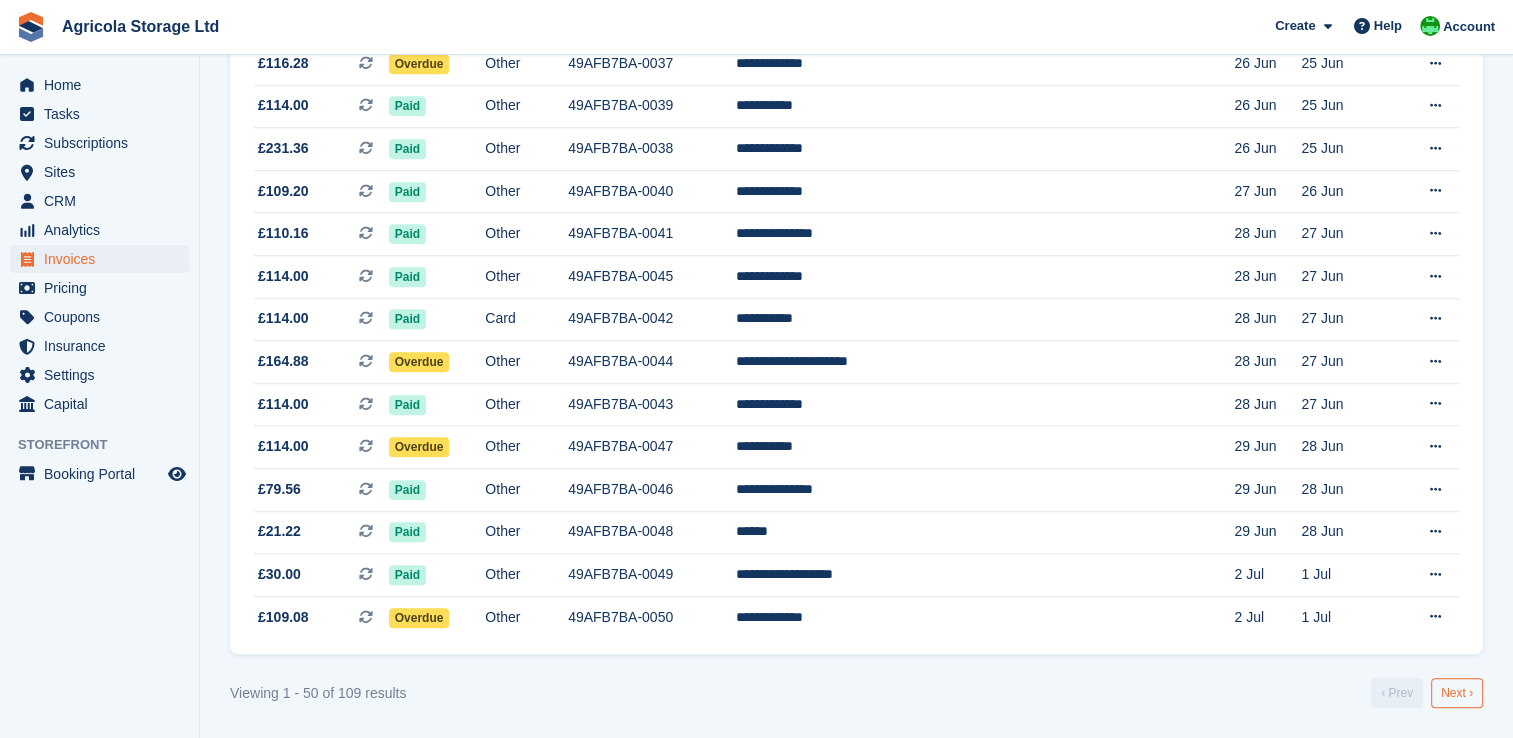 click on "Next ›" at bounding box center [1457, 693] 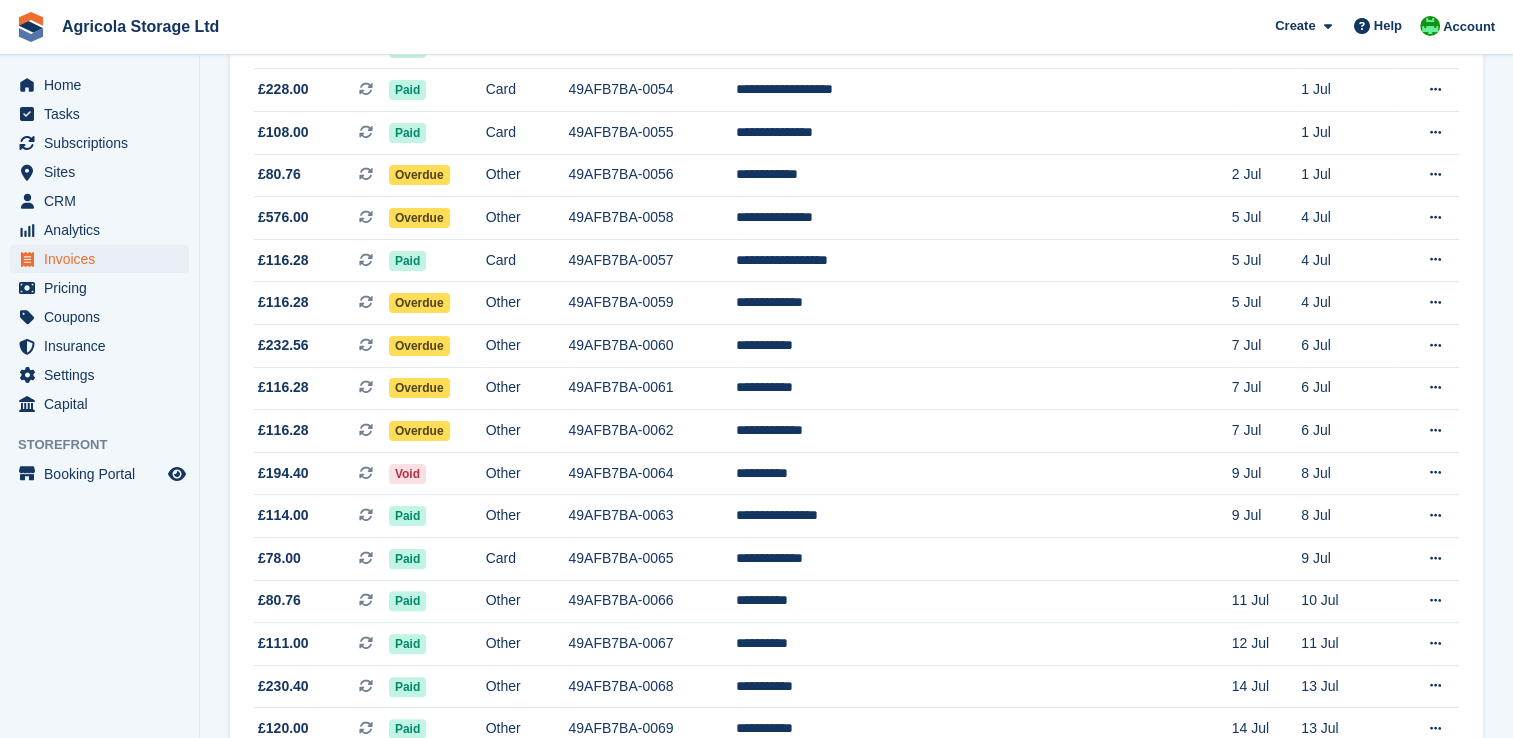 scroll, scrollTop: 382, scrollLeft: 0, axis: vertical 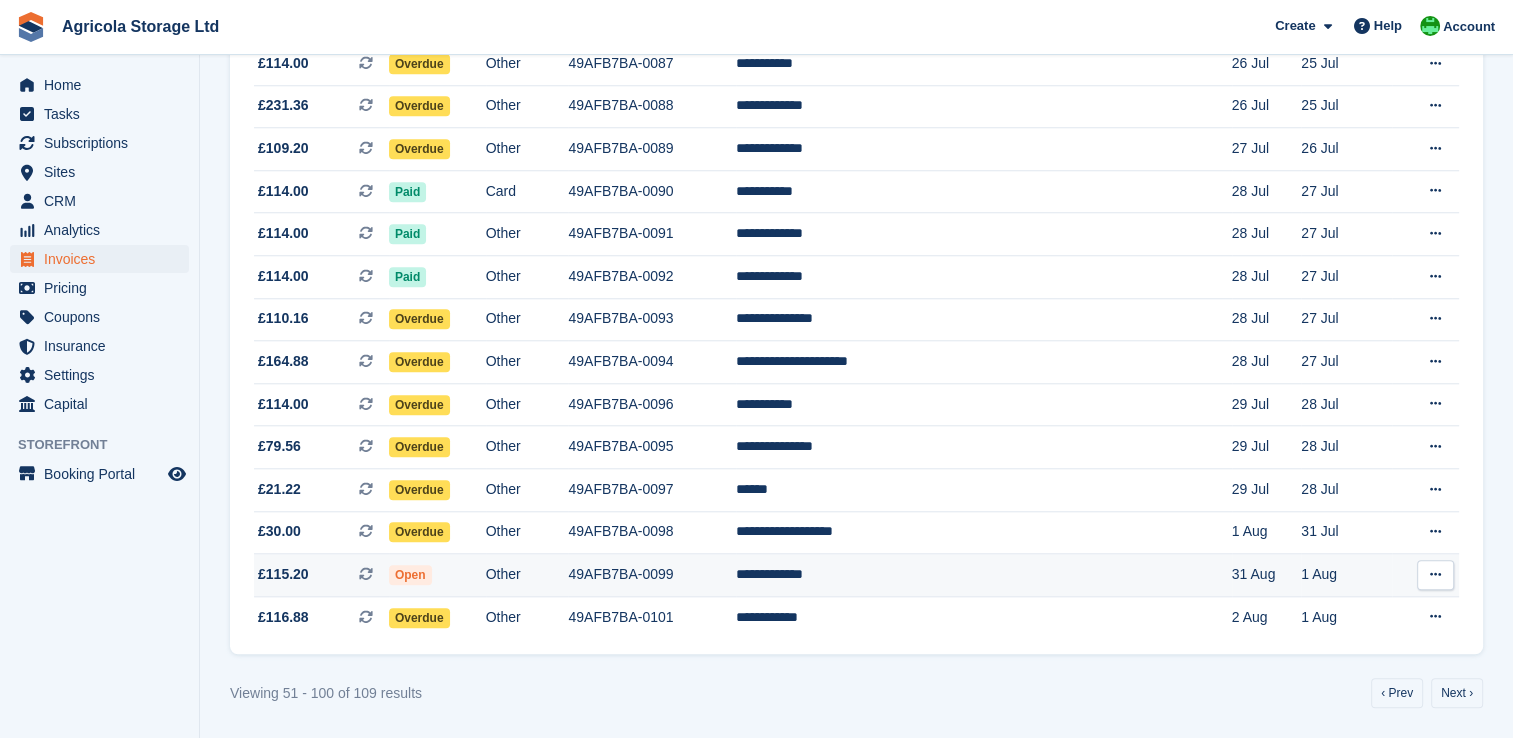 click on "**********" at bounding box center (983, 575) 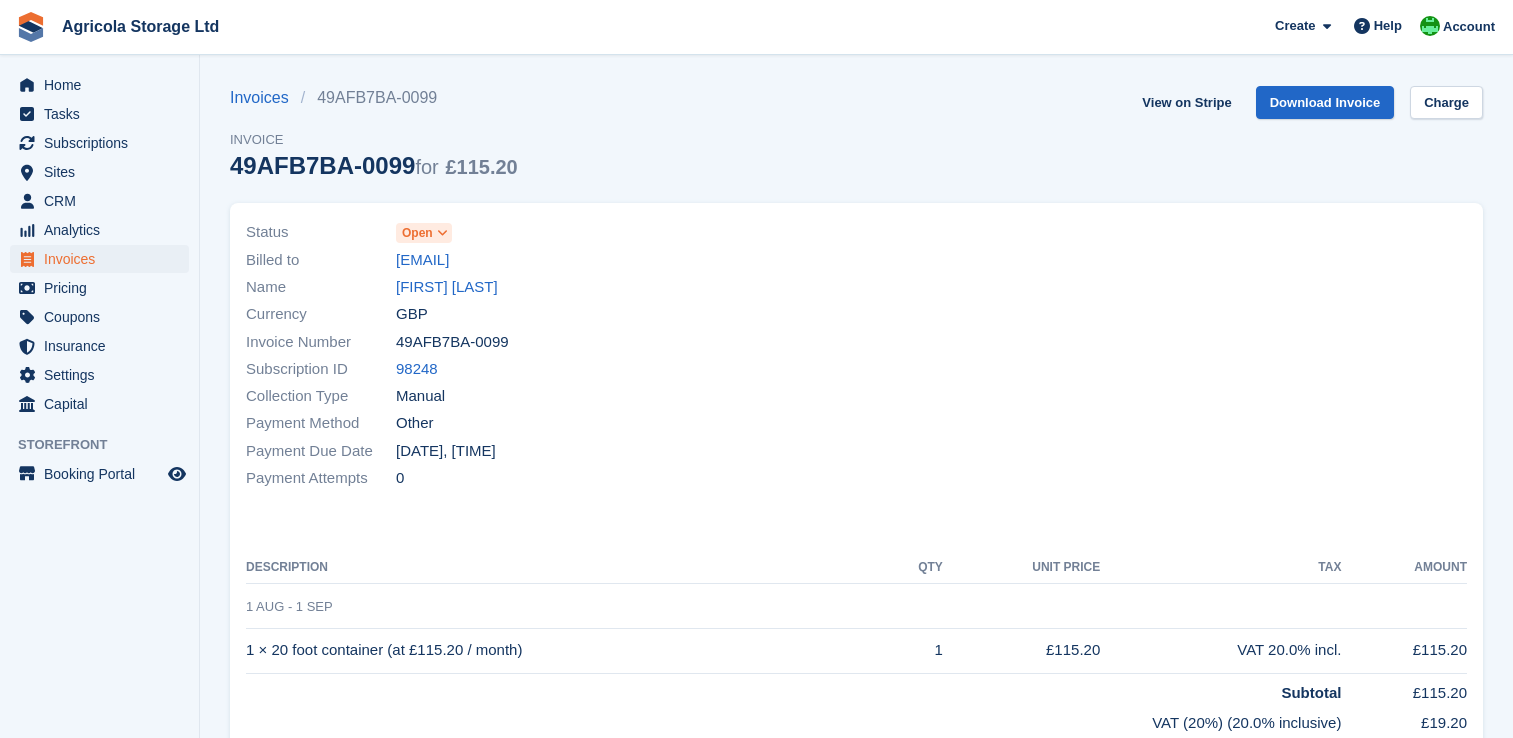 scroll, scrollTop: 0, scrollLeft: 0, axis: both 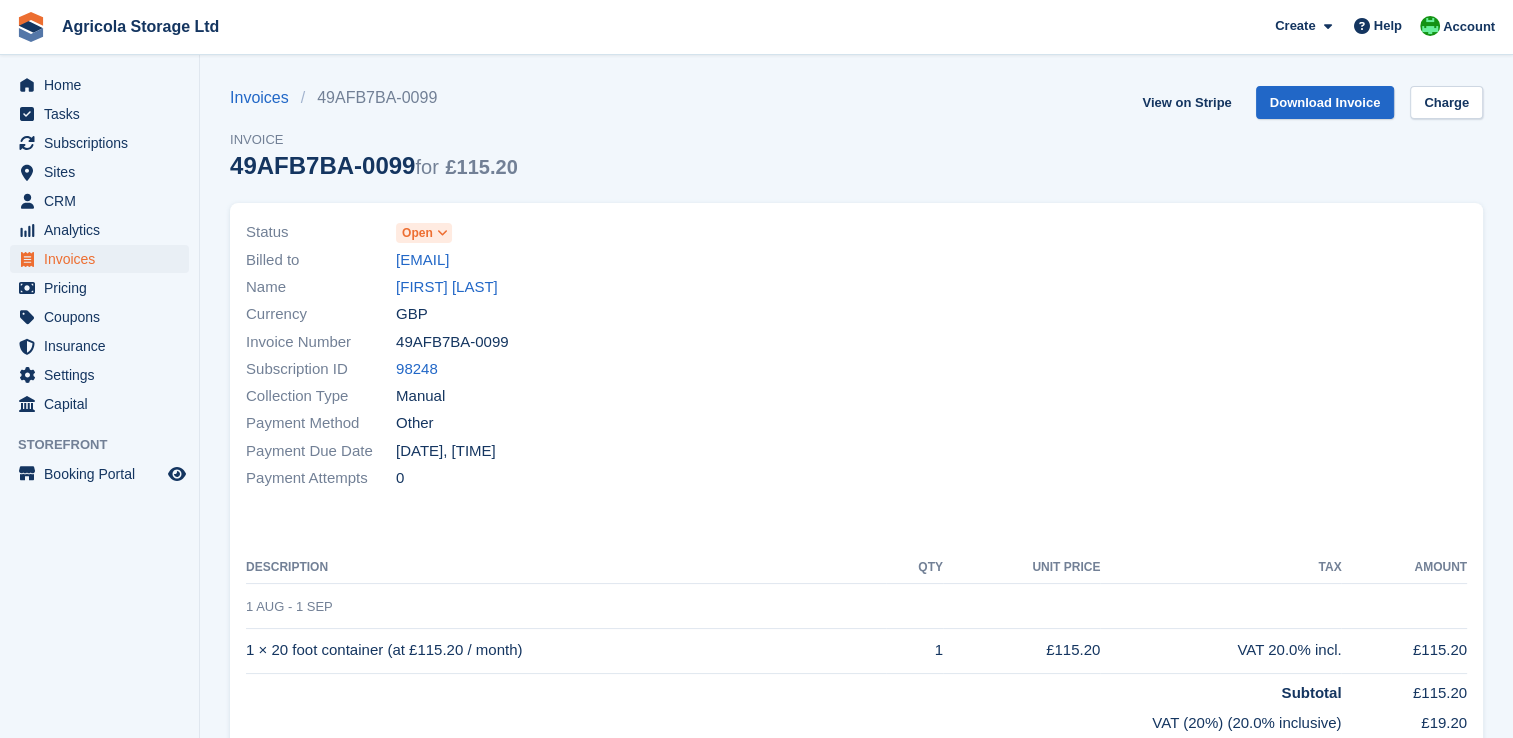 drag, startPoint x: 1511, startPoint y: 458, endPoint x: 1484, endPoint y: 550, distance: 95.880135 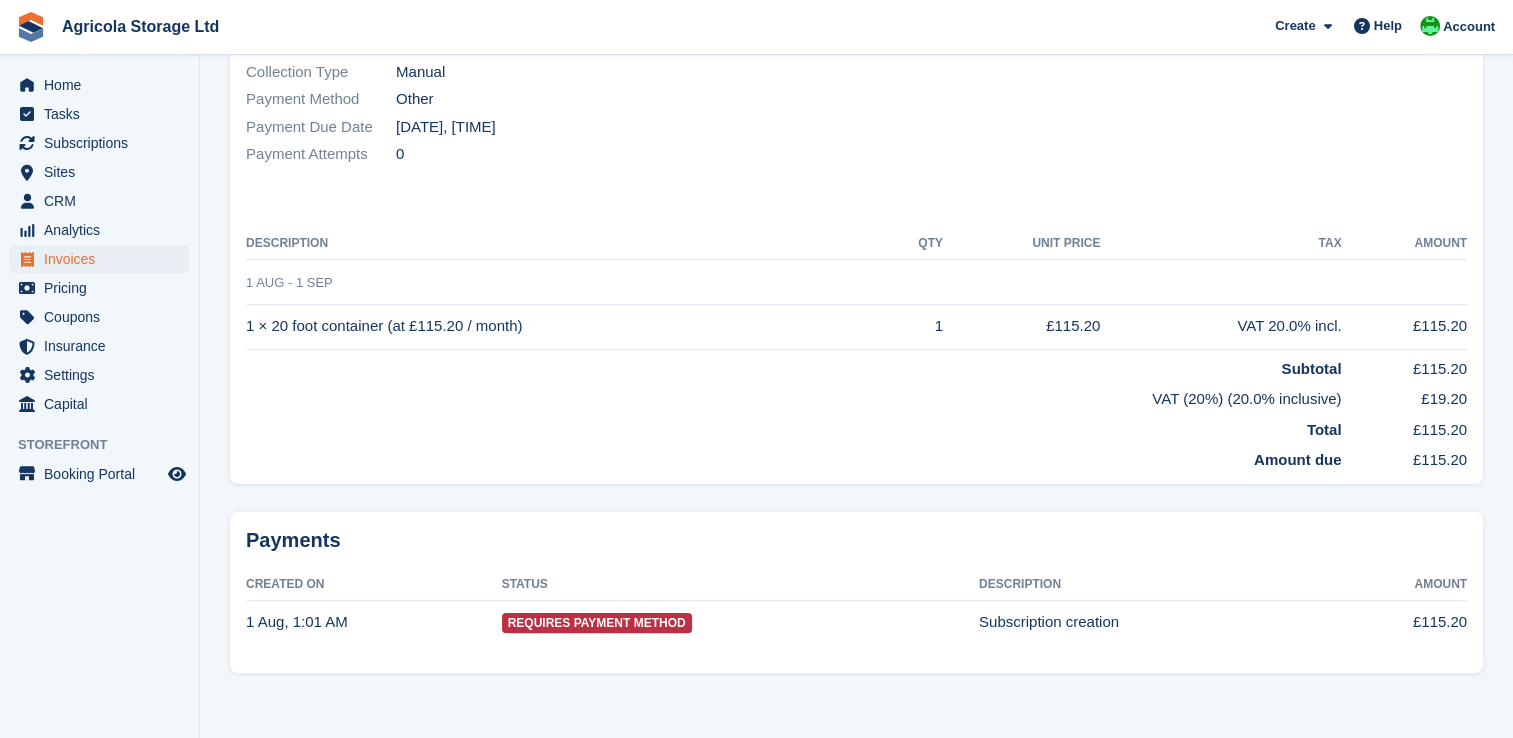 scroll, scrollTop: 0, scrollLeft: 0, axis: both 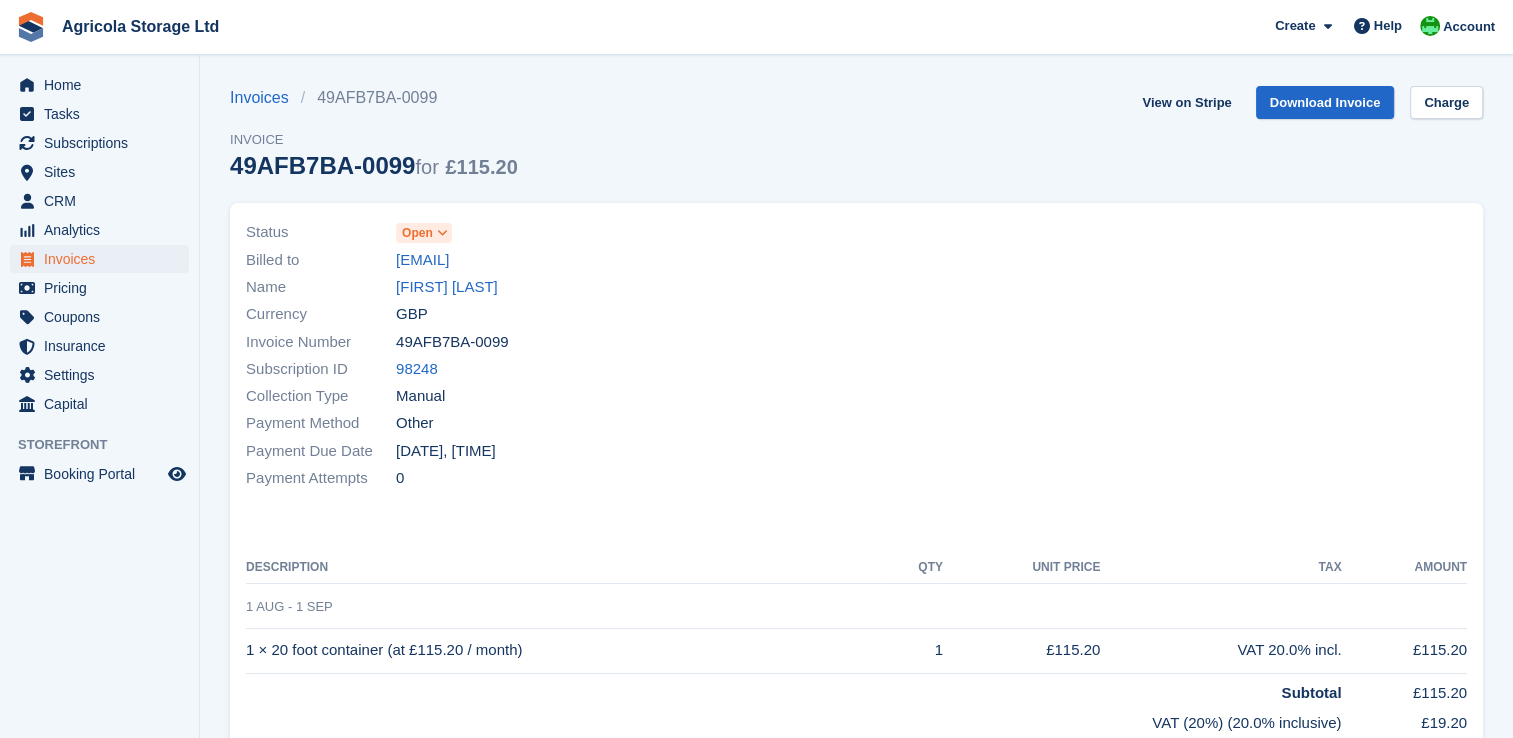 click on "Open" at bounding box center [424, 233] 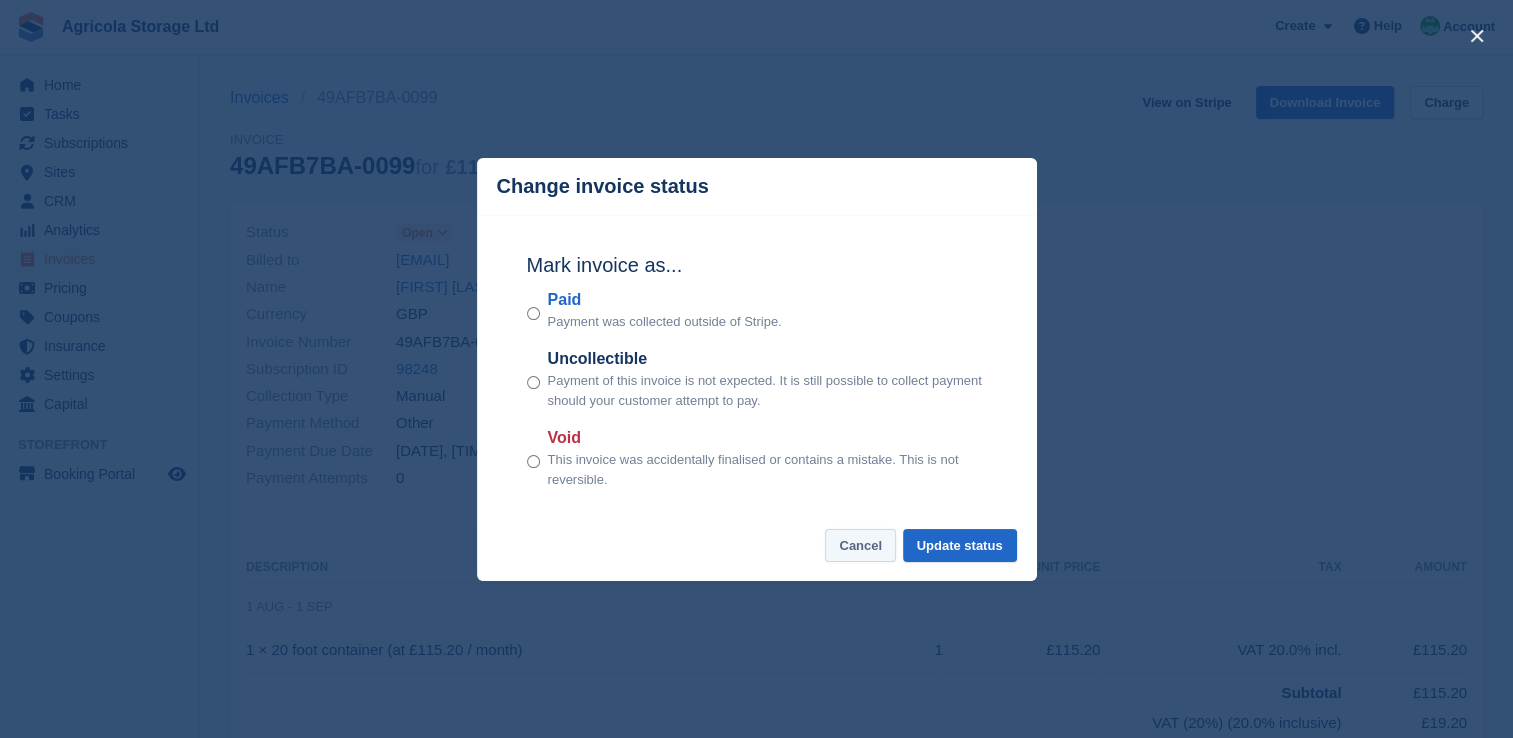 click on "Cancel" at bounding box center [860, 545] 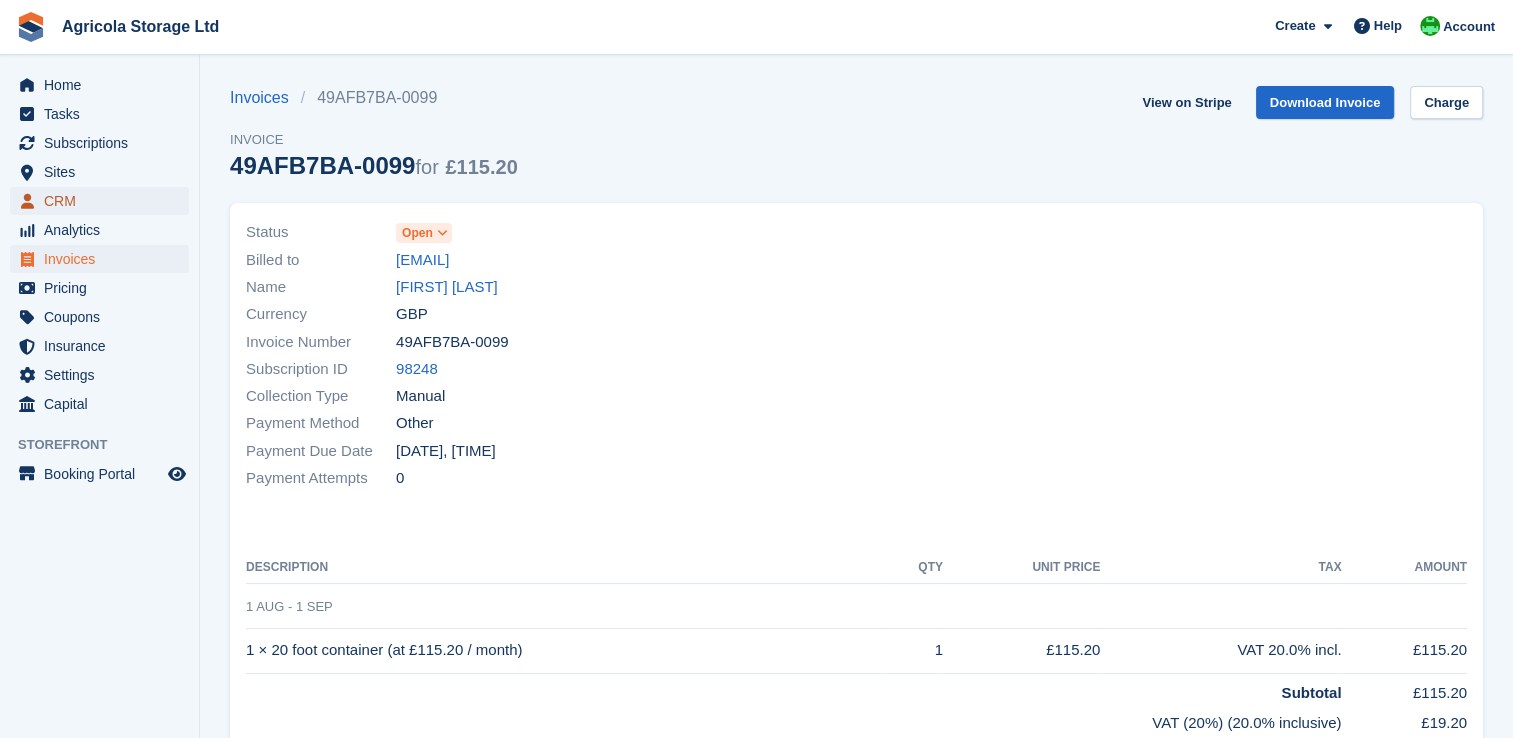 click on "CRM" at bounding box center [104, 201] 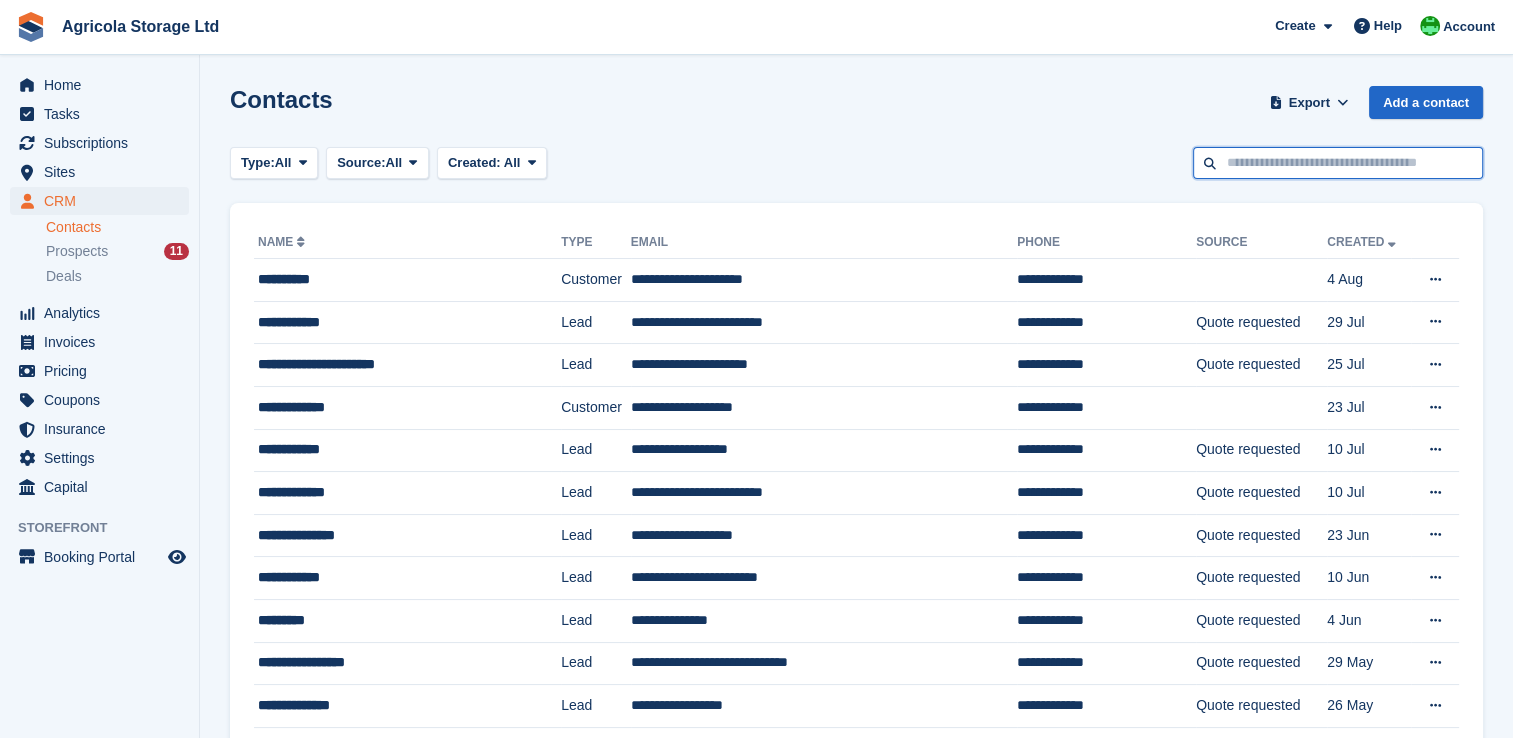 click at bounding box center (1338, 163) 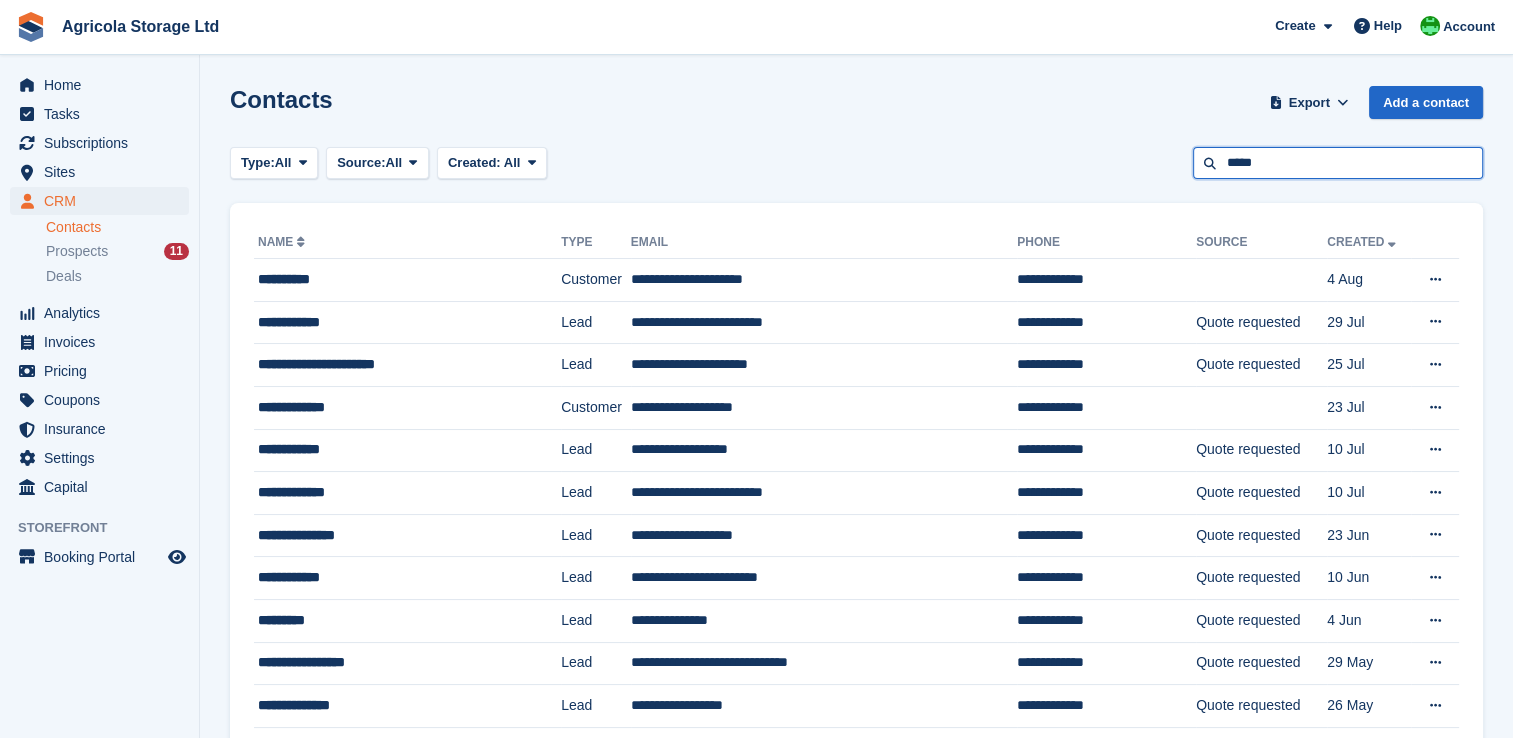 type on "*****" 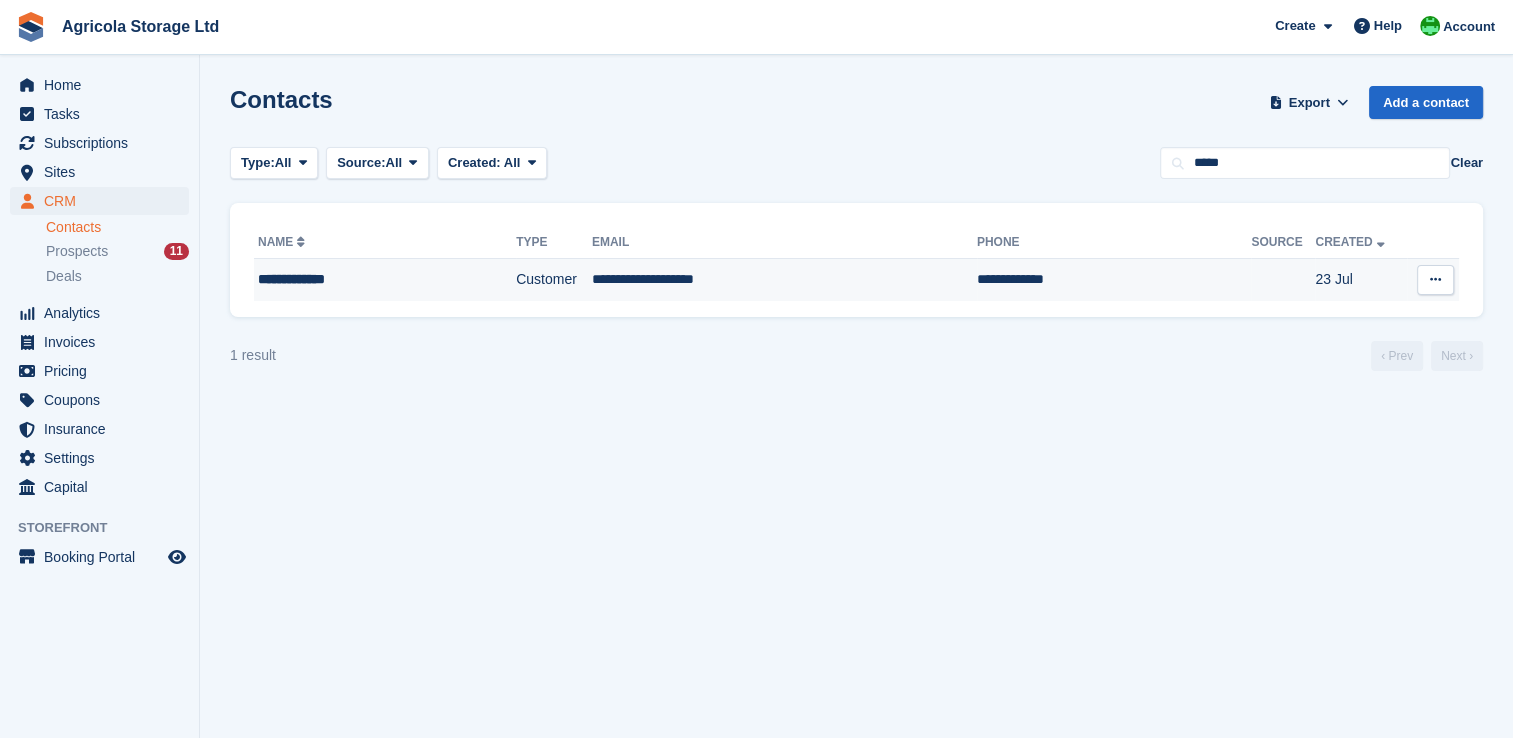 click on "Customer" at bounding box center [554, 280] 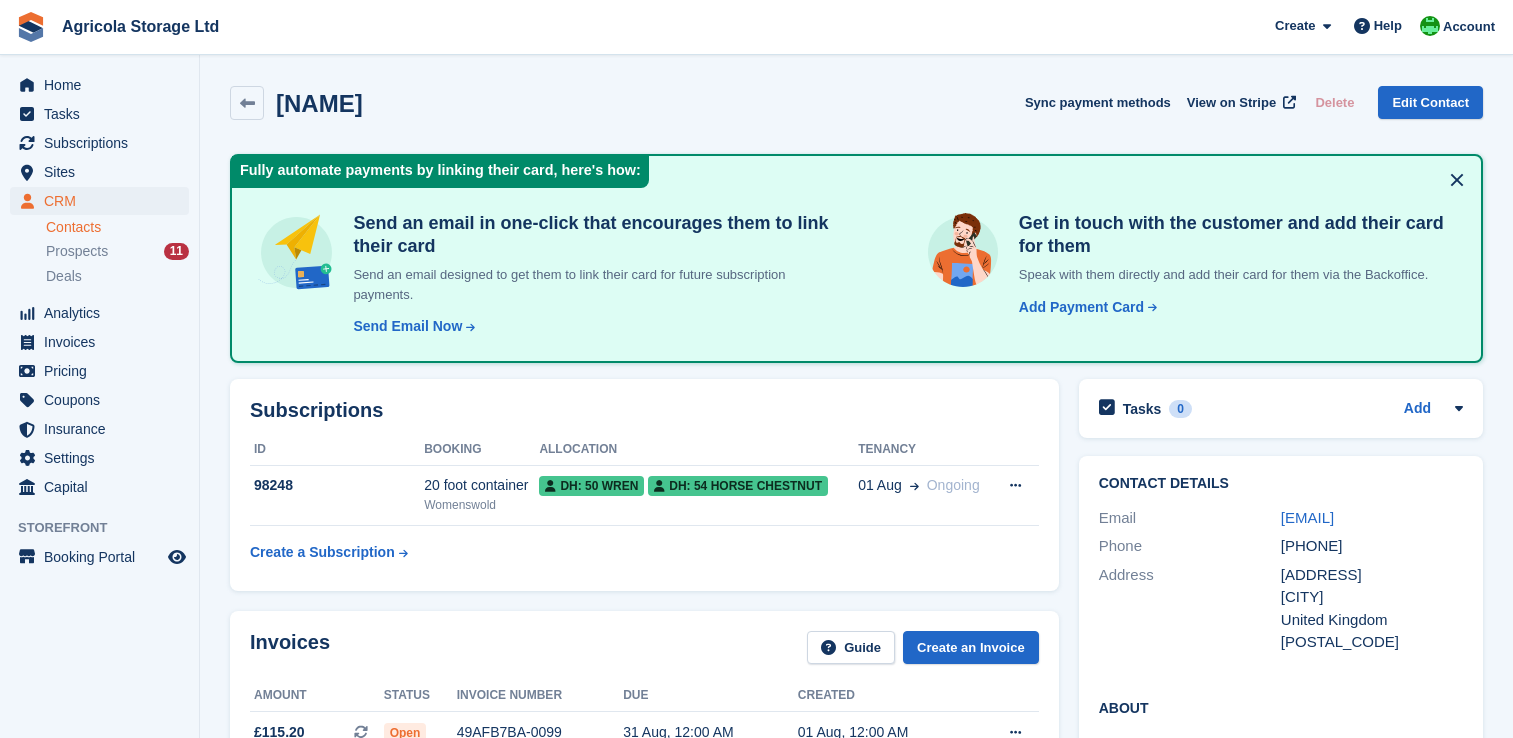 scroll, scrollTop: 0, scrollLeft: 0, axis: both 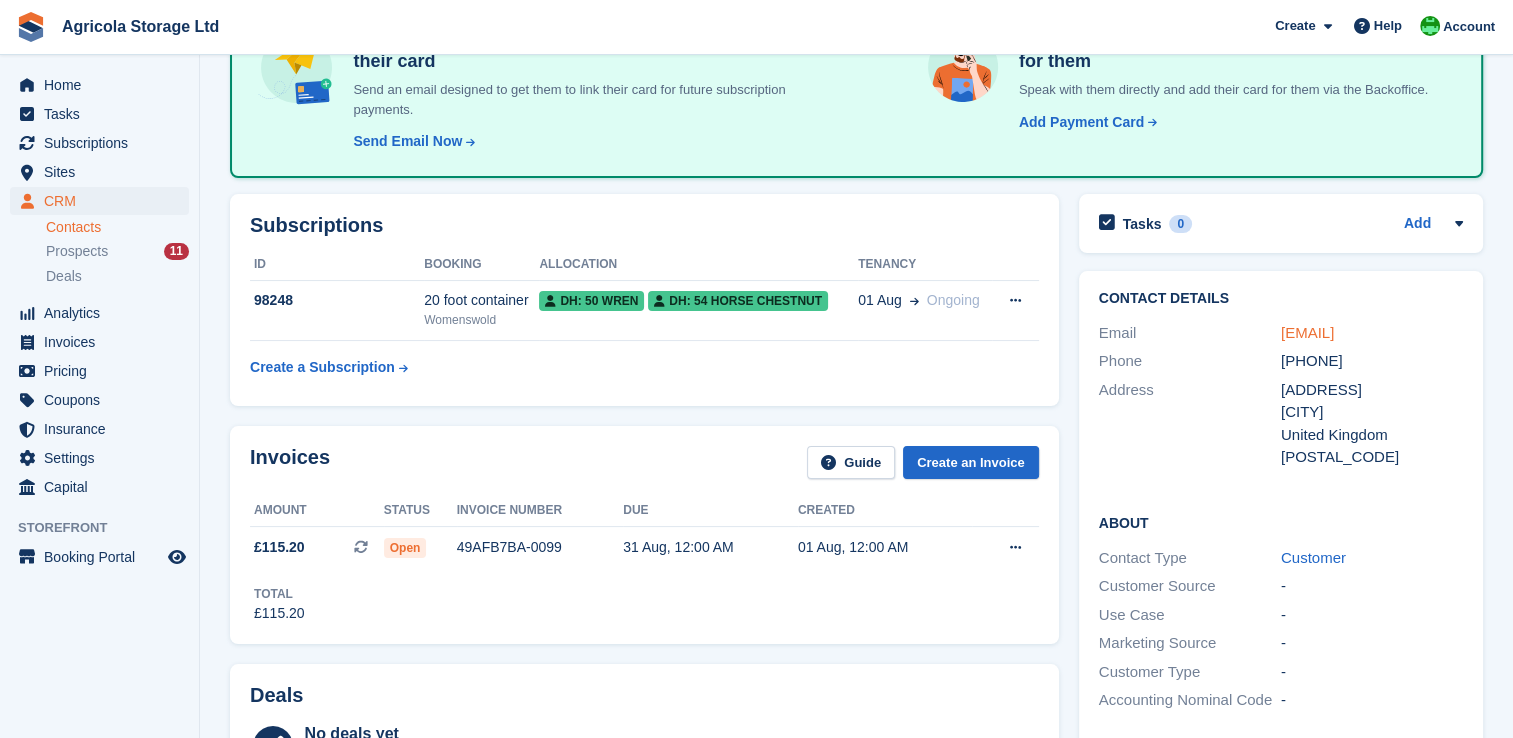 click on "[EMAIL]" at bounding box center (1307, 332) 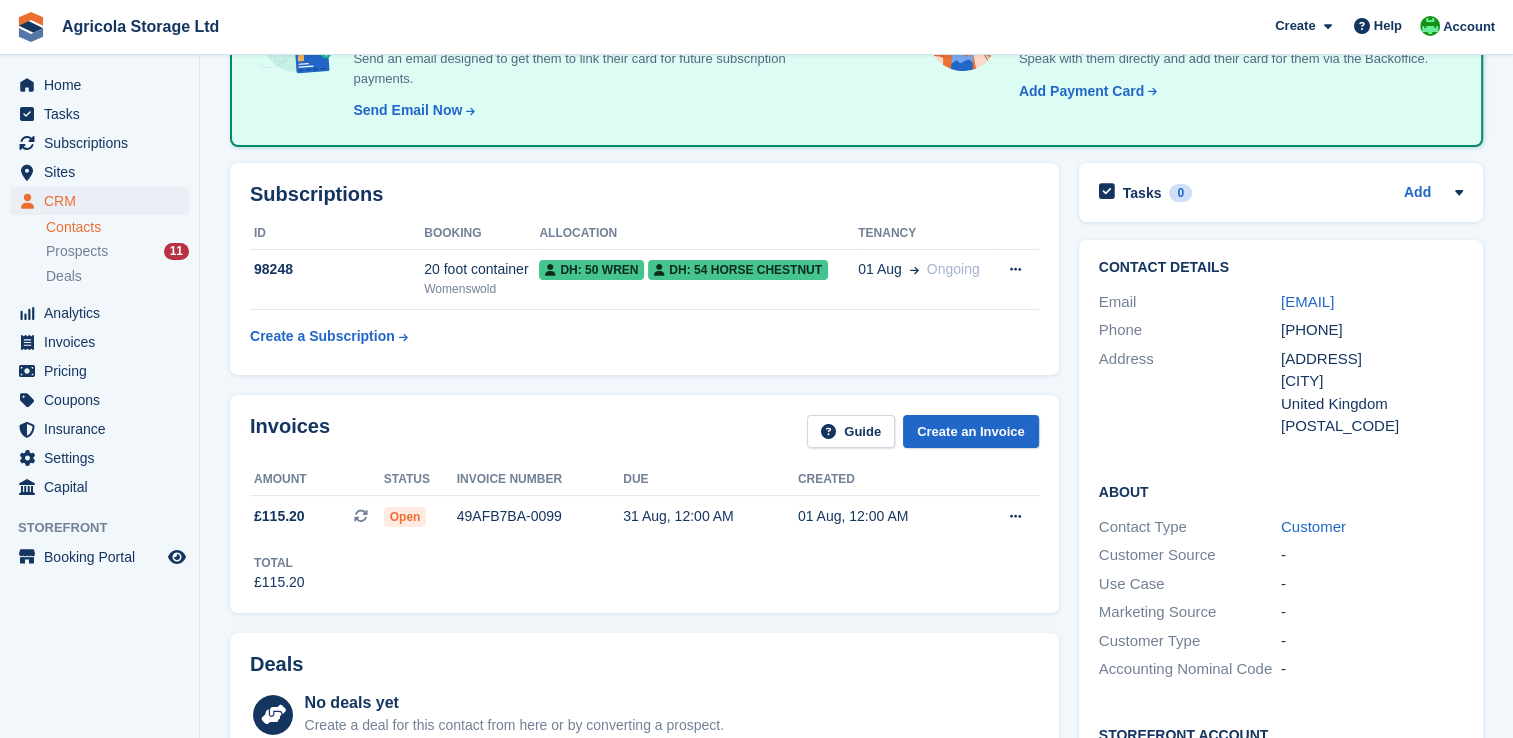 scroll, scrollTop: 0, scrollLeft: 0, axis: both 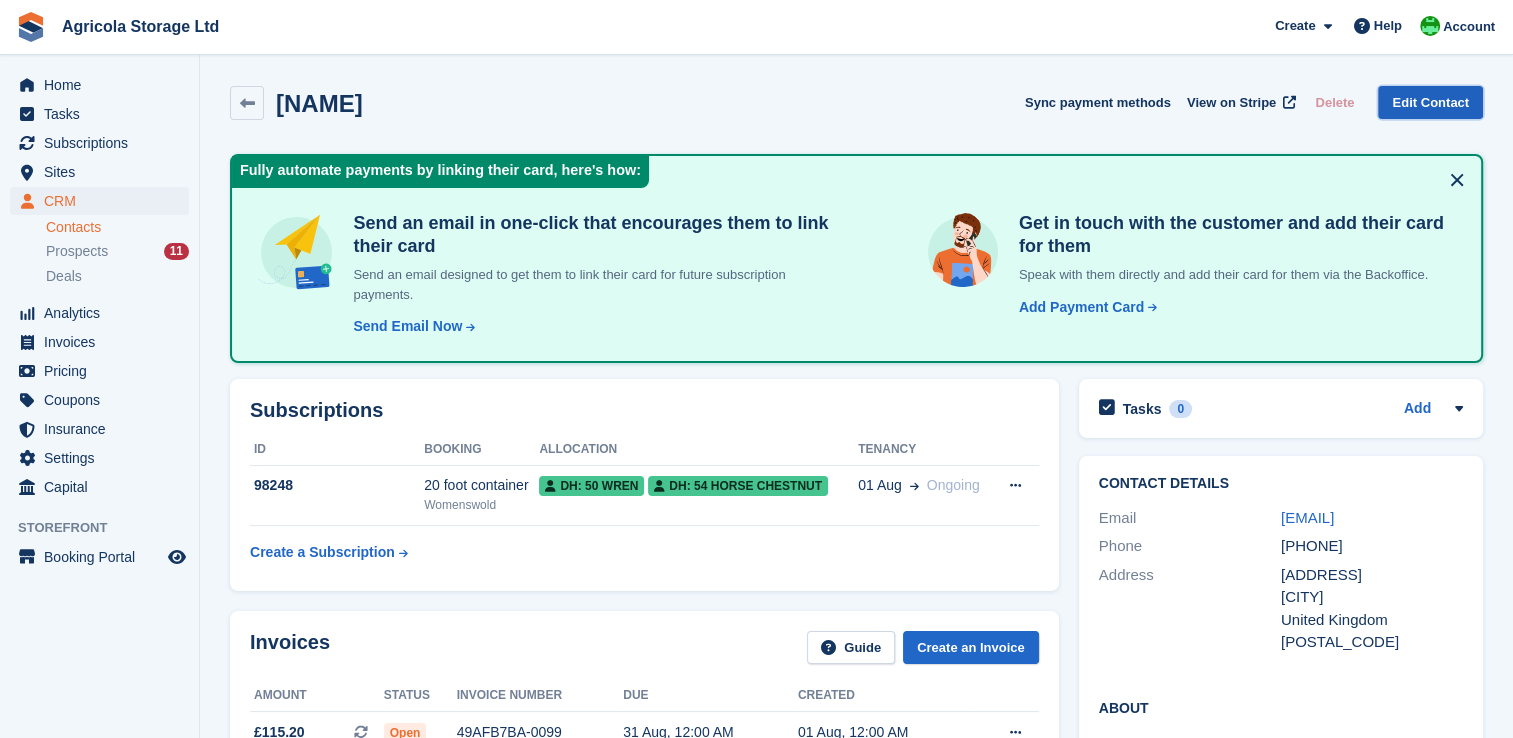 click on "Edit Contact" at bounding box center [1430, 102] 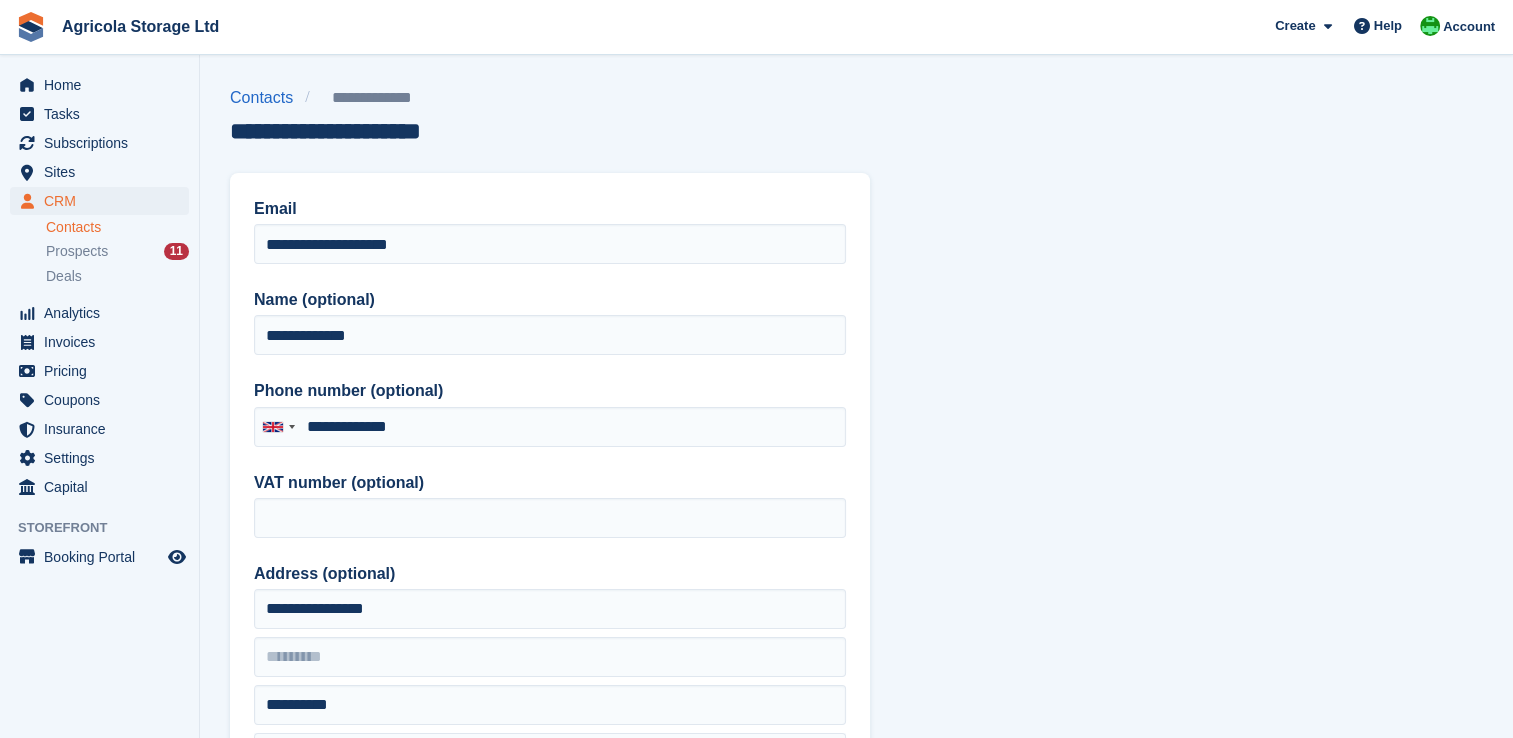 type on "**********" 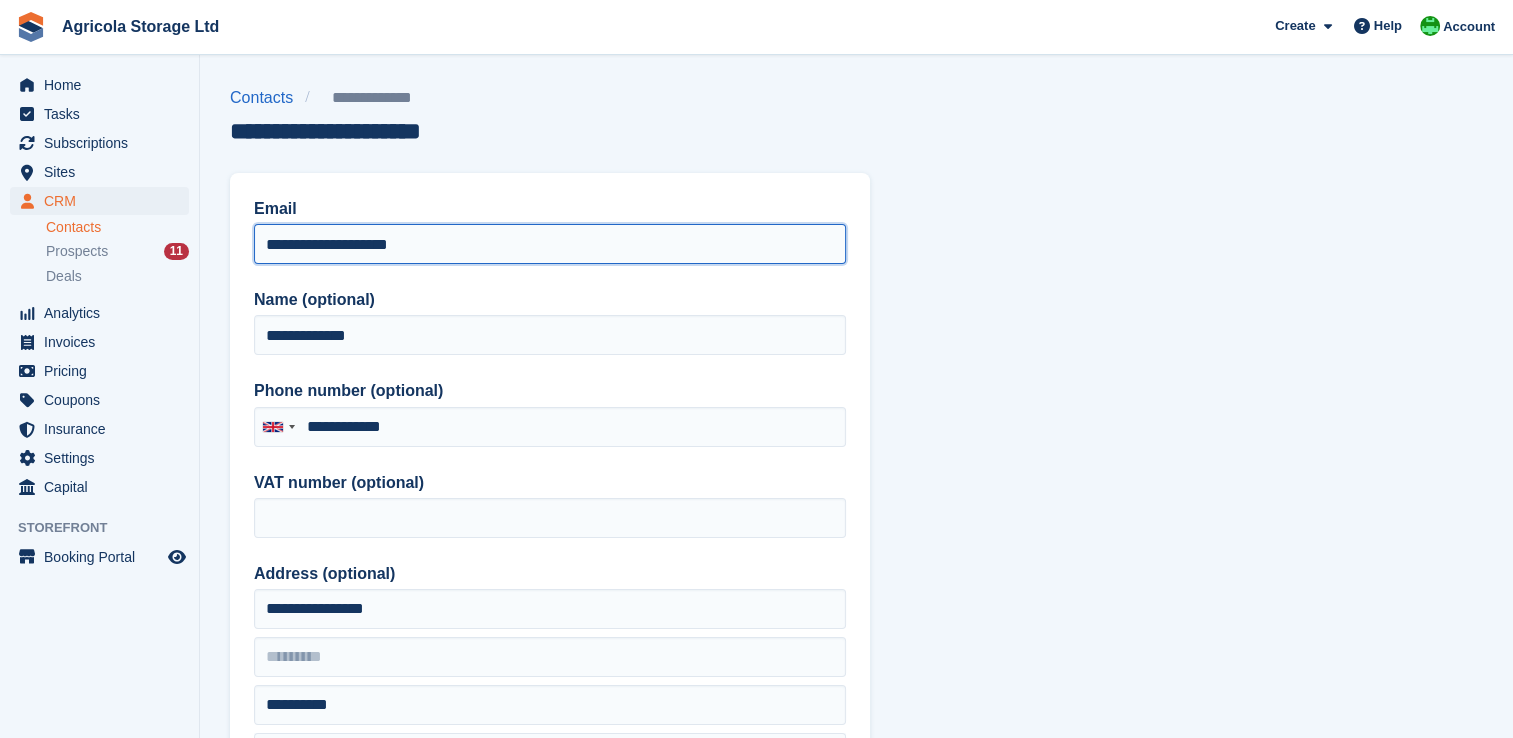 click on "**********" at bounding box center [550, 244] 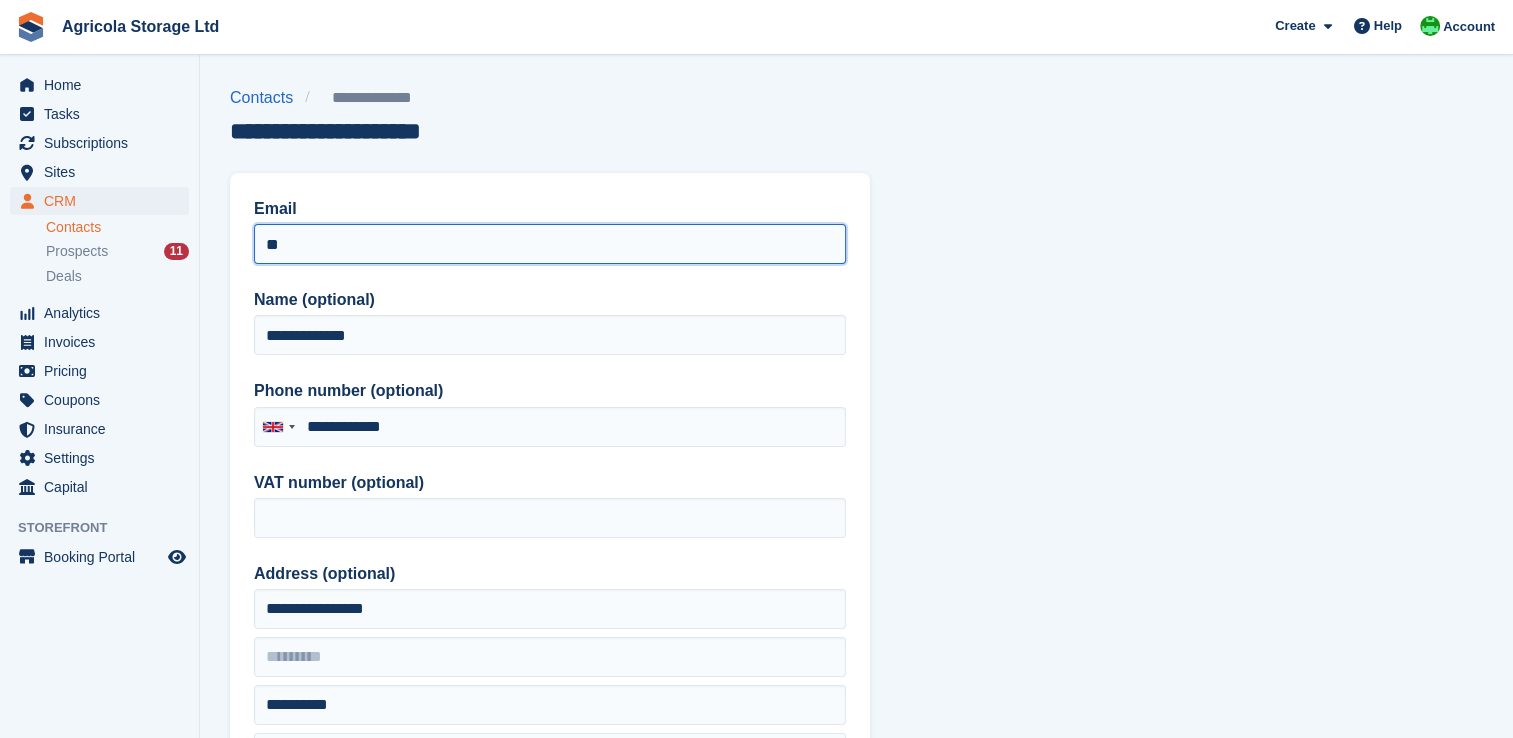 type on "*" 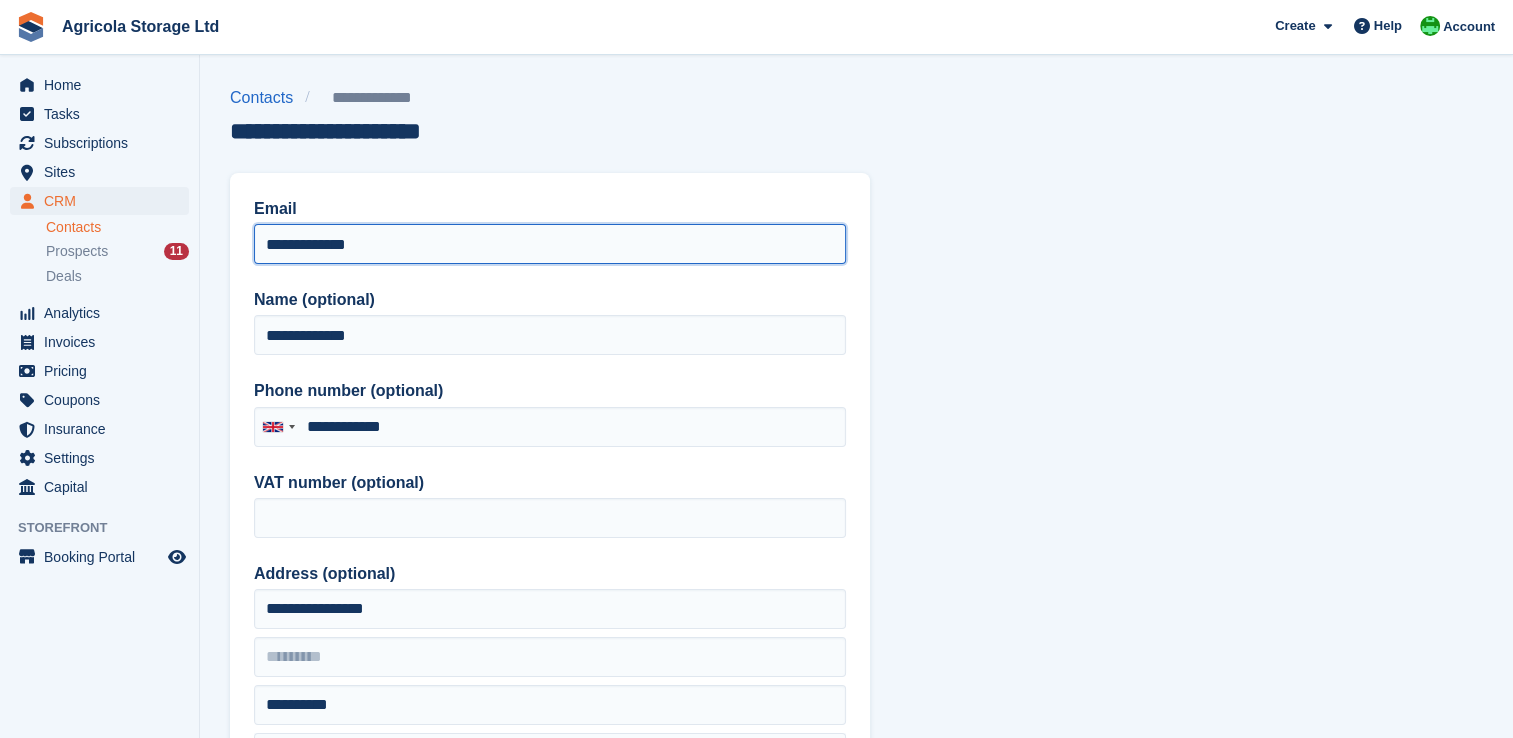 type on "**********" 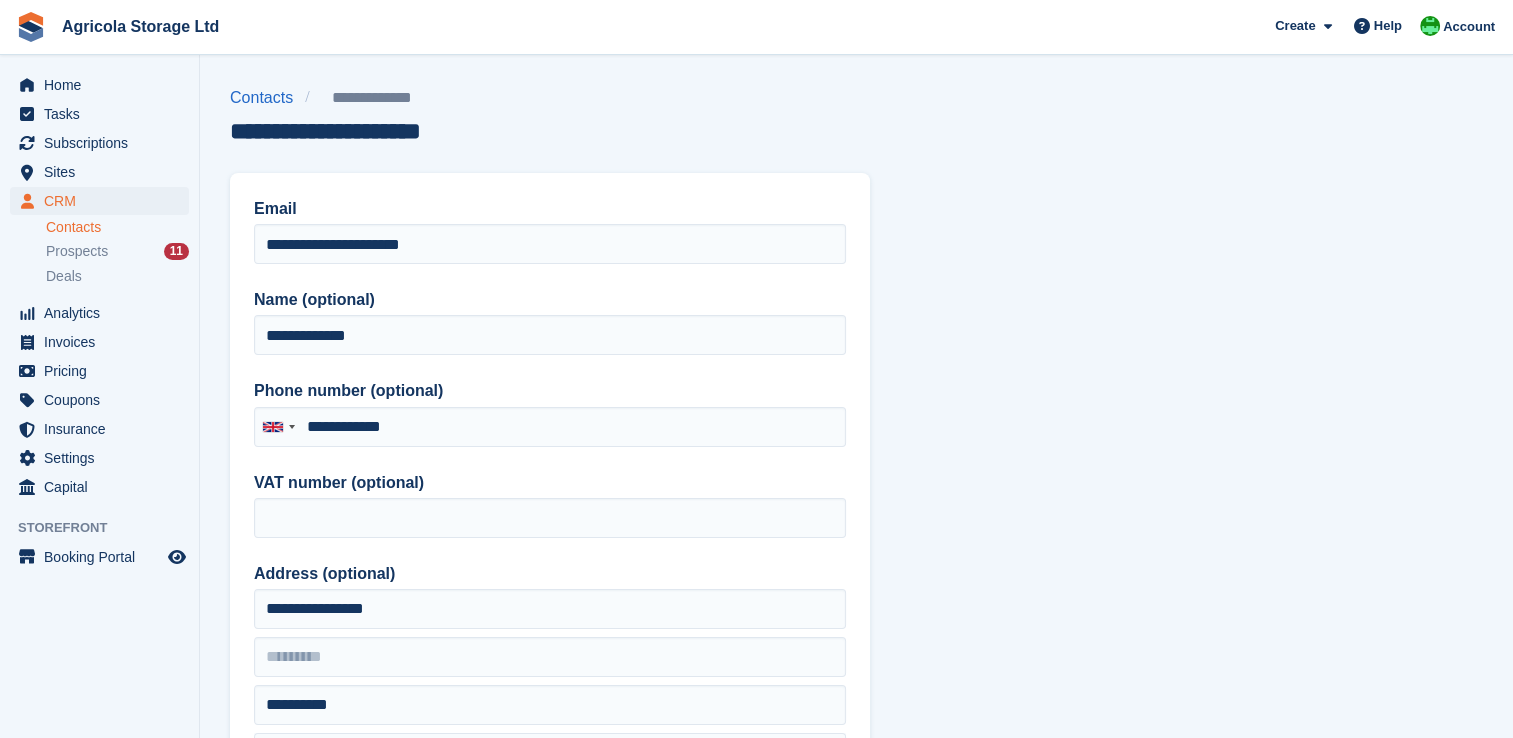 click on "**********" at bounding box center [856, 852] 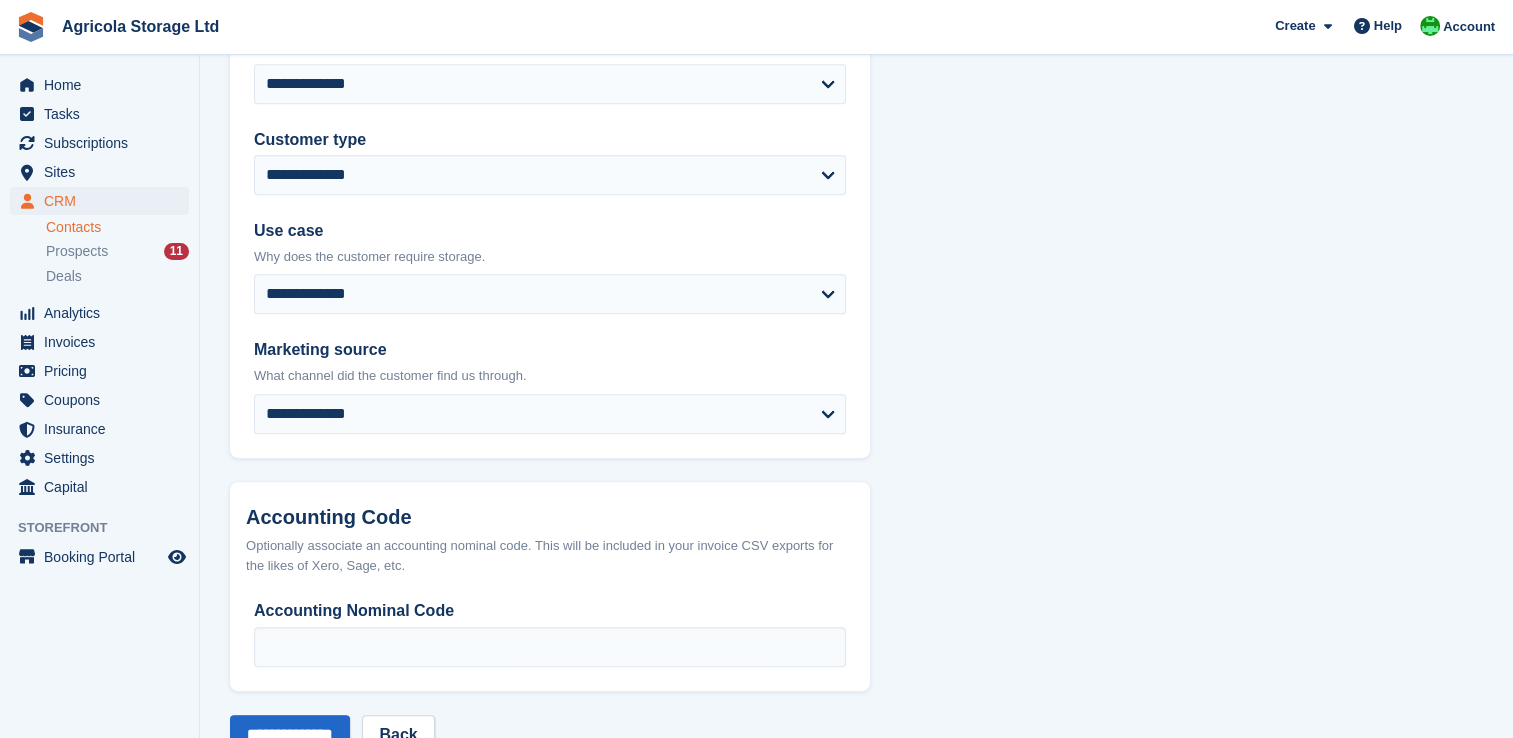 scroll, scrollTop: 965, scrollLeft: 0, axis: vertical 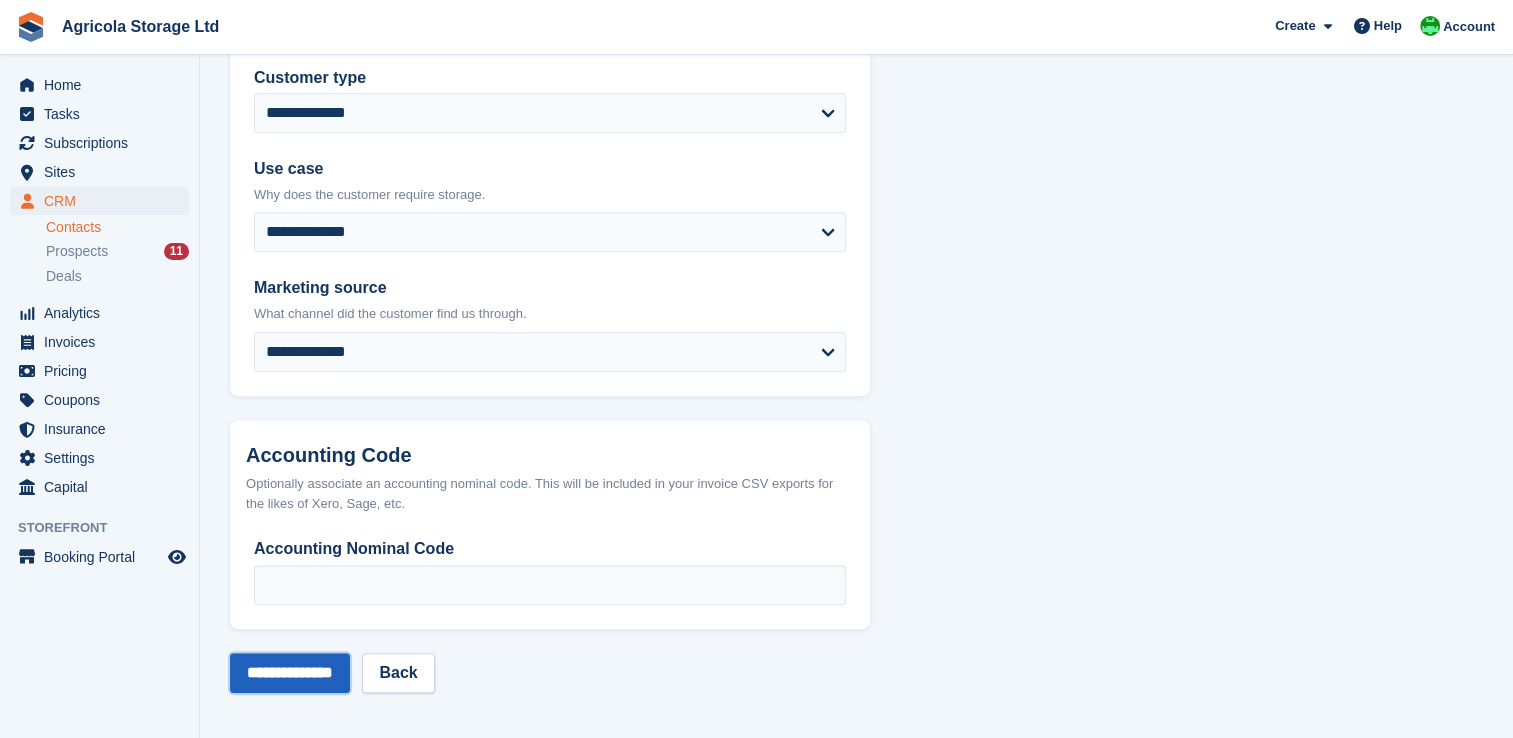 click on "**********" at bounding box center (290, 673) 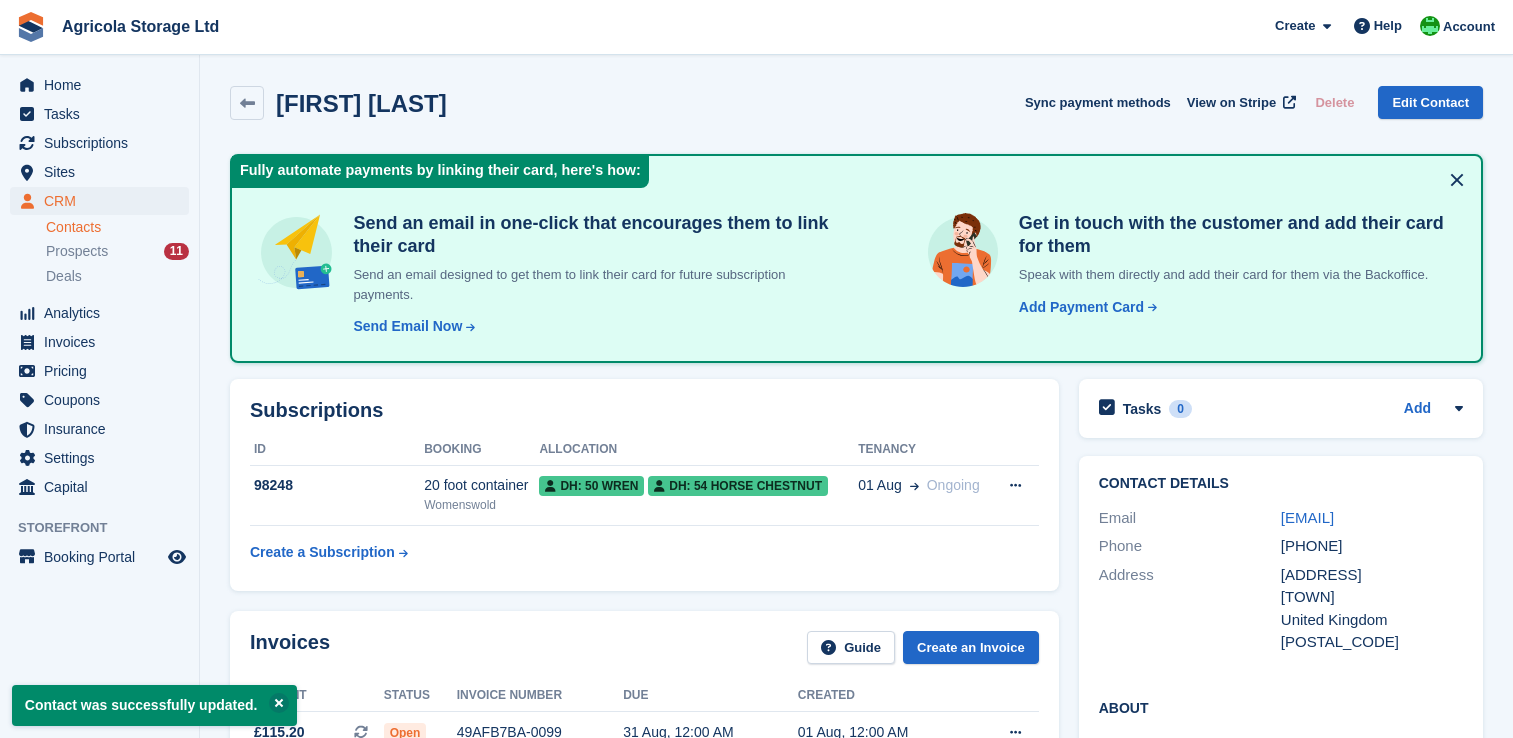 scroll, scrollTop: 0, scrollLeft: 0, axis: both 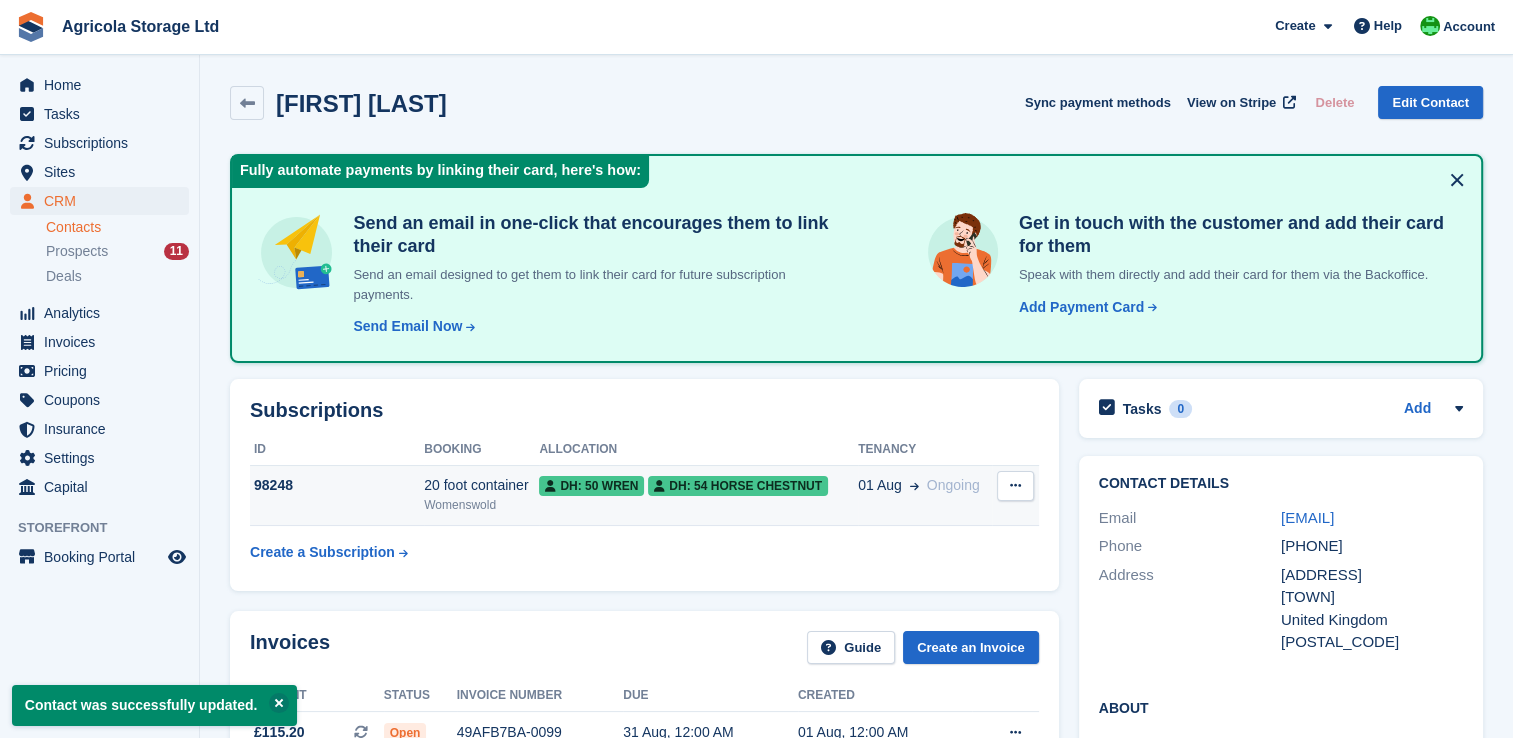 click at bounding box center (1015, 486) 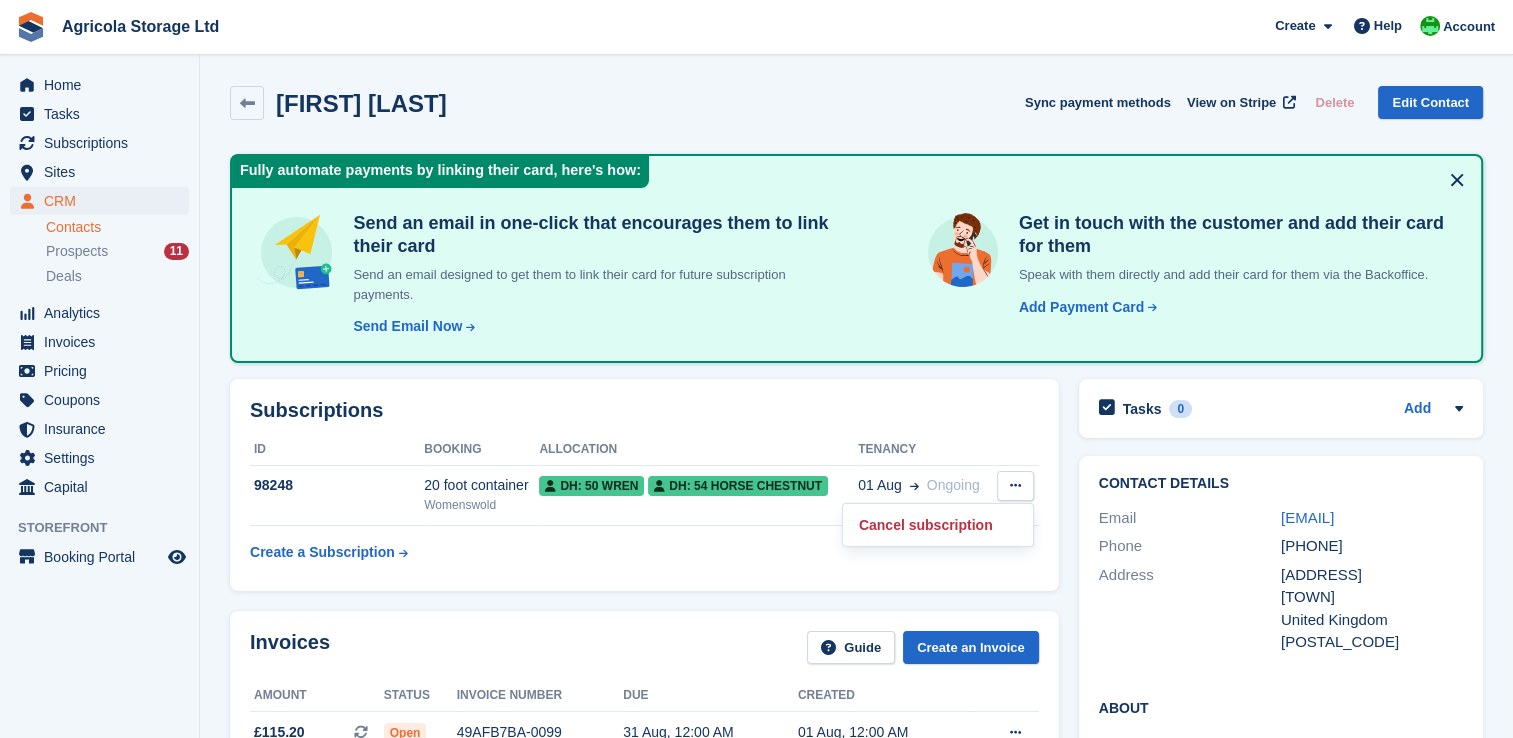 click on "Subscriptions
ID
Booking
Allocation
Tenancy
98248
20 foot container
[TOWN]
DH: 50 Wren   DH: 54 Horse Chestnut
01 Aug
Ongoing" at bounding box center (644, 485) 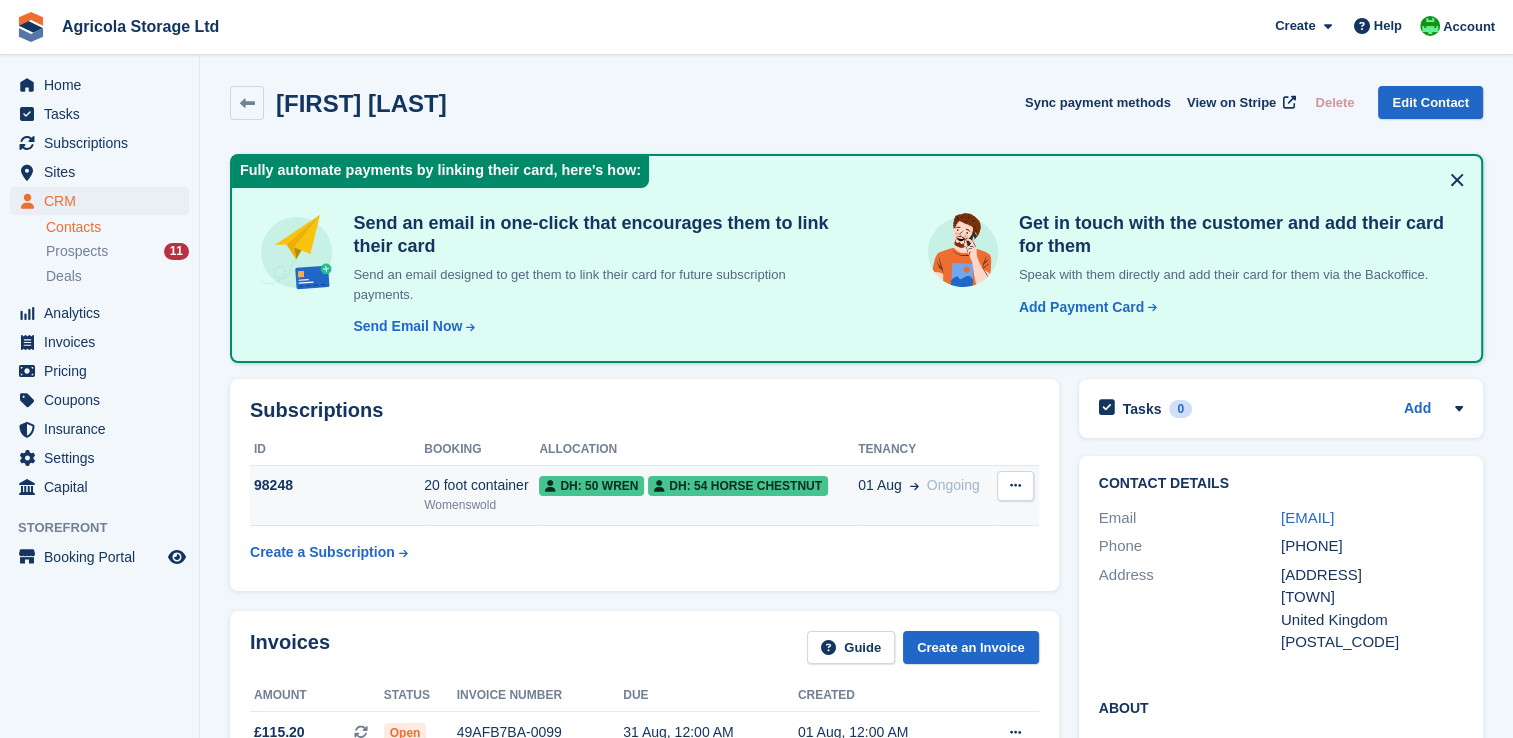 click on "DH: 50 Wren" at bounding box center [591, 486] 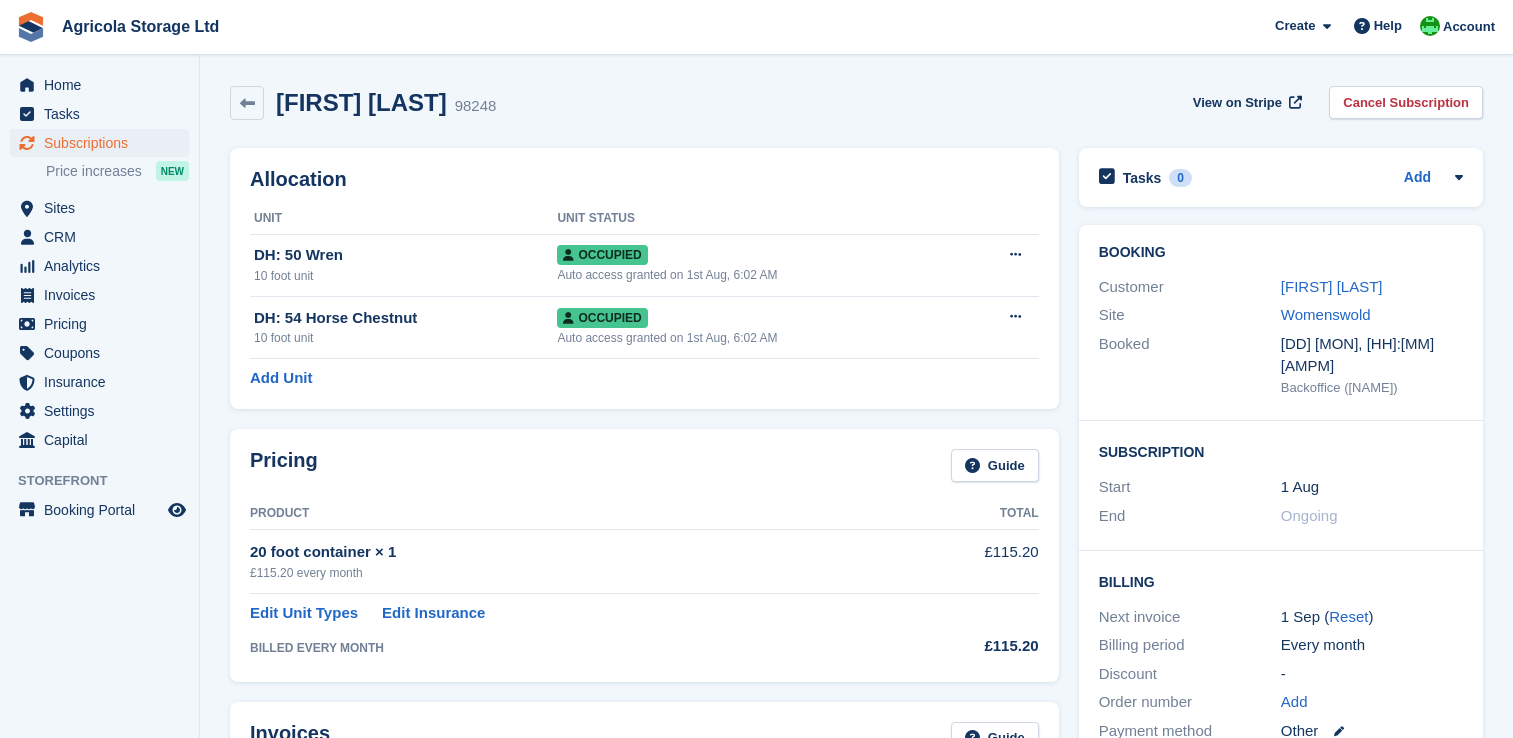 scroll, scrollTop: 0, scrollLeft: 0, axis: both 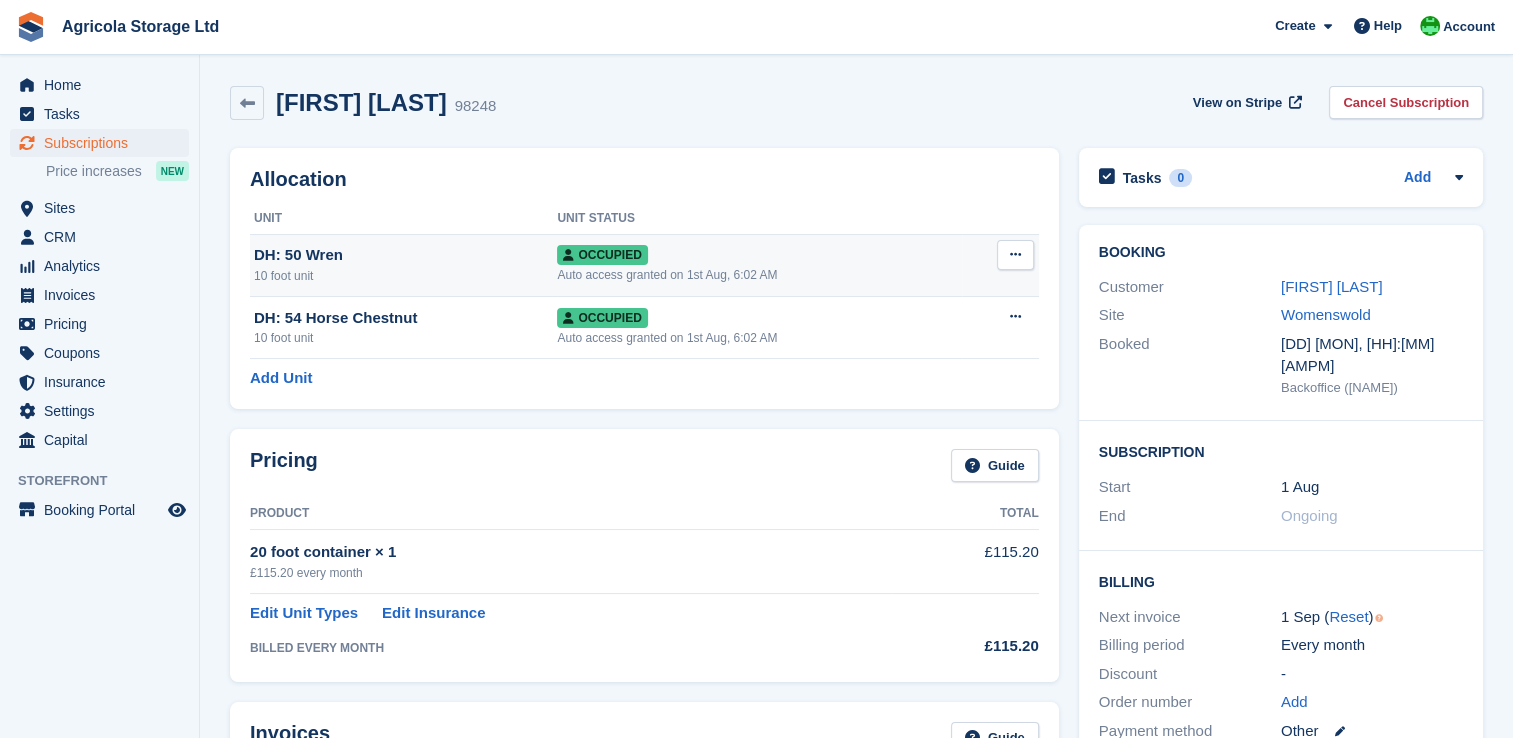 click at bounding box center [1015, 254] 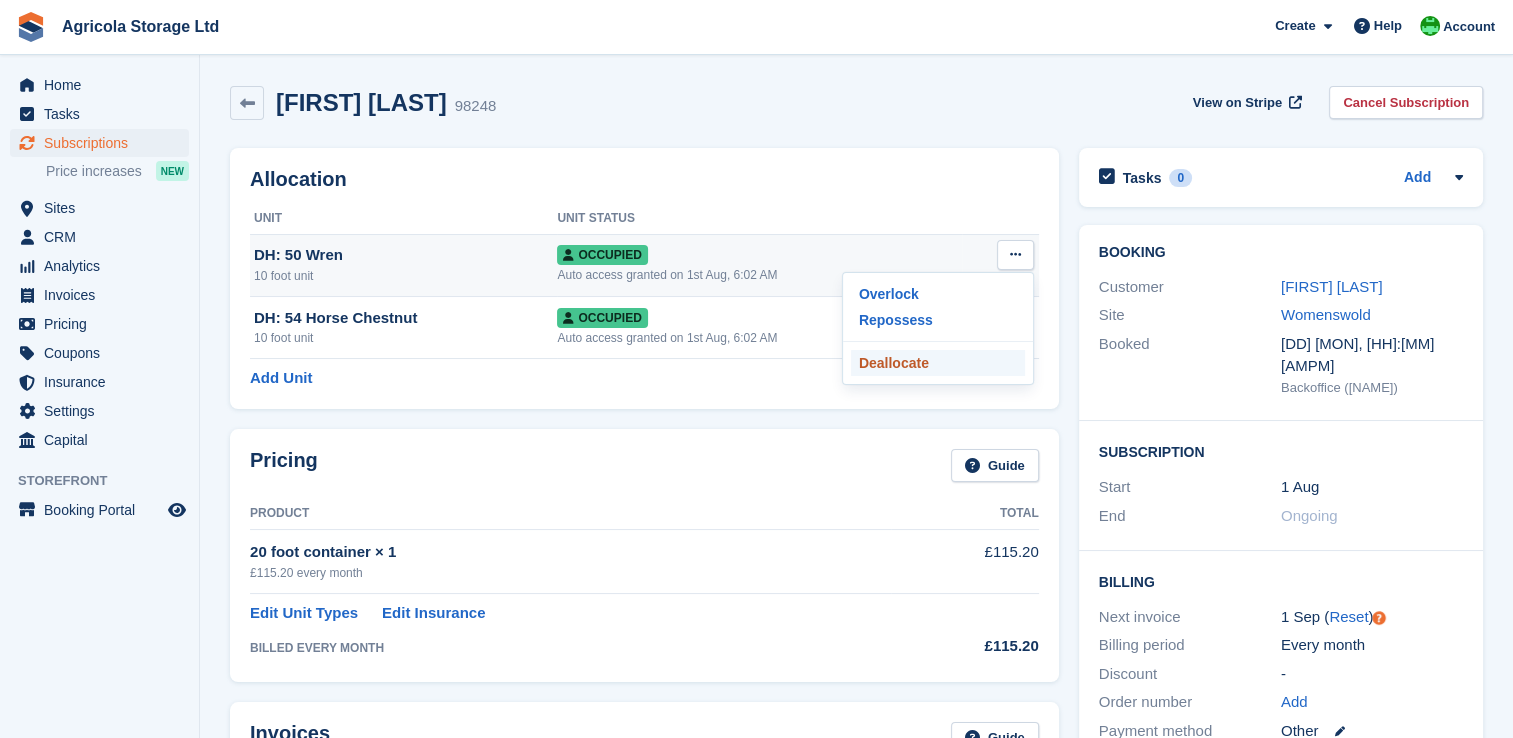 click on "Deallocate" at bounding box center [938, 363] 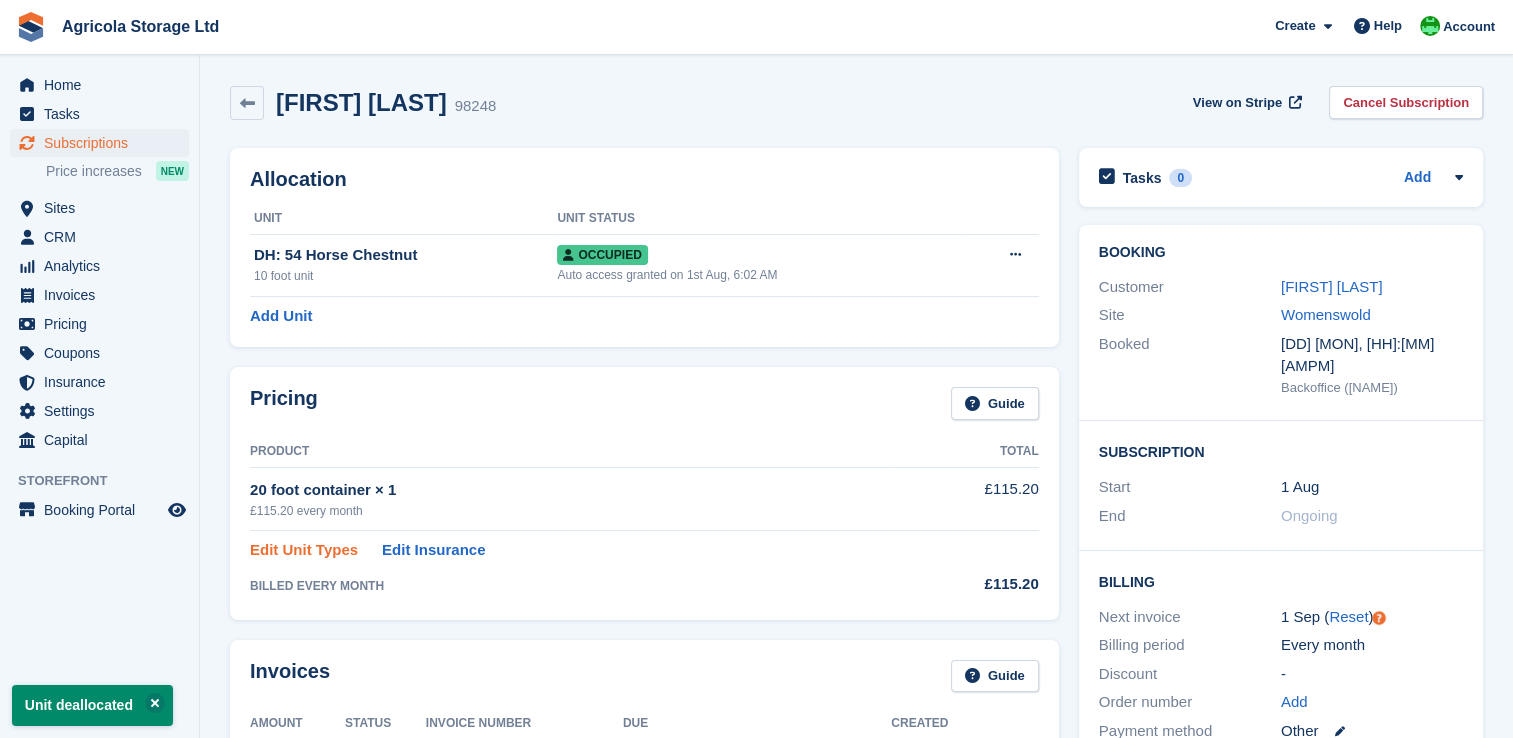 click on "Edit Unit Types" at bounding box center [304, 550] 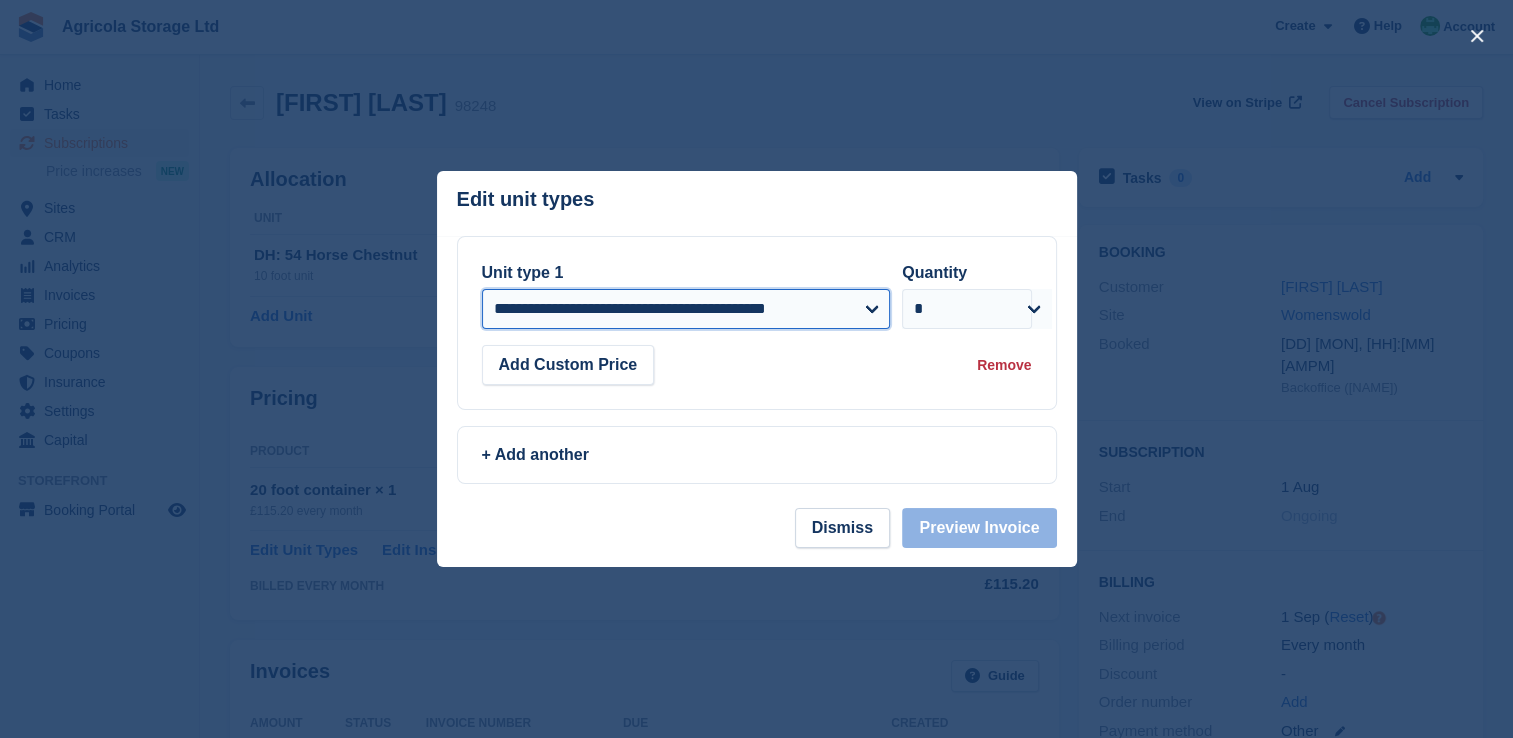 click on "**********" at bounding box center (686, 309) 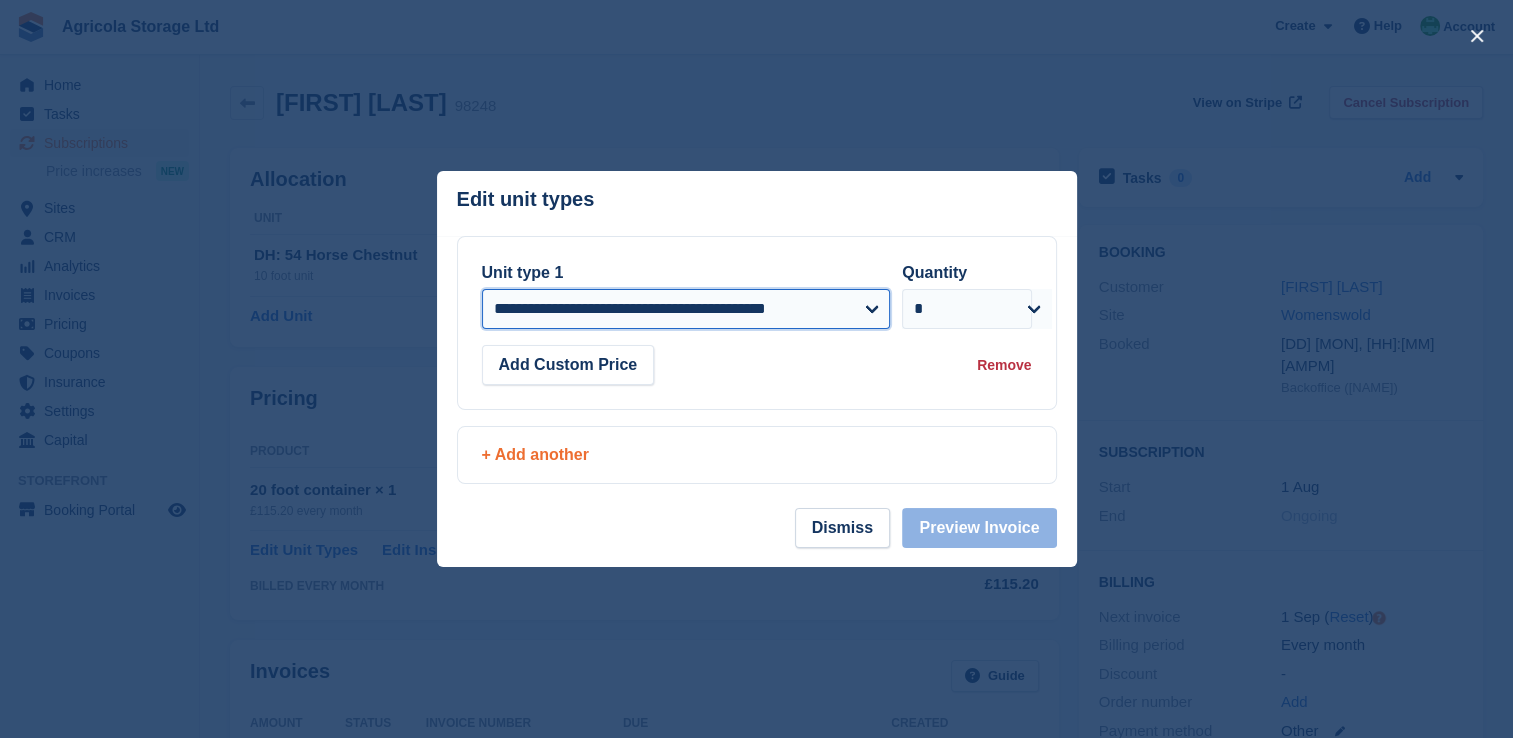 select on "*****" 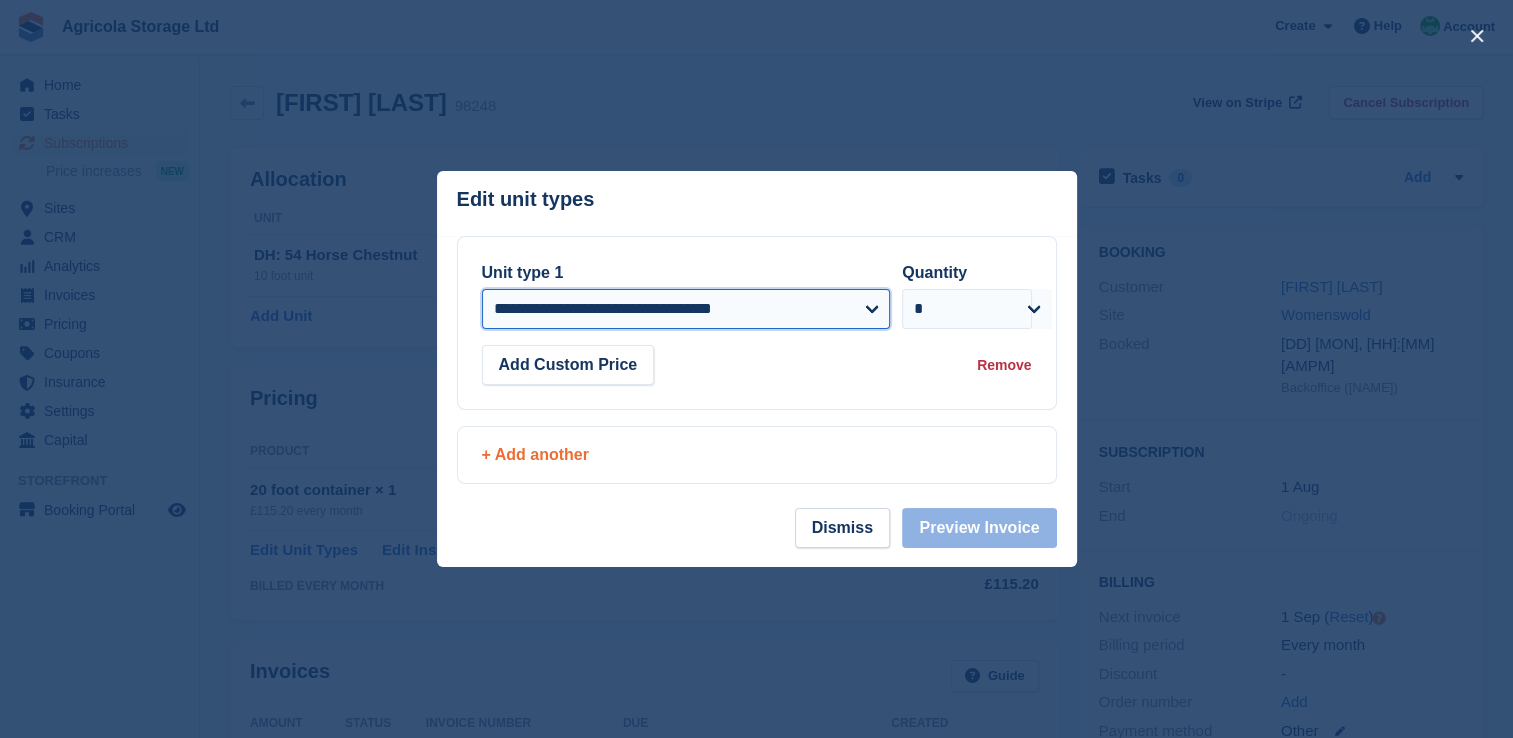 click on "**********" at bounding box center [686, 309] 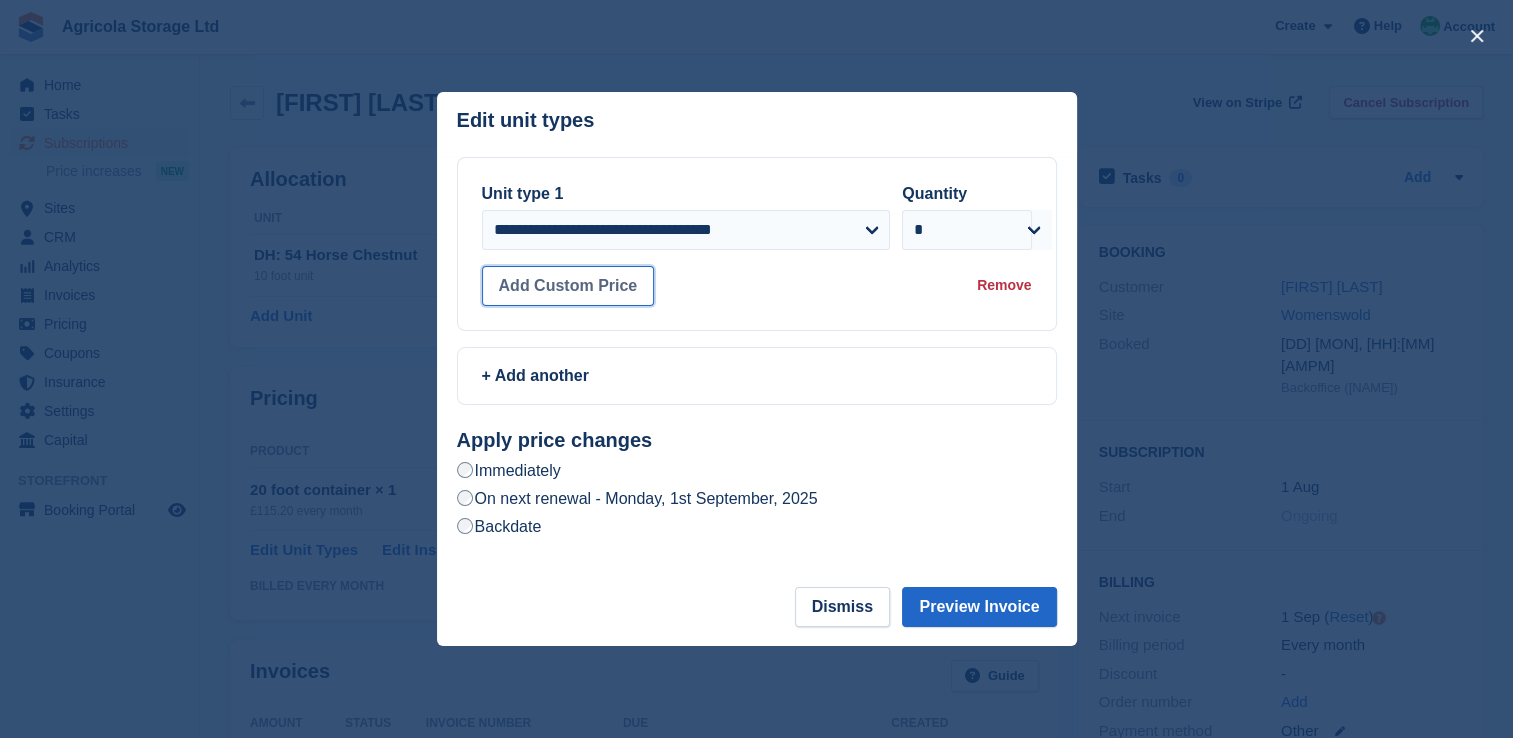 click on "Add Custom Price" at bounding box center [568, 286] 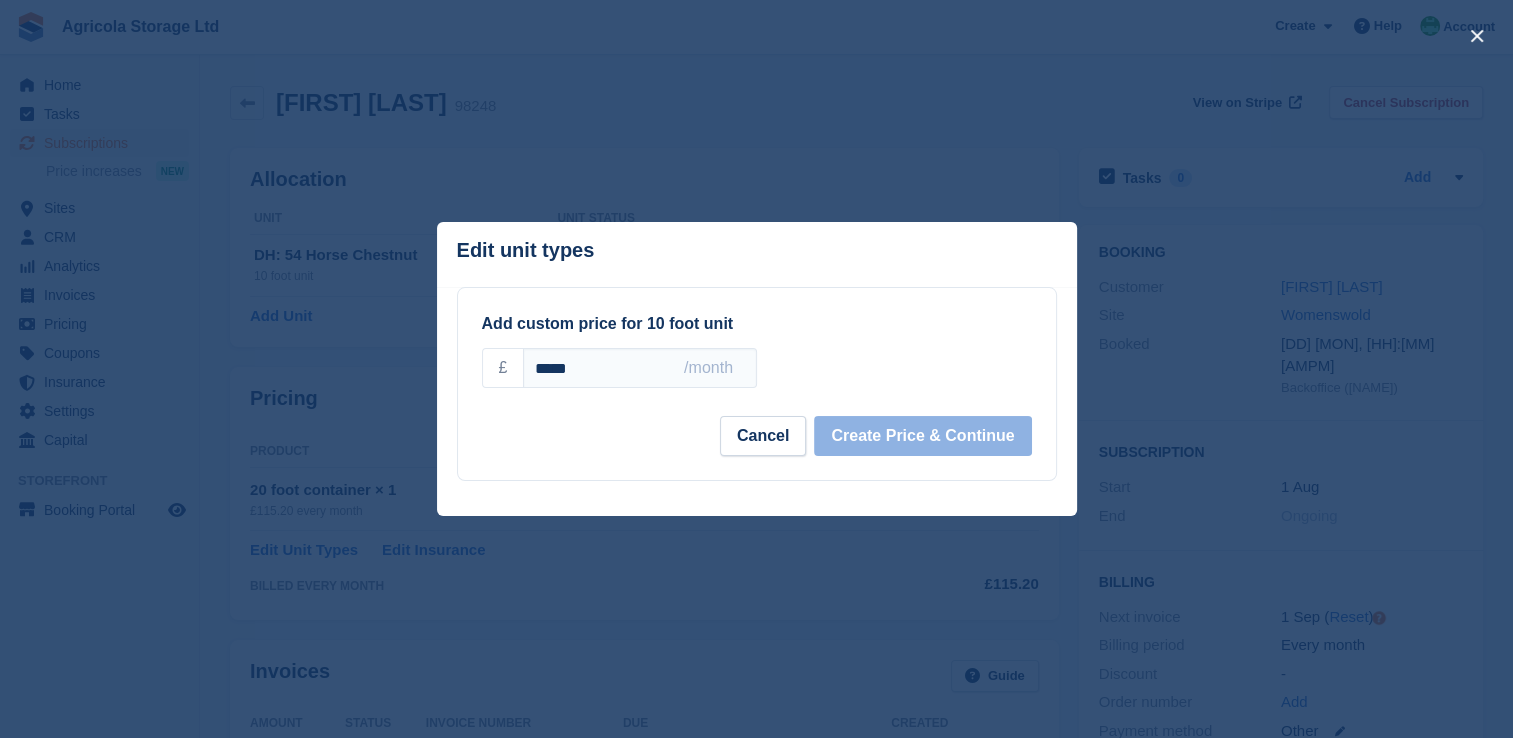 drag, startPoint x: 581, startPoint y: 368, endPoint x: 504, endPoint y: 376, distance: 77.41447 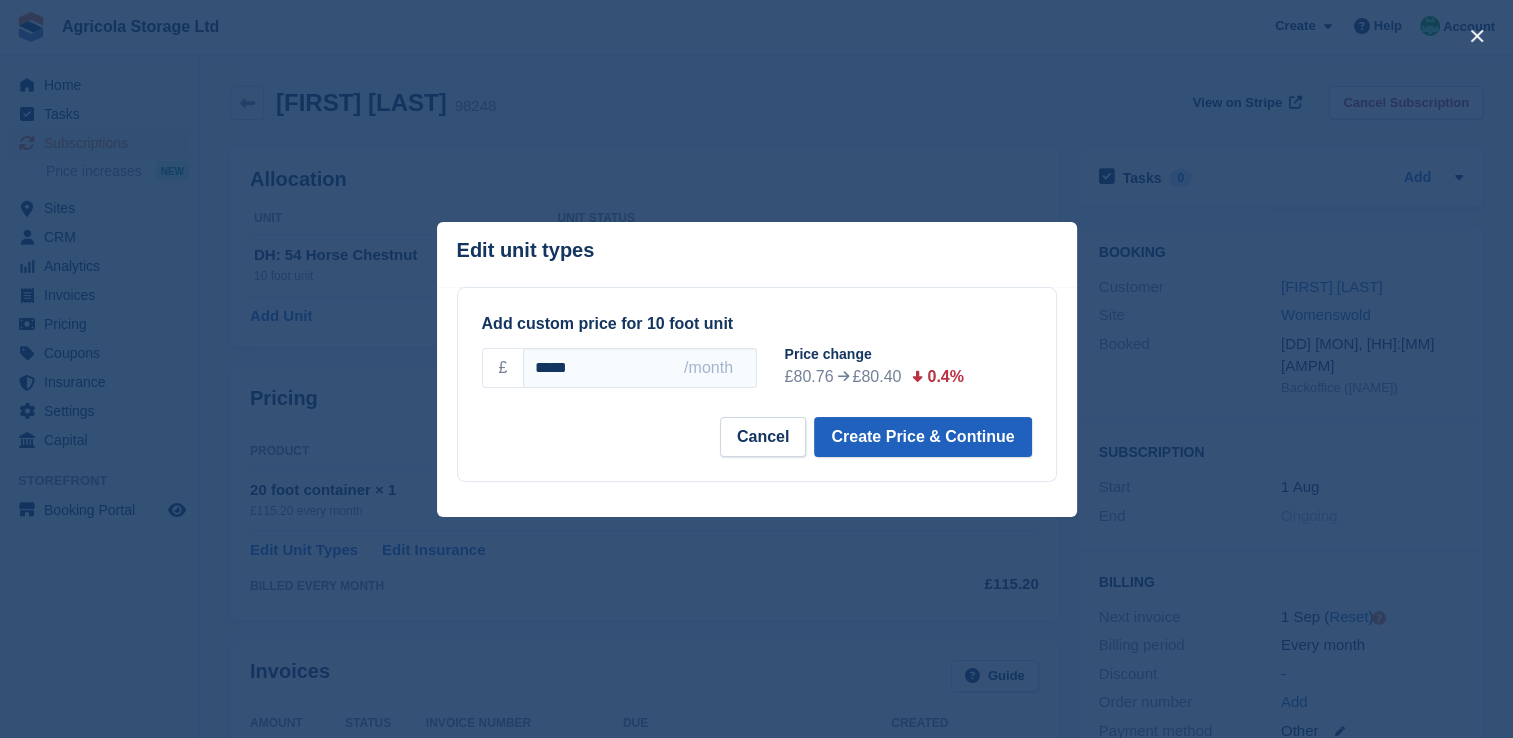 type on "*****" 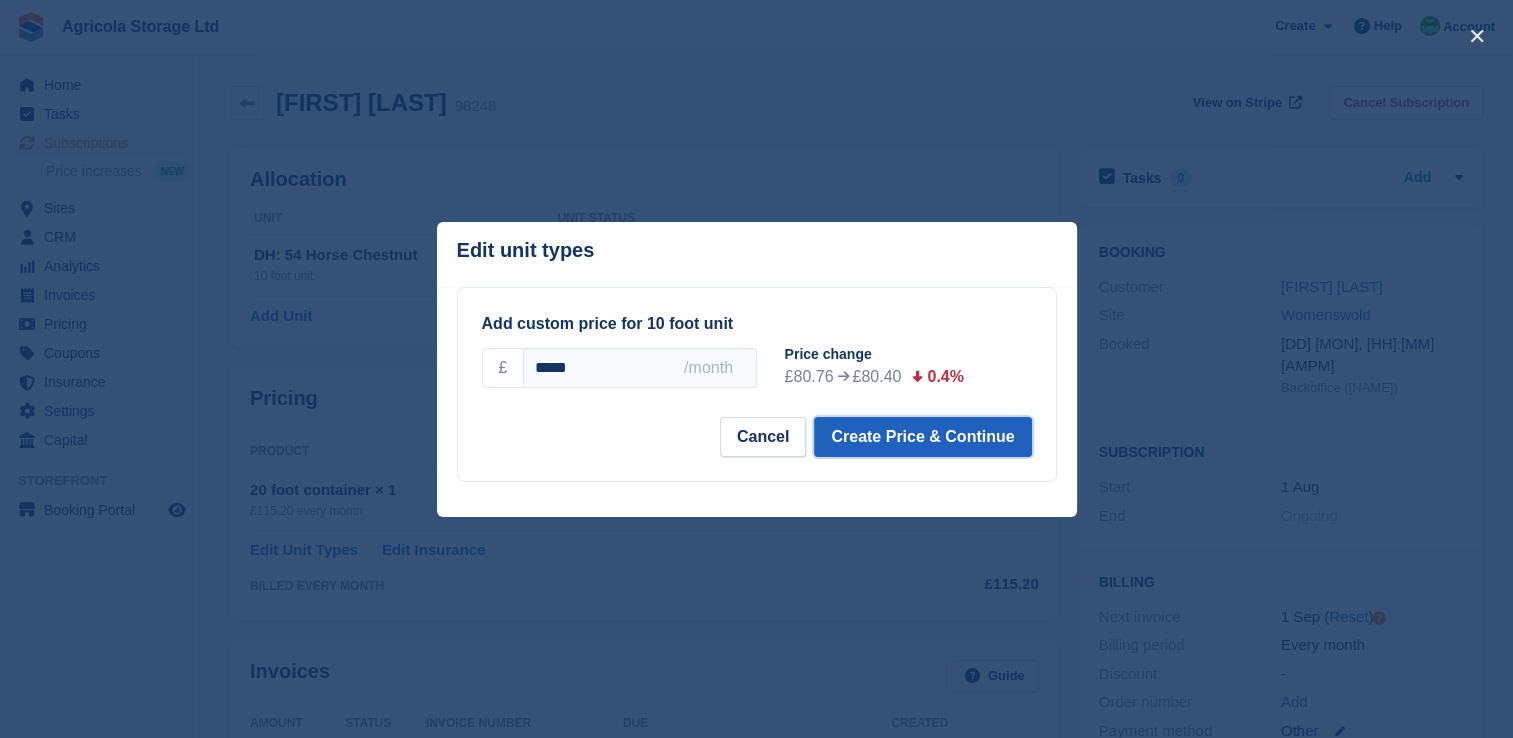 click on "Create Price & Continue" at bounding box center [922, 437] 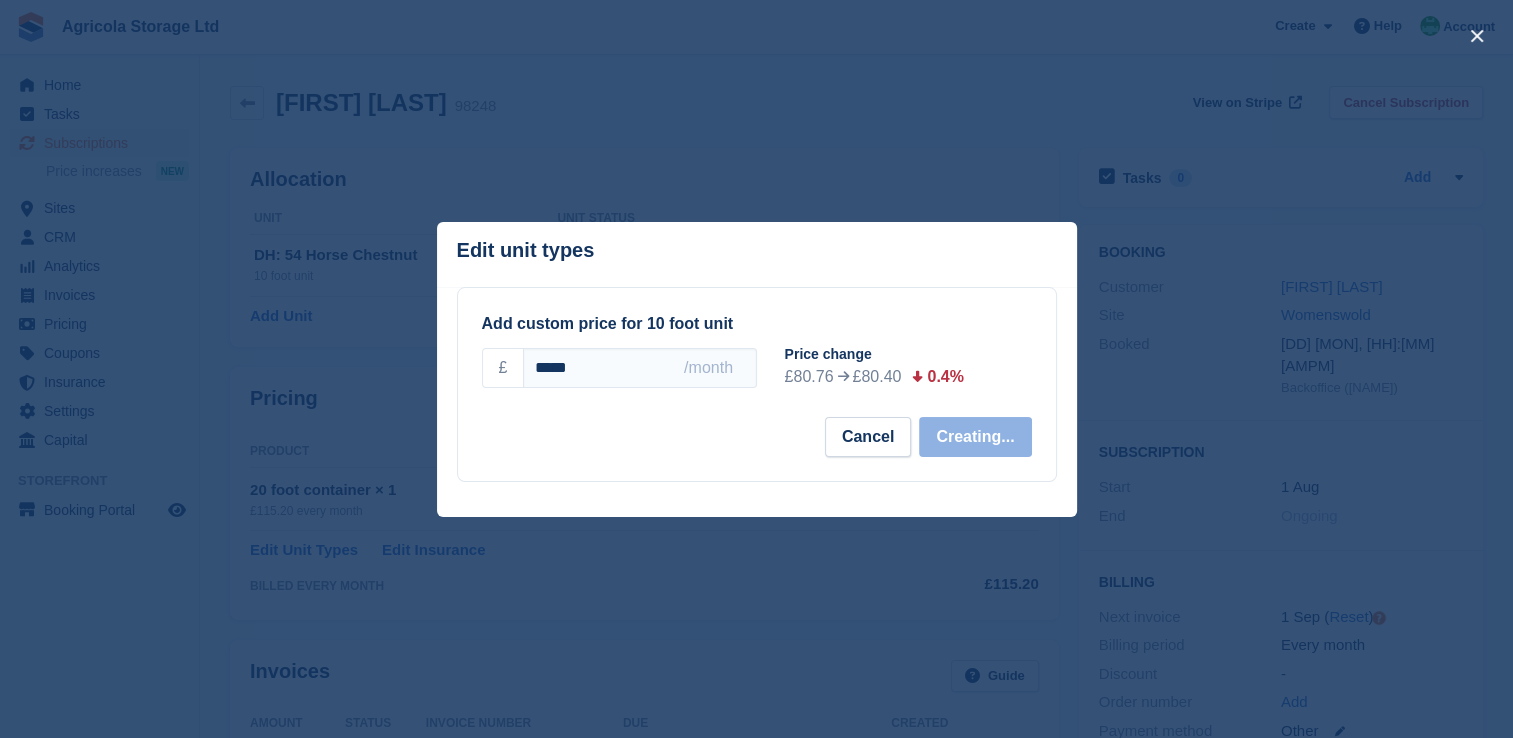 select on "*****" 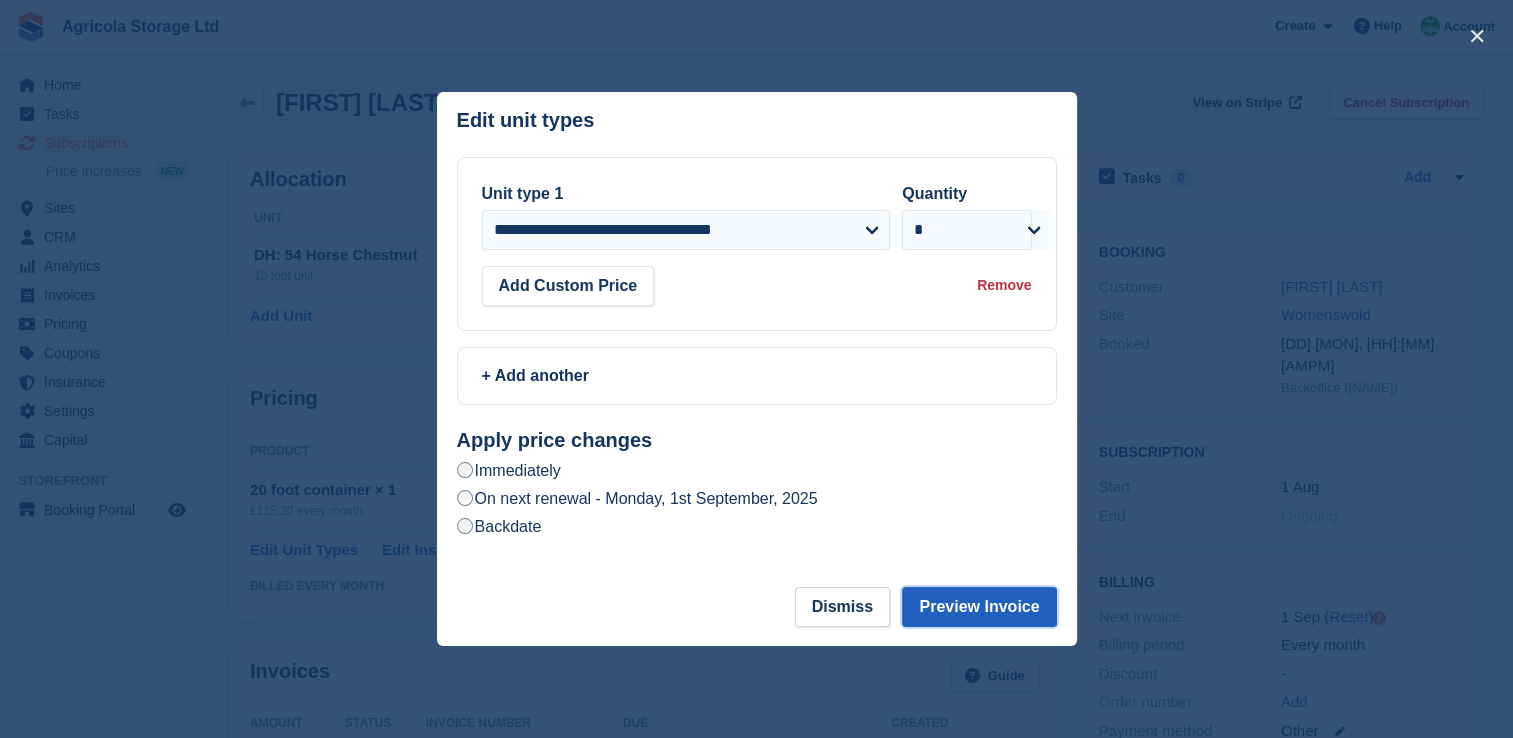click on "Preview Invoice" at bounding box center (979, 607) 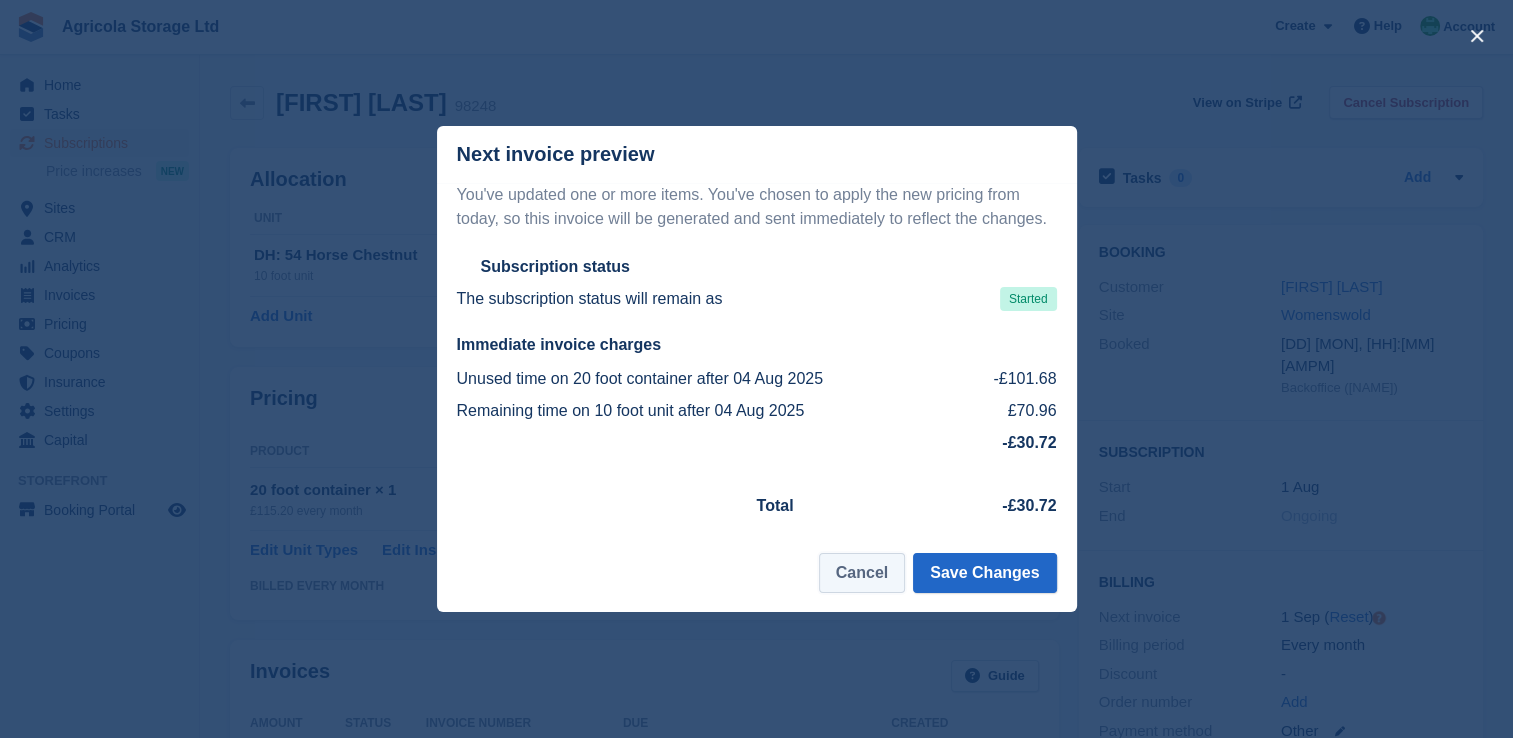 click on "Cancel" at bounding box center [862, 573] 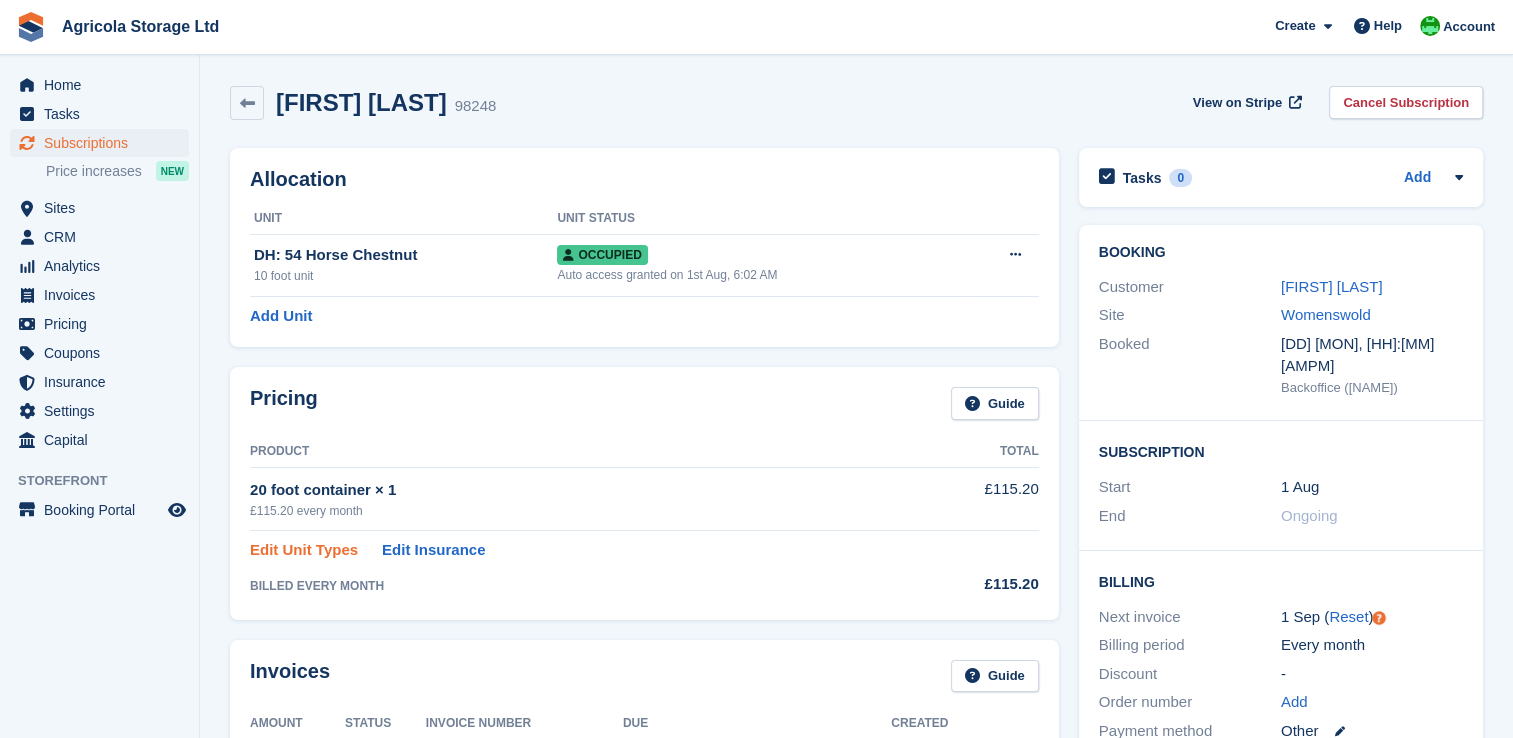 click on "Edit Unit Types" at bounding box center [304, 550] 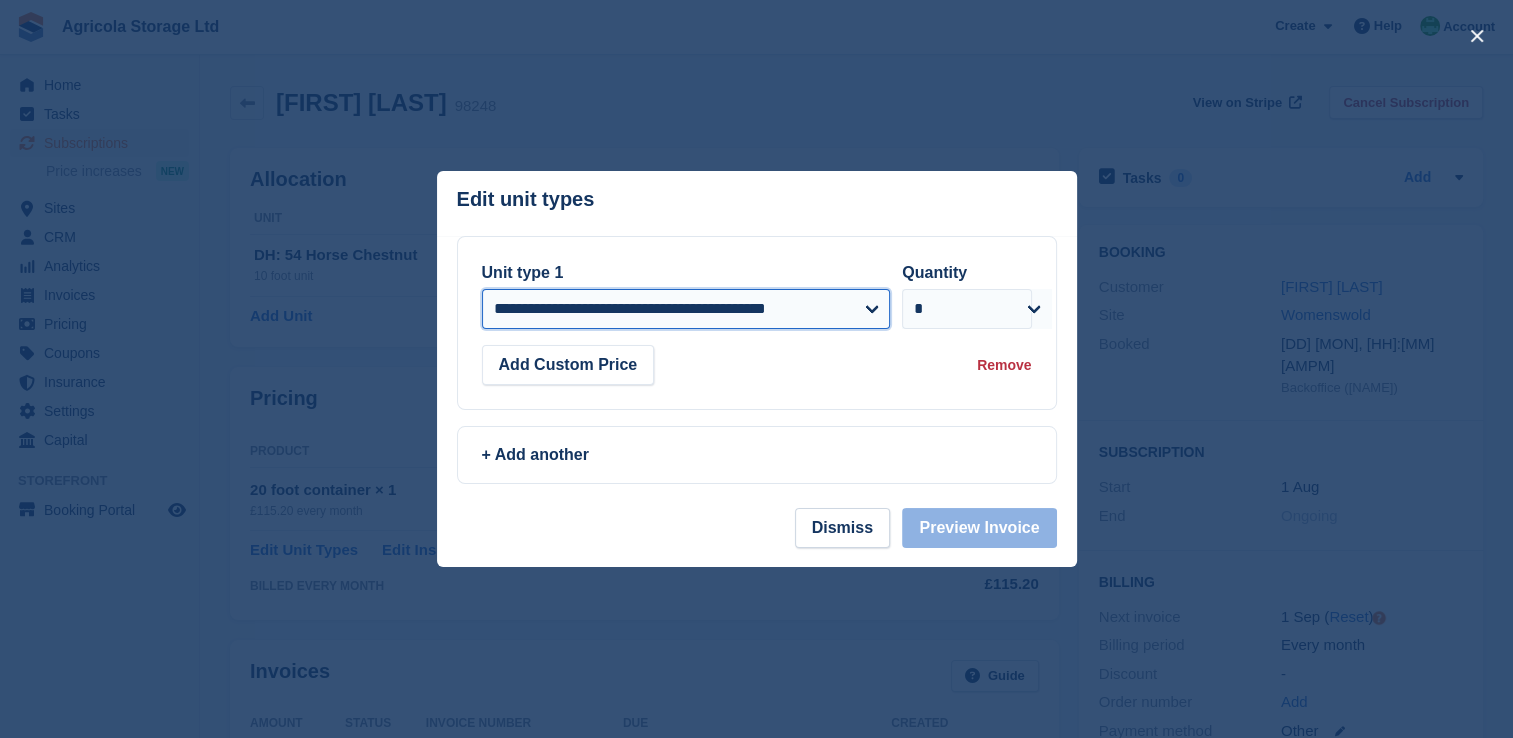 click on "**********" at bounding box center (686, 309) 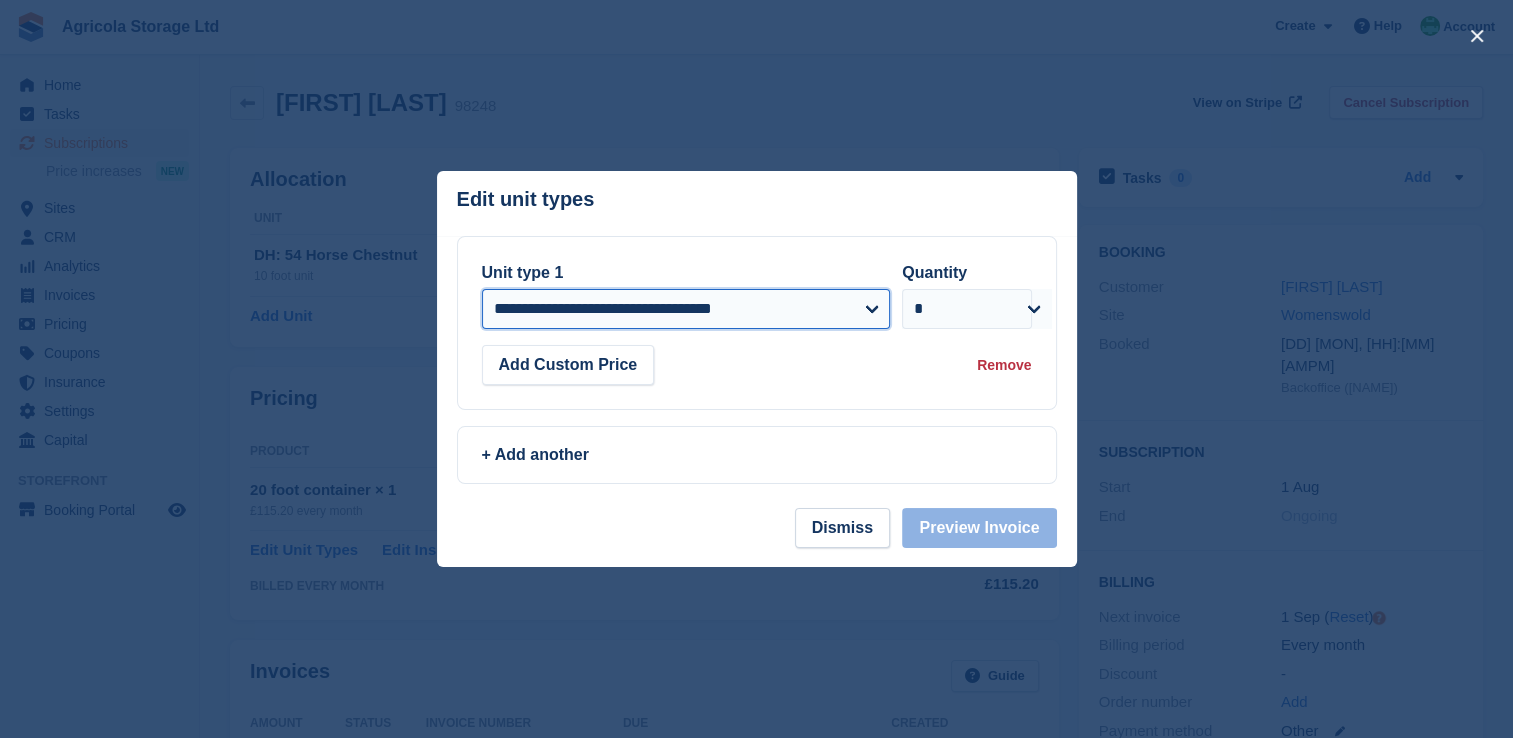 click on "**********" at bounding box center (686, 309) 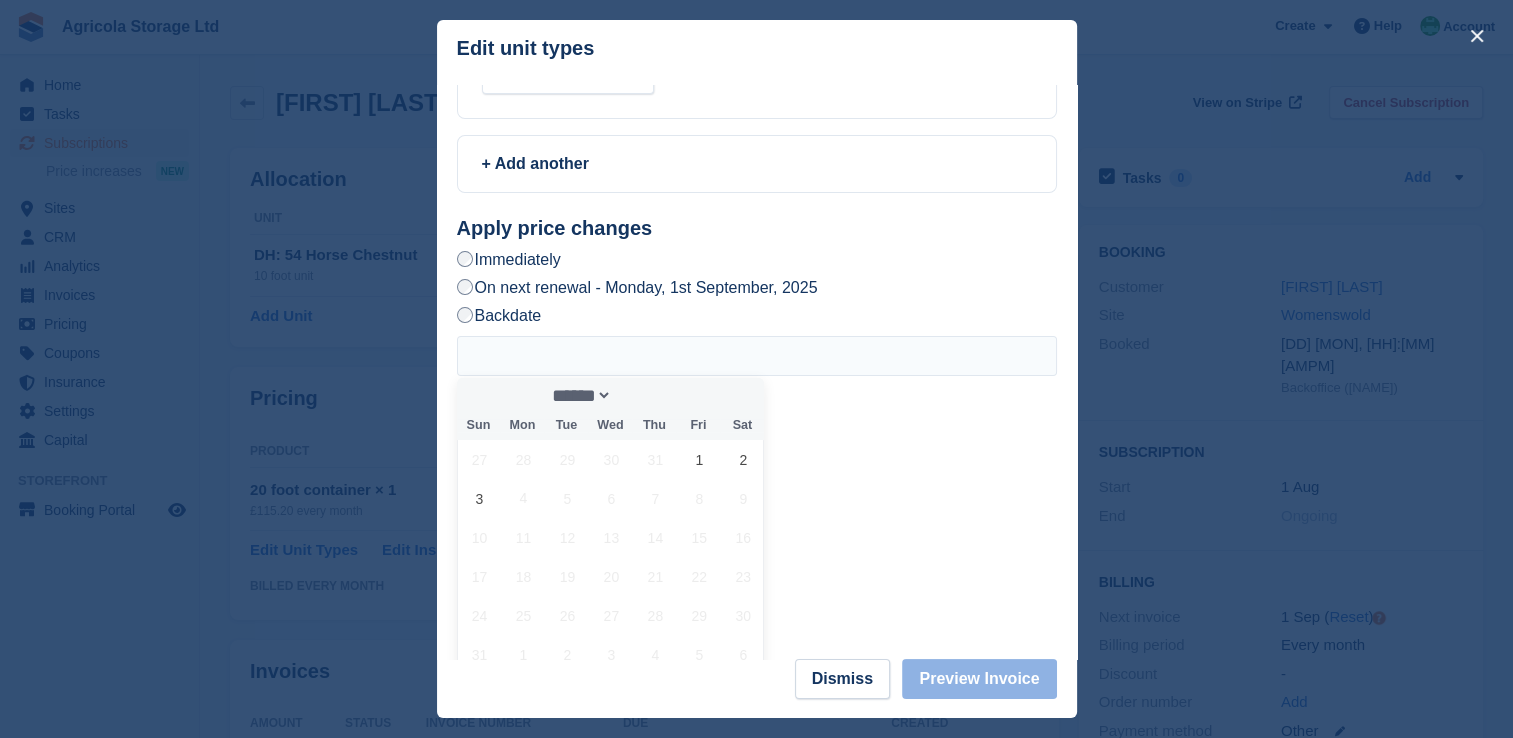 scroll, scrollTop: 146, scrollLeft: 0, axis: vertical 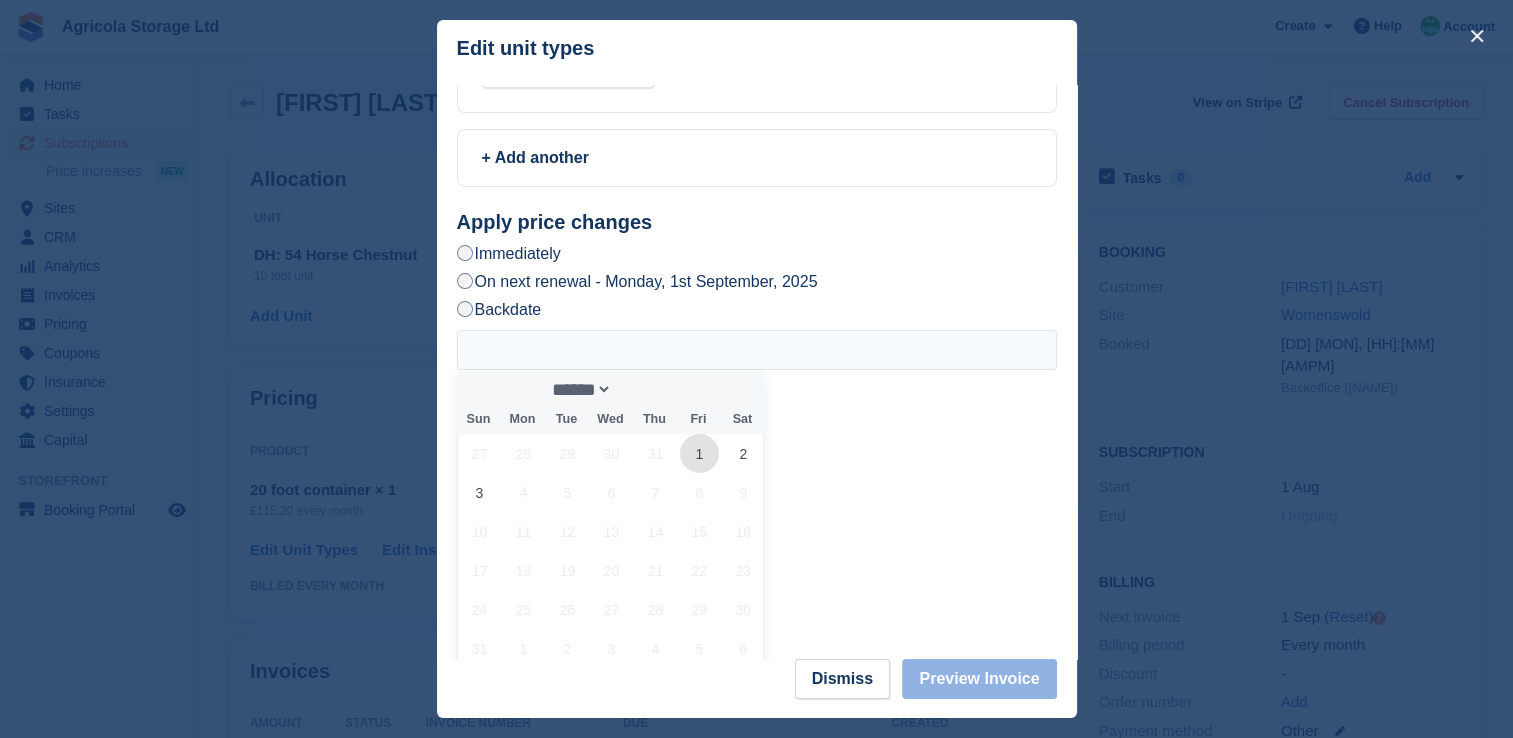 click on "1" at bounding box center (699, 453) 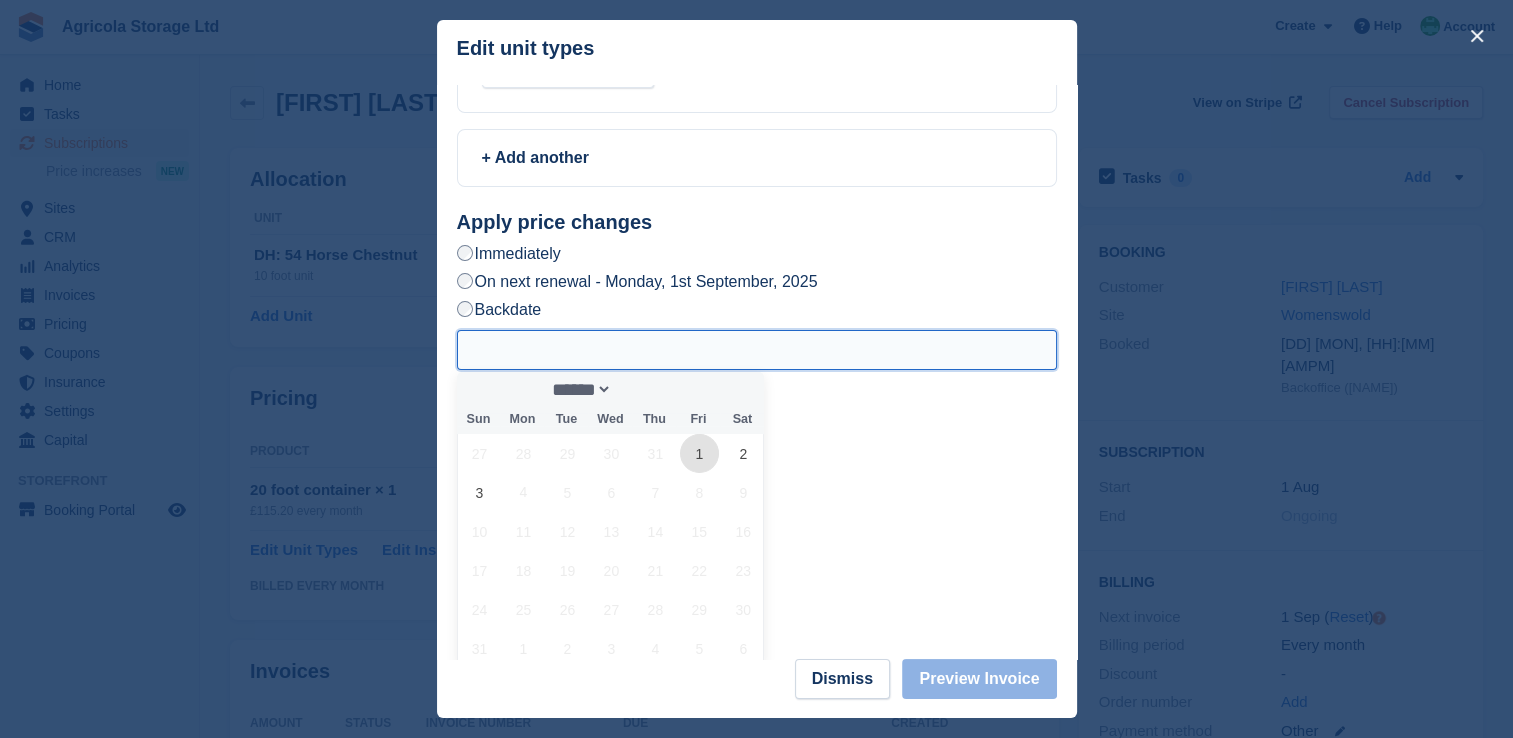 type on "**********" 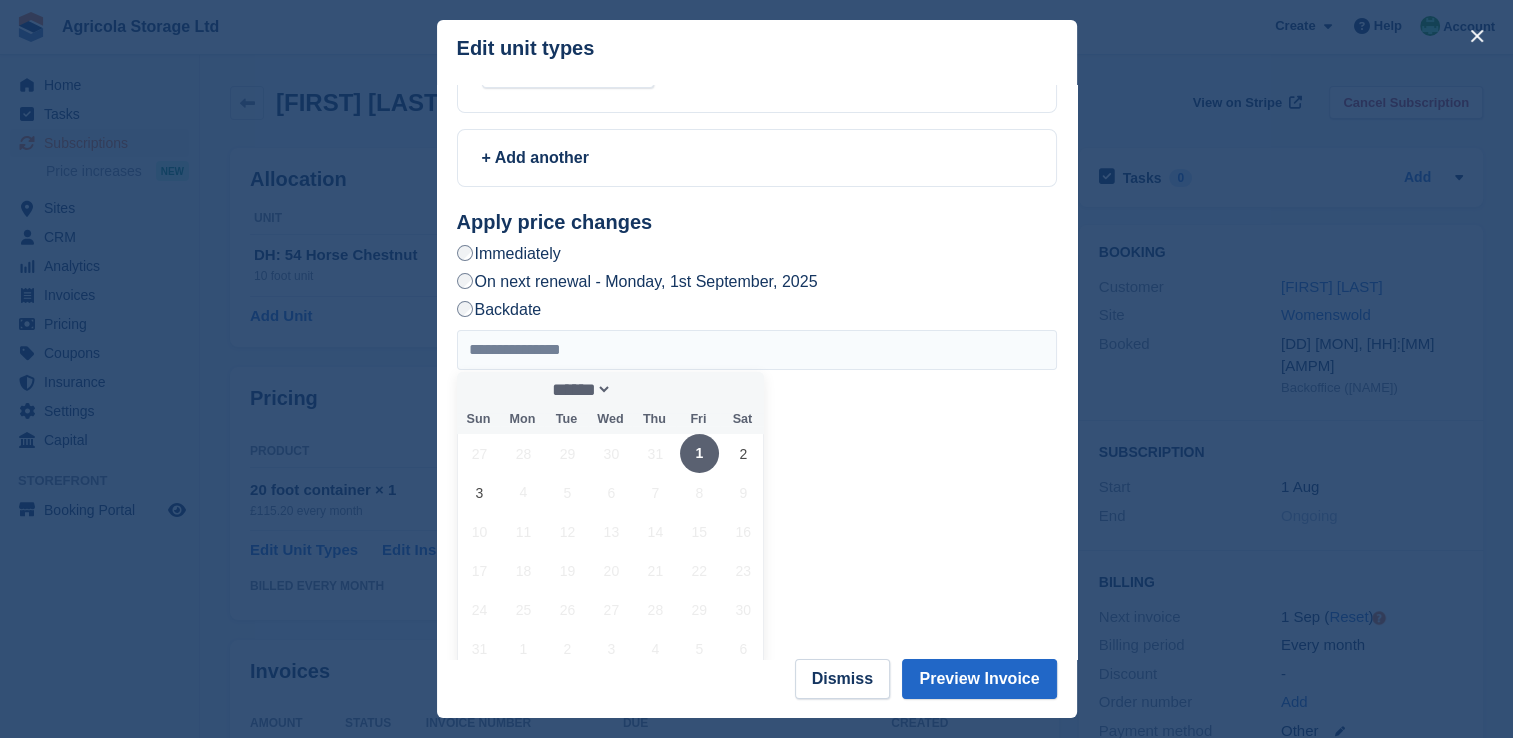 click on "1" at bounding box center [699, 453] 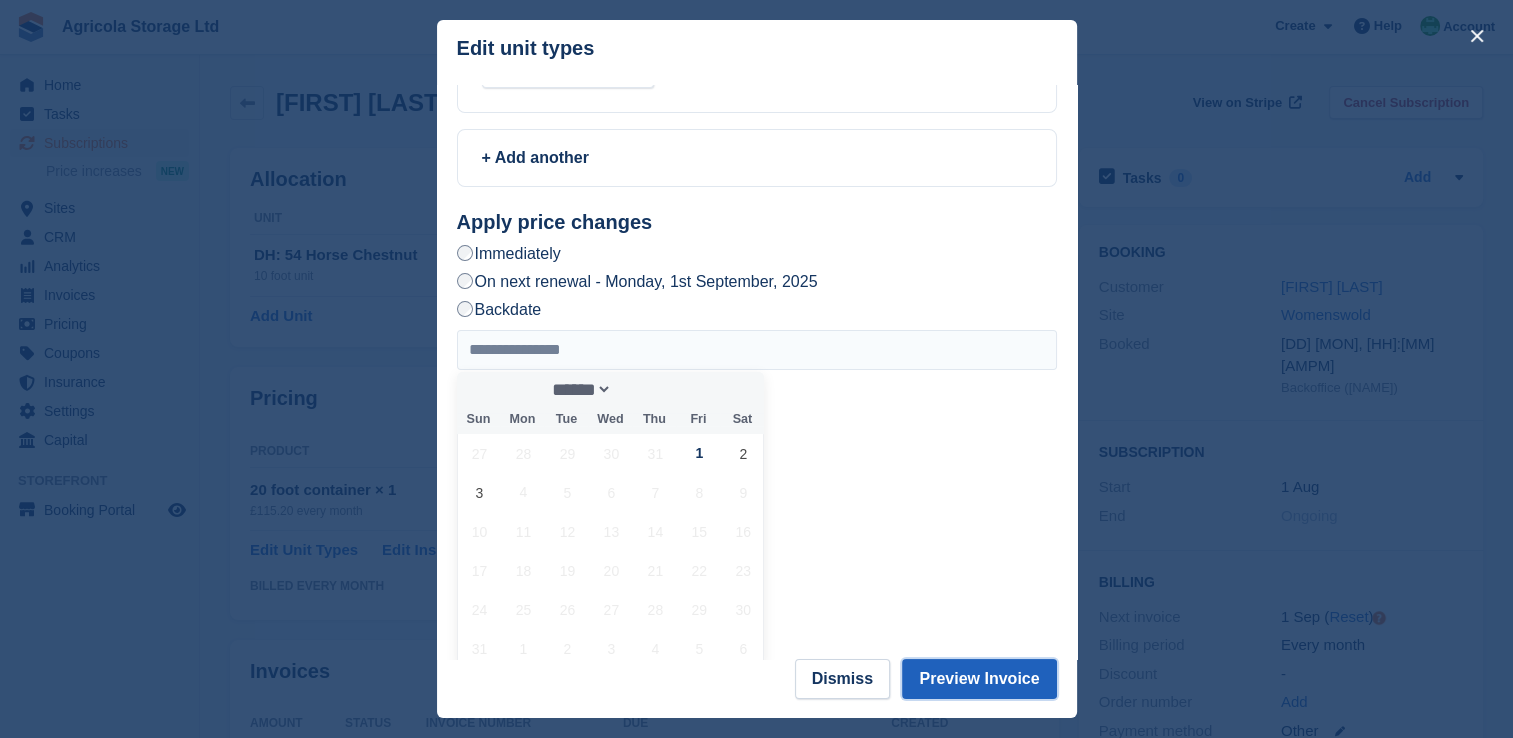 click on "Preview Invoice" at bounding box center (979, 679) 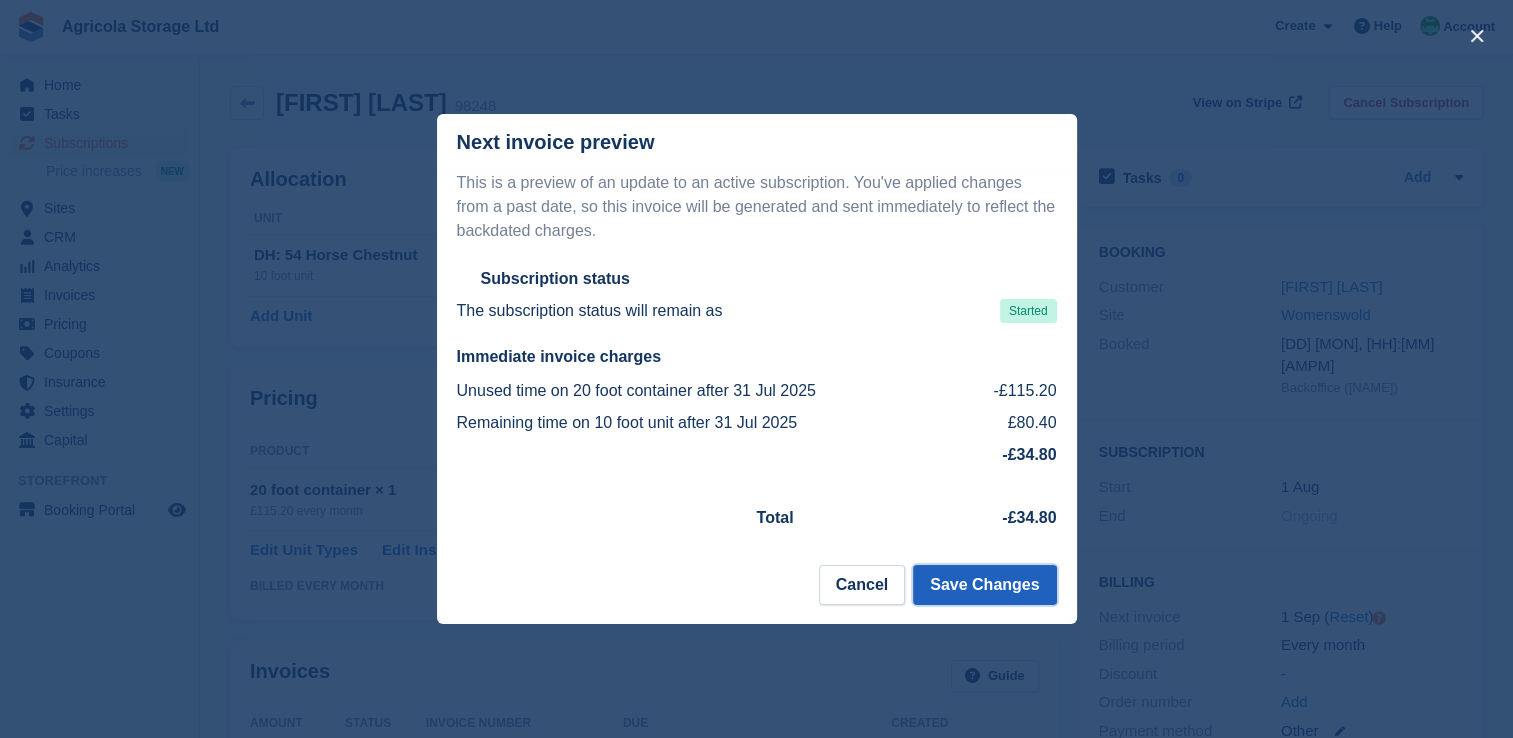 click on "Save Changes" at bounding box center (984, 585) 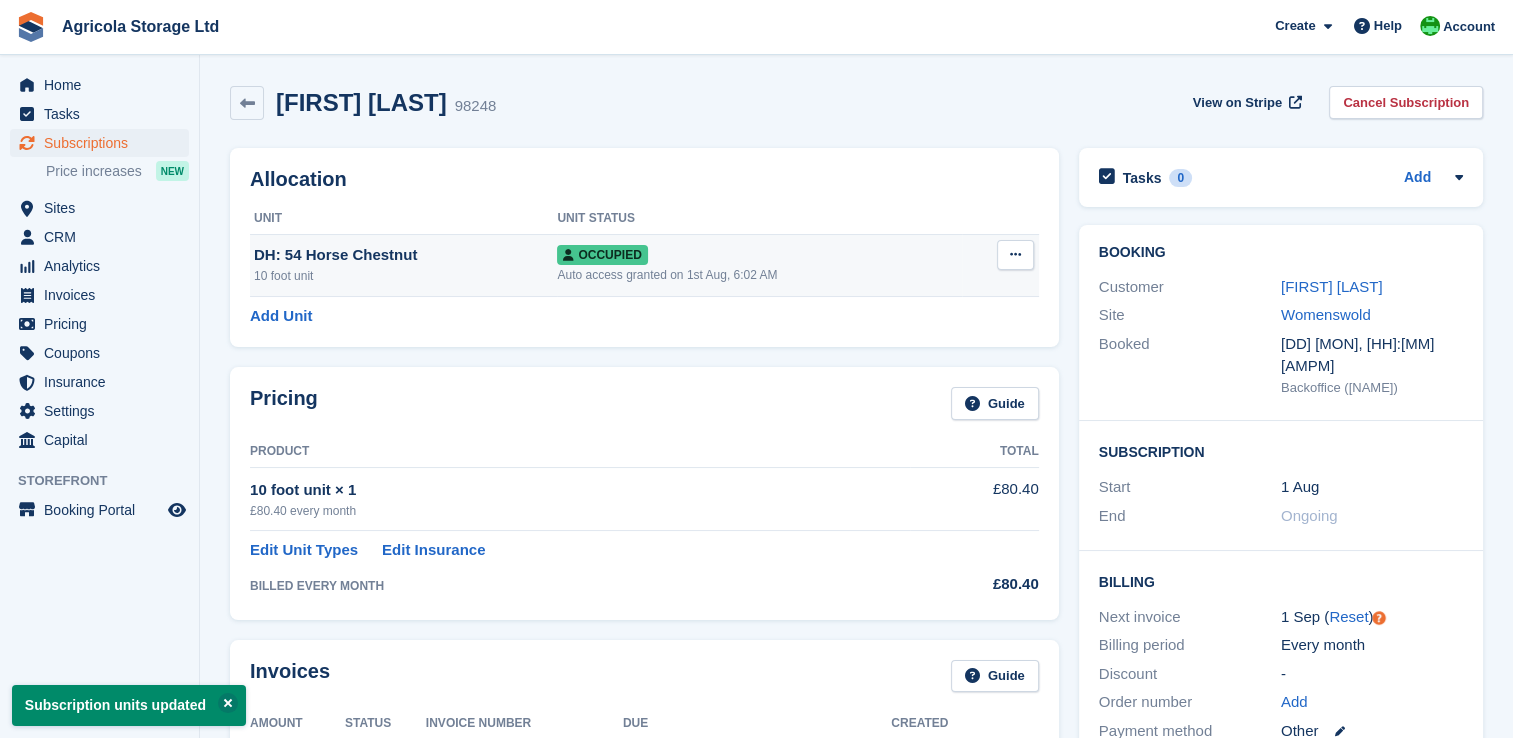 click at bounding box center [1015, 255] 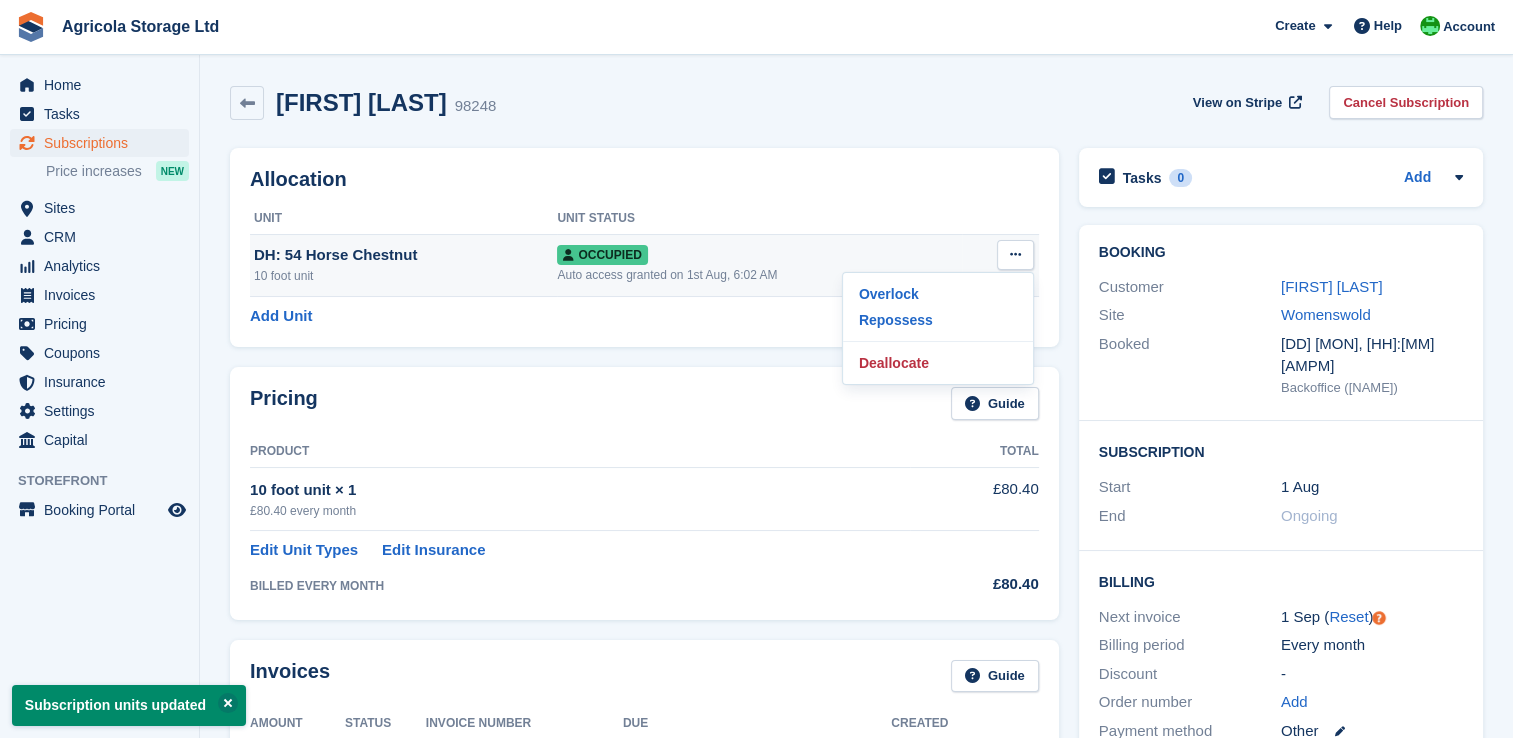 click on "Auto access granted on 1st Aug,   6:02 AM" at bounding box center [759, 275] 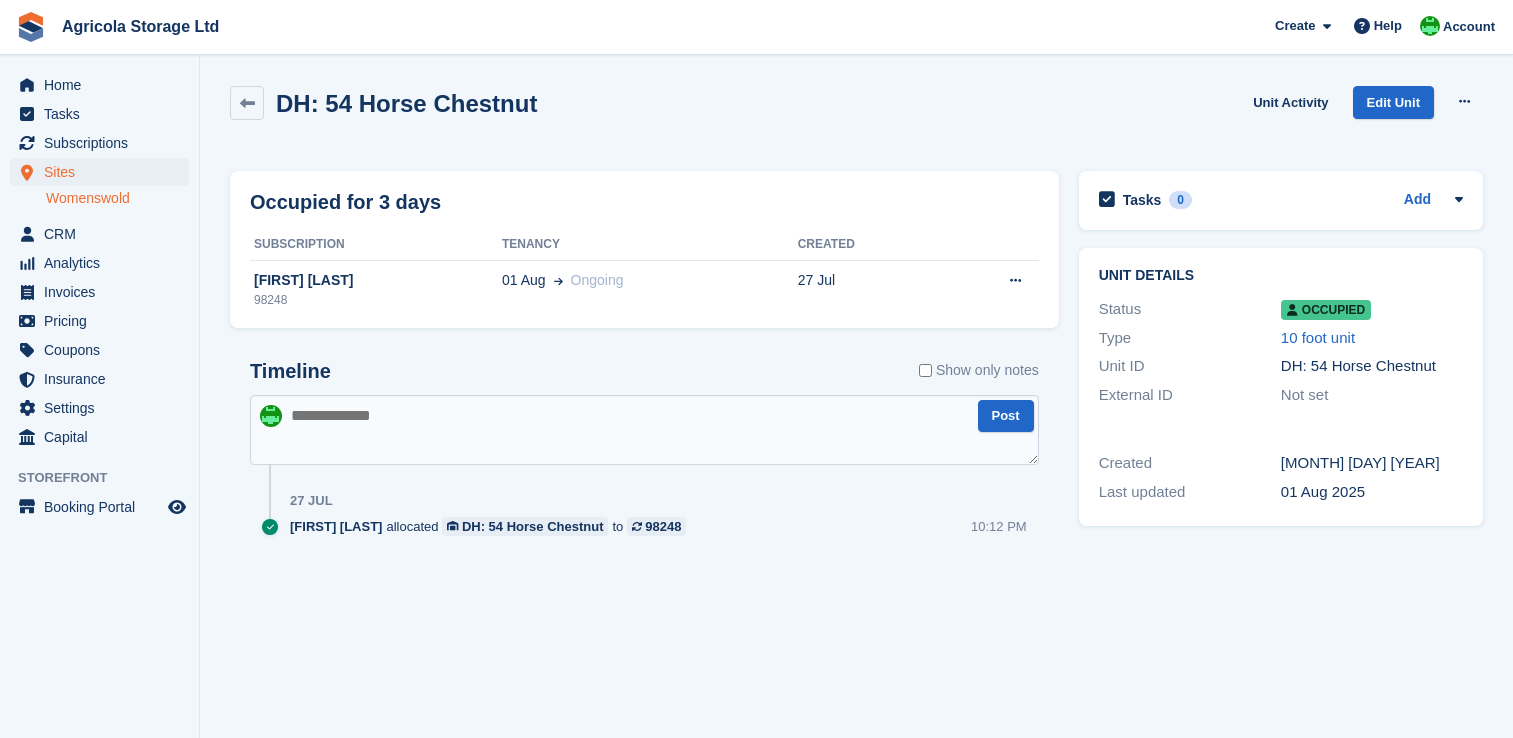 scroll, scrollTop: 0, scrollLeft: 0, axis: both 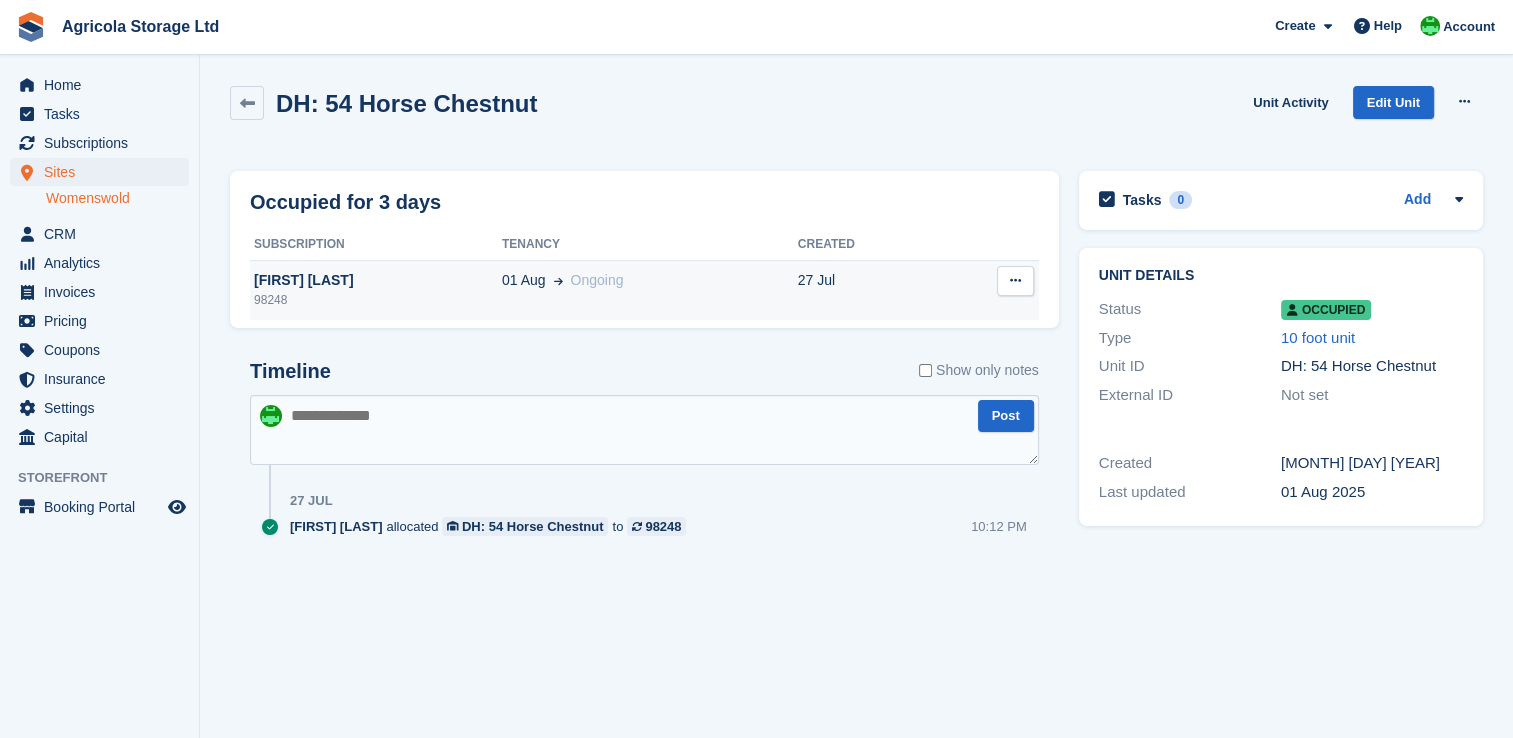 click at bounding box center (1015, 280) 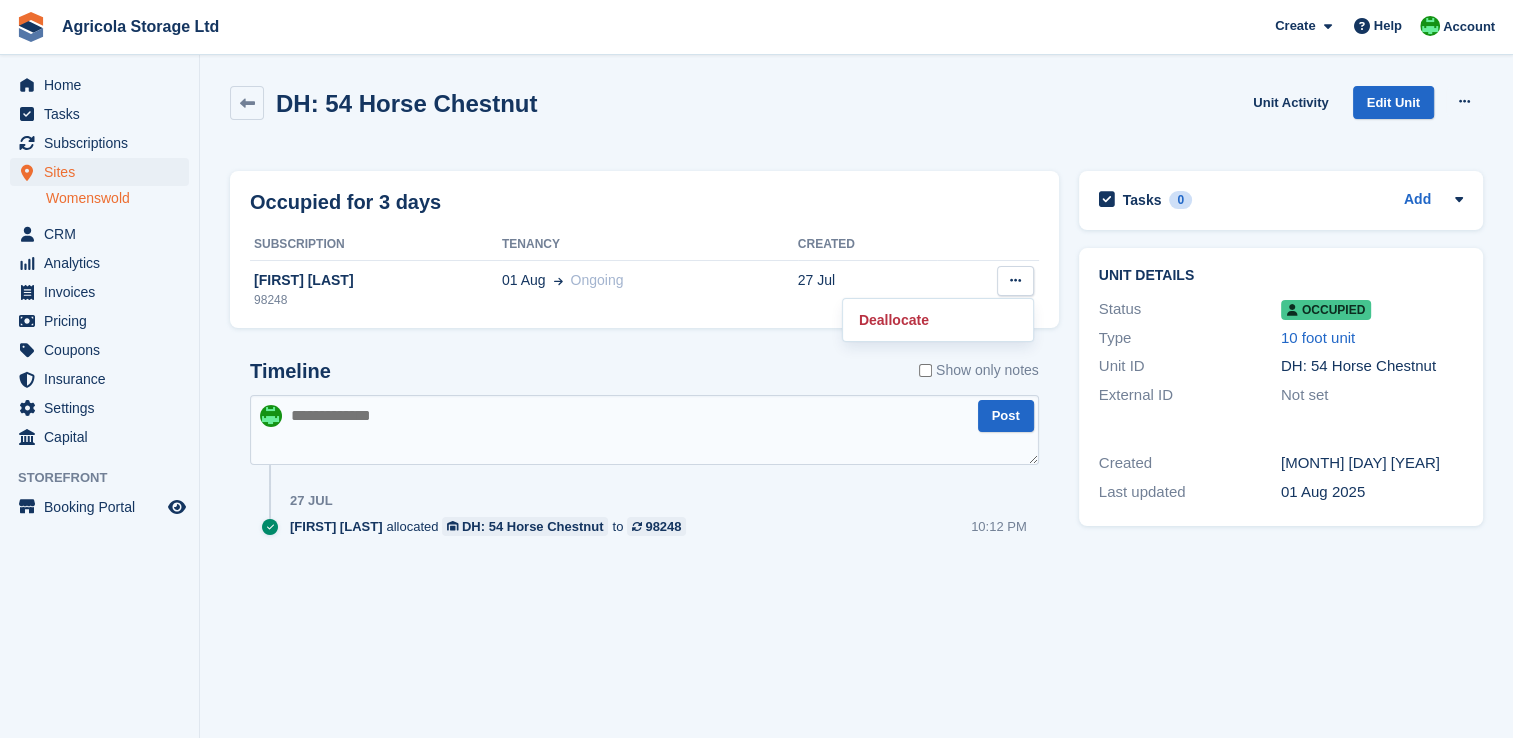 click on "Timeline
Show only notes
Post
[MONTH] [DAY]
[FIRST] [LAST]  allocated
DH: 54 [STREET_NAME]  to
[NUMBER]
[TIME]" at bounding box center (644, 468) 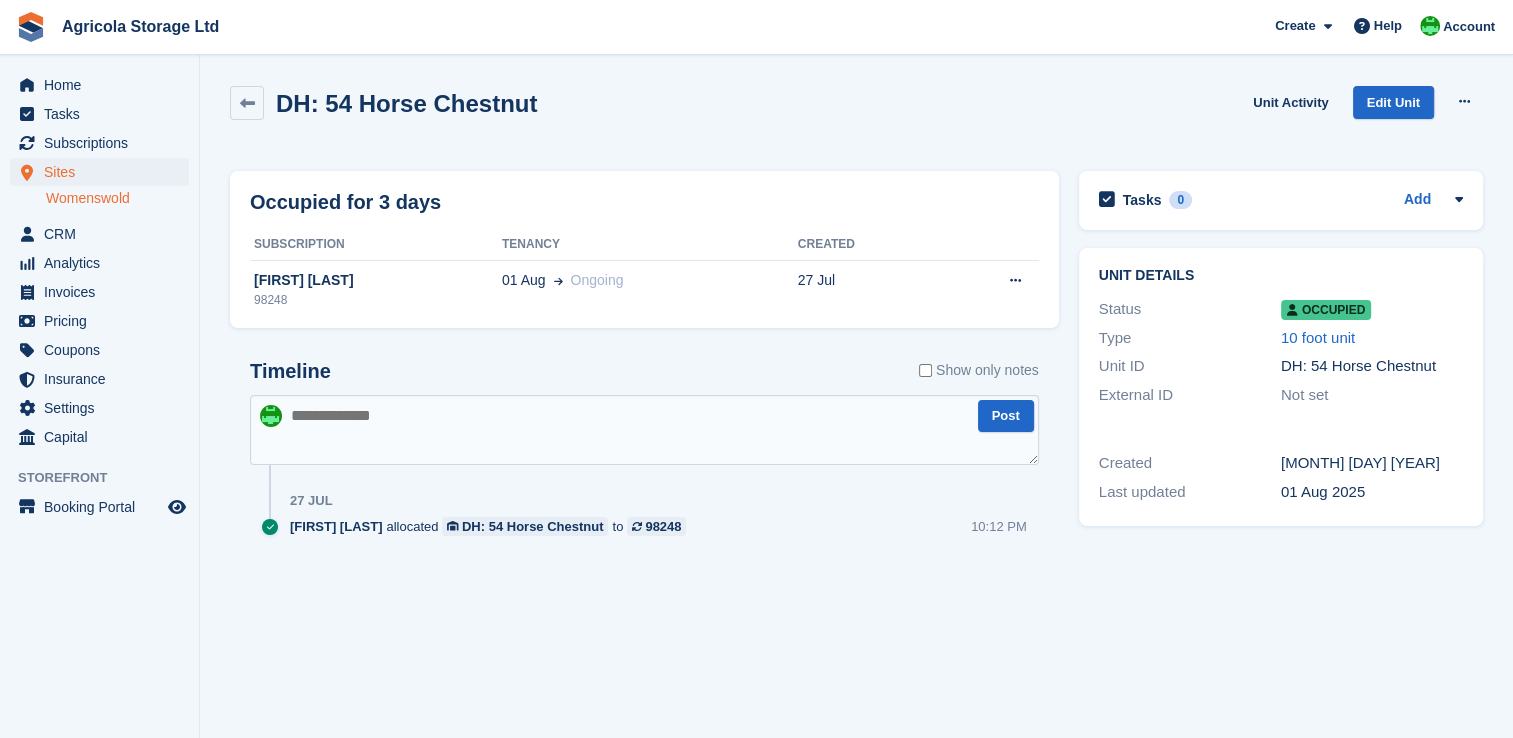 click at bounding box center (644, 430) 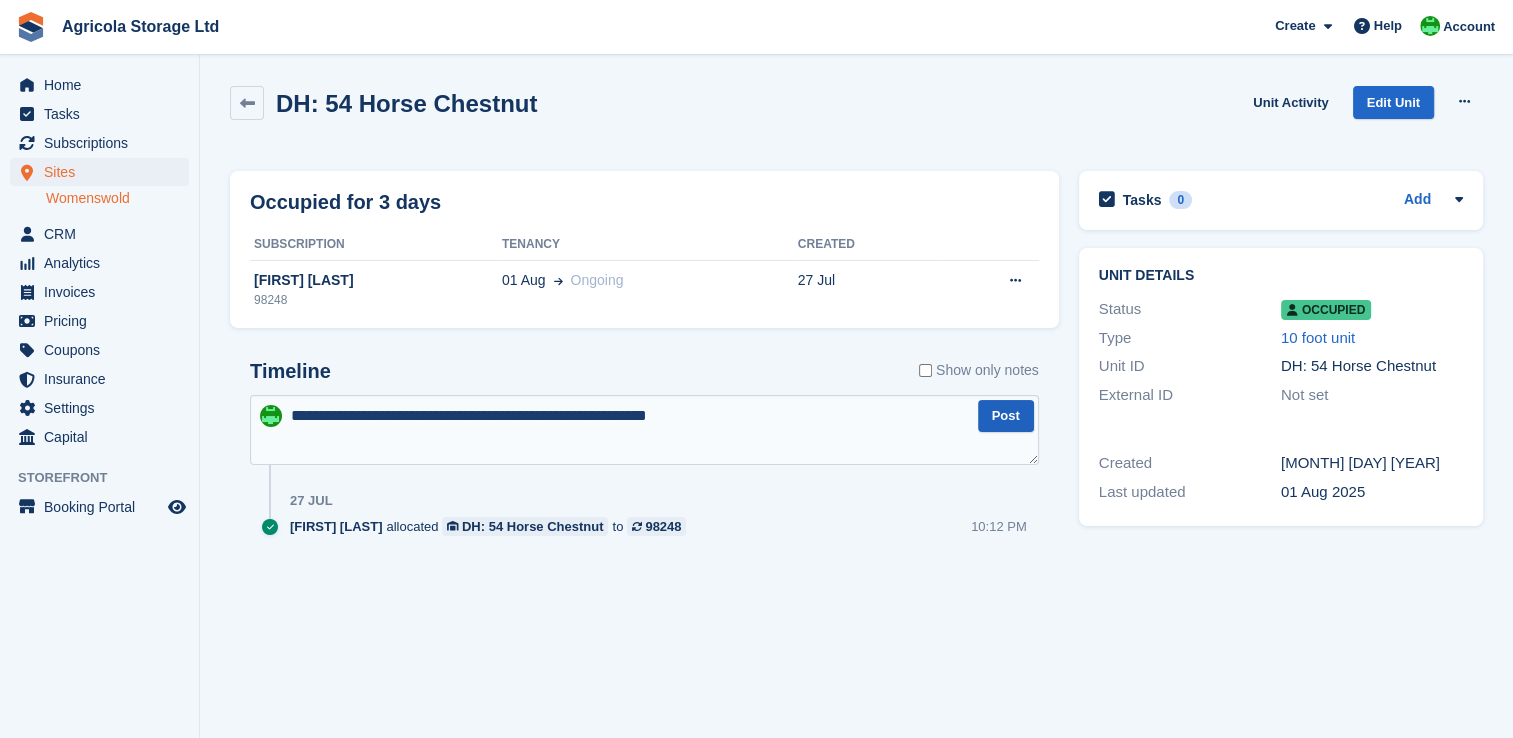 type on "**********" 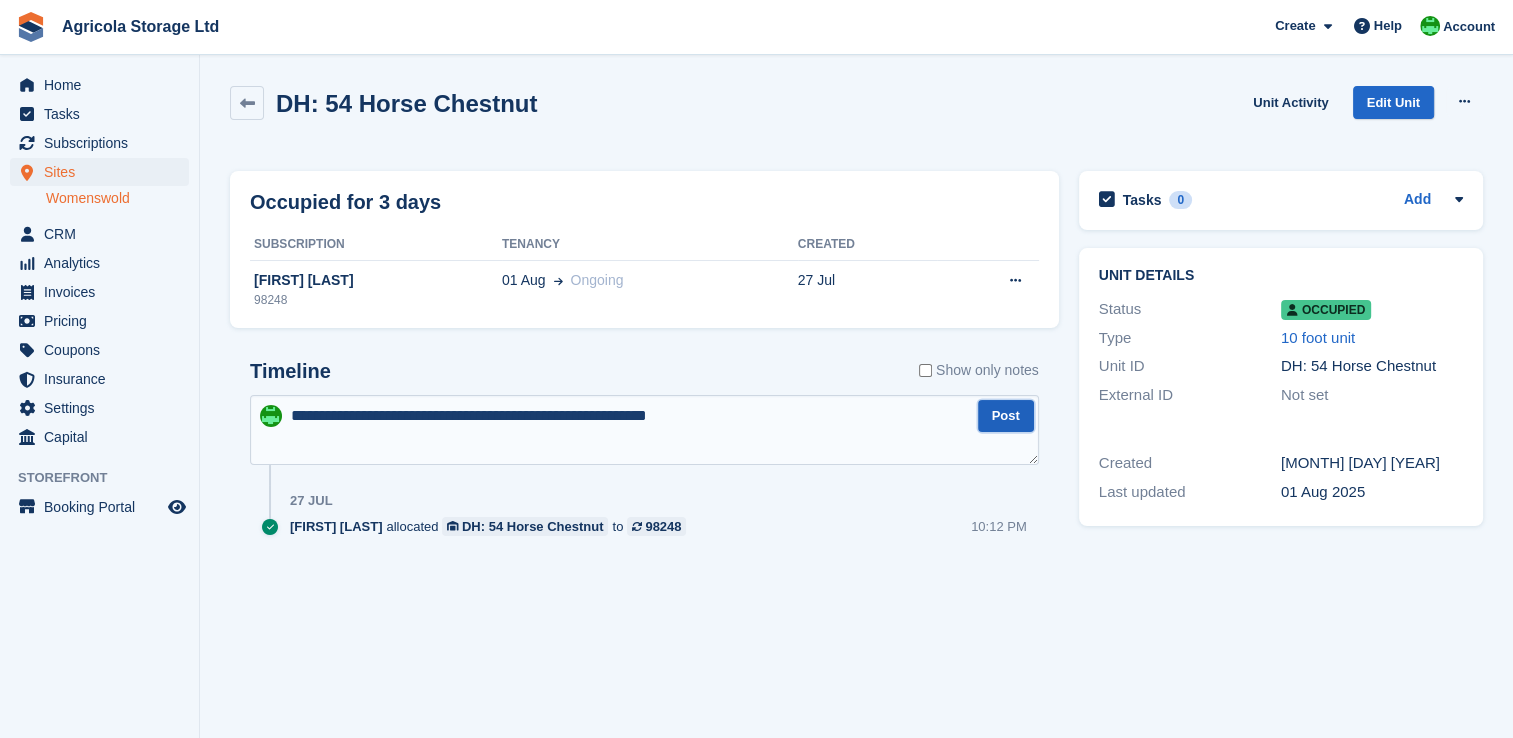 click on "Post" at bounding box center (1006, 416) 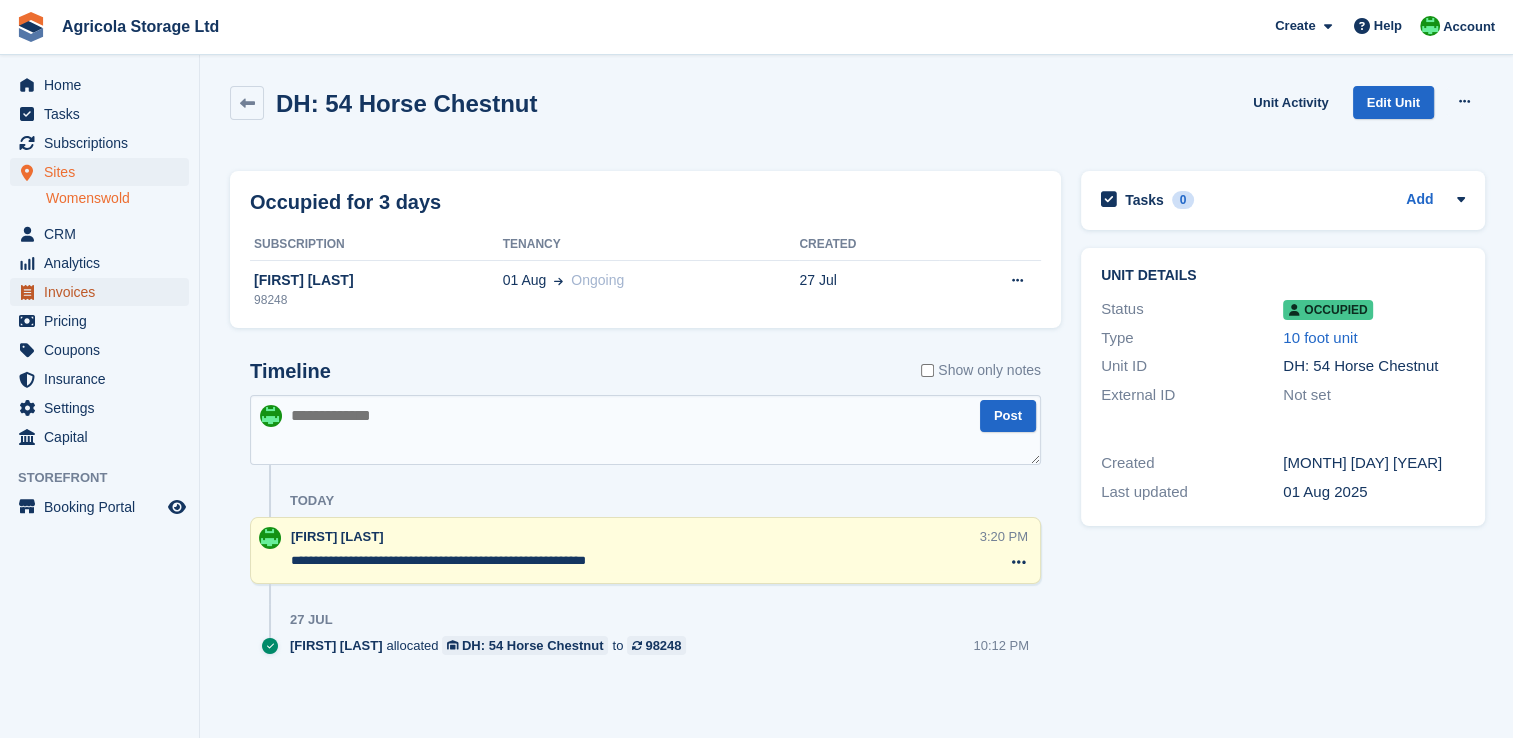 click on "Invoices" at bounding box center (104, 292) 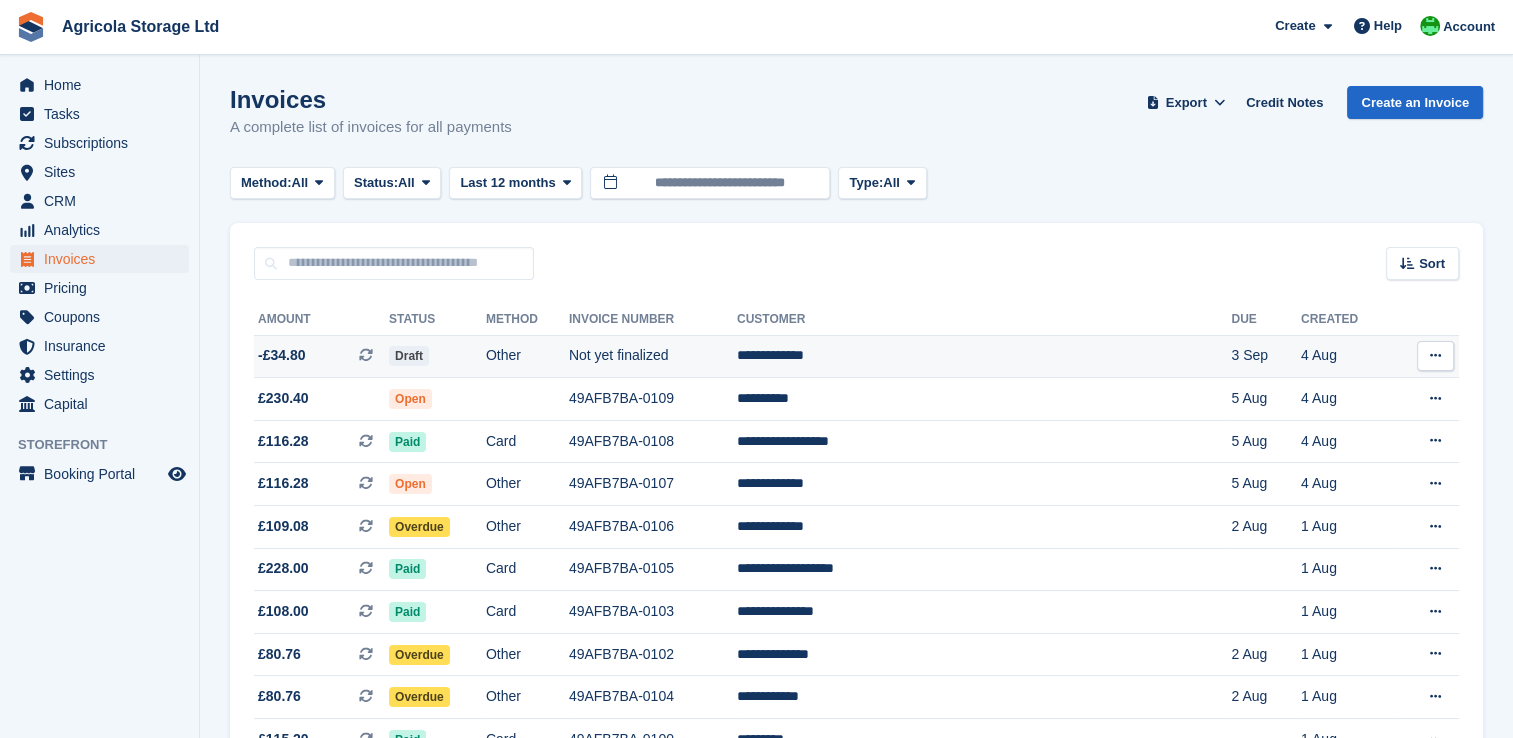 click on "Other" at bounding box center [527, 356] 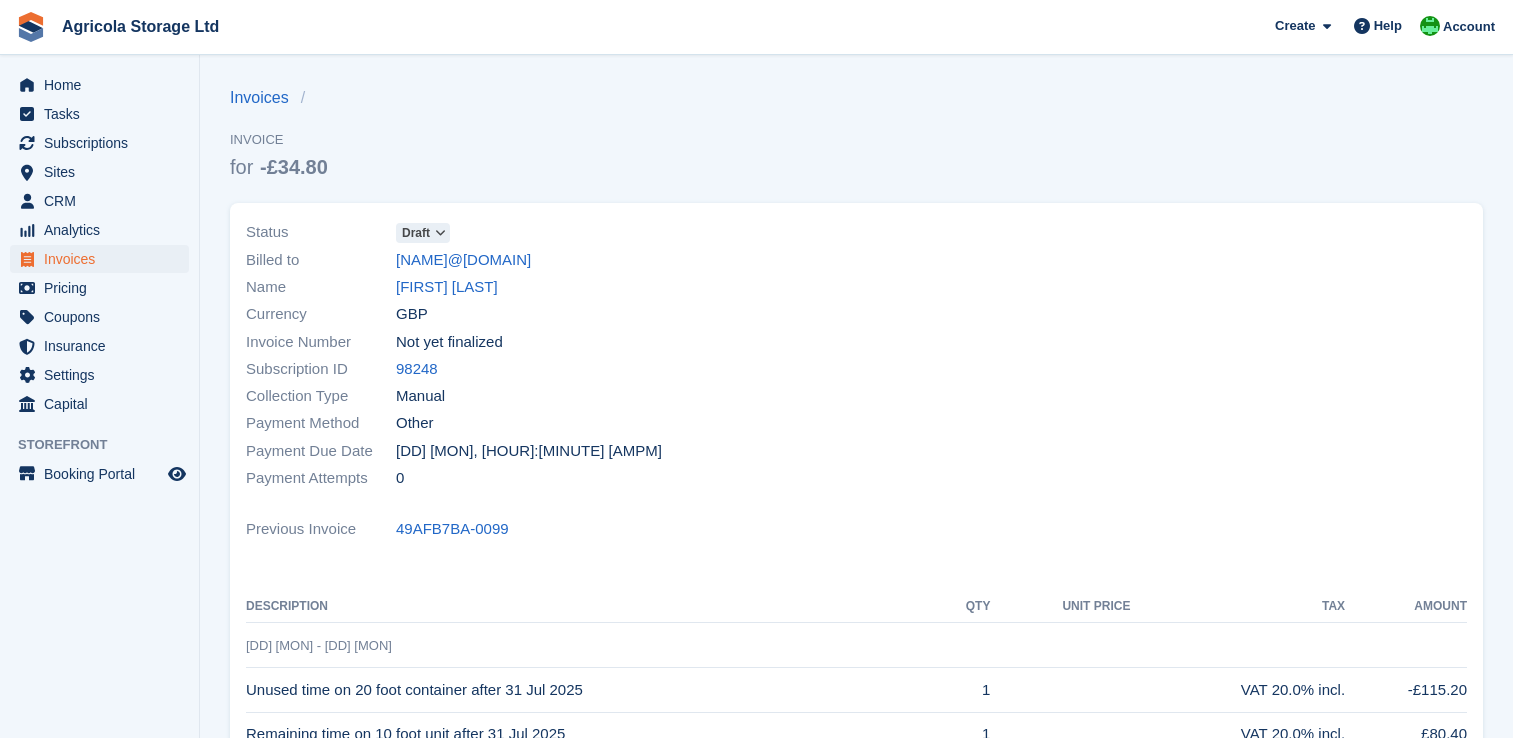 scroll, scrollTop: 0, scrollLeft: 0, axis: both 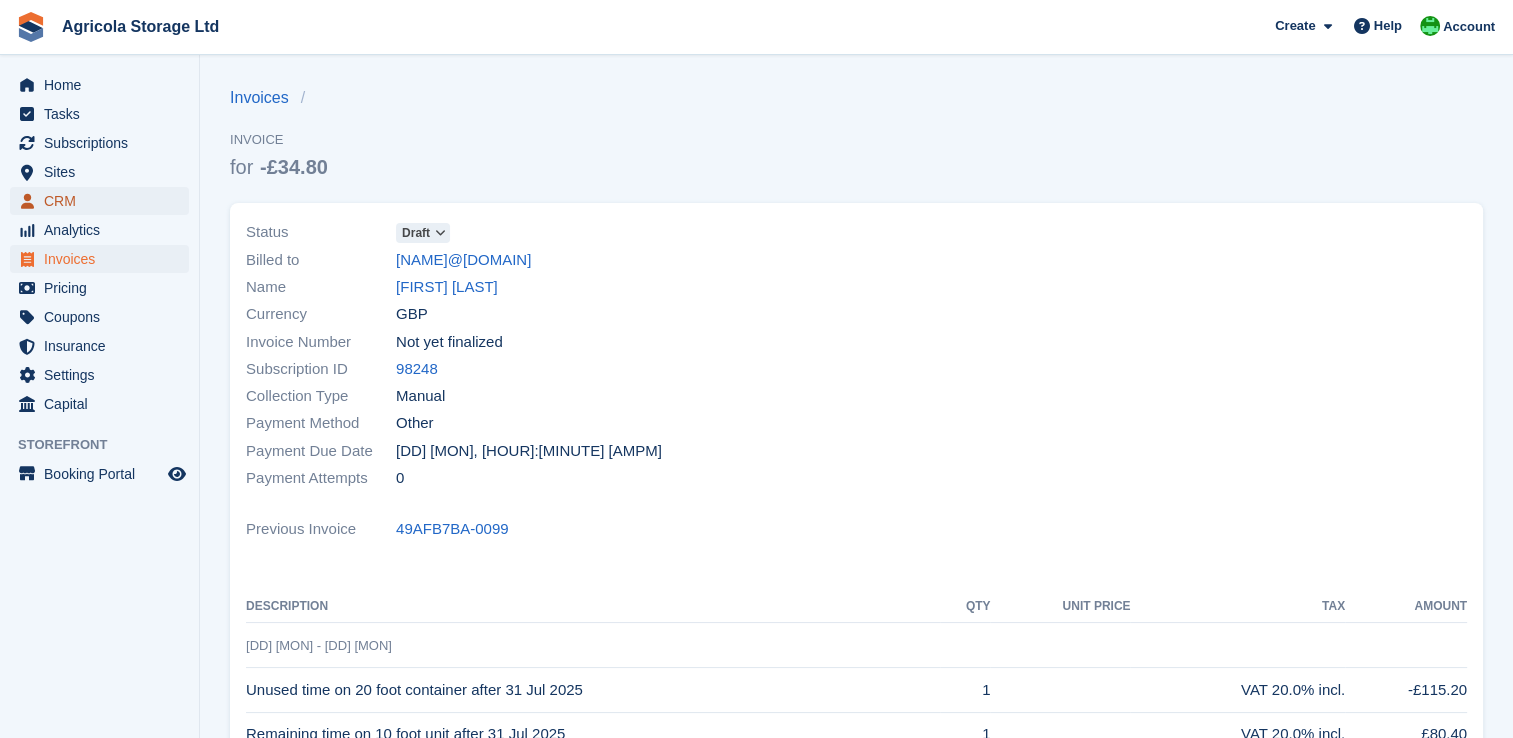 click on "CRM" at bounding box center [104, 201] 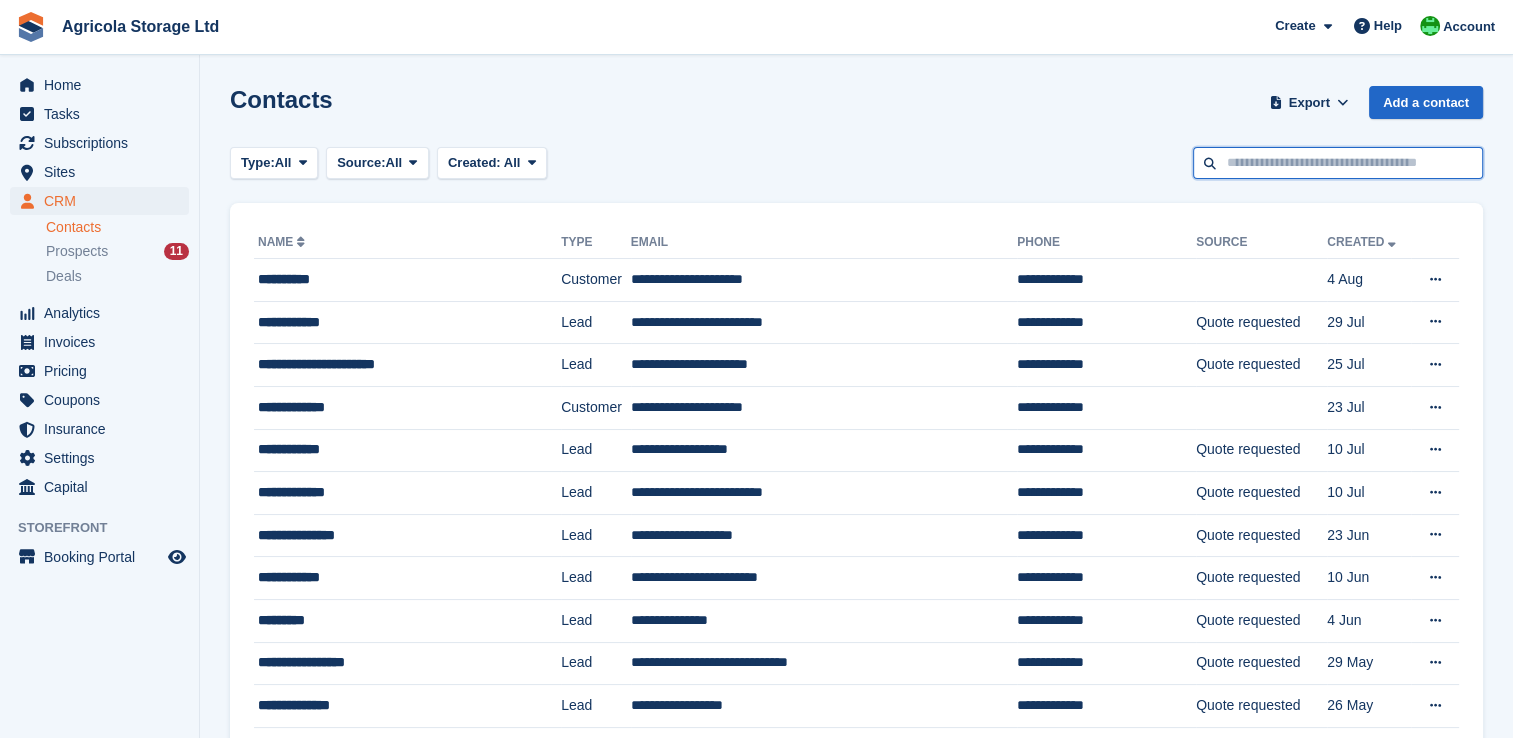 click at bounding box center (1338, 163) 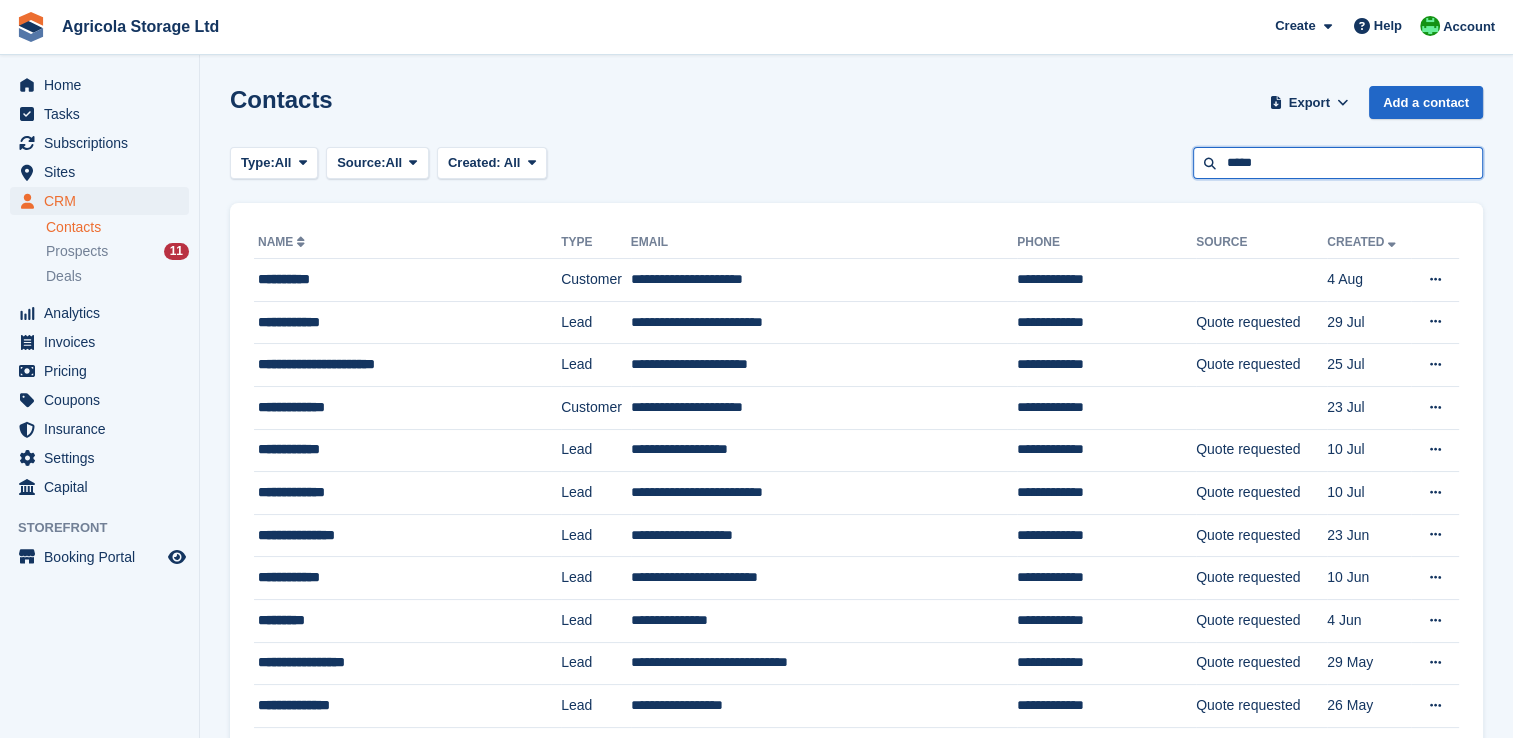 type on "*****" 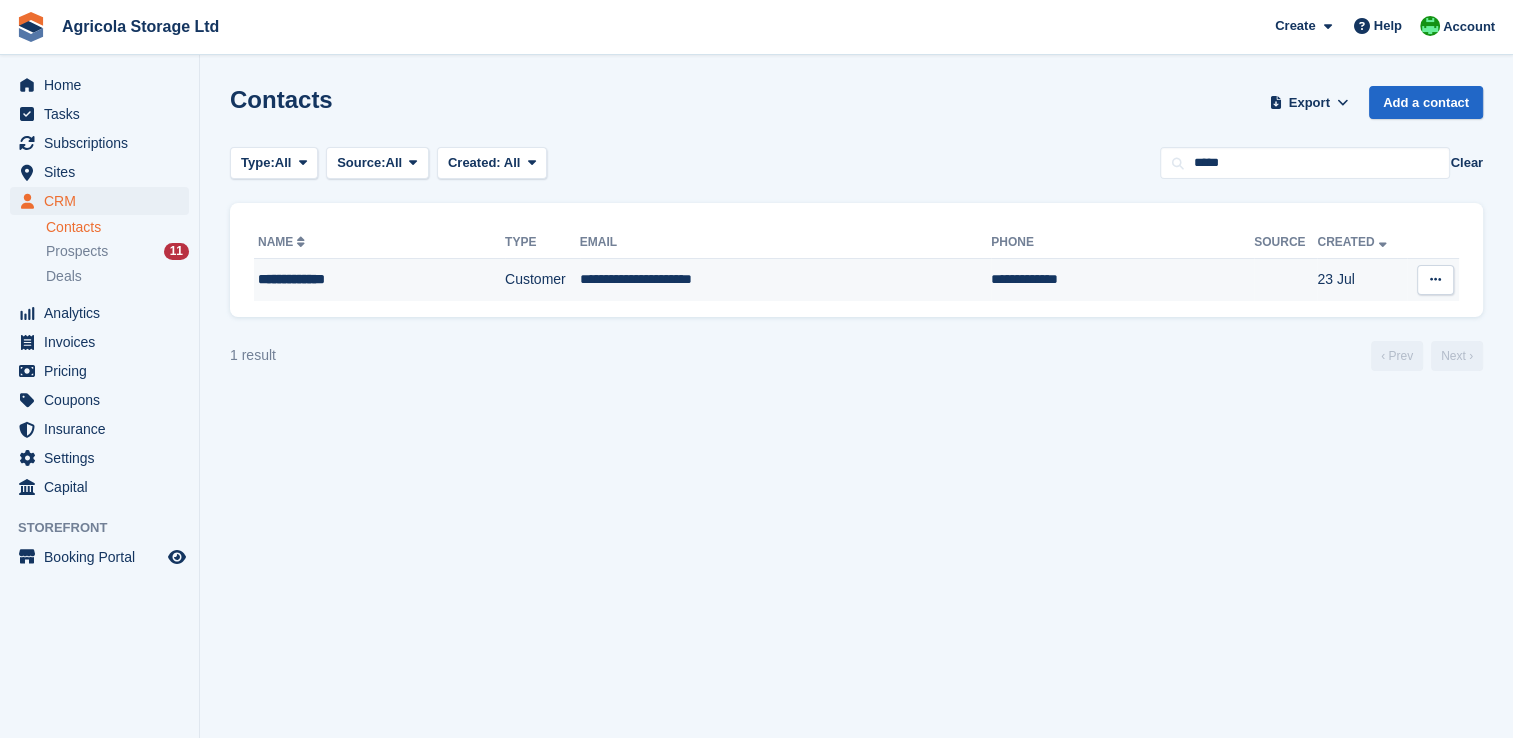 click on "**********" at bounding box center [786, 280] 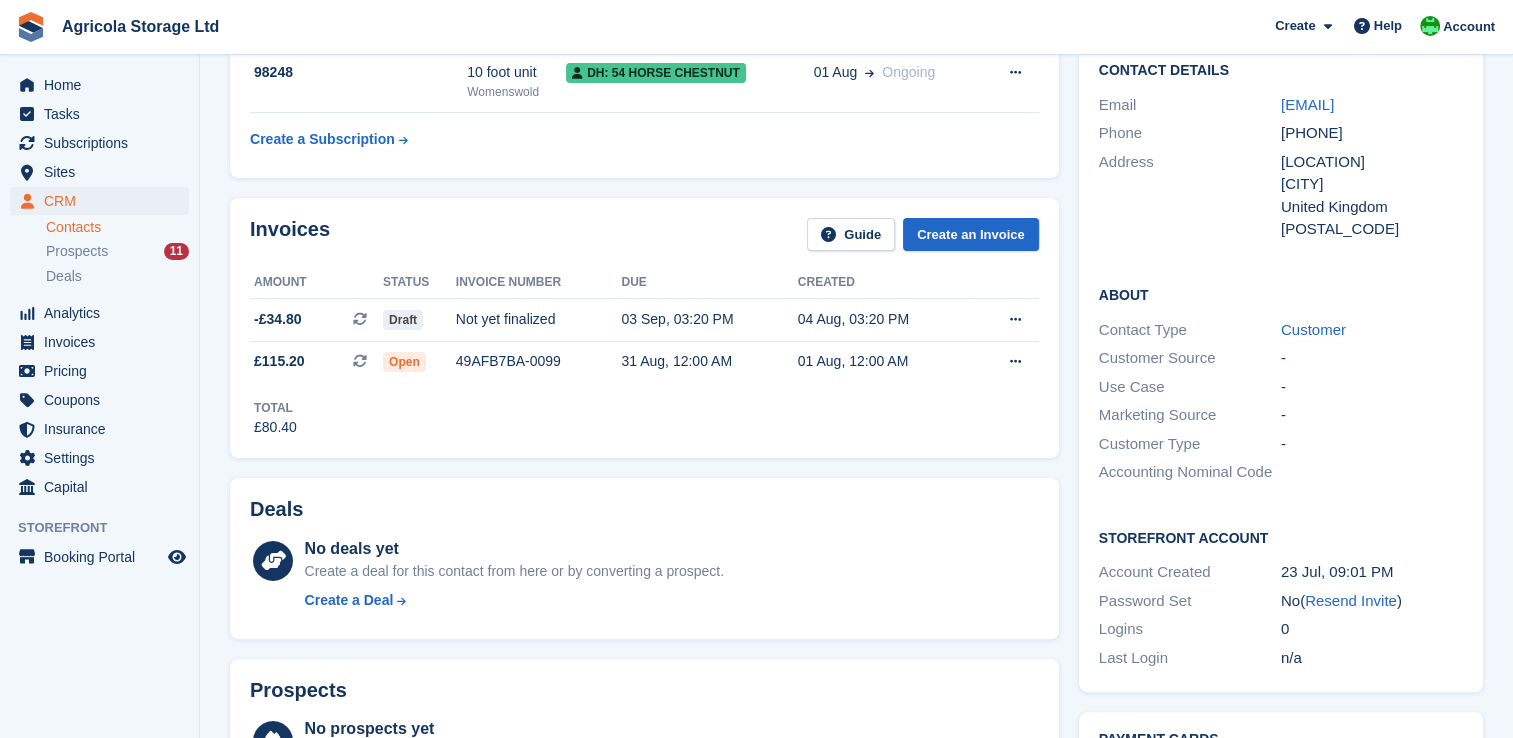 scroll, scrollTop: 440, scrollLeft: 0, axis: vertical 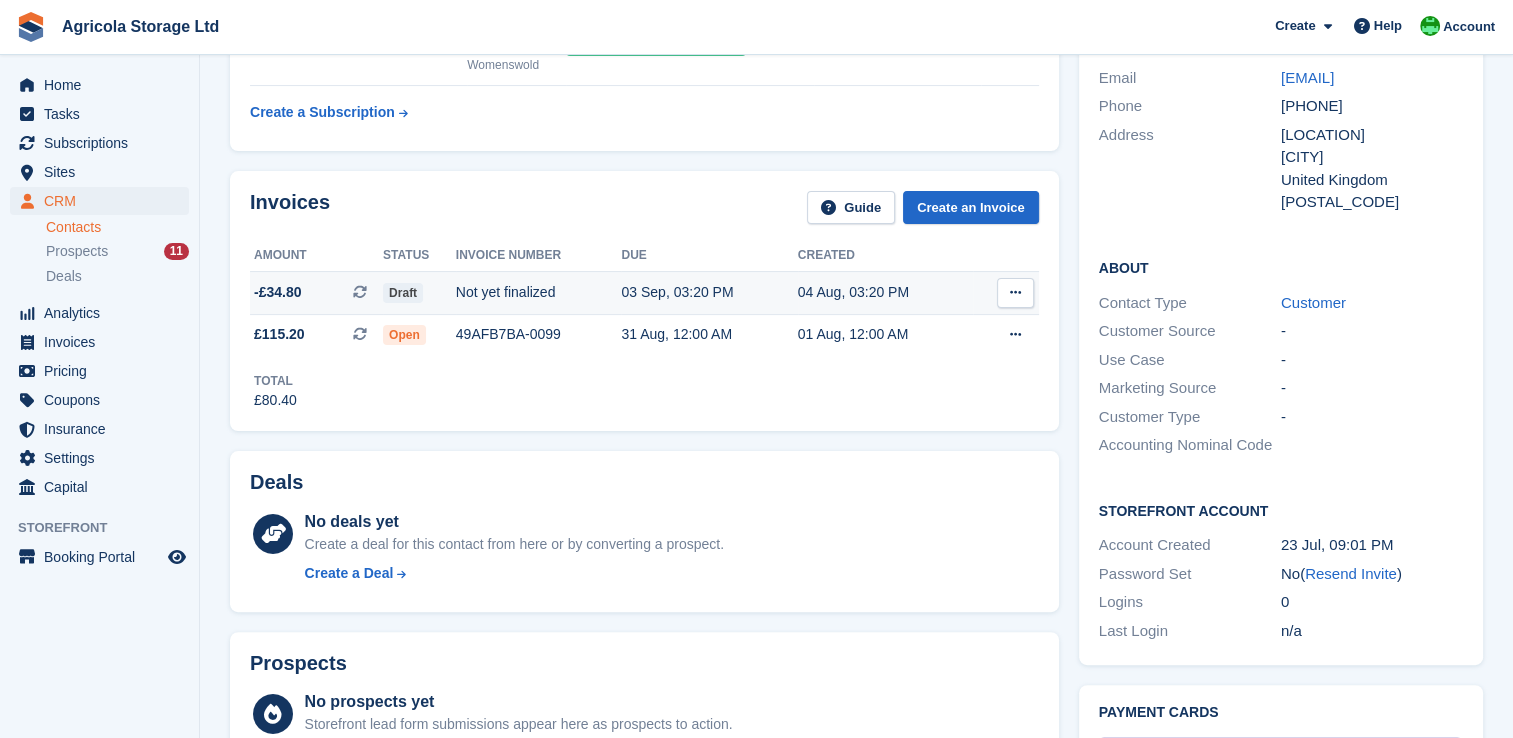 click at bounding box center [1015, 292] 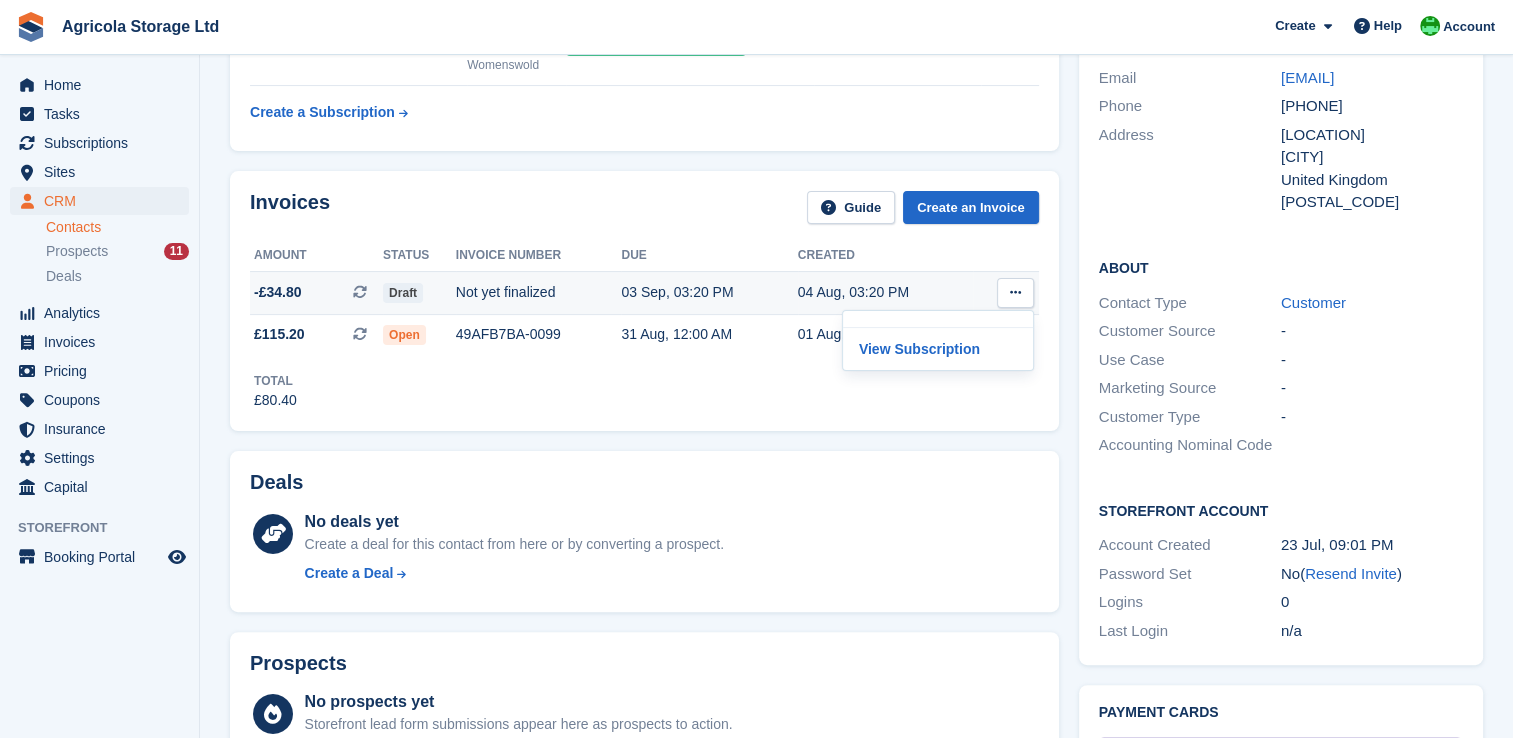 click on "03 Sep, 03:20 PM" at bounding box center [709, 292] 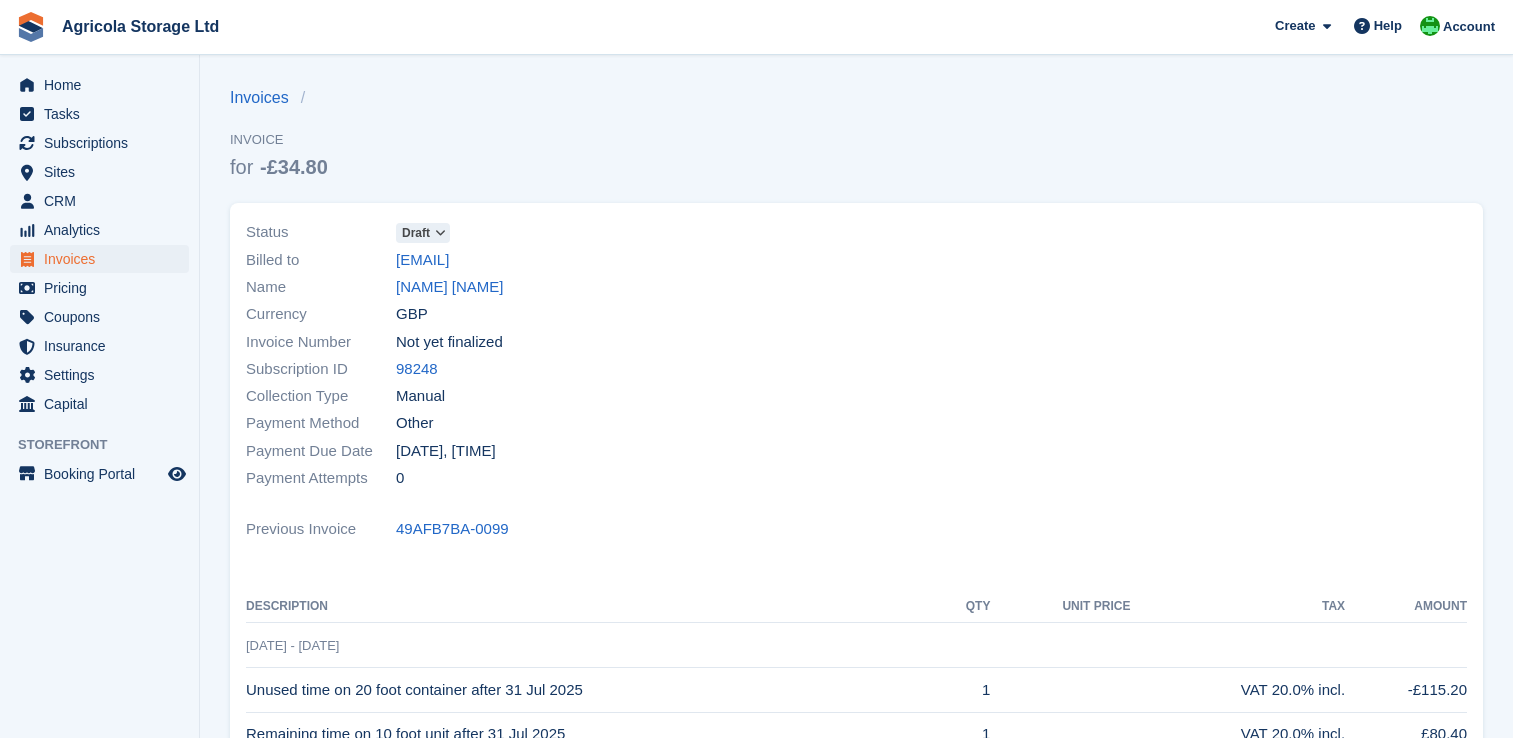 scroll, scrollTop: 0, scrollLeft: 0, axis: both 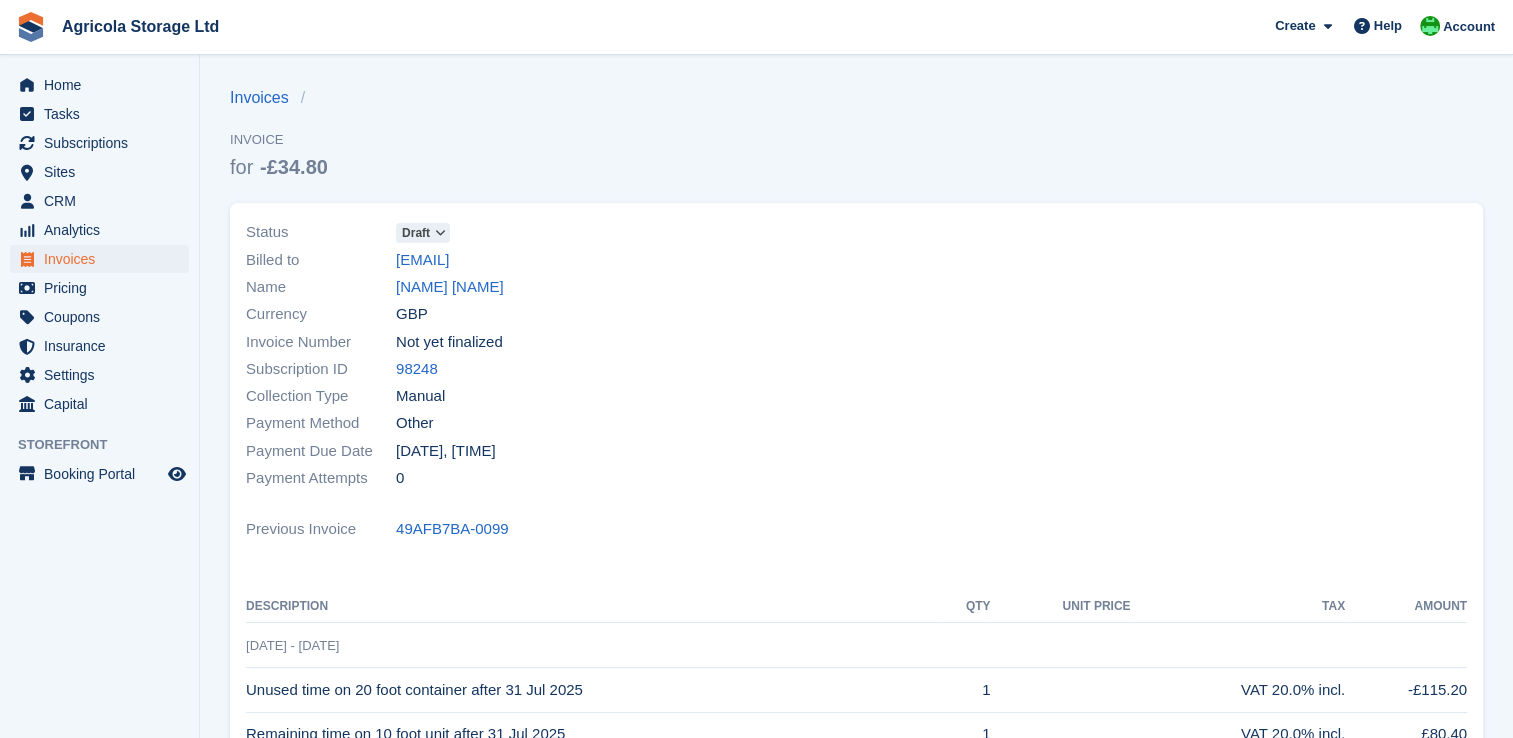 click on "Draft" at bounding box center (416, 233) 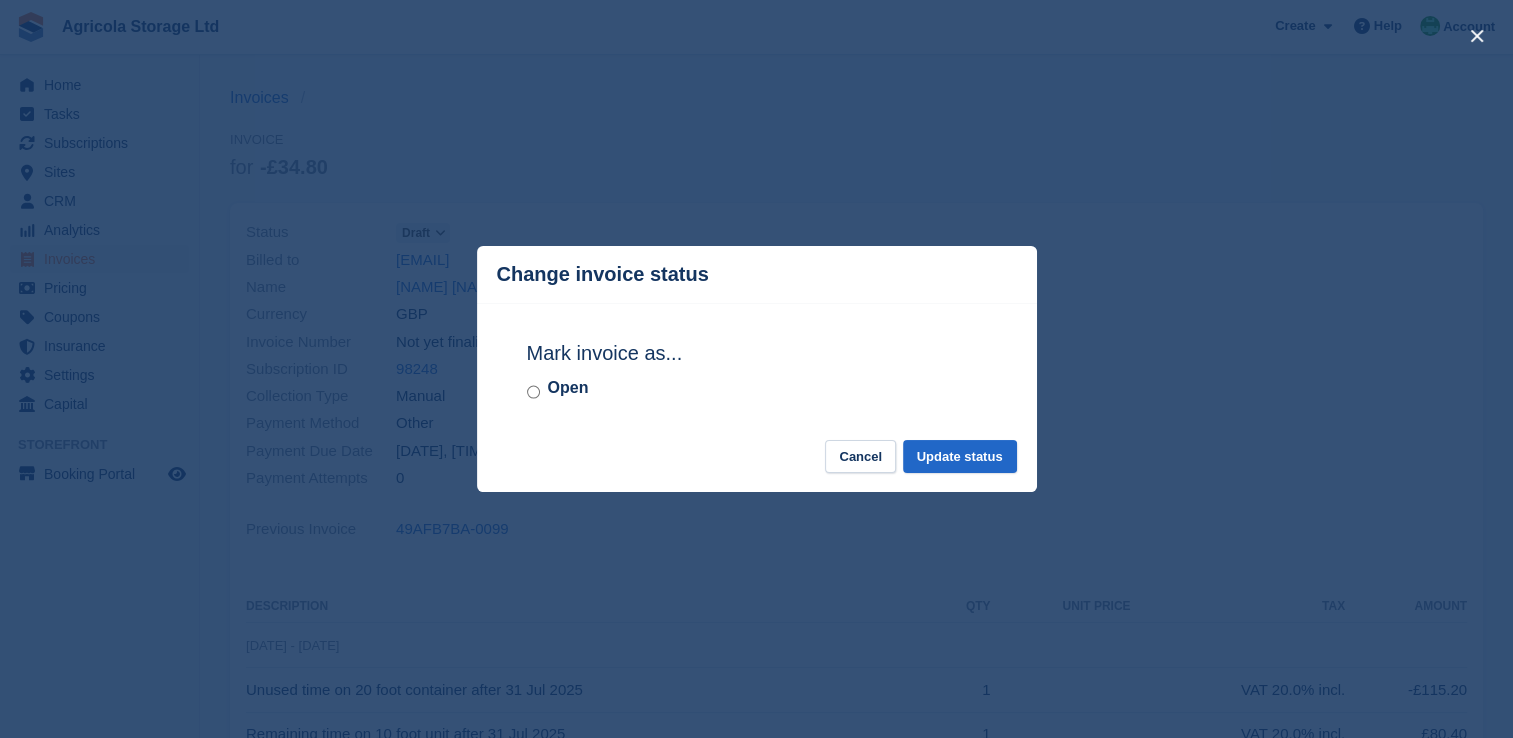 click on "Mark invoice as...
Open" at bounding box center (757, 371) 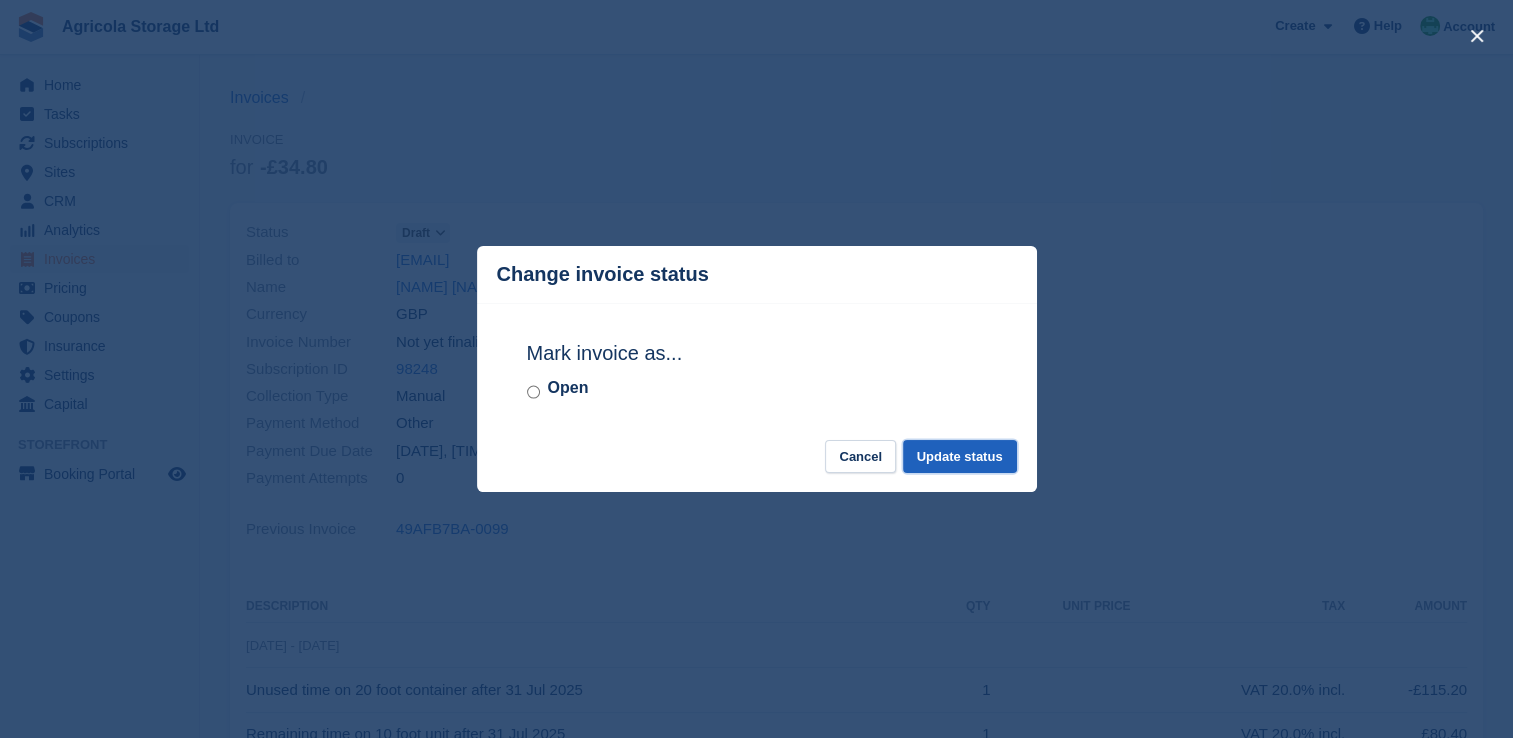 click on "Update status" at bounding box center [960, 456] 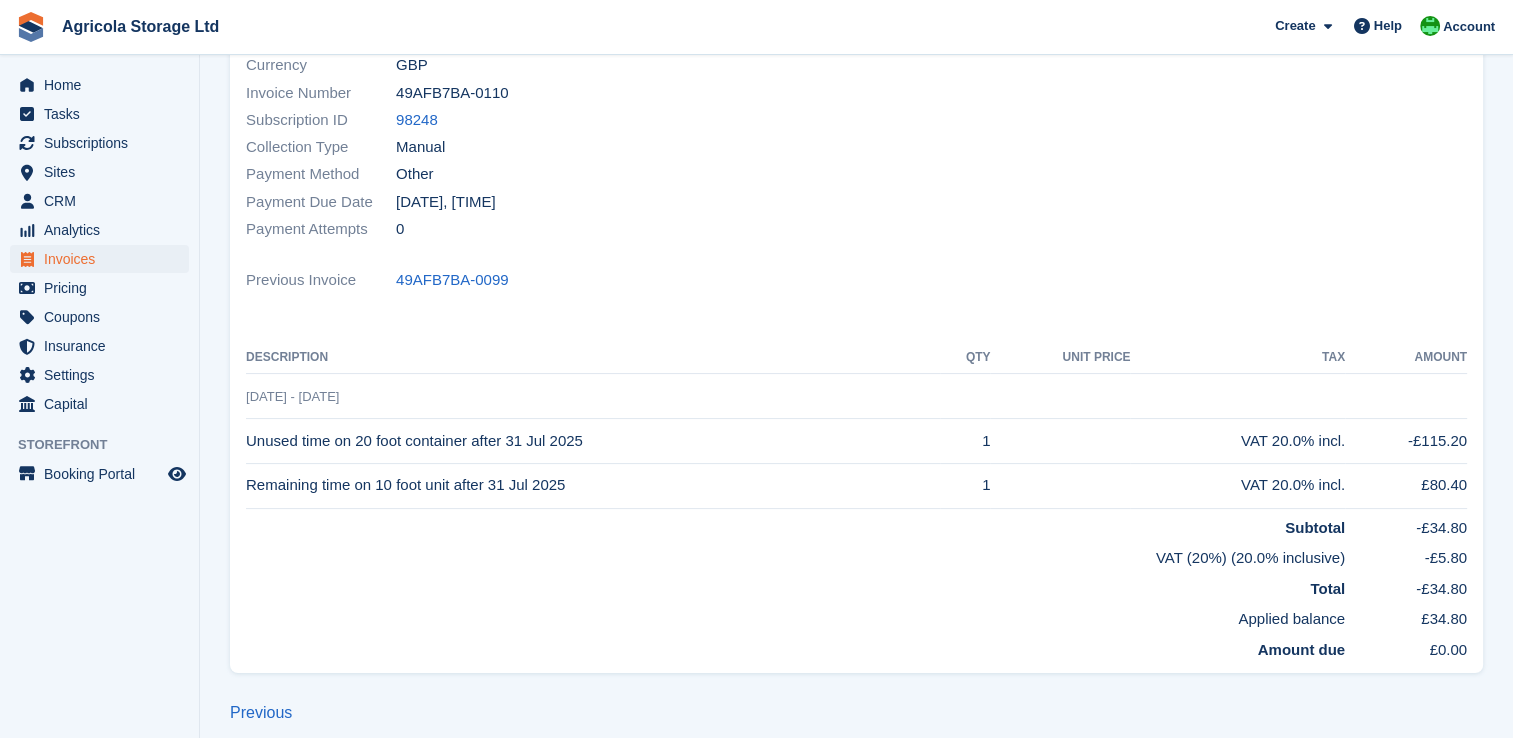 scroll, scrollTop: 0, scrollLeft: 0, axis: both 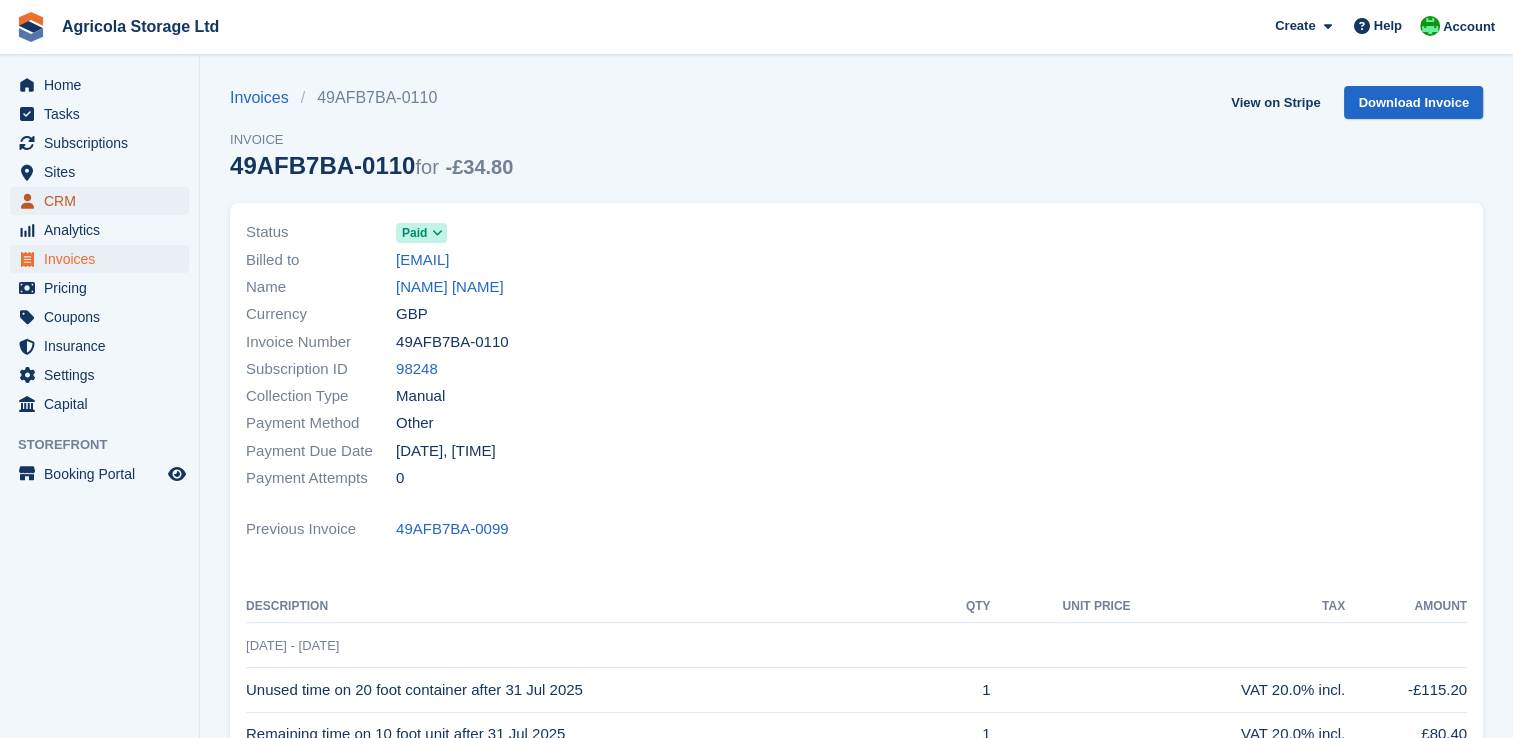 click on "CRM" at bounding box center (104, 201) 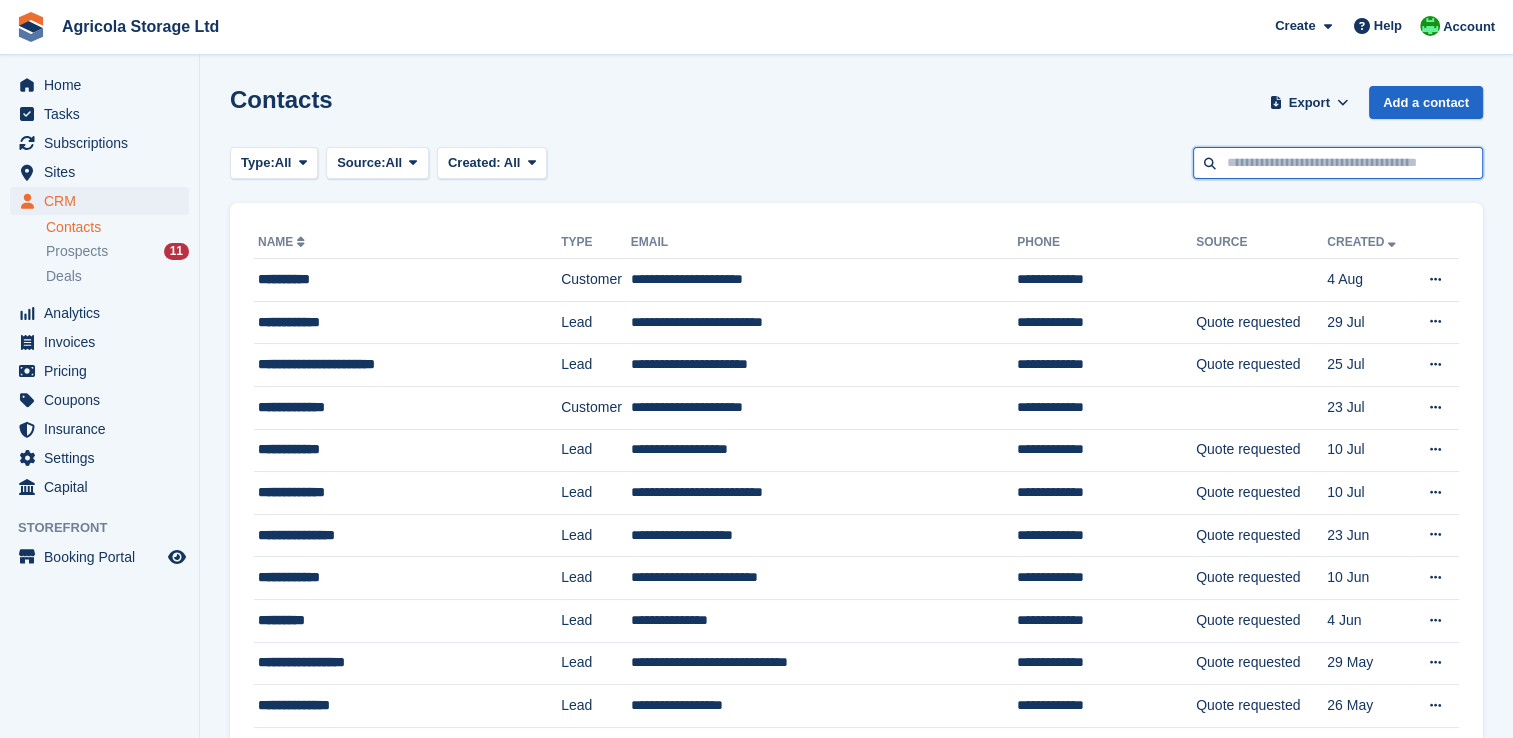click at bounding box center (1338, 163) 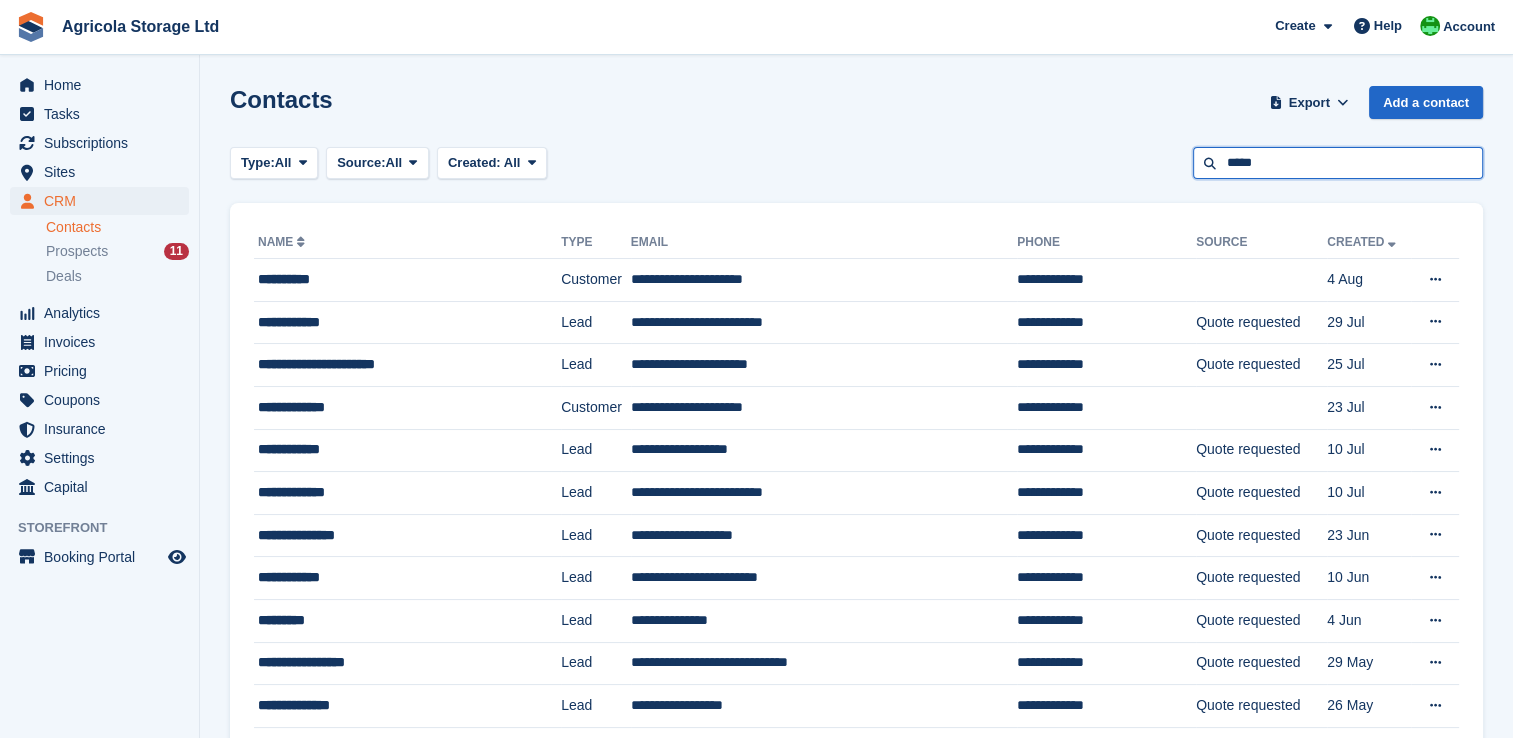 type on "*****" 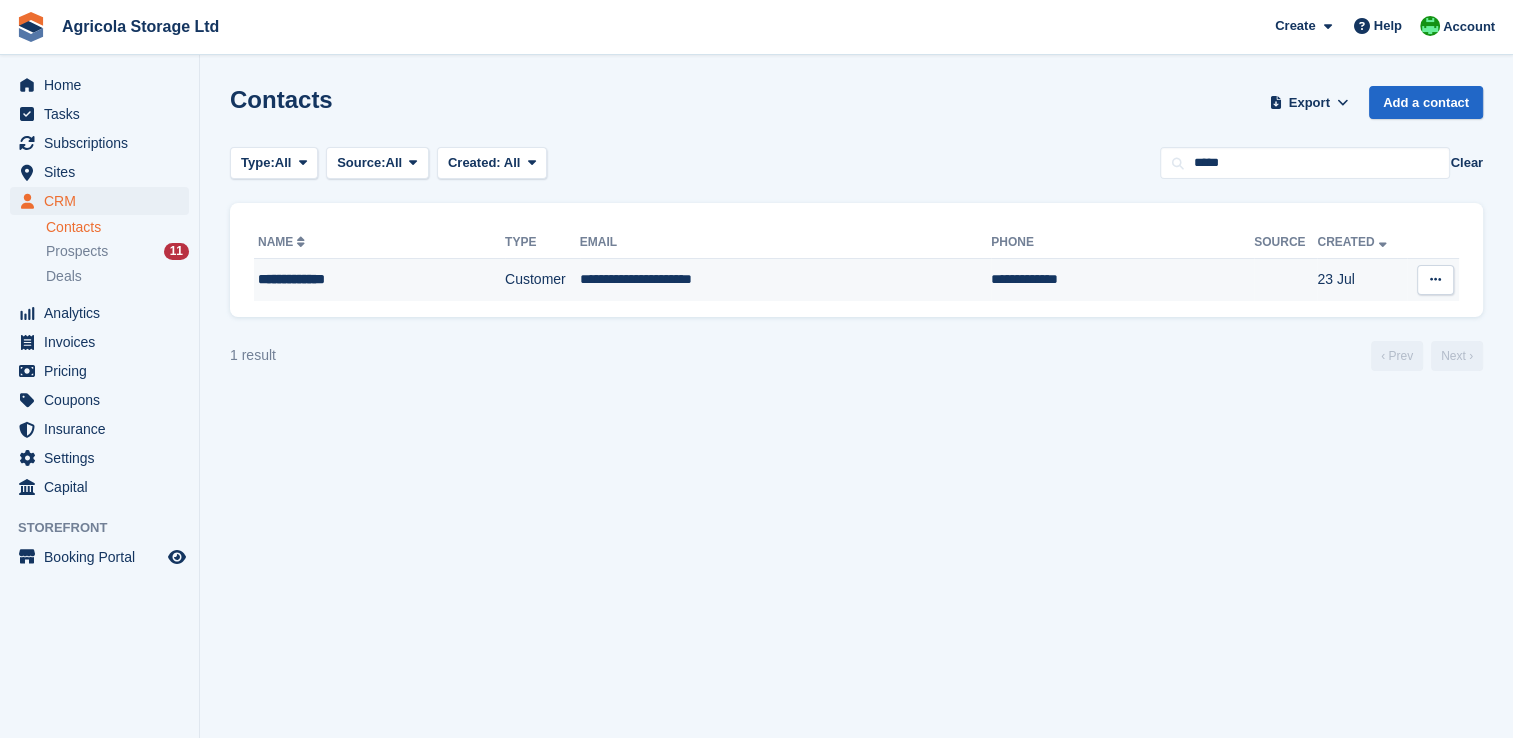 click on "Customer" at bounding box center (542, 280) 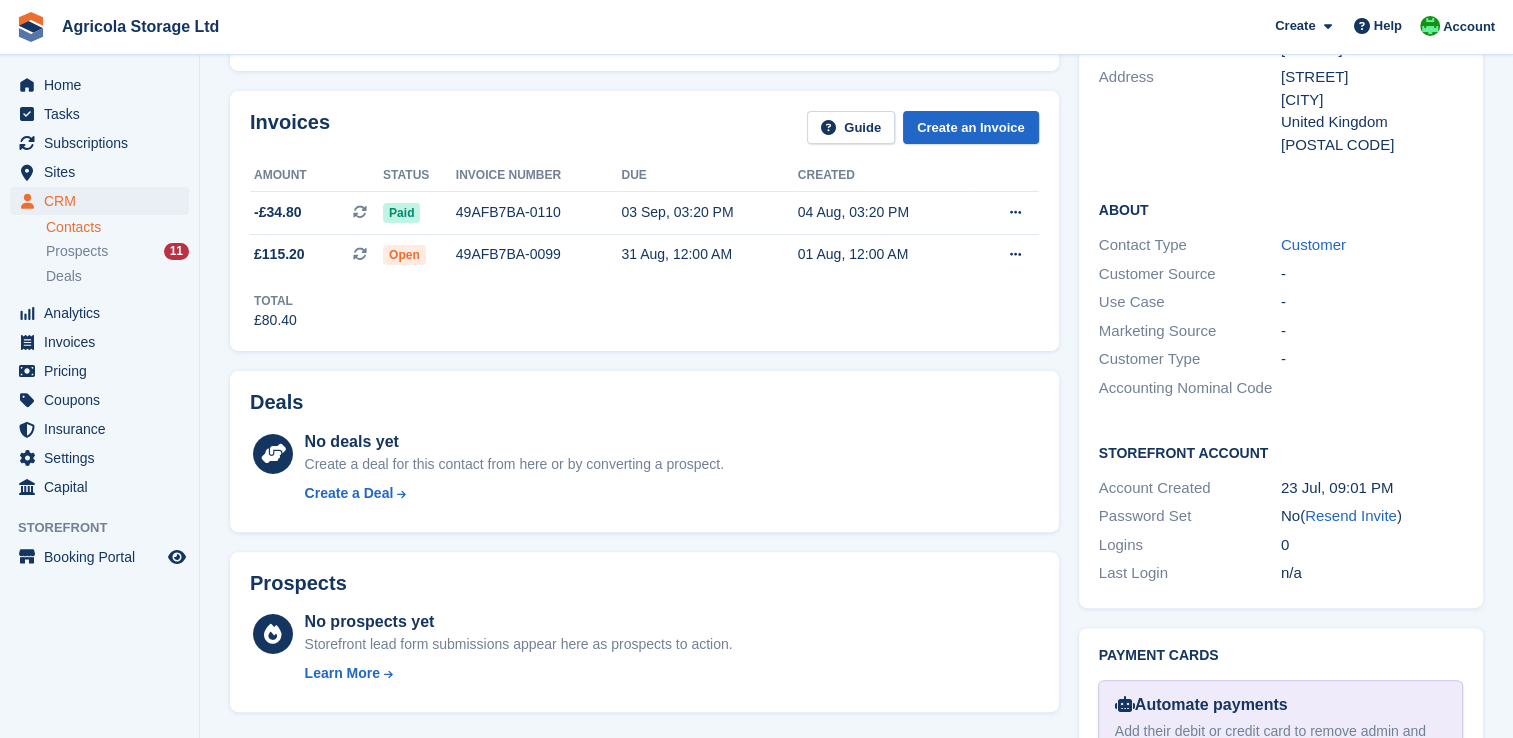 scroll, scrollTop: 480, scrollLeft: 0, axis: vertical 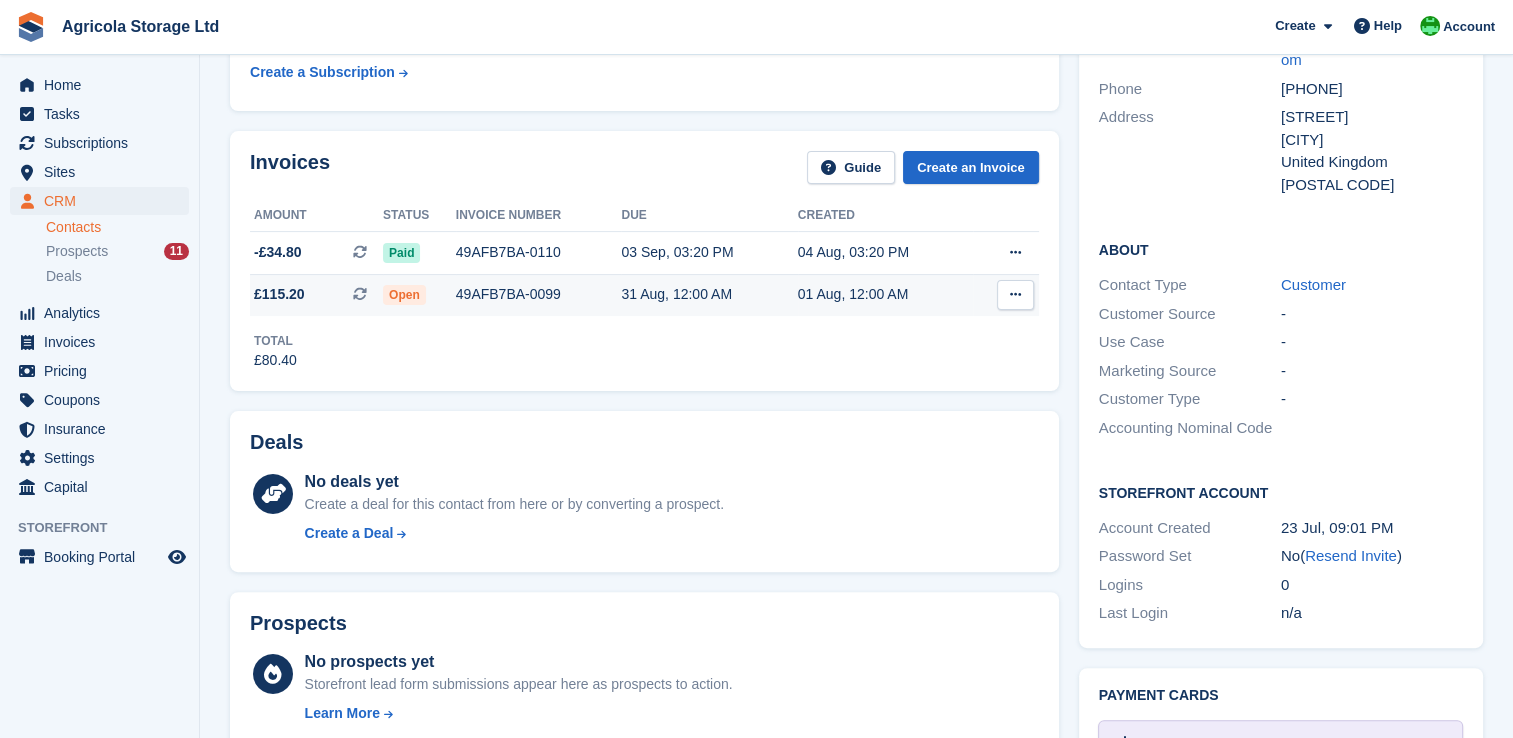 click on "01 Aug, 12:00 AM" at bounding box center [885, 294] 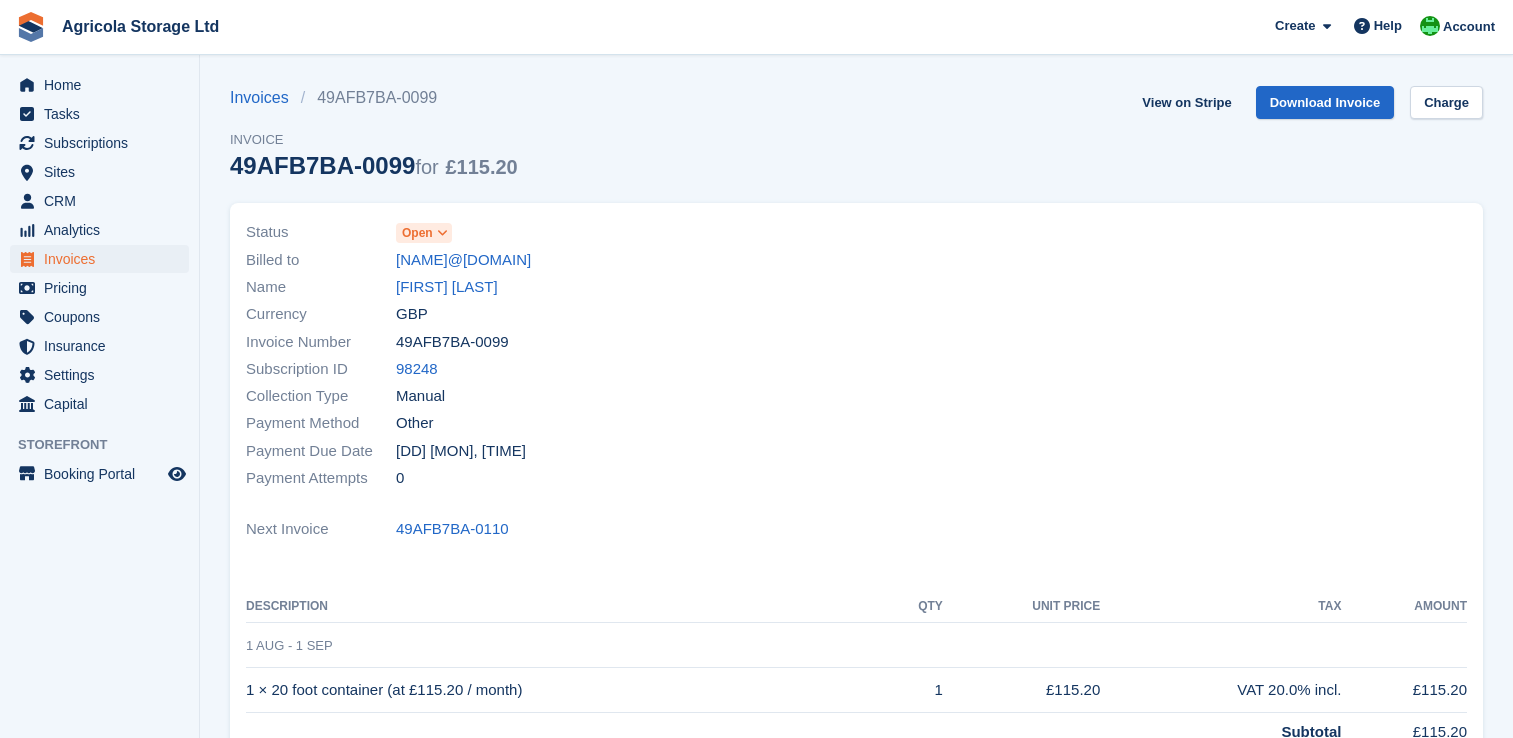 scroll, scrollTop: 0, scrollLeft: 0, axis: both 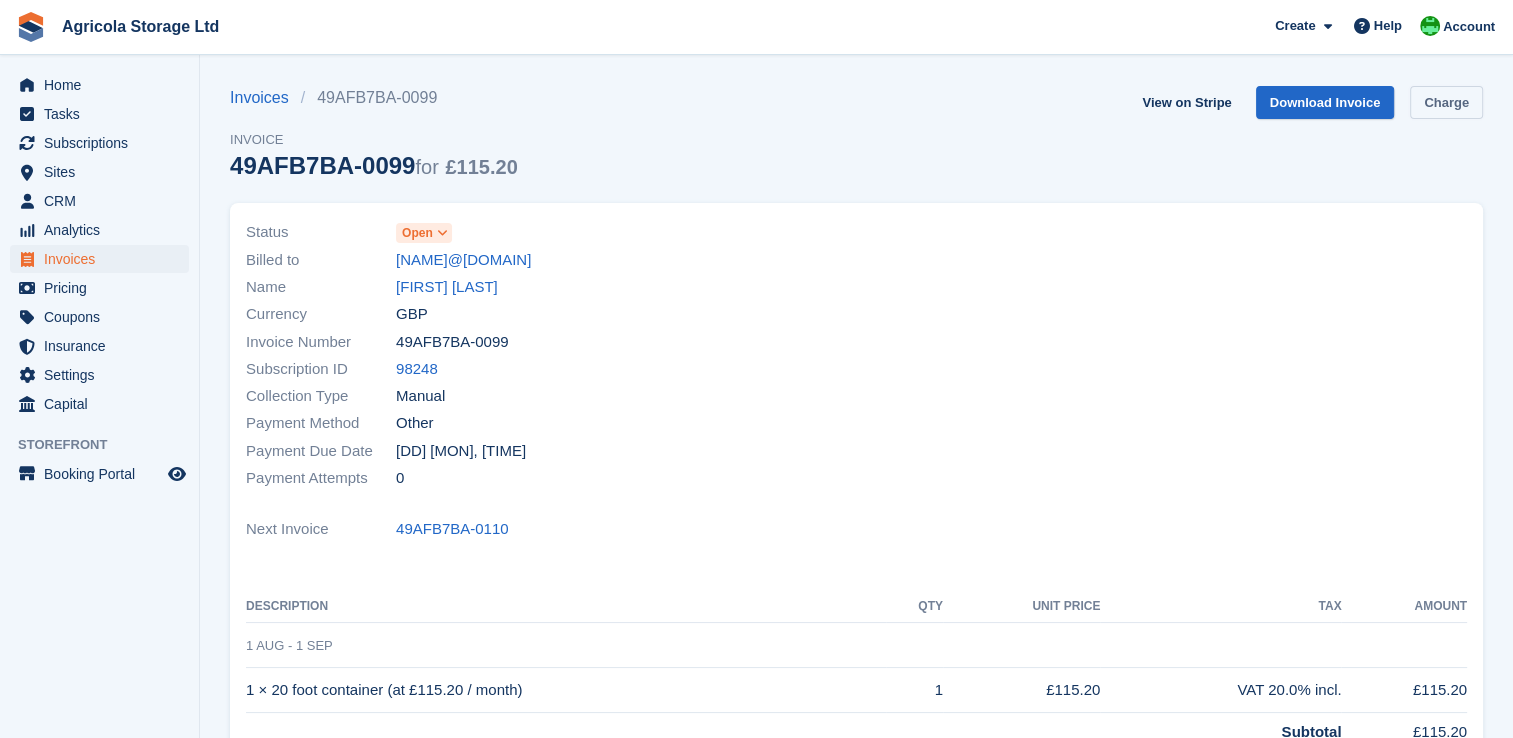 click on "Charge" at bounding box center [1446, 102] 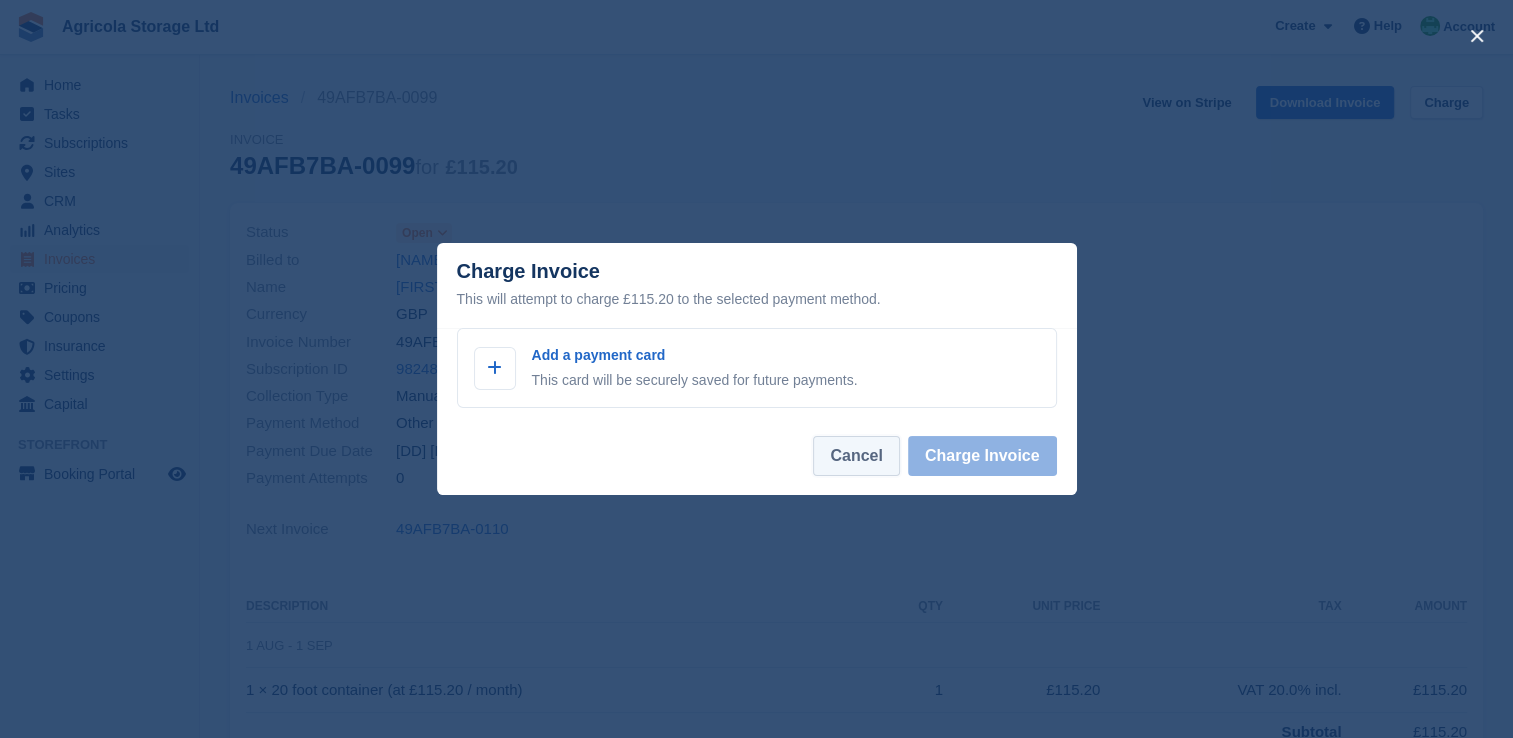 click on "Cancel" at bounding box center [856, 456] 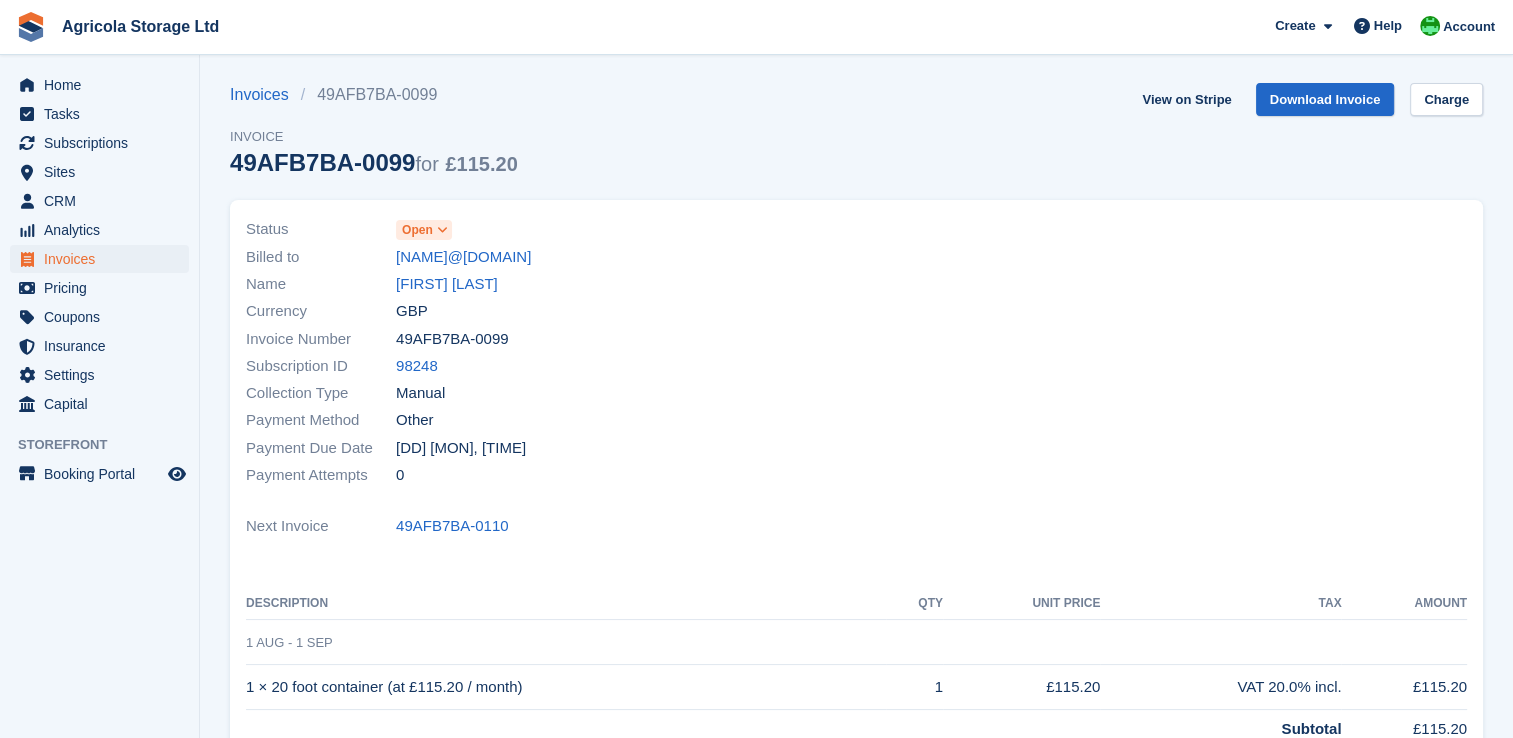 scroll, scrollTop: 0, scrollLeft: 0, axis: both 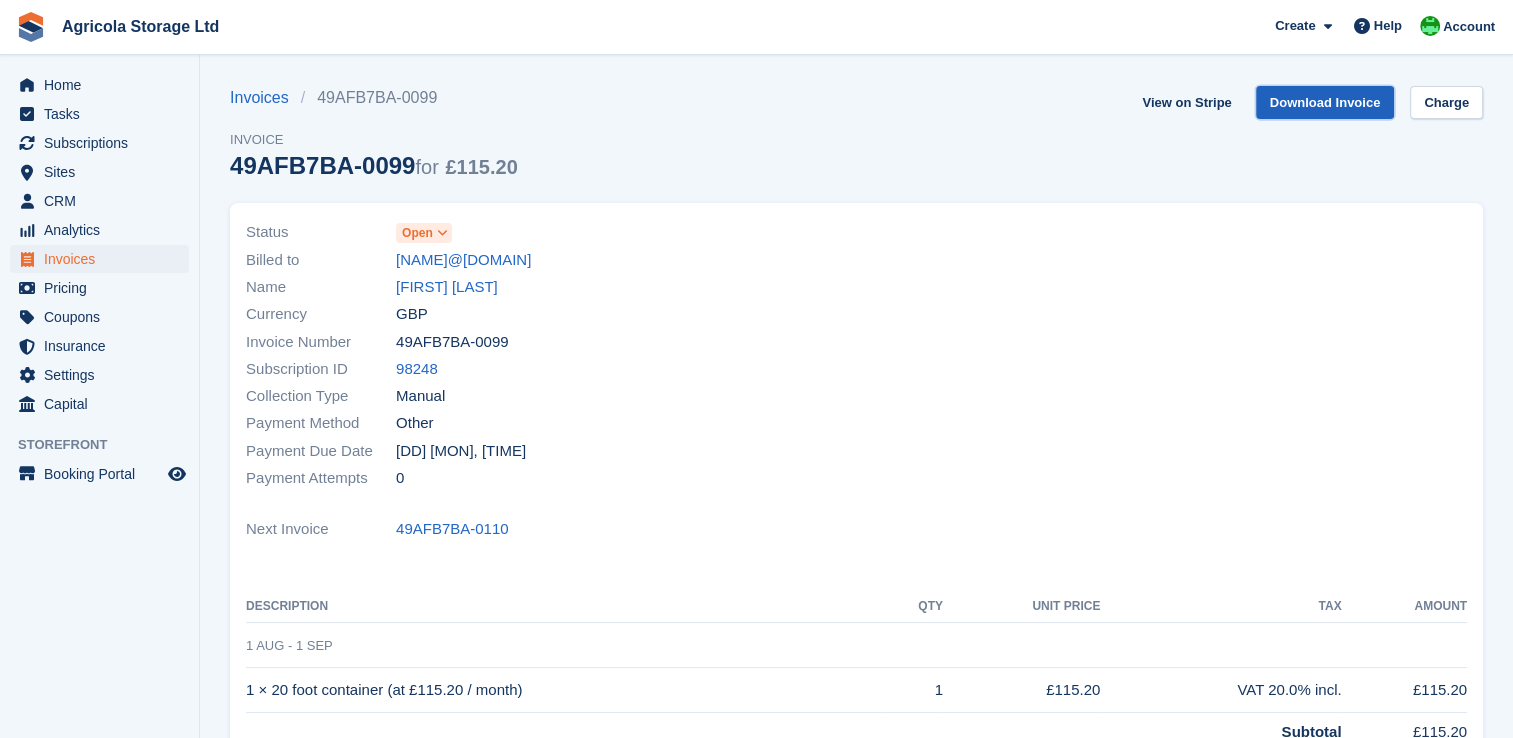 click on "Download Invoice" at bounding box center [1325, 102] 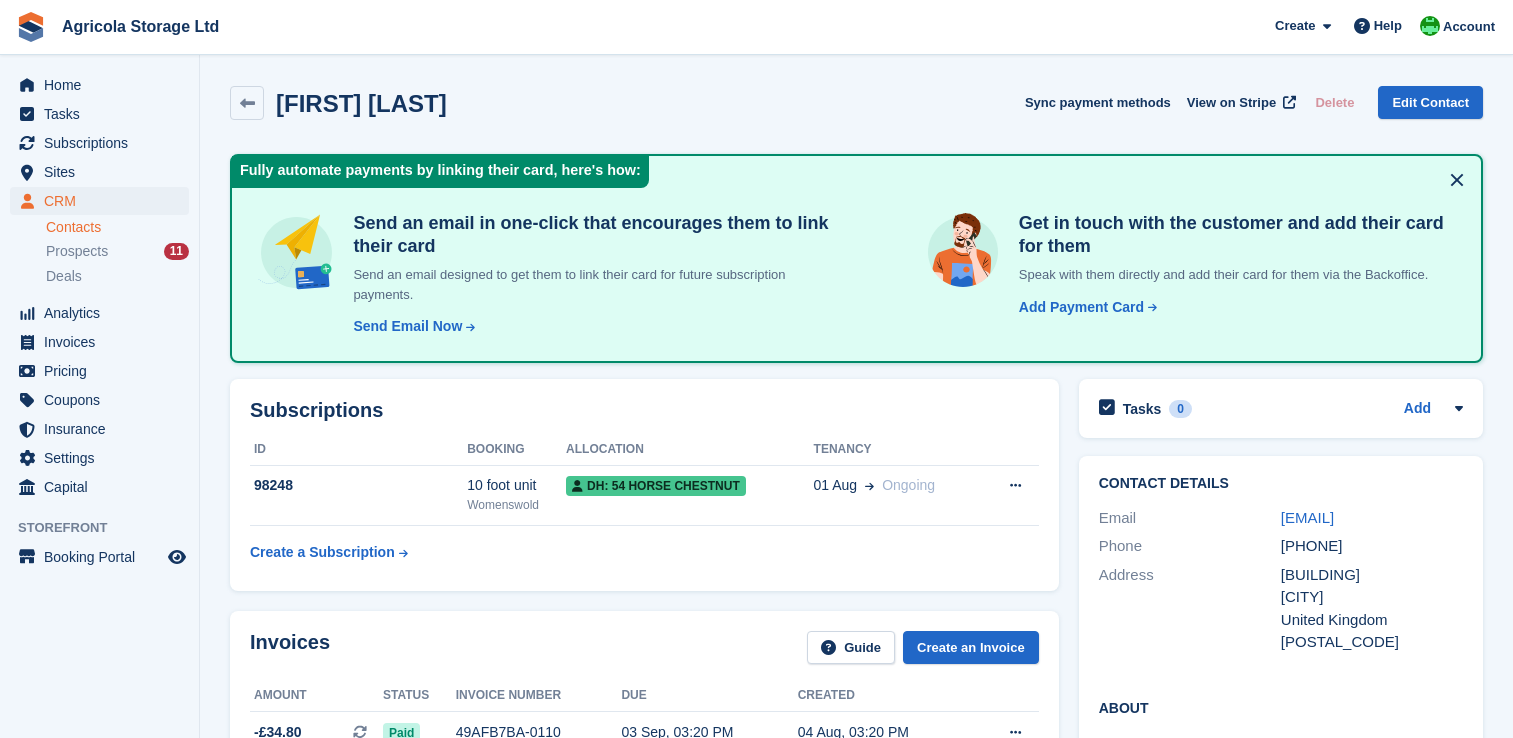 scroll, scrollTop: 480, scrollLeft: 0, axis: vertical 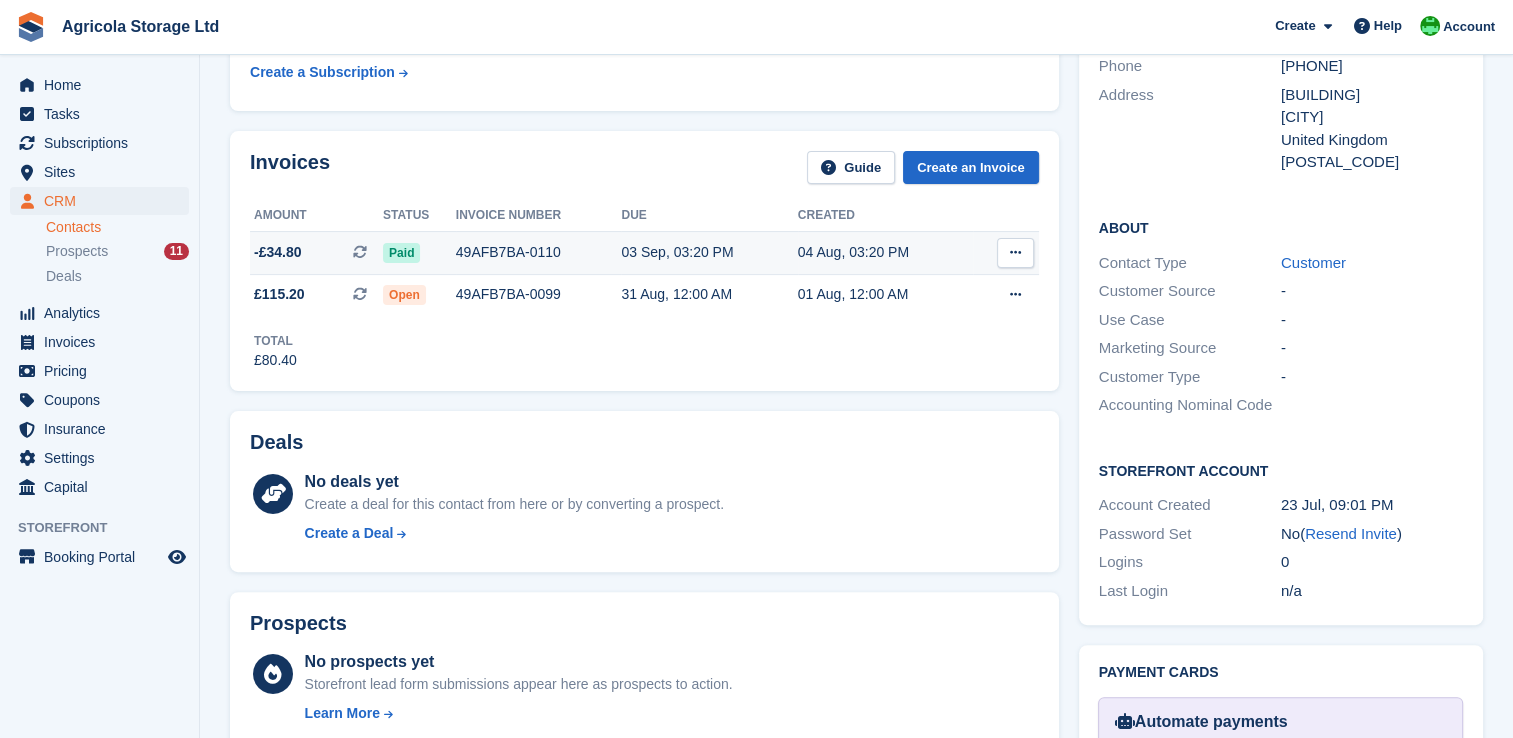 click on "03 Sep, 03:20 PM" at bounding box center (709, 252) 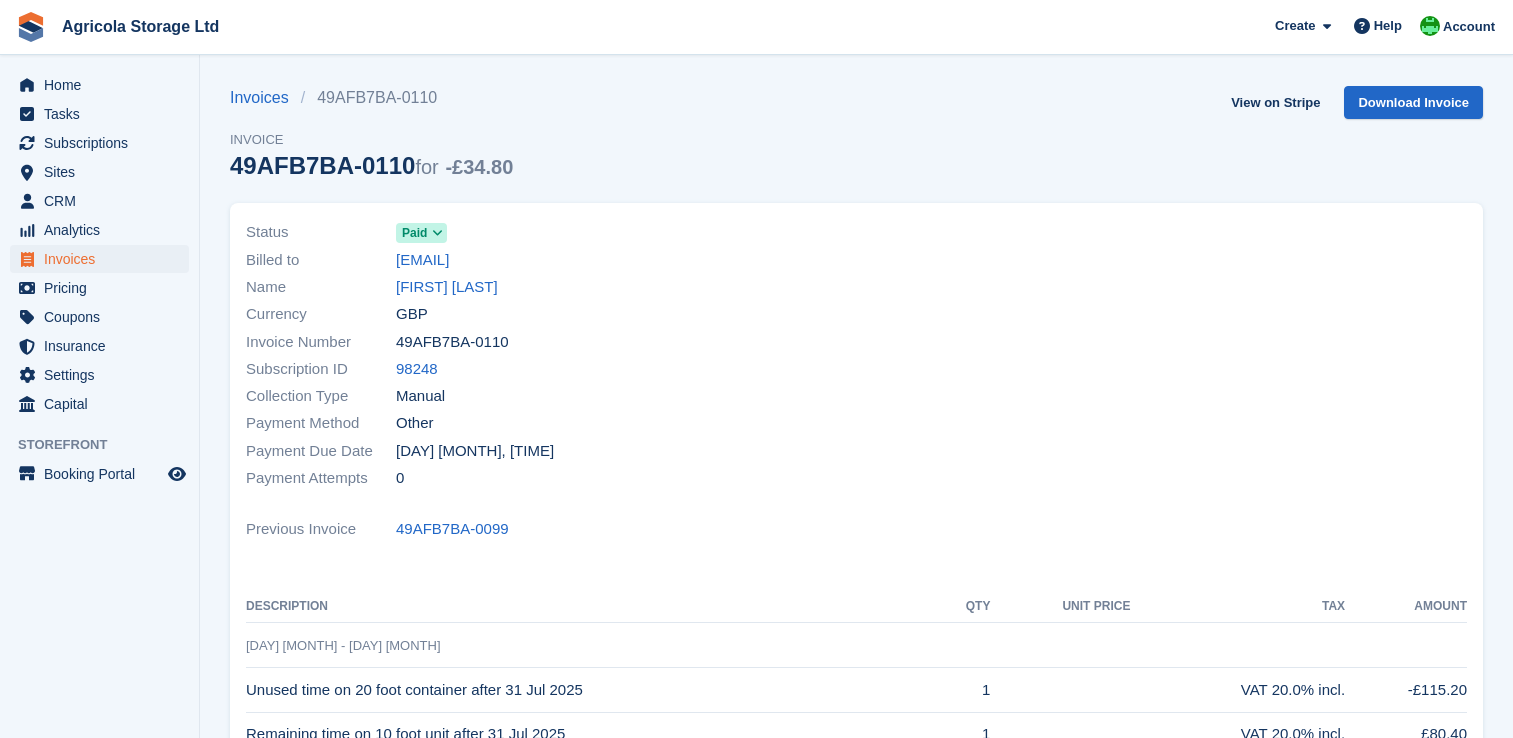 scroll, scrollTop: 0, scrollLeft: 0, axis: both 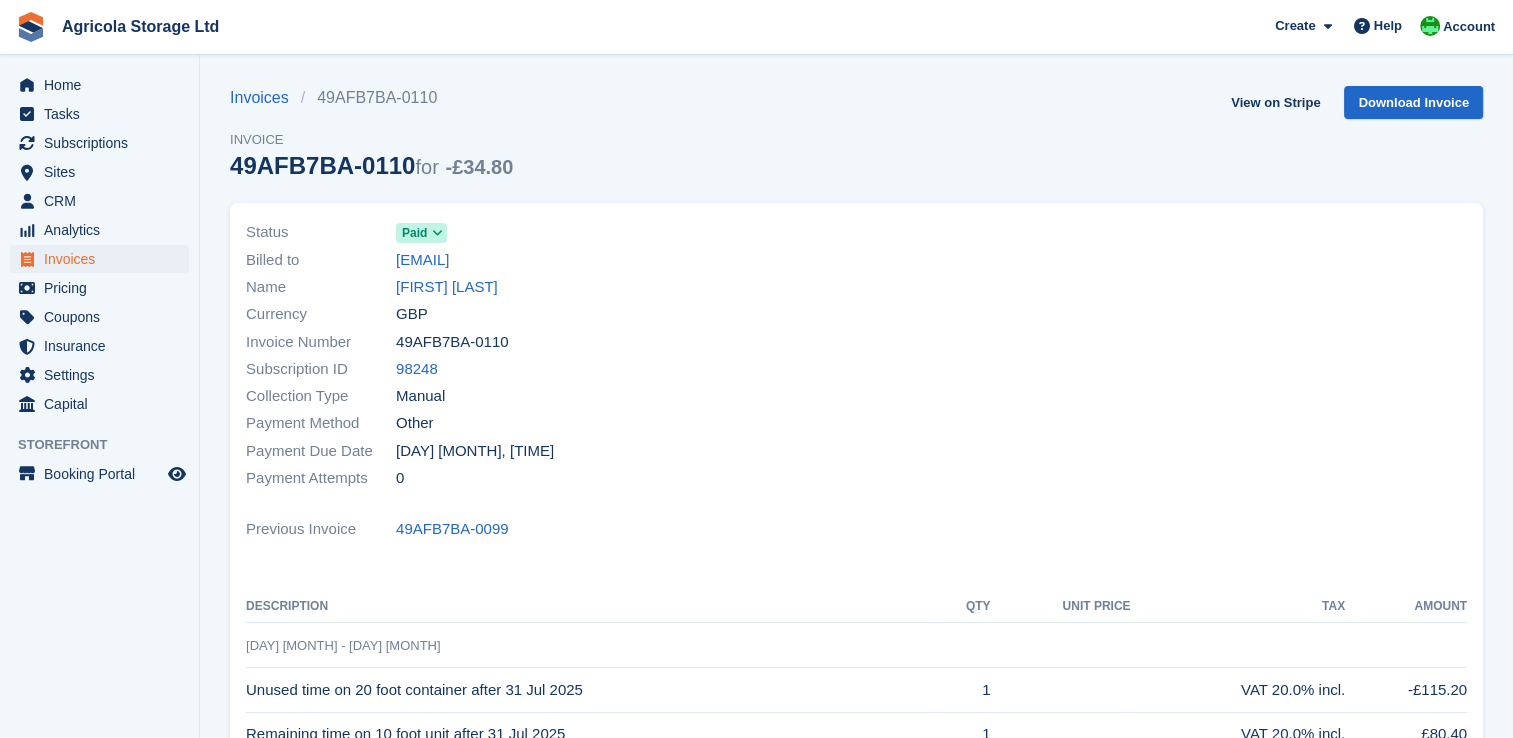 click at bounding box center [437, 233] 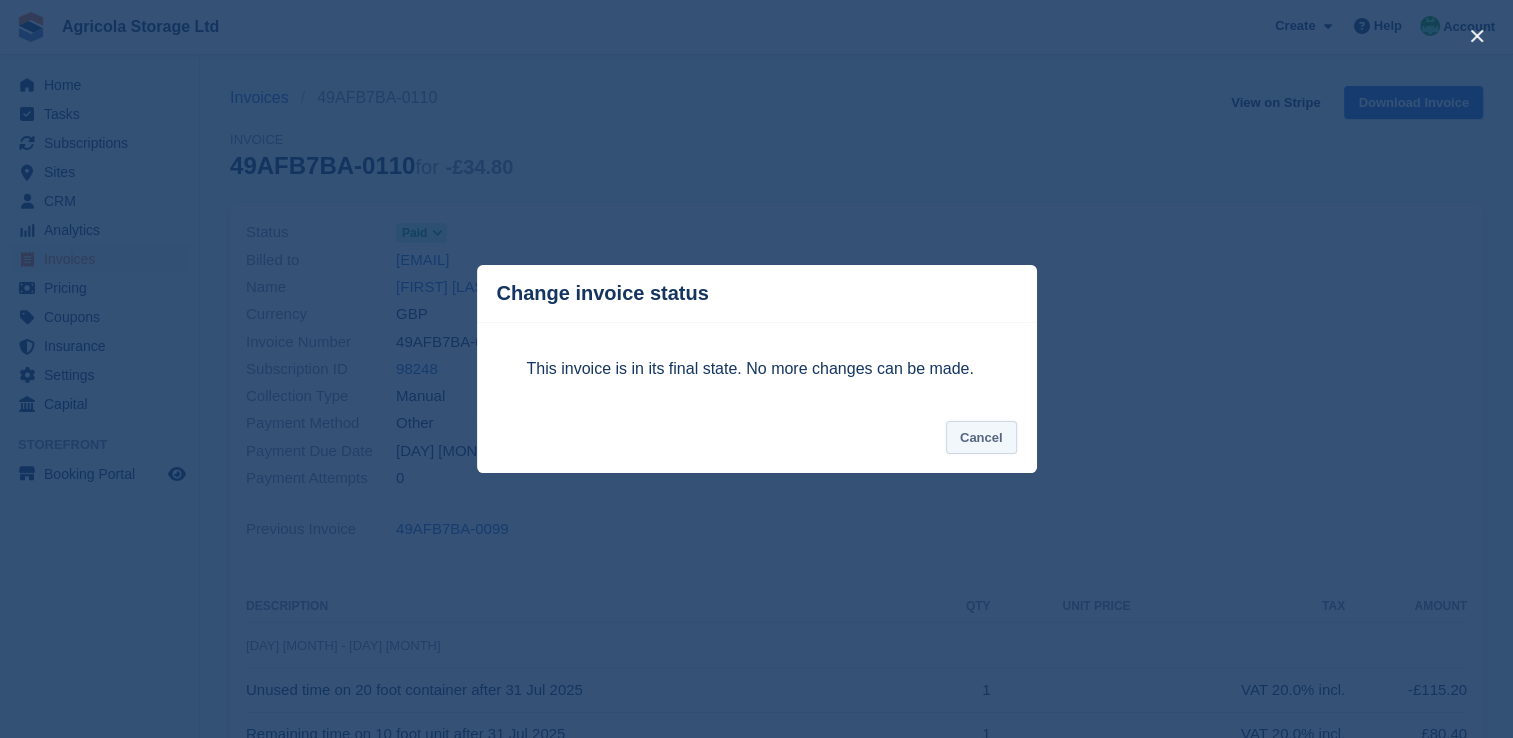 click on "Cancel" at bounding box center (981, 437) 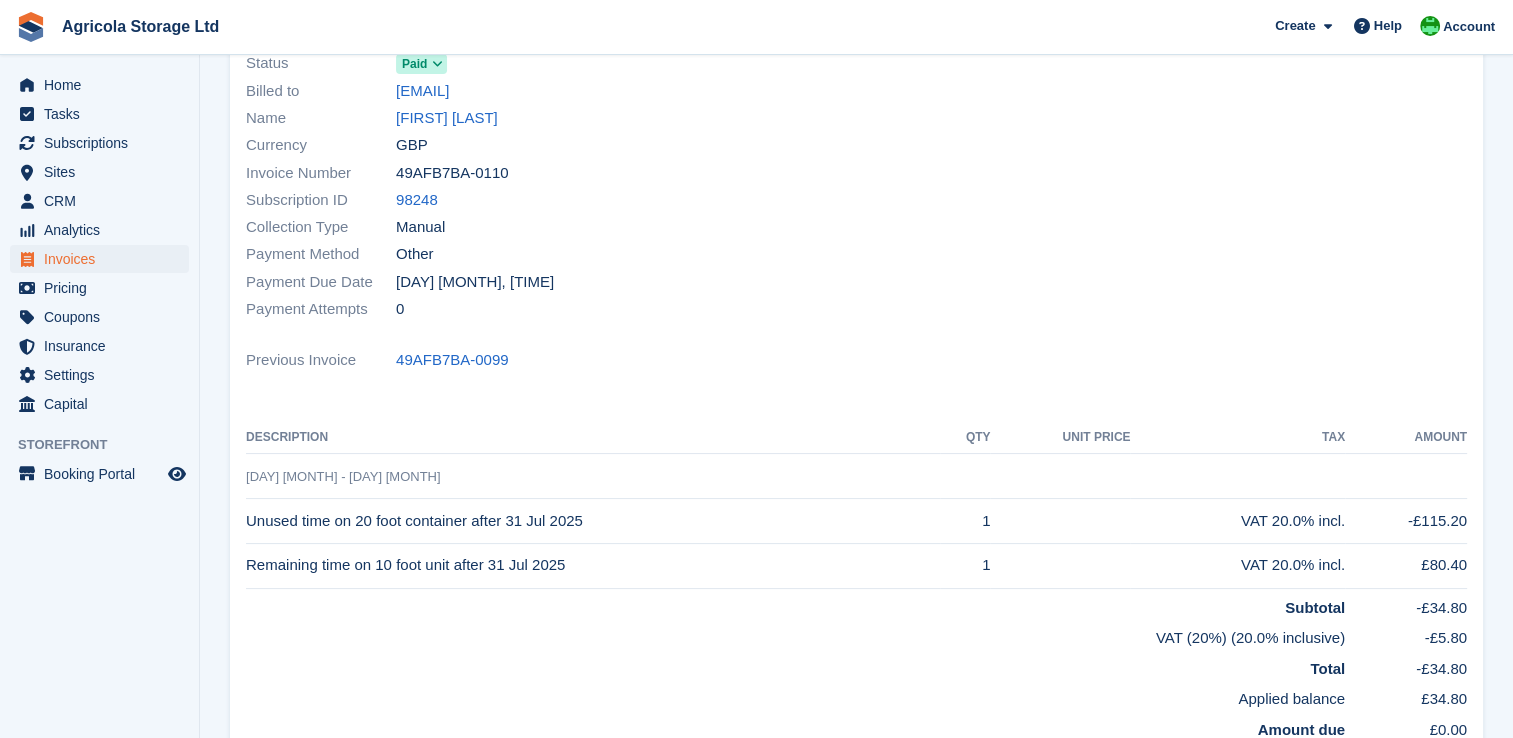 scroll, scrollTop: 0, scrollLeft: 0, axis: both 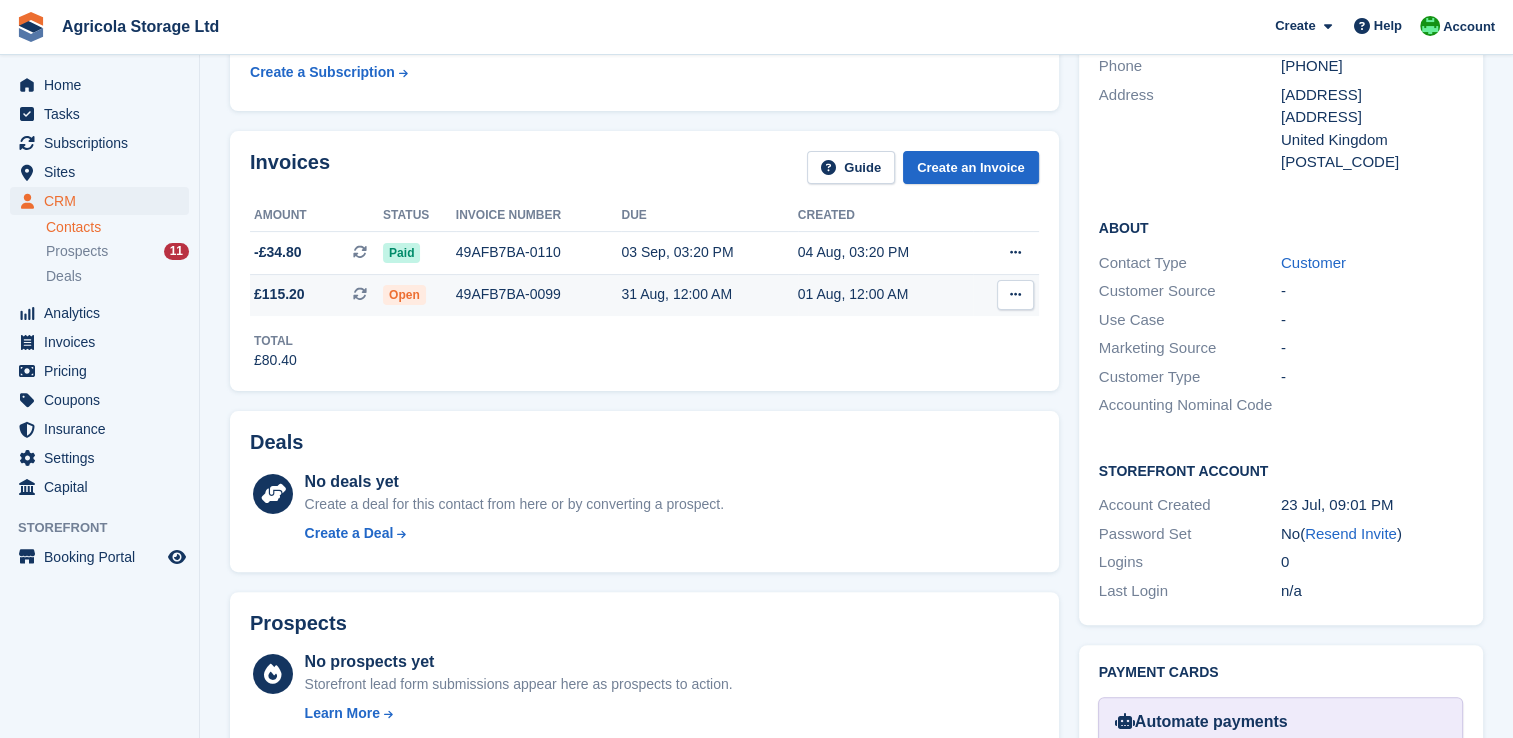 click at bounding box center [1015, 294] 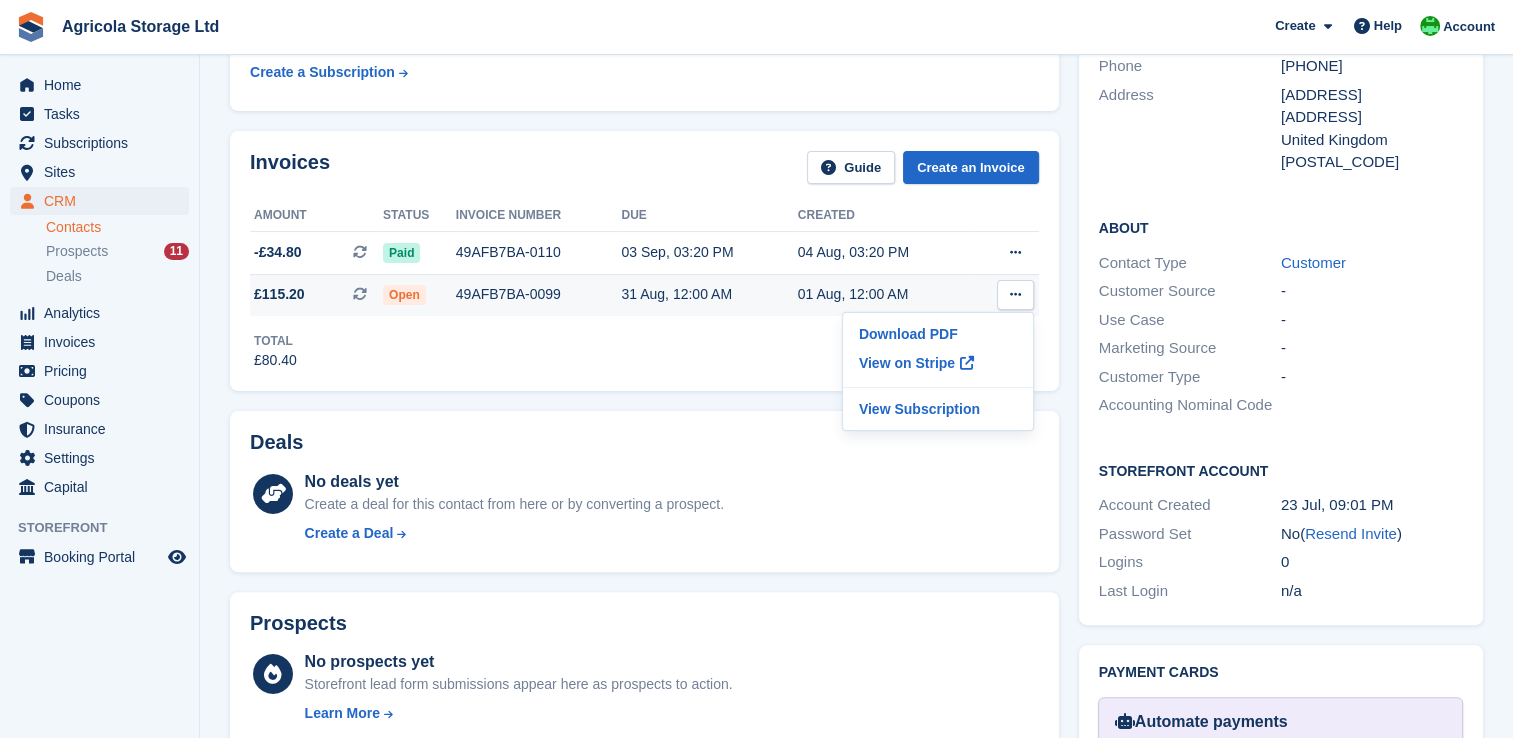 click on "31 Aug, 12:00 AM" at bounding box center [709, 294] 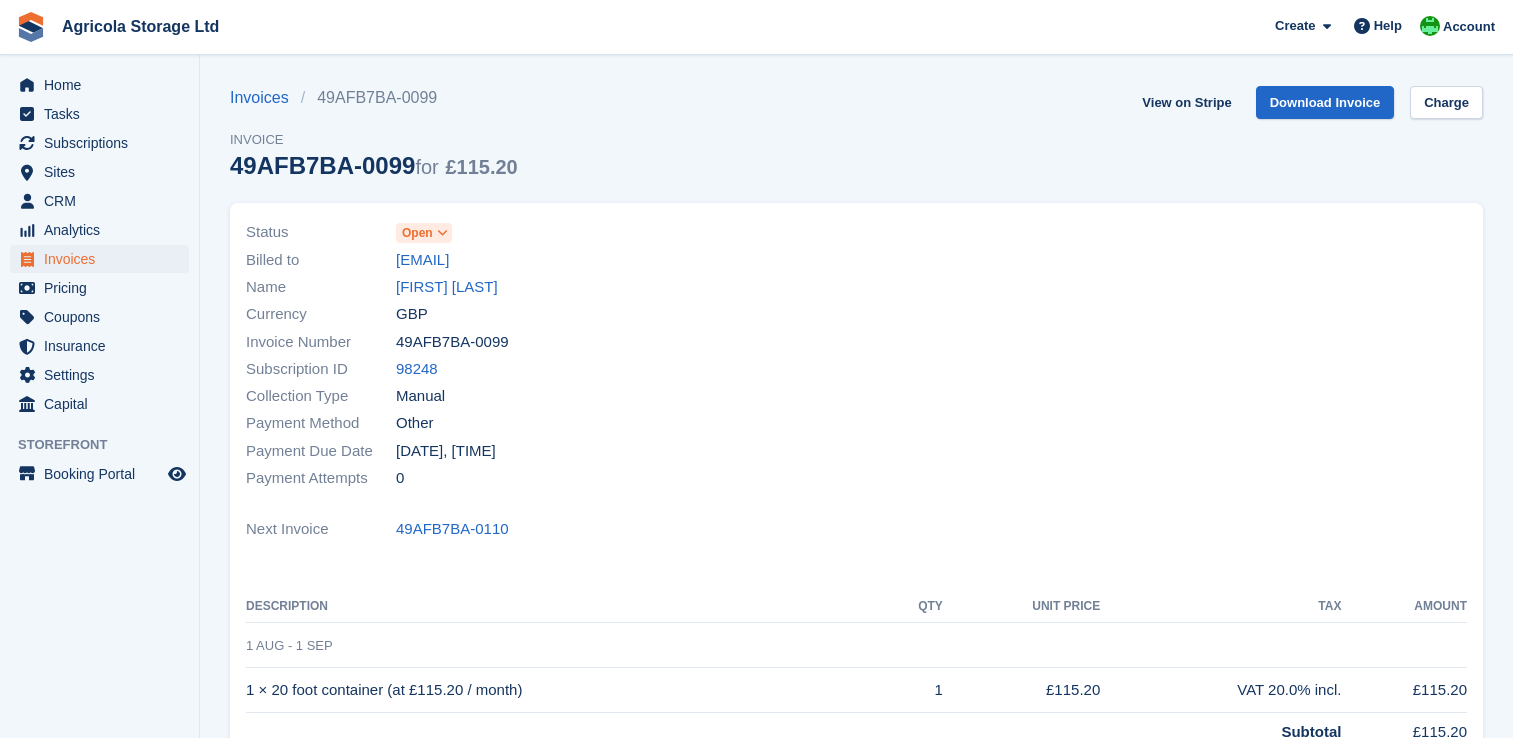 scroll, scrollTop: 0, scrollLeft: 0, axis: both 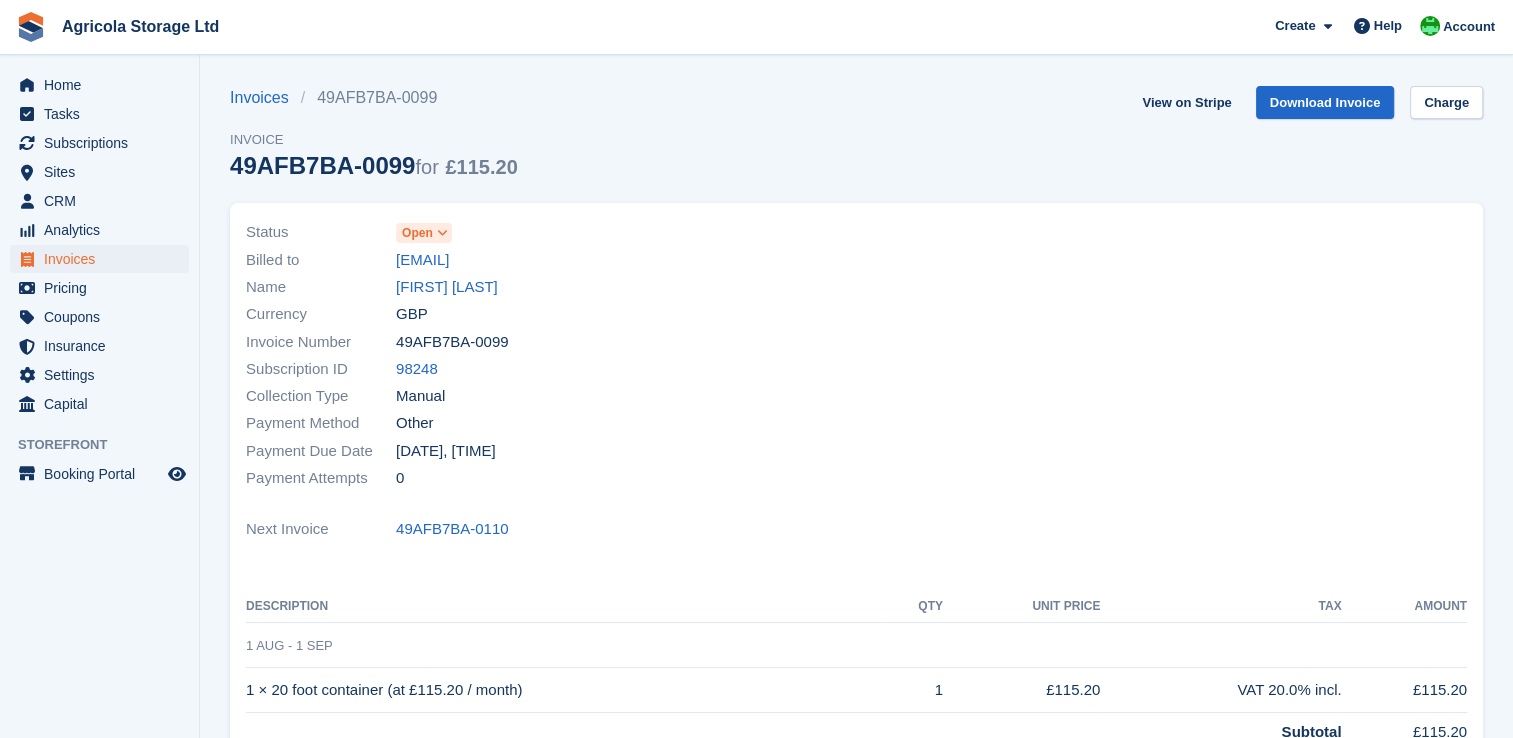 click at bounding box center [442, 233] 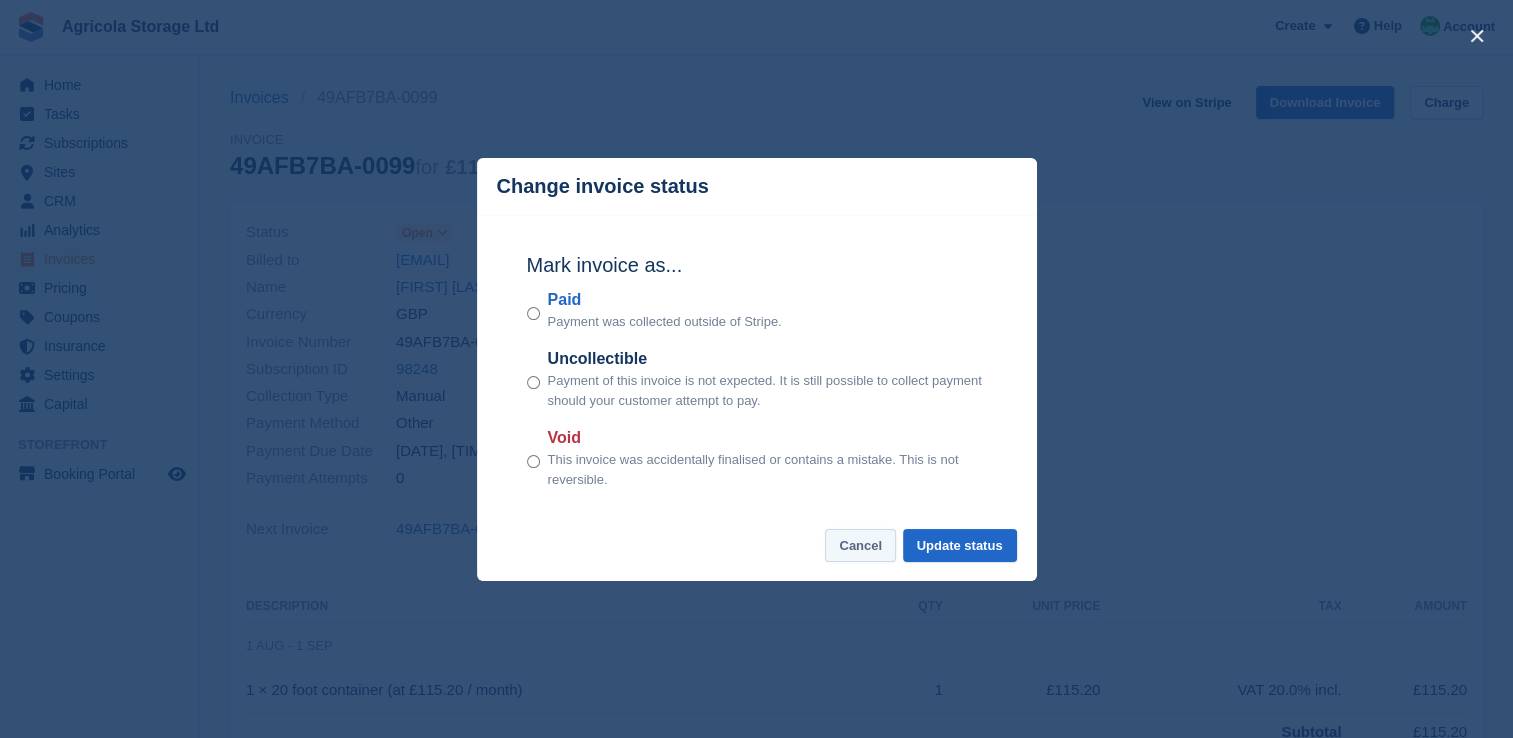 click on "Cancel" at bounding box center (860, 545) 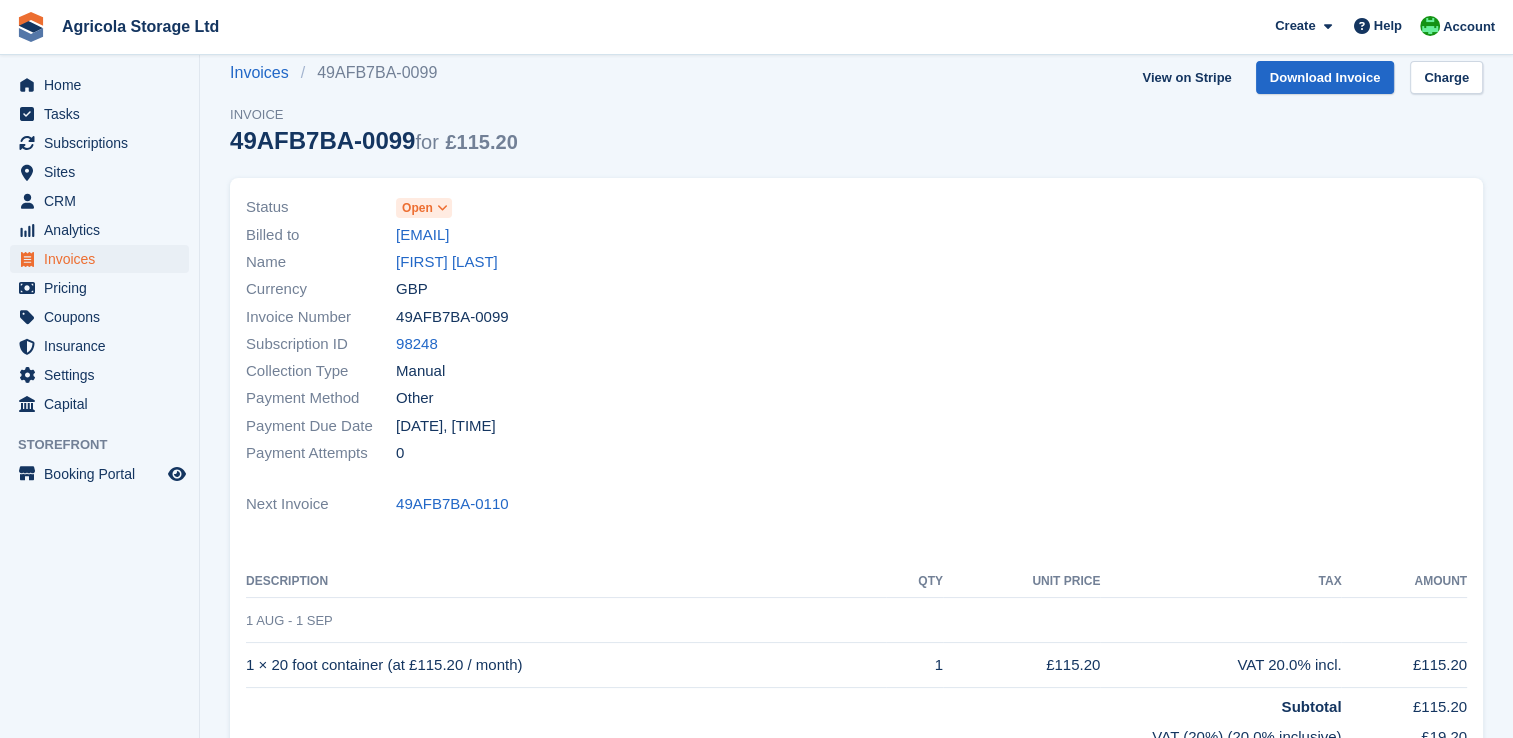 scroll, scrollTop: 0, scrollLeft: 0, axis: both 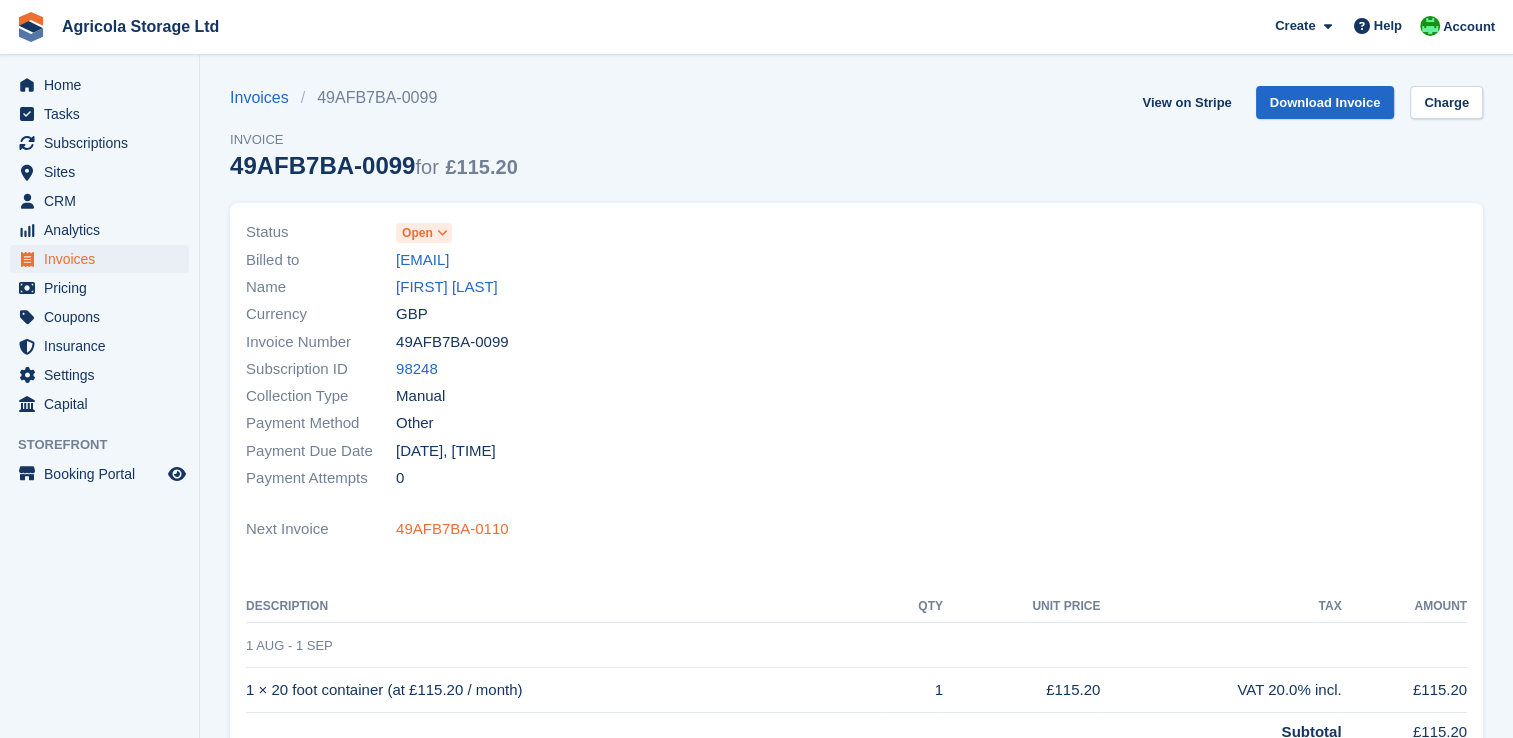 click on "49AFB7BA-0110" at bounding box center [452, 529] 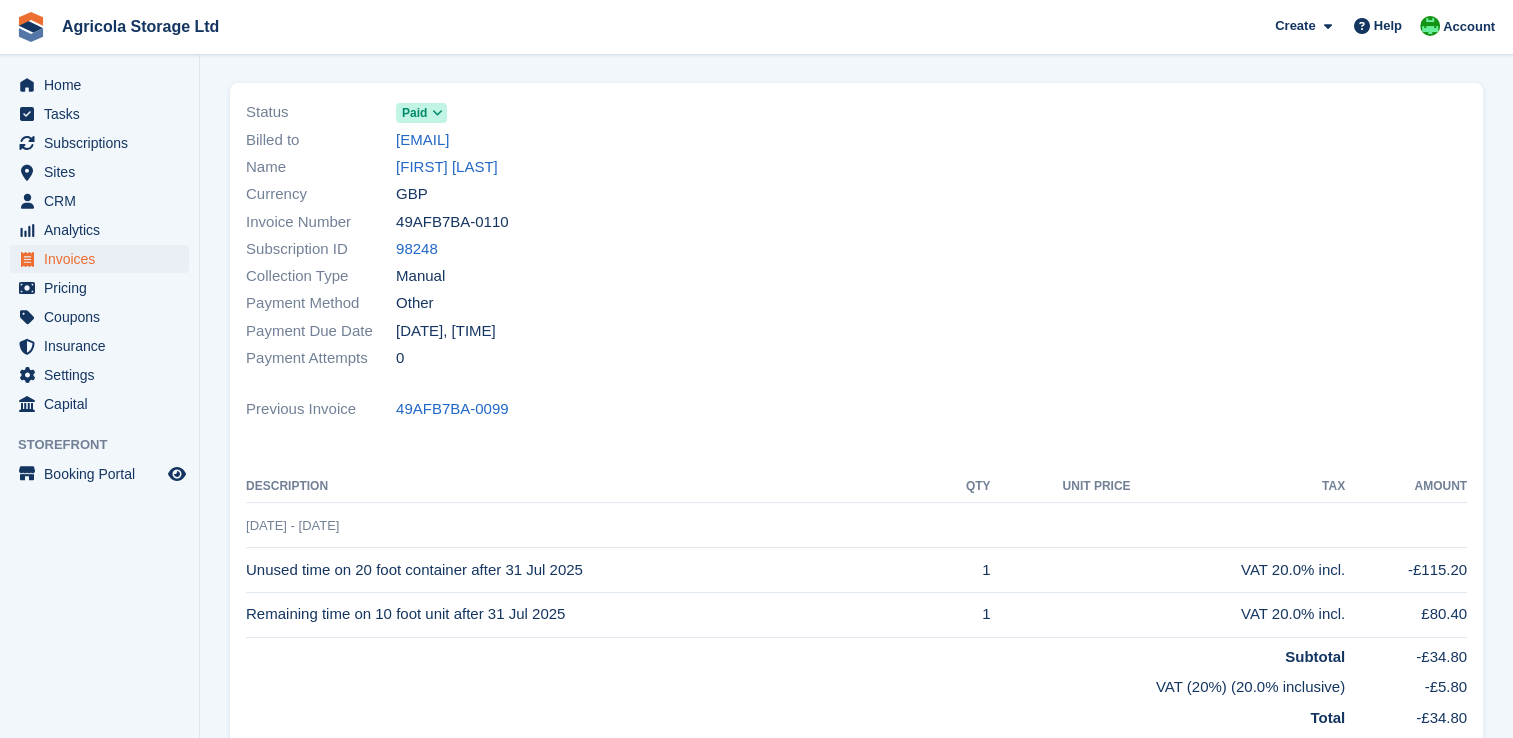 scroll, scrollTop: 6, scrollLeft: 0, axis: vertical 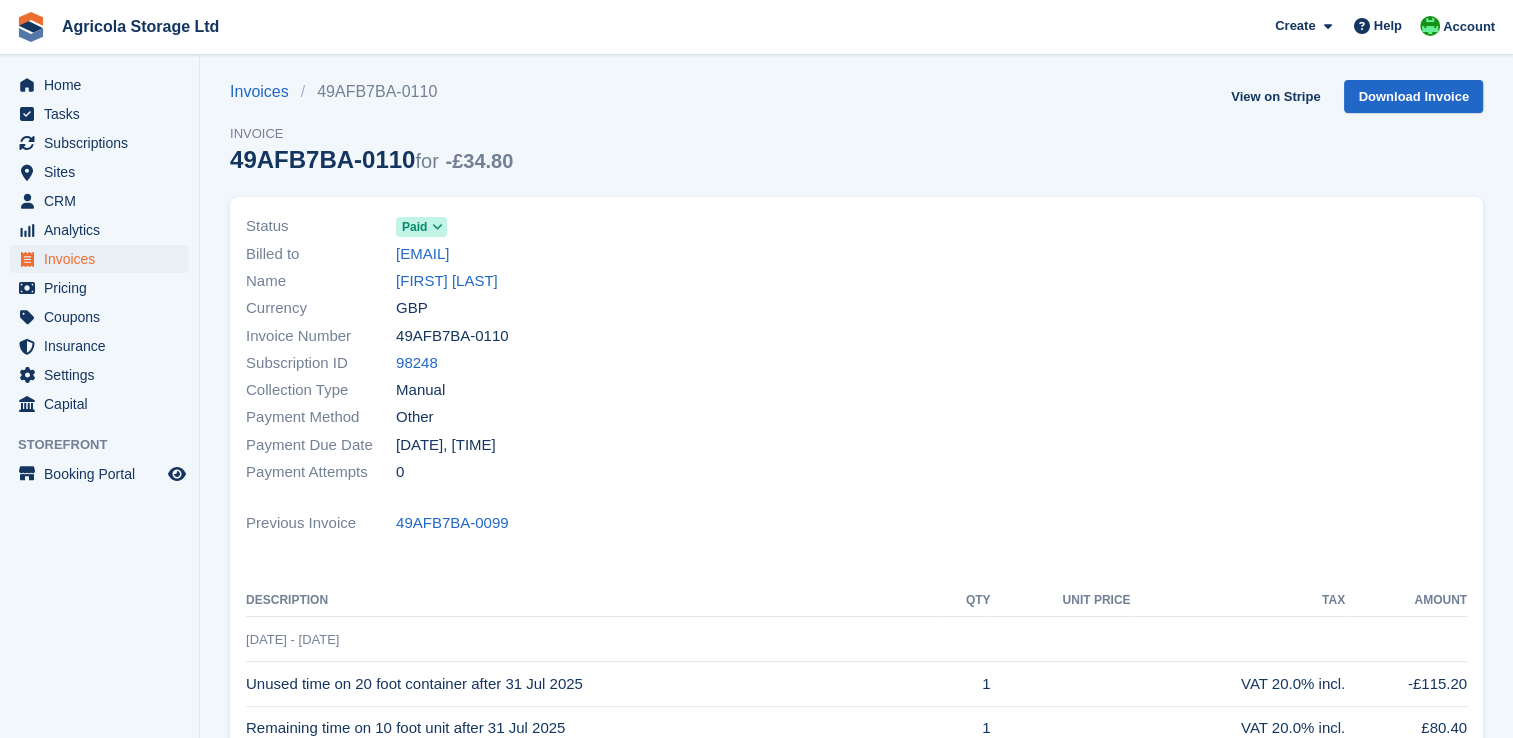 click on "Paid" at bounding box center (421, 226) 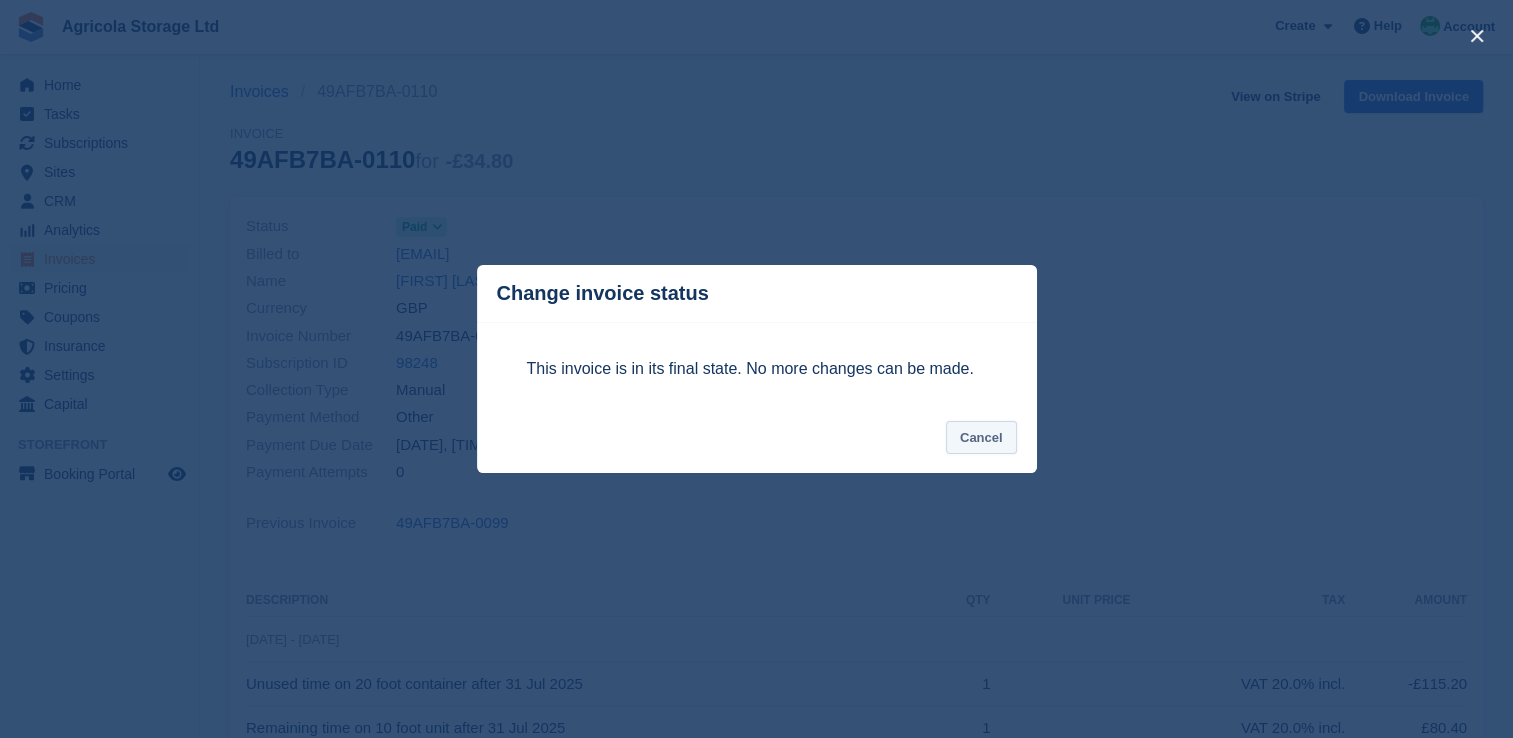 click on "Cancel" at bounding box center [981, 437] 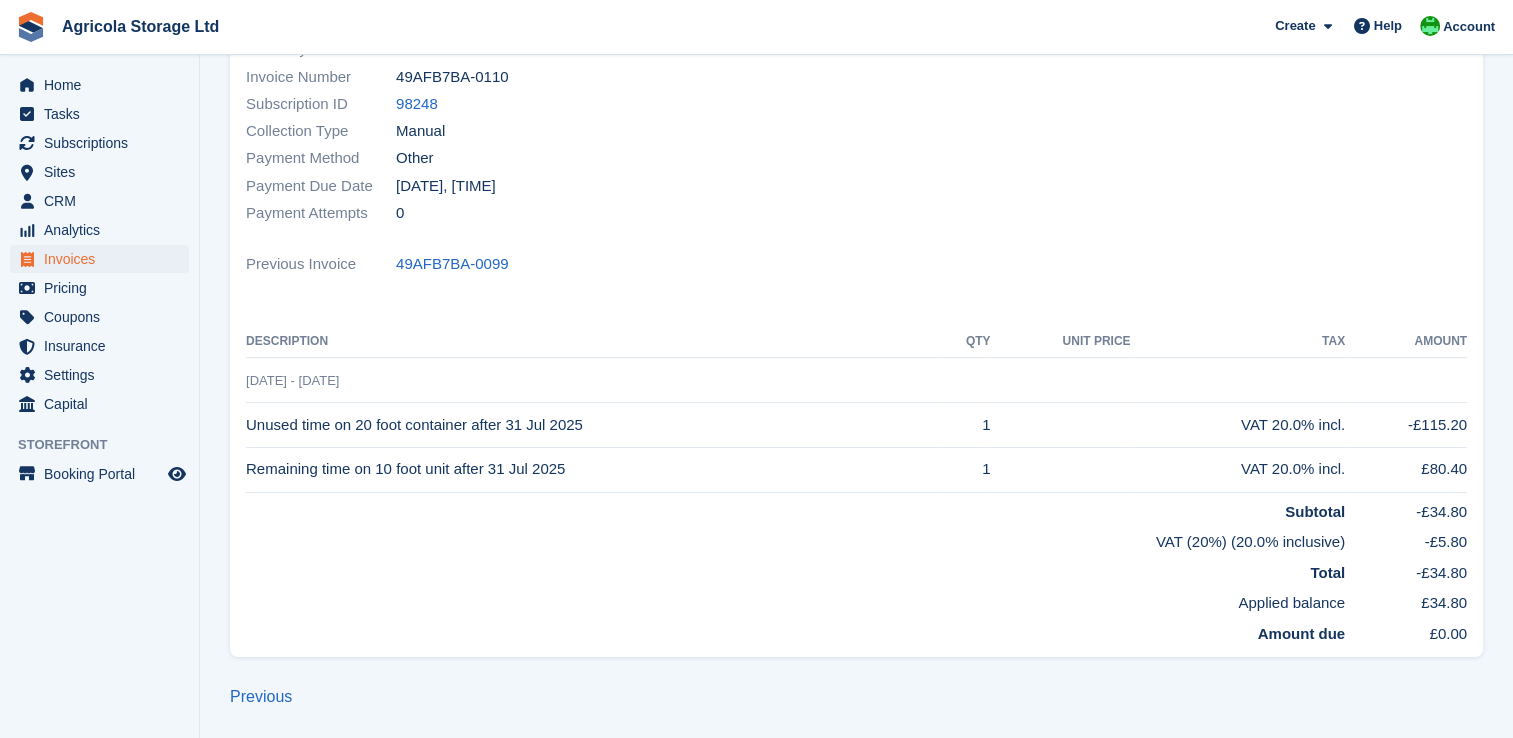 scroll, scrollTop: 0, scrollLeft: 0, axis: both 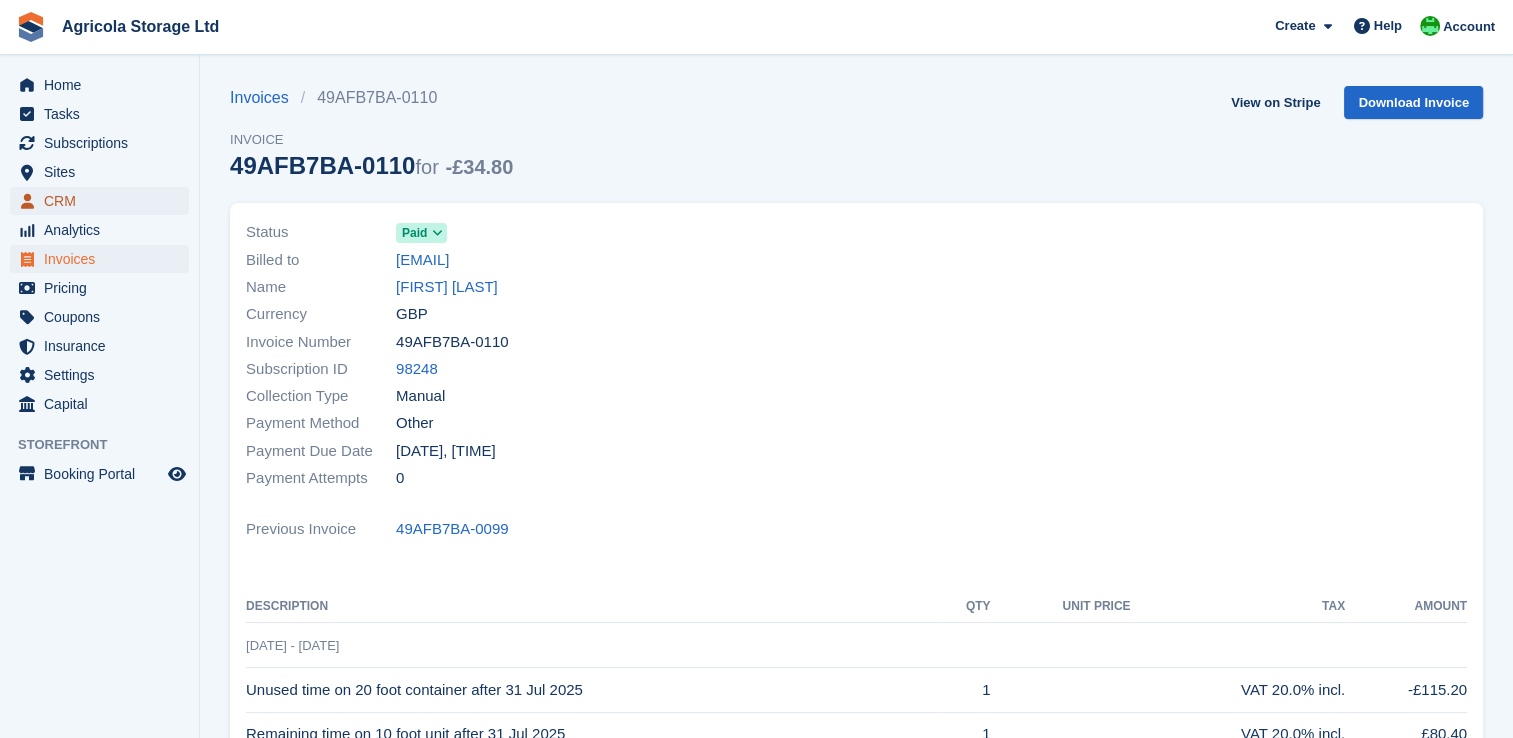 click on "CRM" at bounding box center [104, 201] 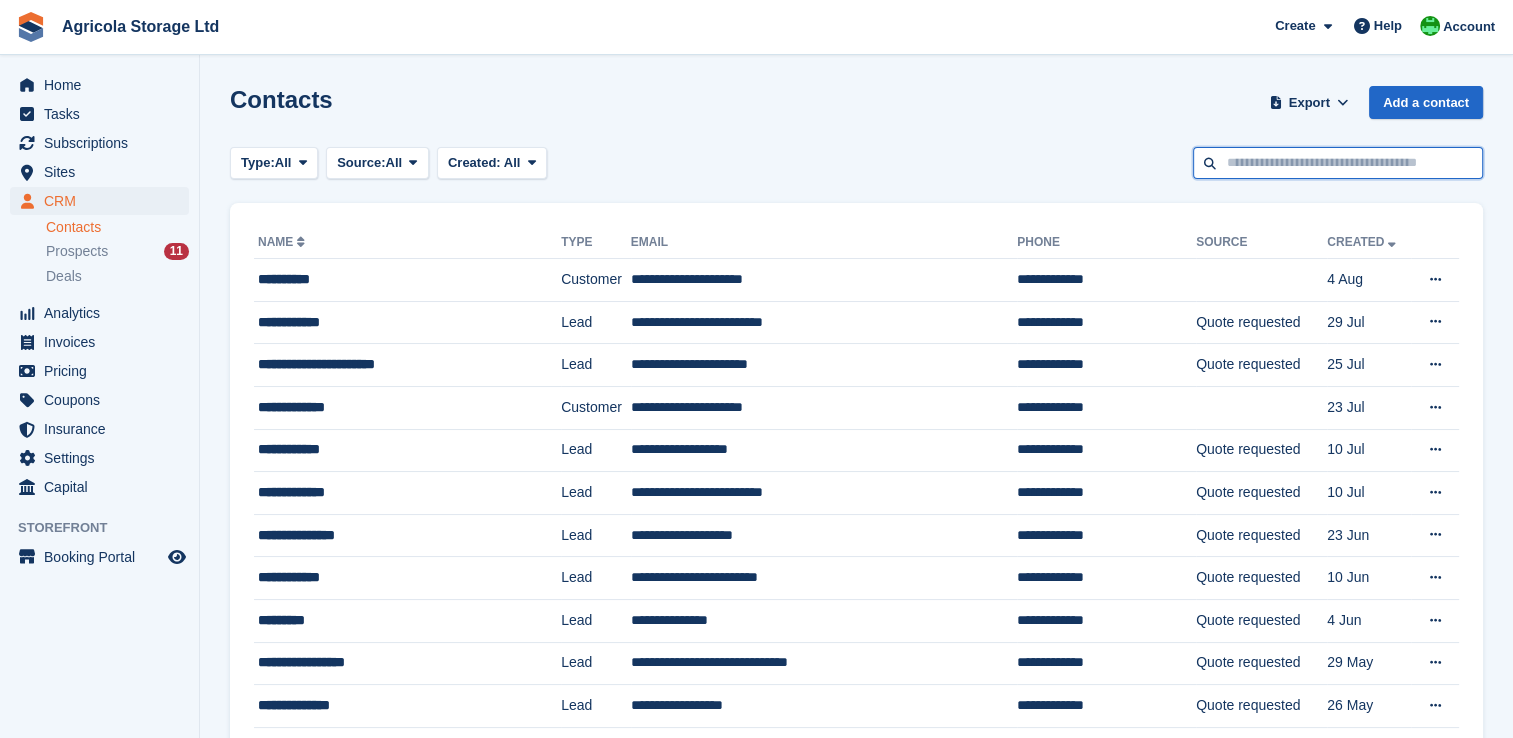 click at bounding box center [1338, 163] 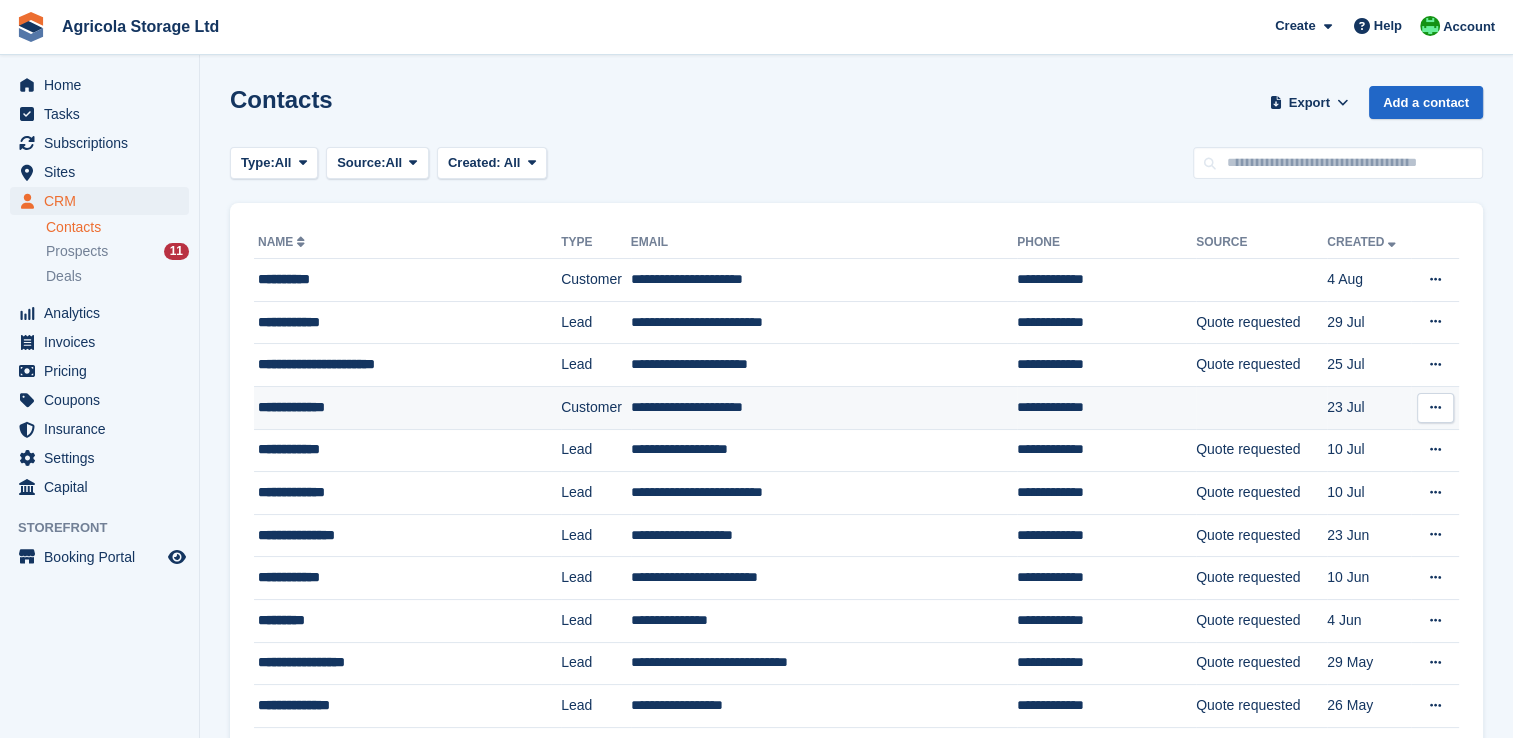 click on "**********" at bounding box center [824, 407] 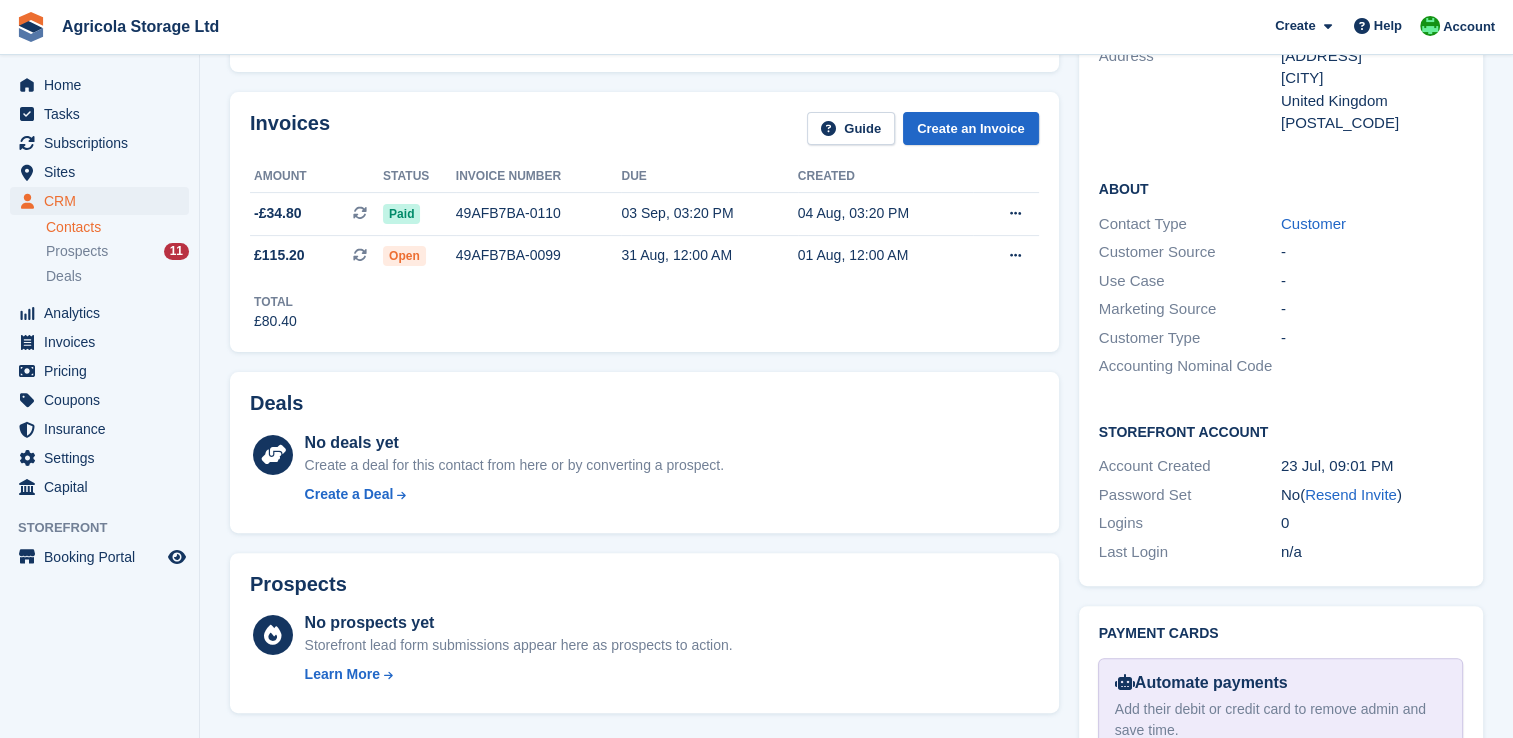 scroll, scrollTop: 520, scrollLeft: 0, axis: vertical 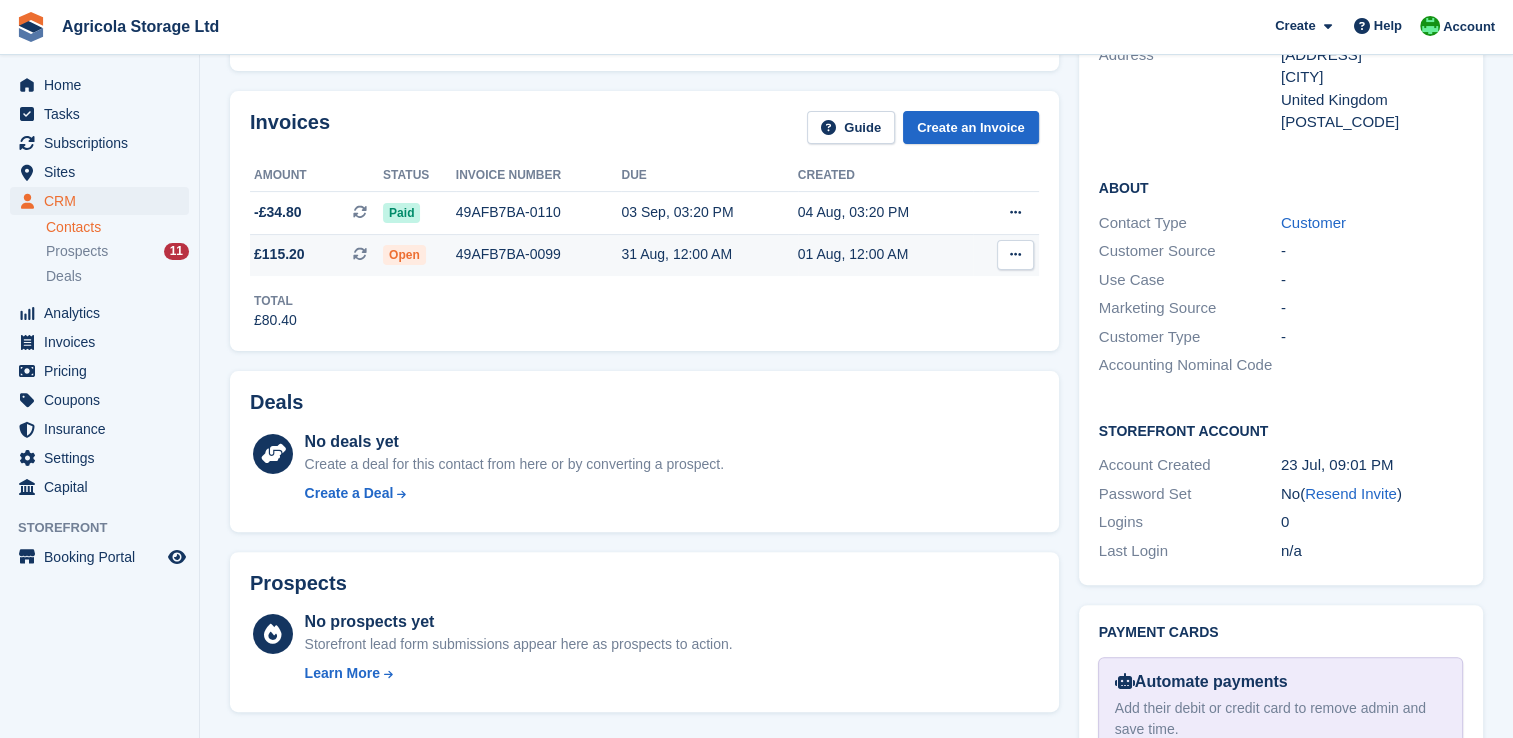 click on "31 Aug, 12:00 AM" at bounding box center [709, 254] 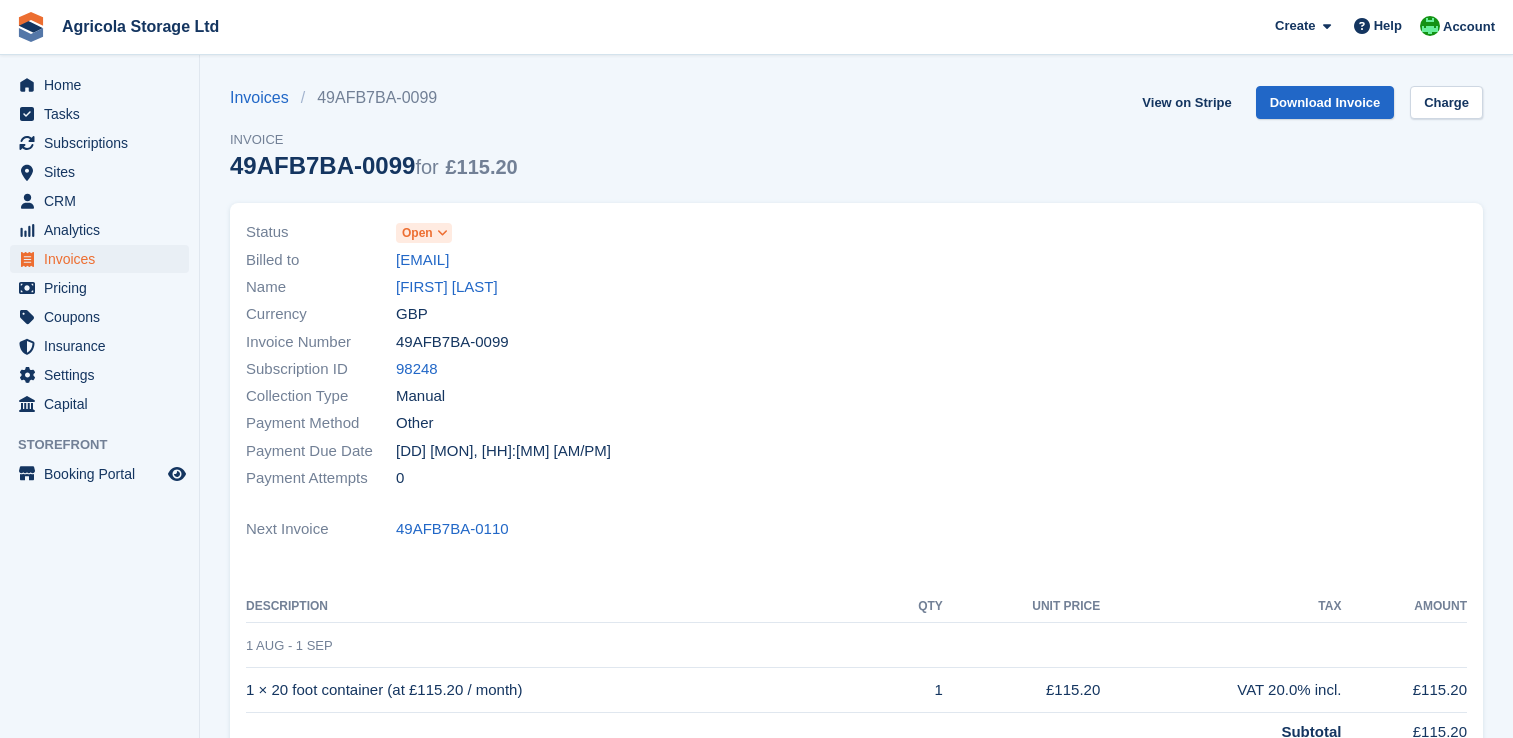 scroll, scrollTop: 0, scrollLeft: 0, axis: both 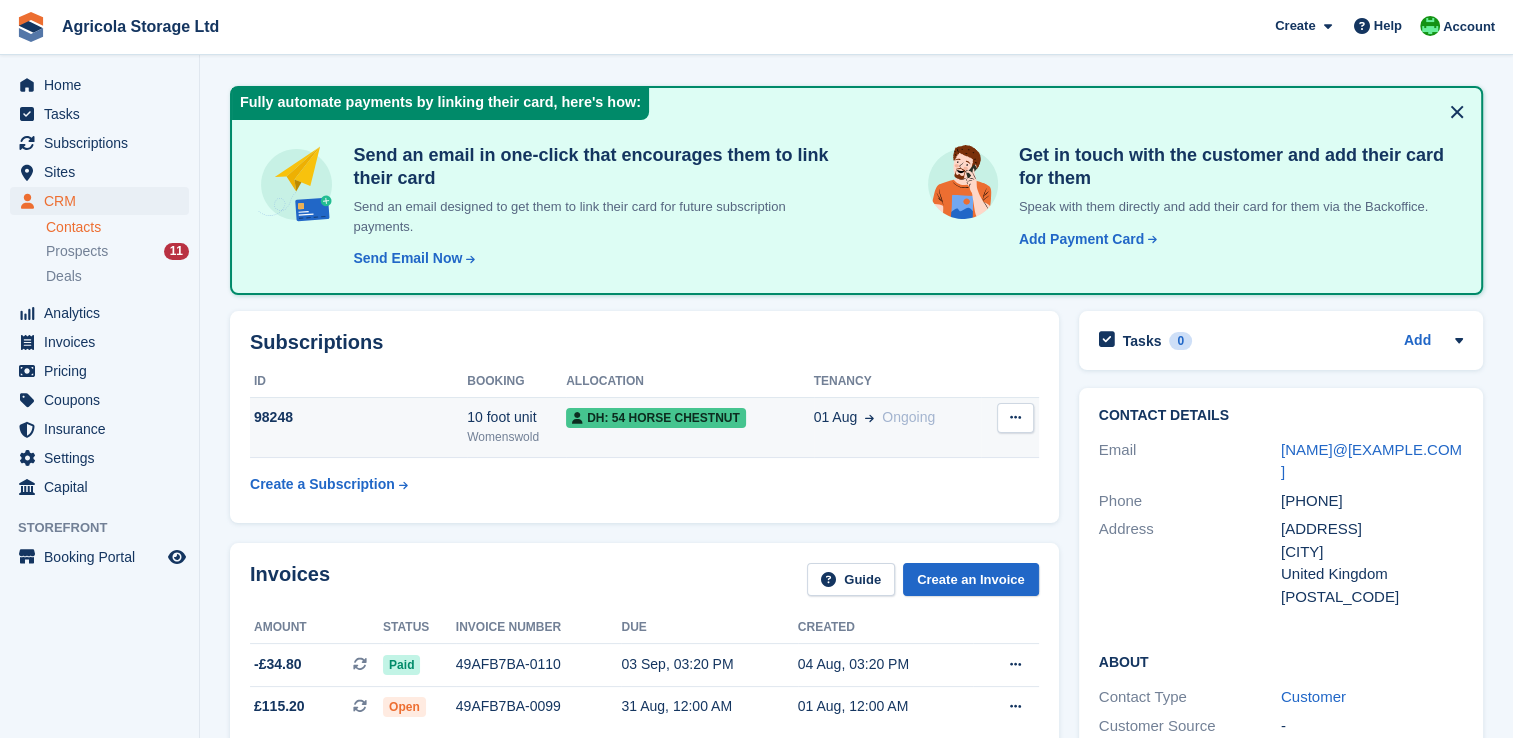 click on "10 foot unit" at bounding box center (516, 417) 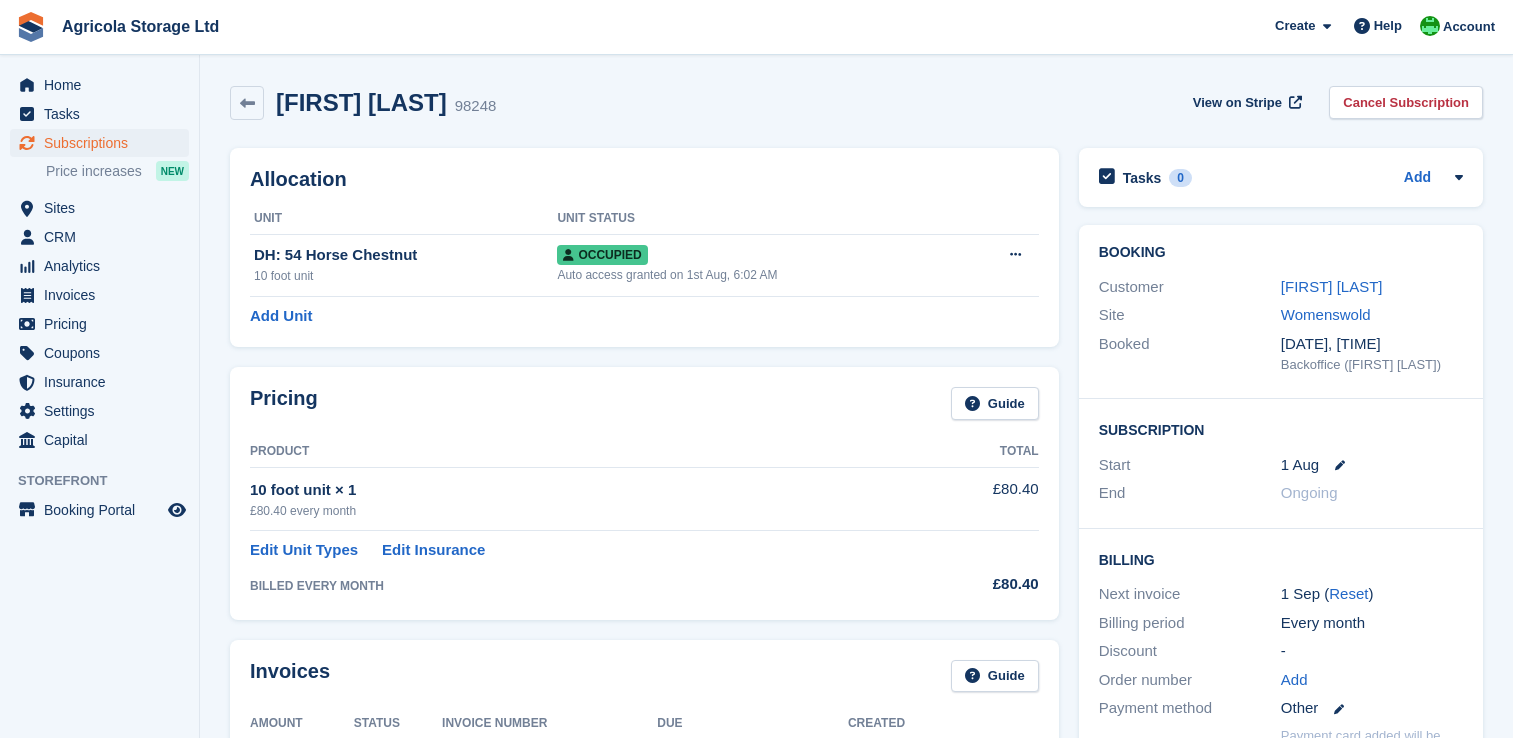 scroll, scrollTop: 0, scrollLeft: 0, axis: both 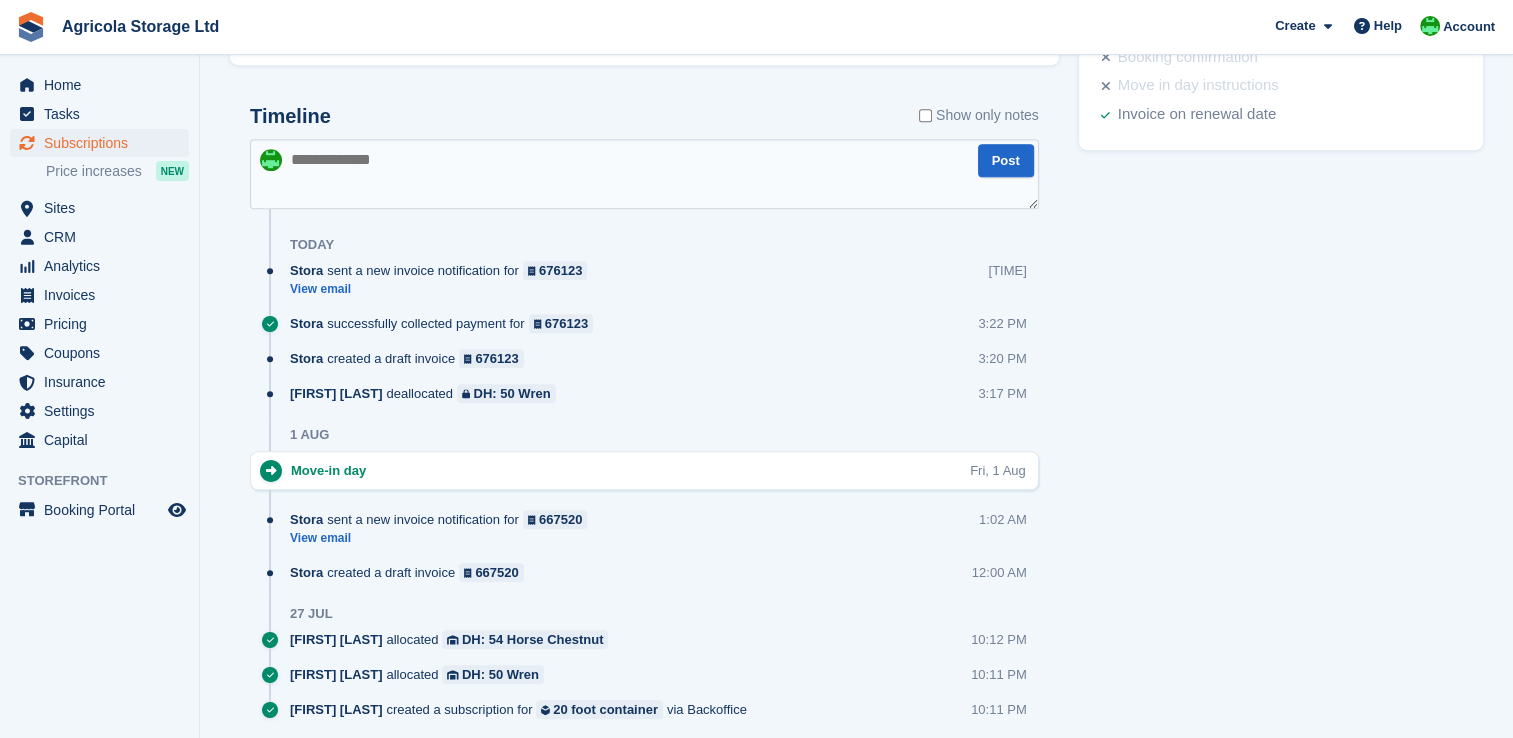 click on "Stora  sent a new invoice notification for
676123
View email
3:23 PM" at bounding box center [664, 287] 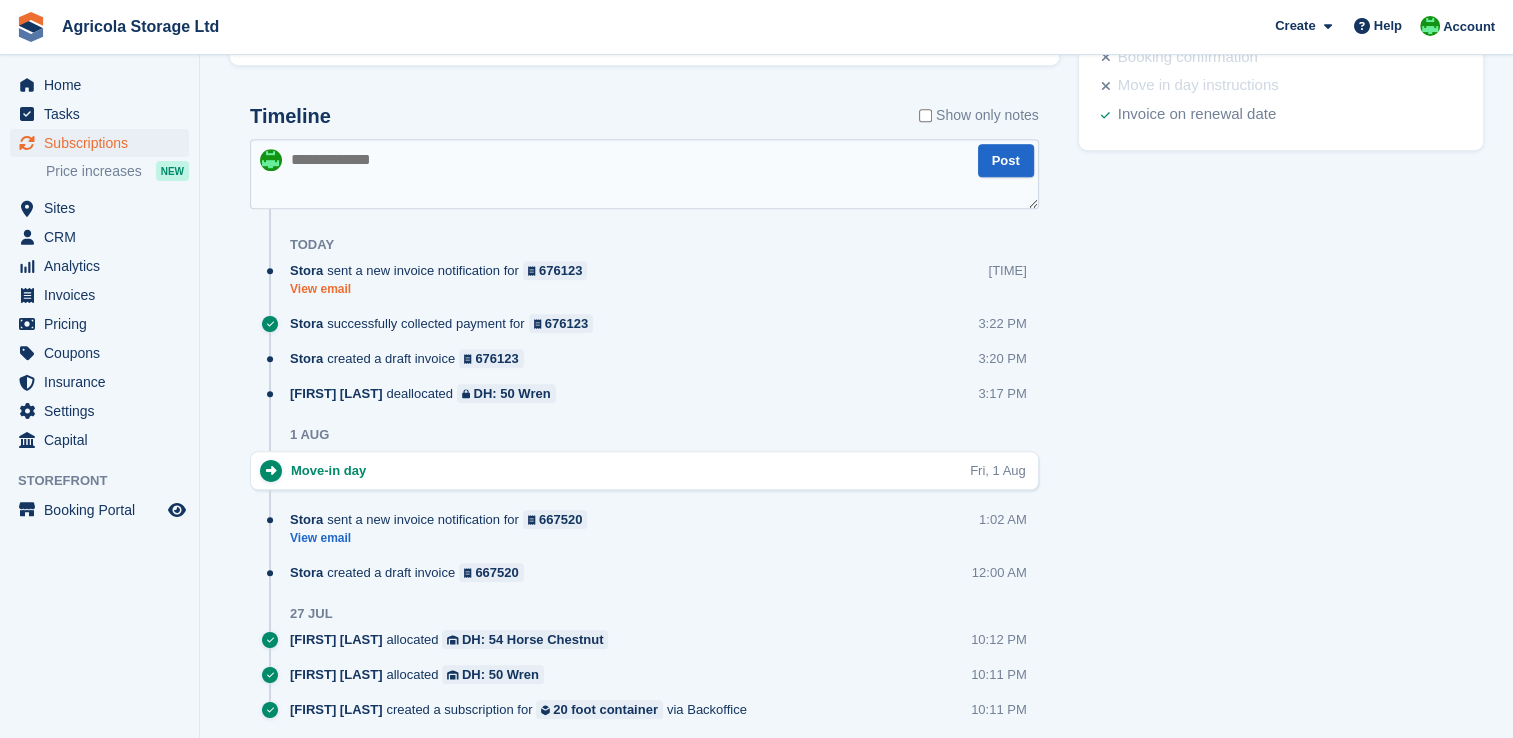 click on "View email" at bounding box center (443, 289) 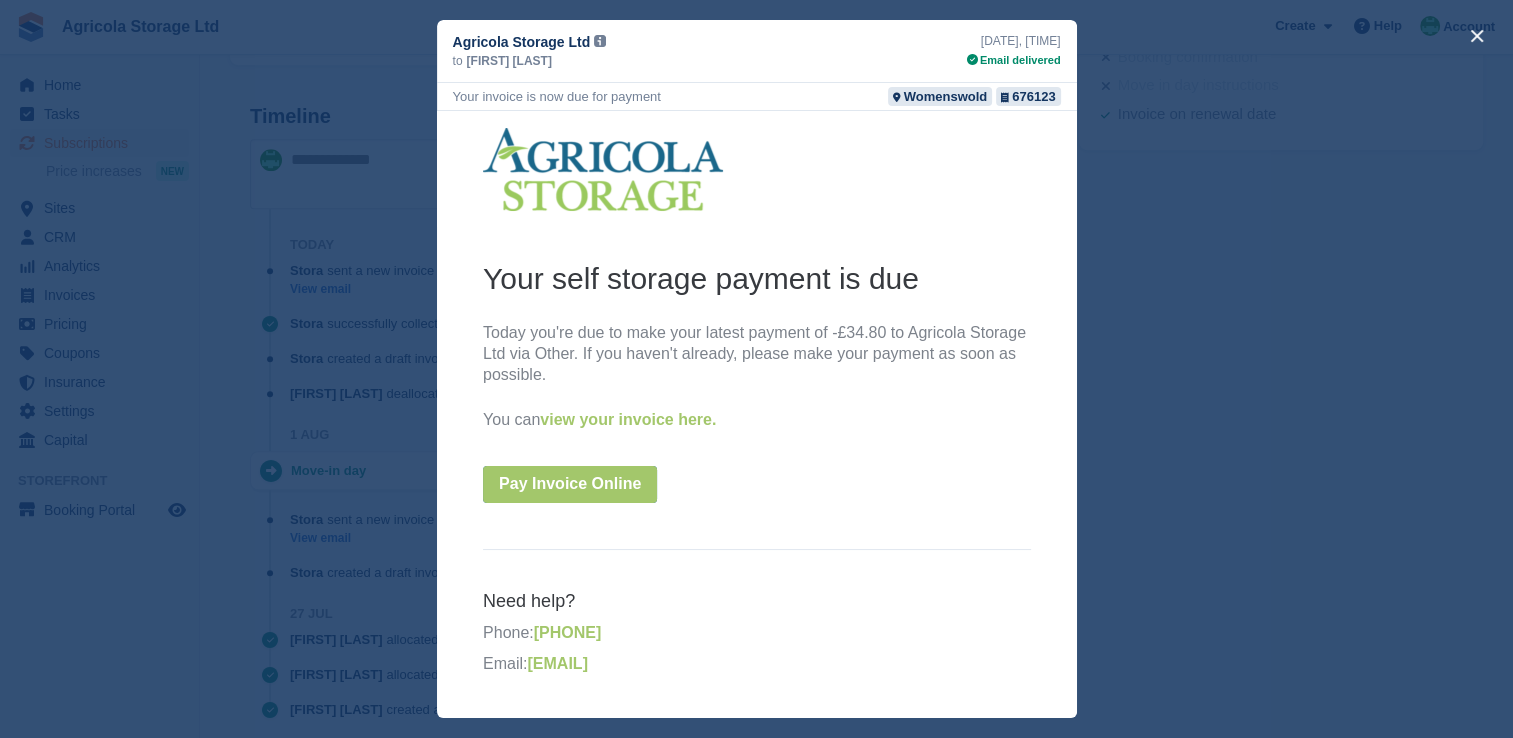 click at bounding box center [756, 369] 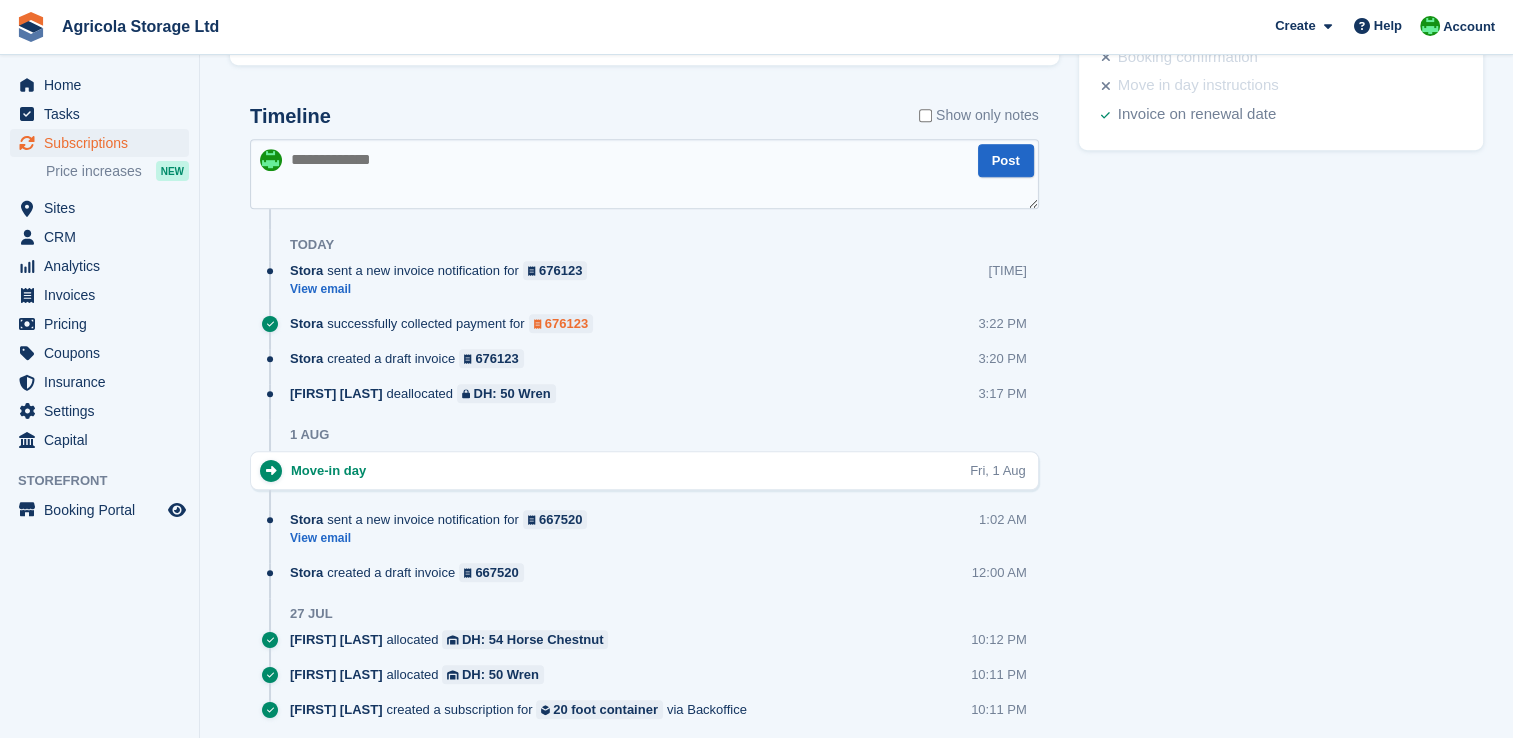 click on "676123" at bounding box center (566, 323) 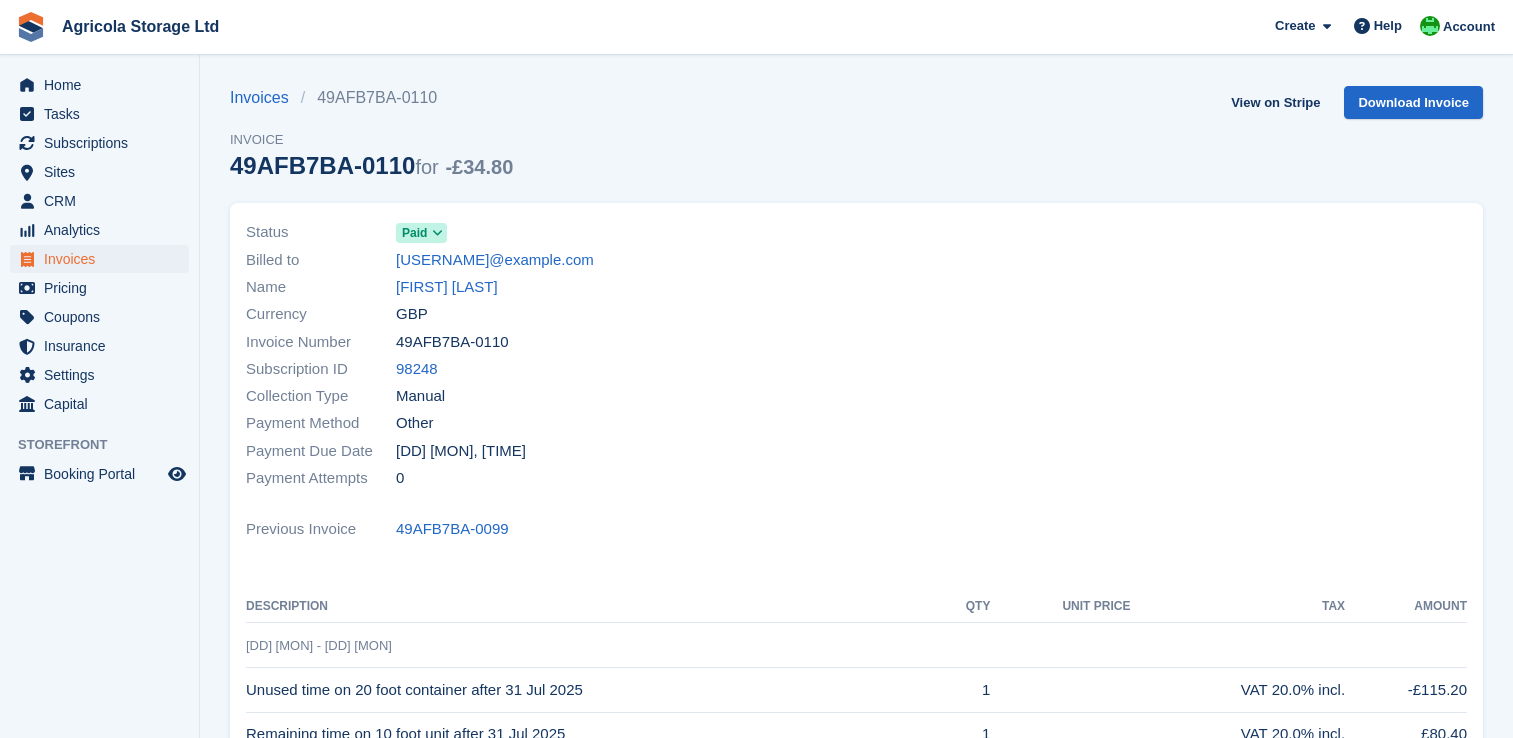scroll, scrollTop: 0, scrollLeft: 0, axis: both 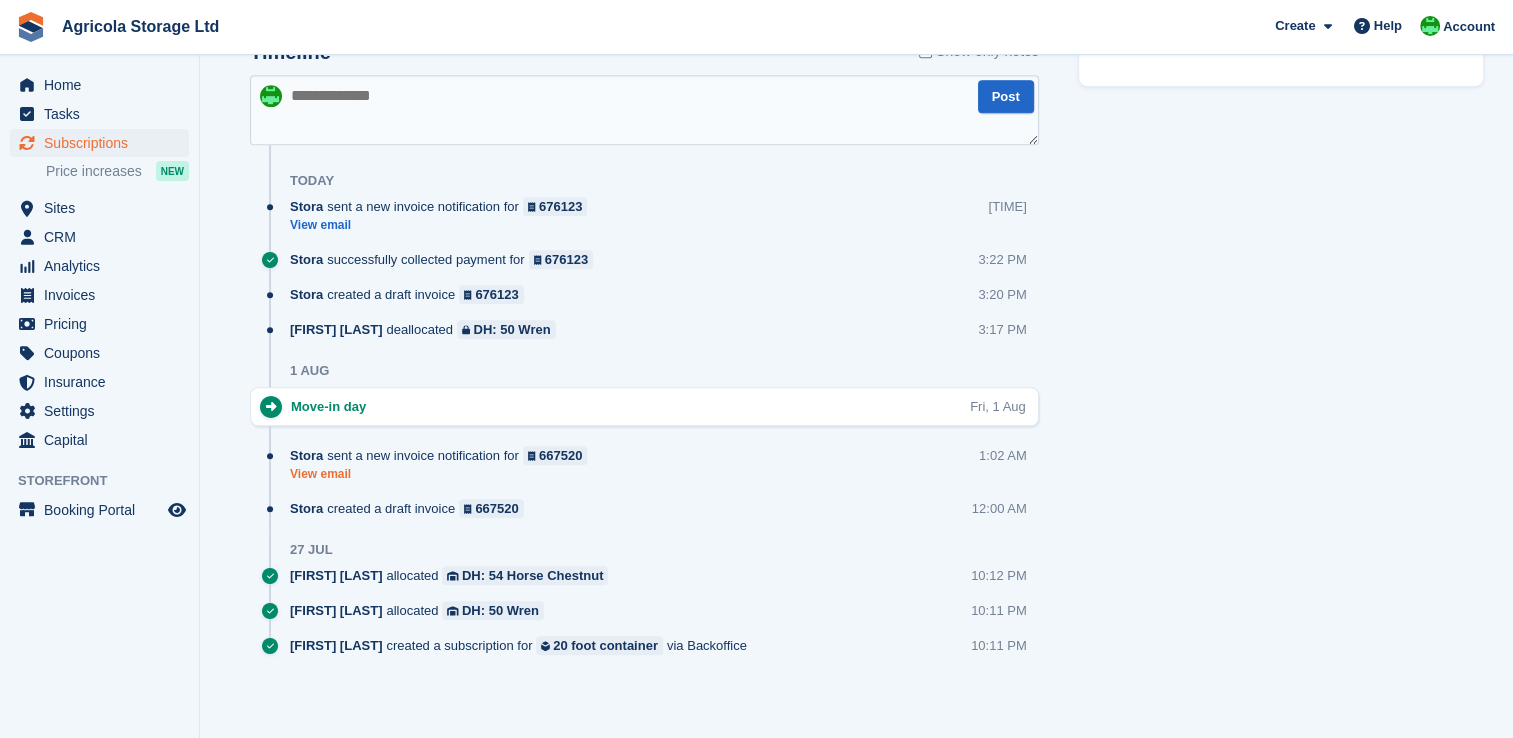 click on "View email" at bounding box center [443, 474] 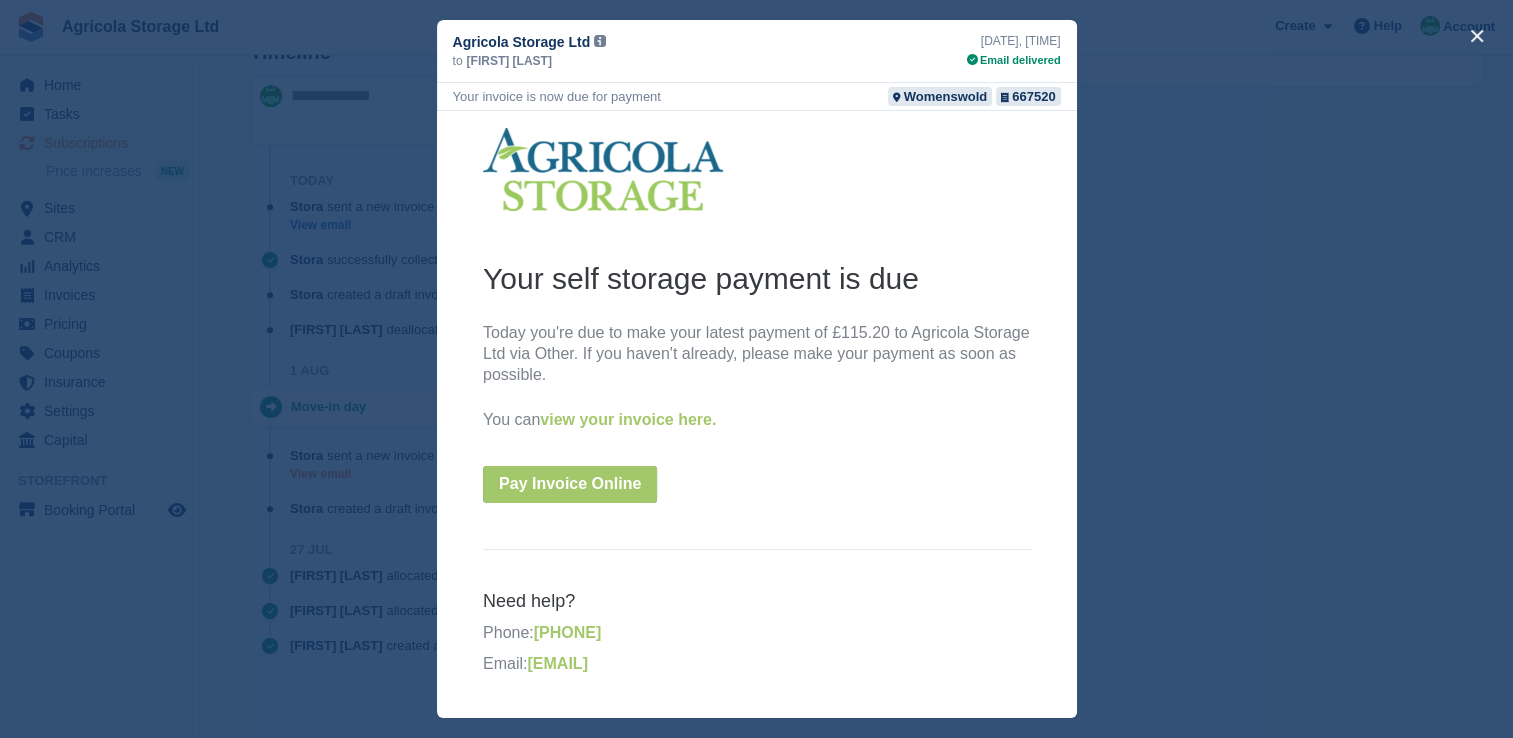 scroll, scrollTop: 0, scrollLeft: 0, axis: both 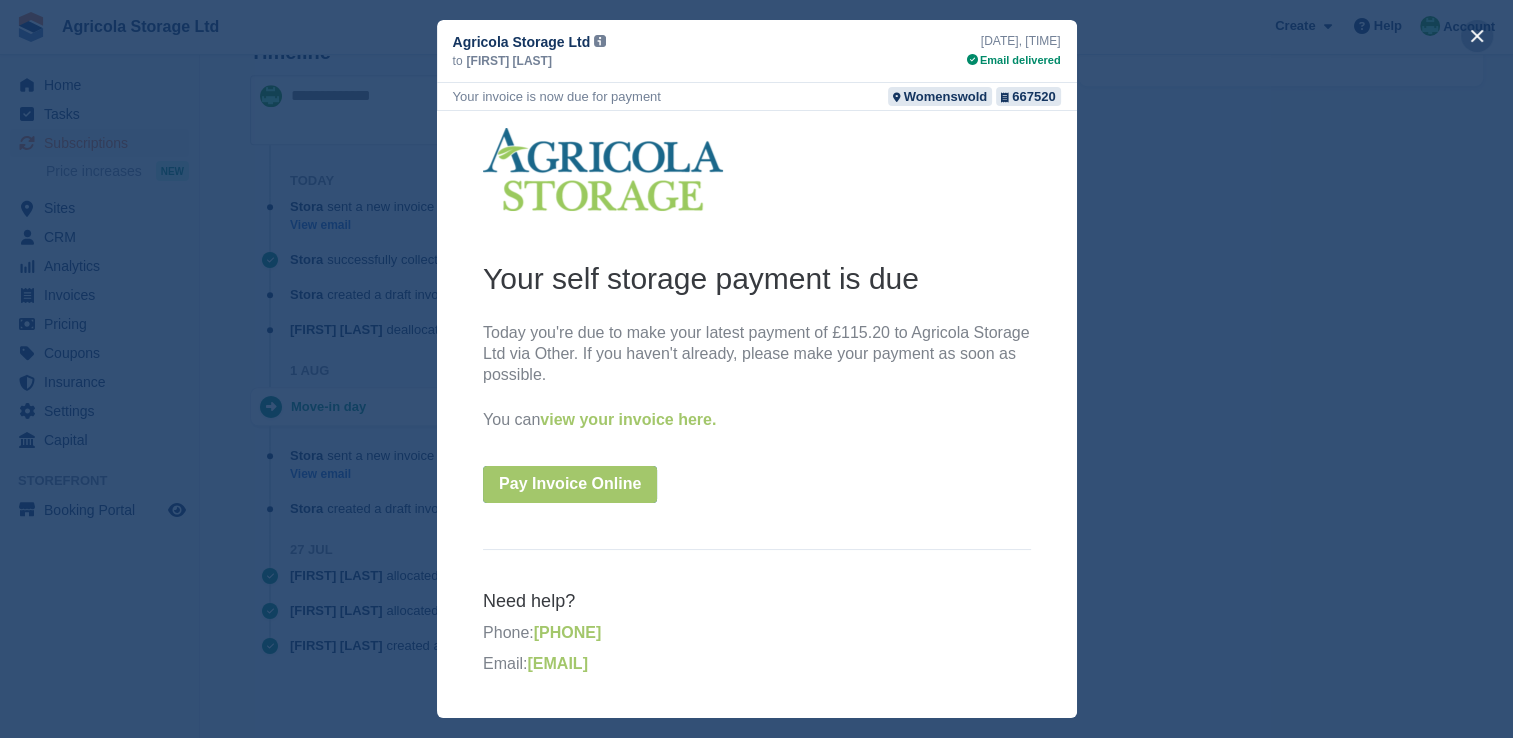 click at bounding box center [1477, 36] 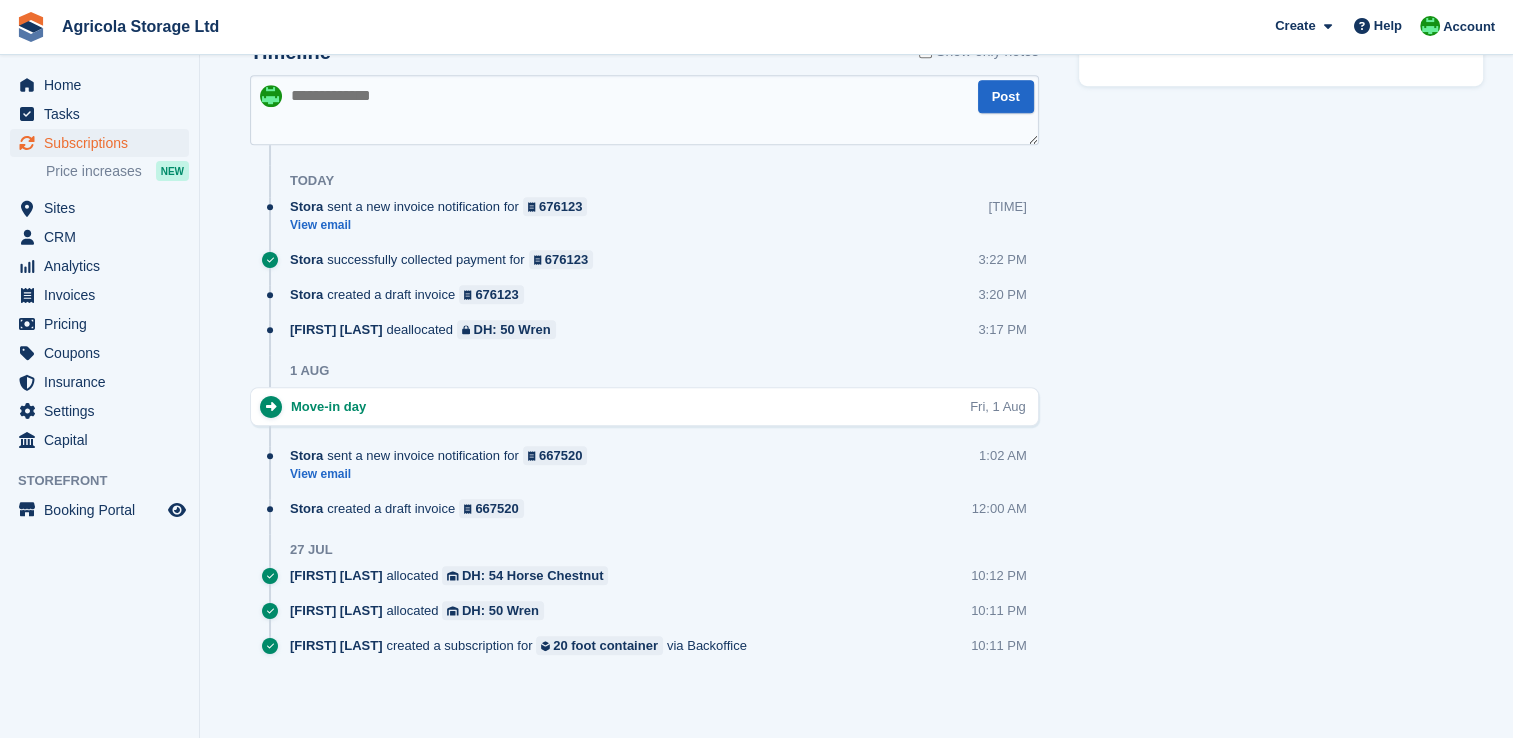 click at bounding box center [271, 407] 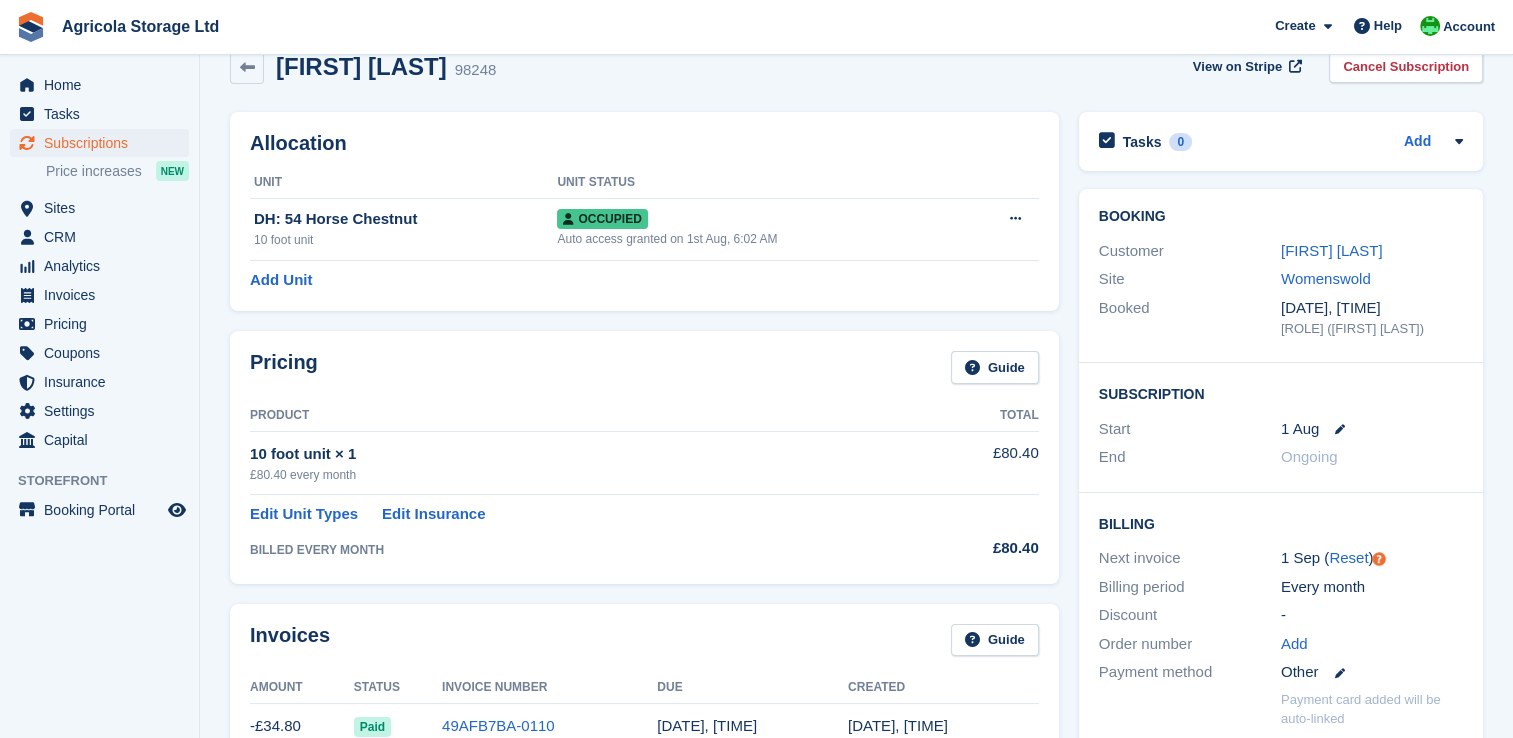 scroll, scrollTop: 0, scrollLeft: 0, axis: both 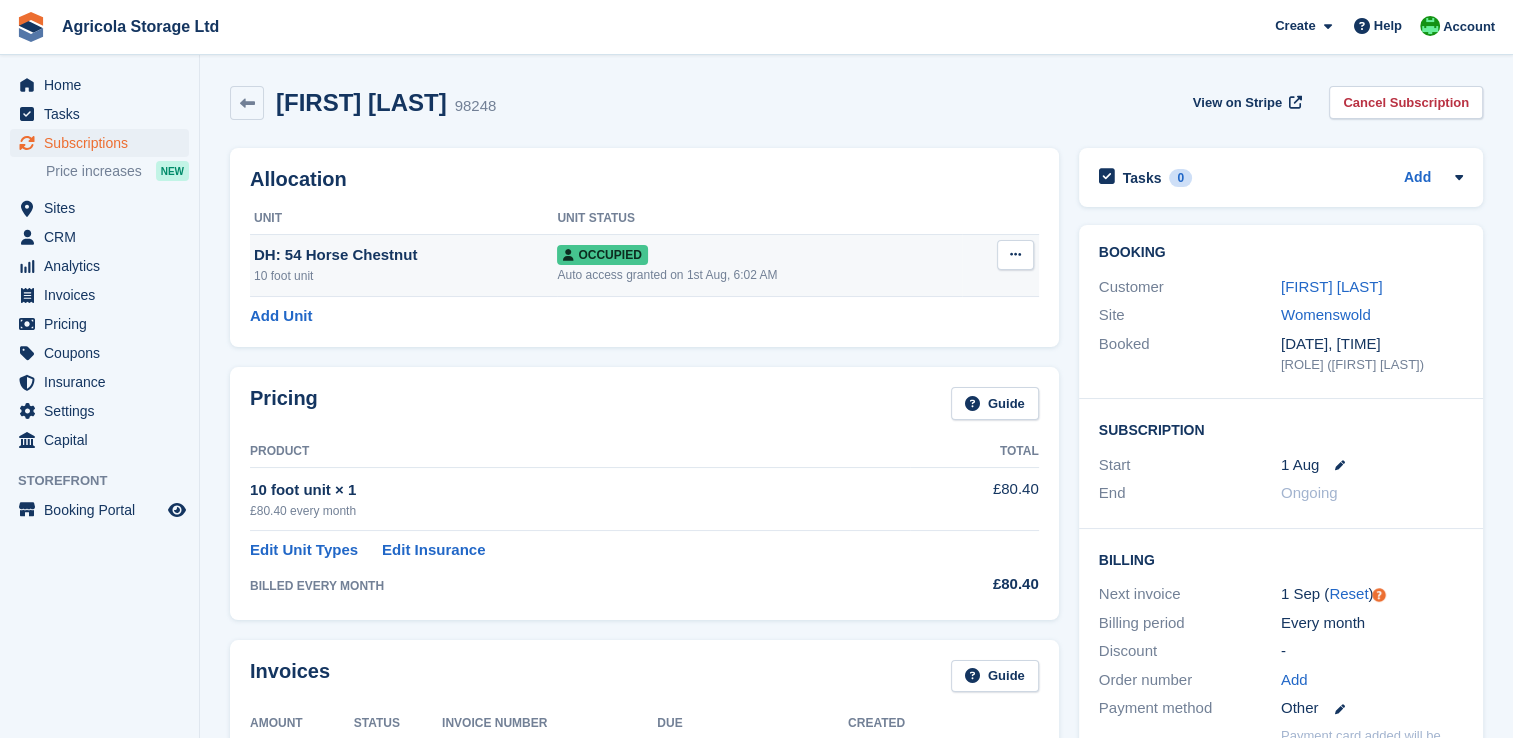 click at bounding box center (1015, 254) 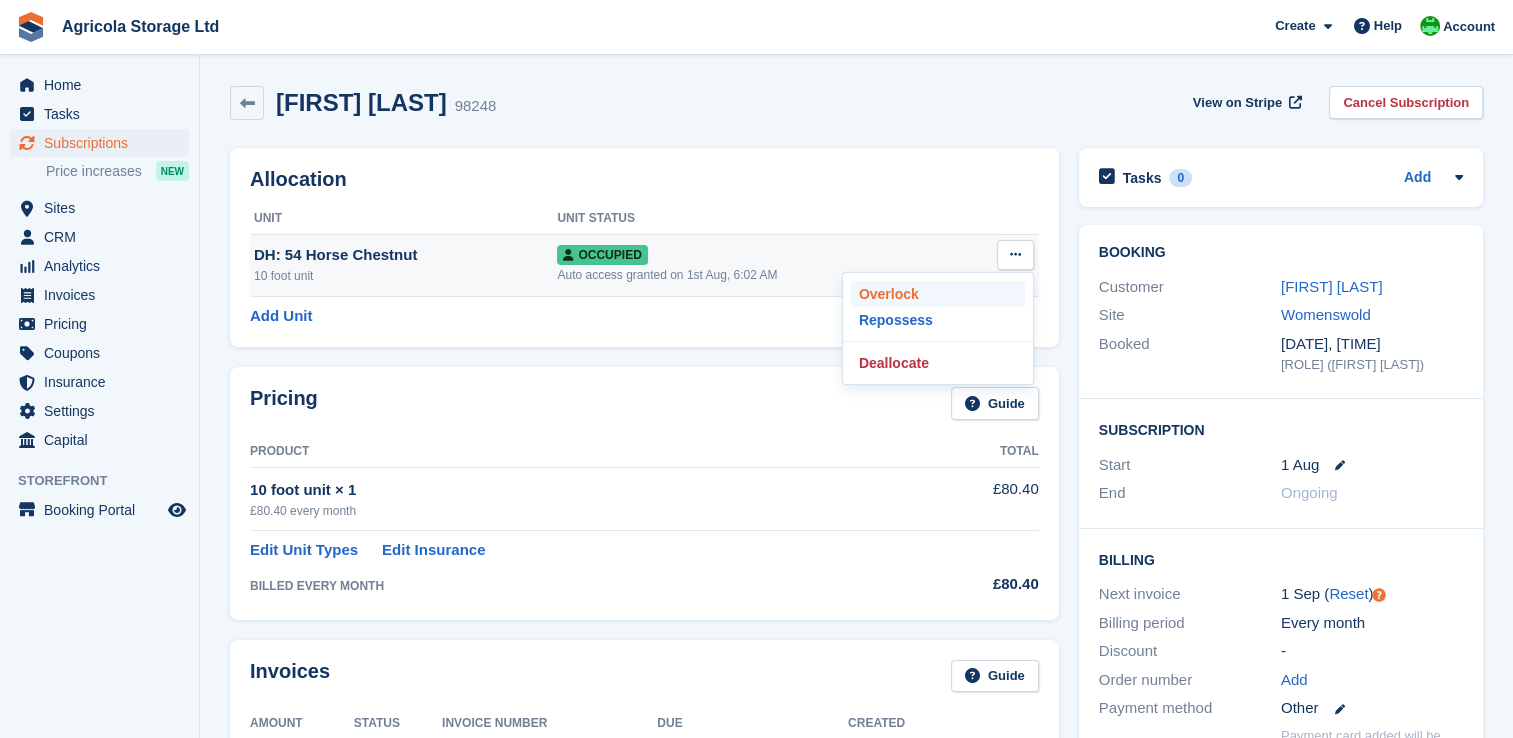 click on "Overlock" at bounding box center (938, 294) 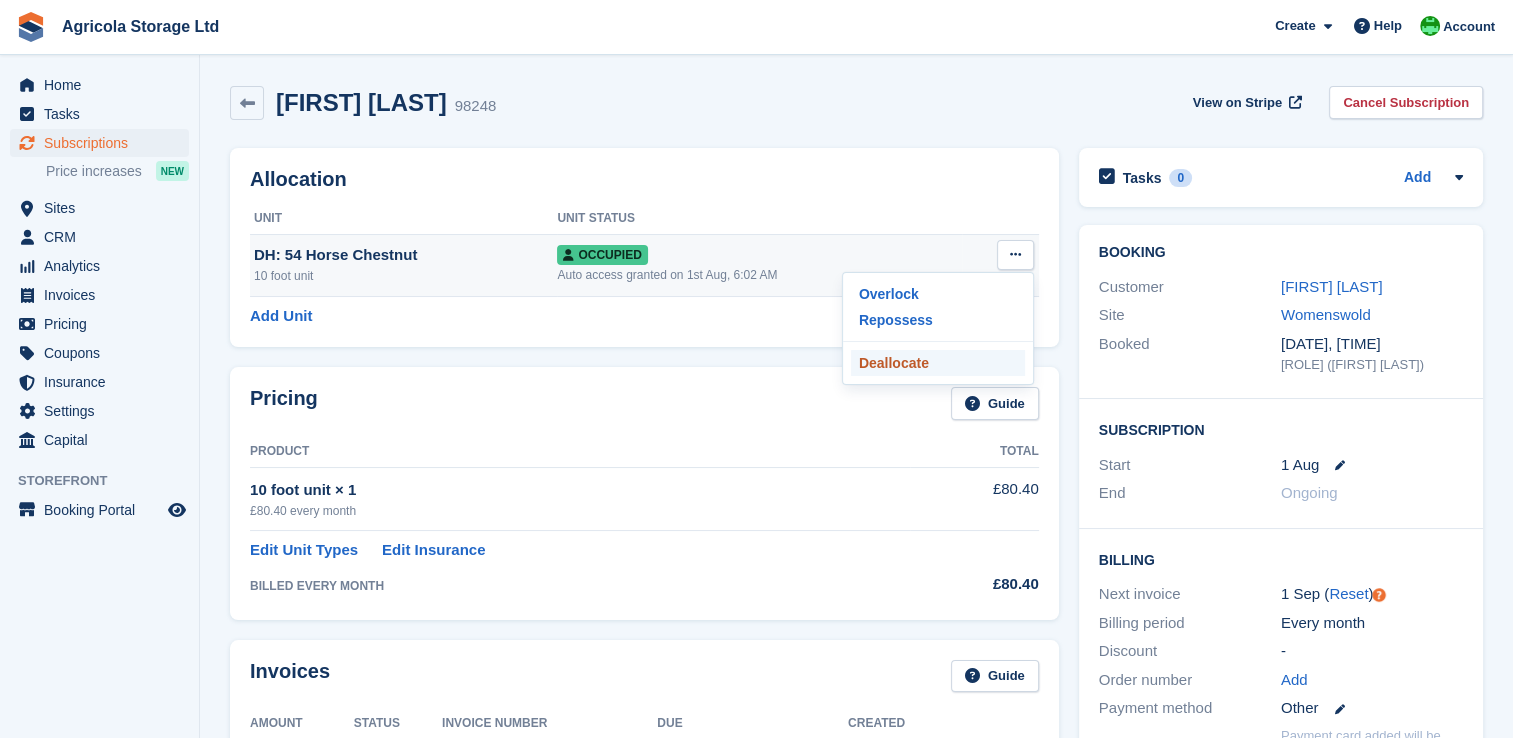 click on "Deallocate" at bounding box center [938, 363] 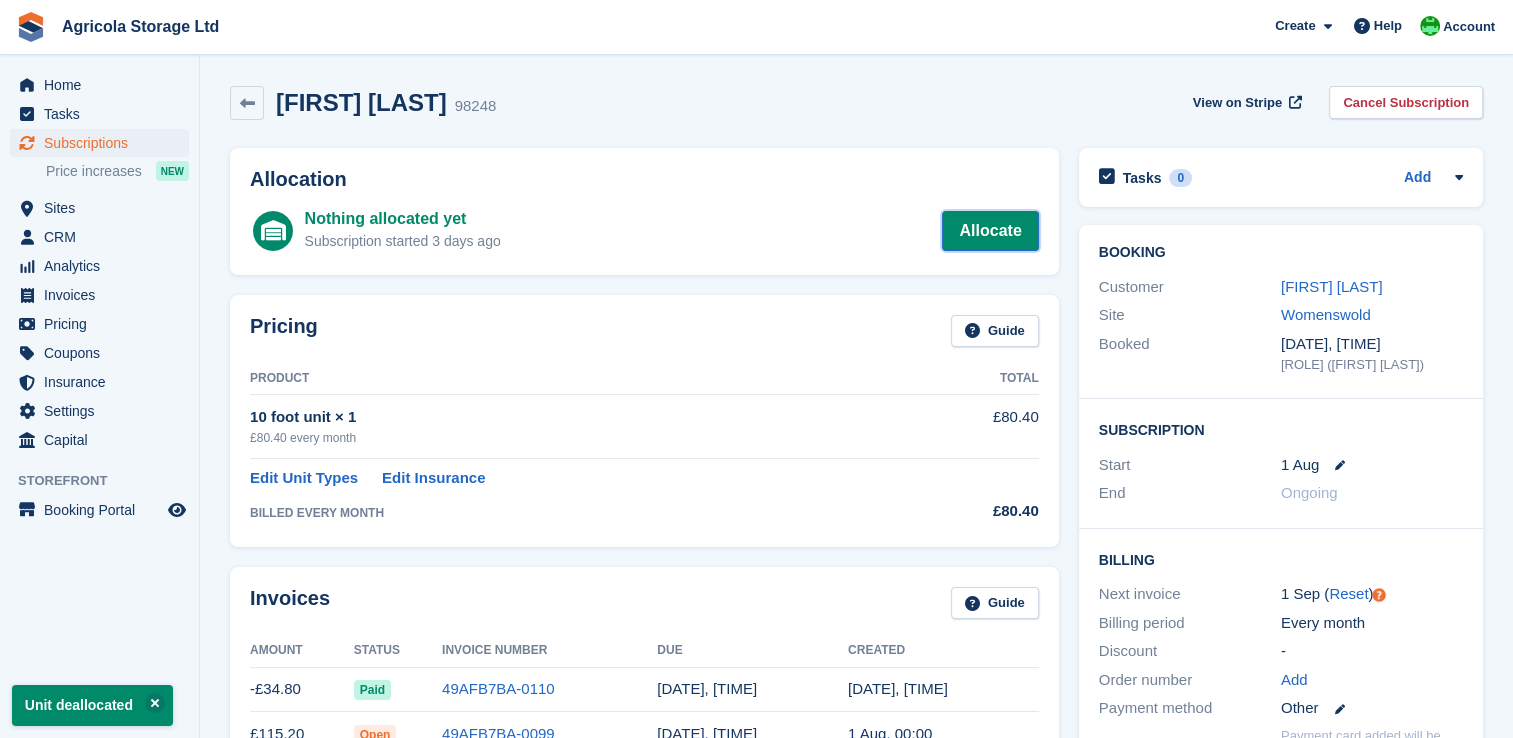 click on "Allocate" at bounding box center (990, 231) 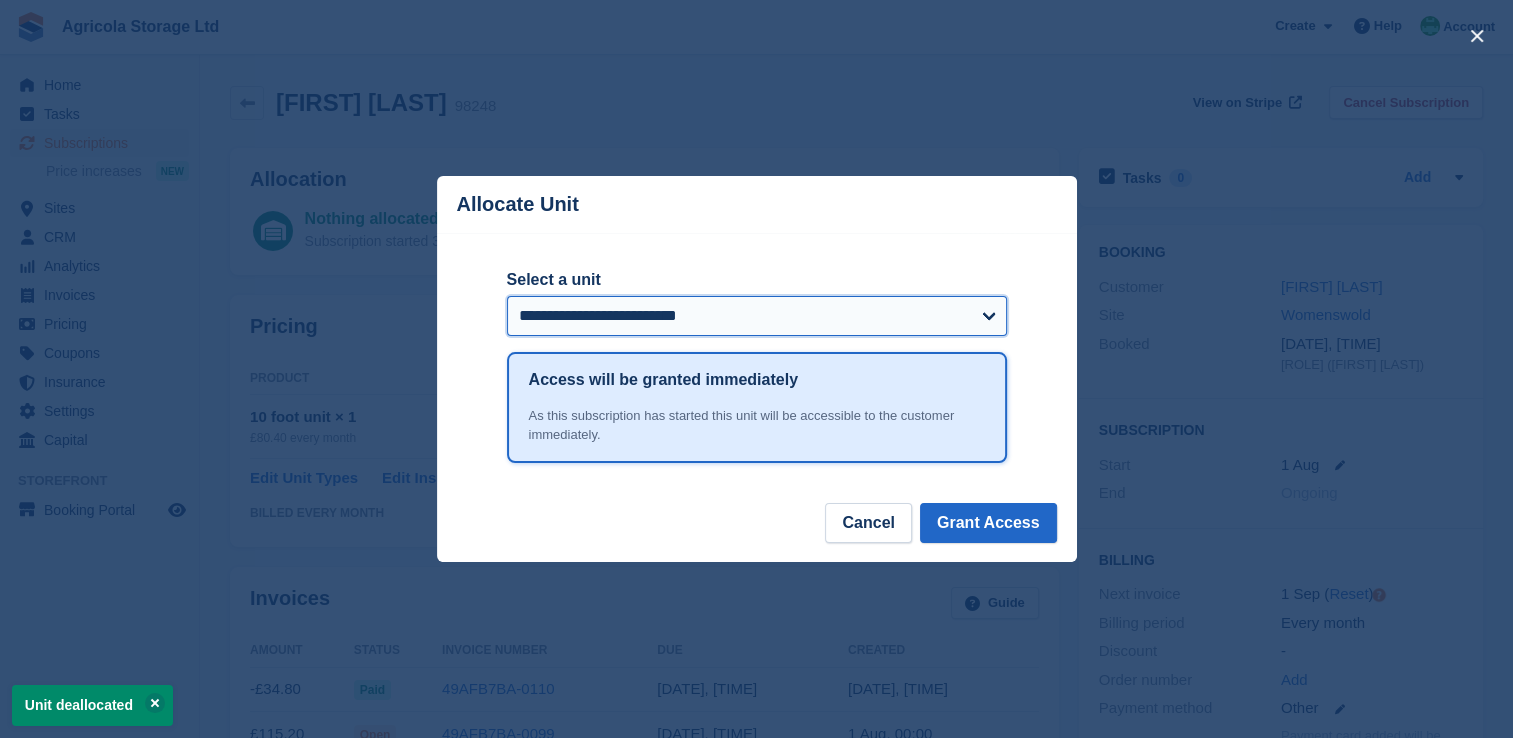 click on "**********" at bounding box center [757, 316] 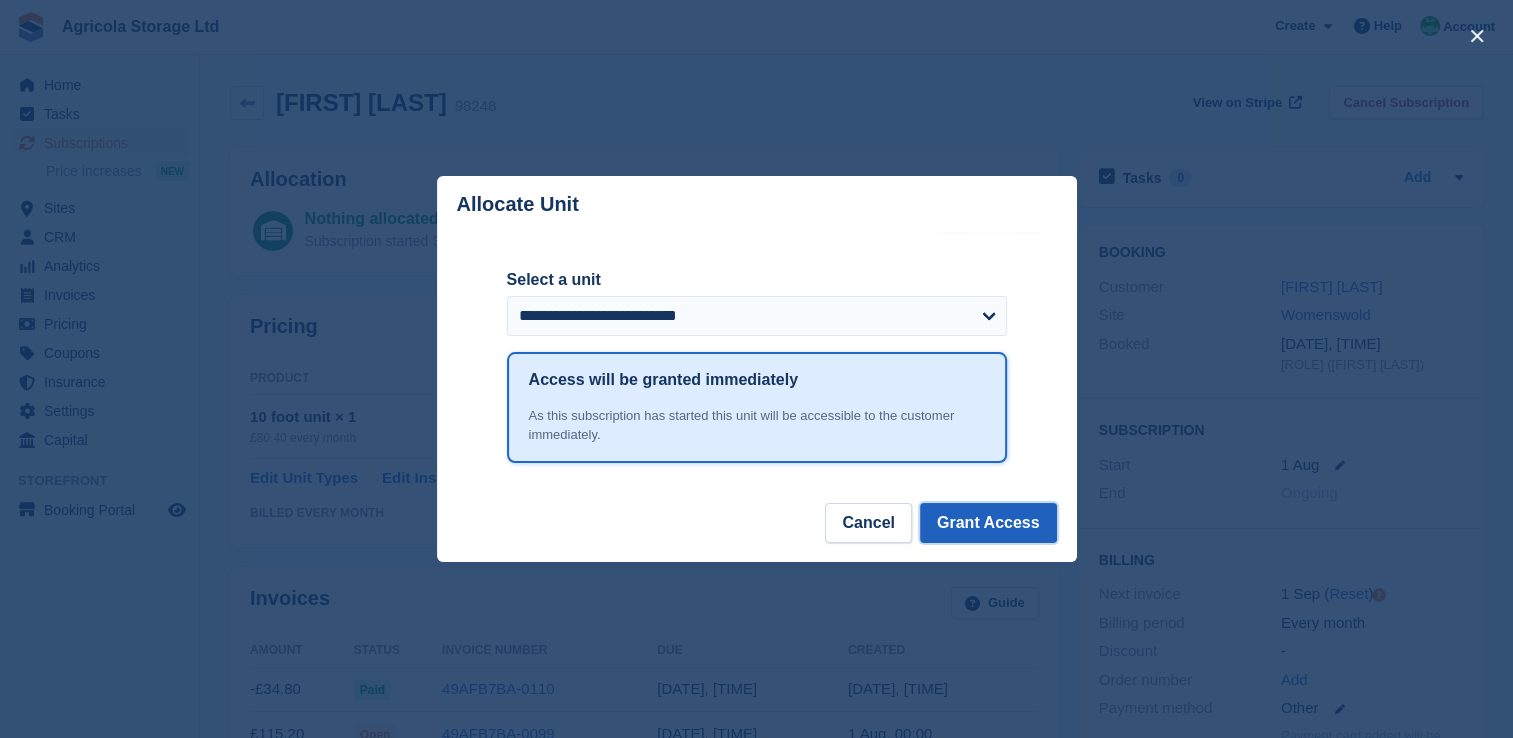 click on "Grant Access" at bounding box center [988, 523] 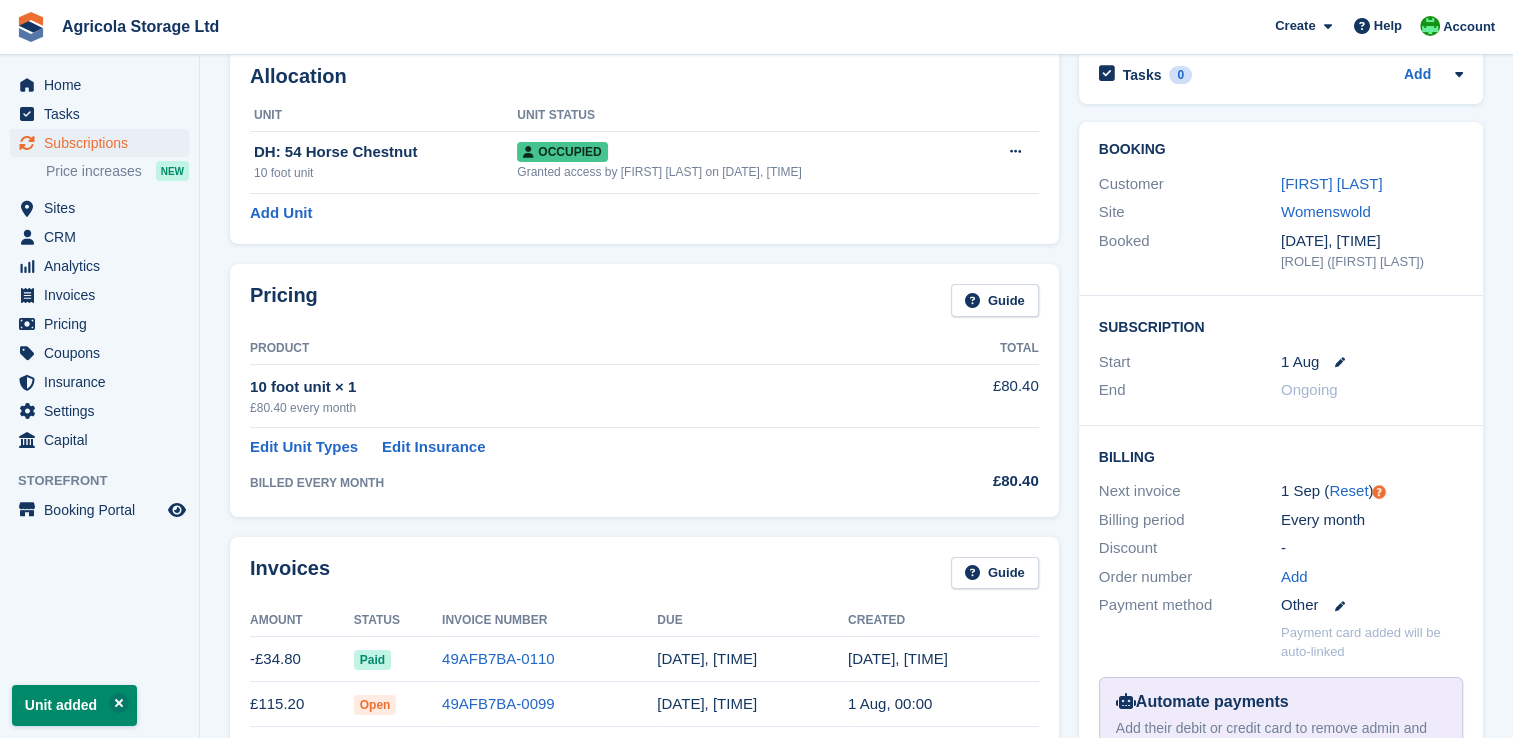 scroll, scrollTop: 0, scrollLeft: 0, axis: both 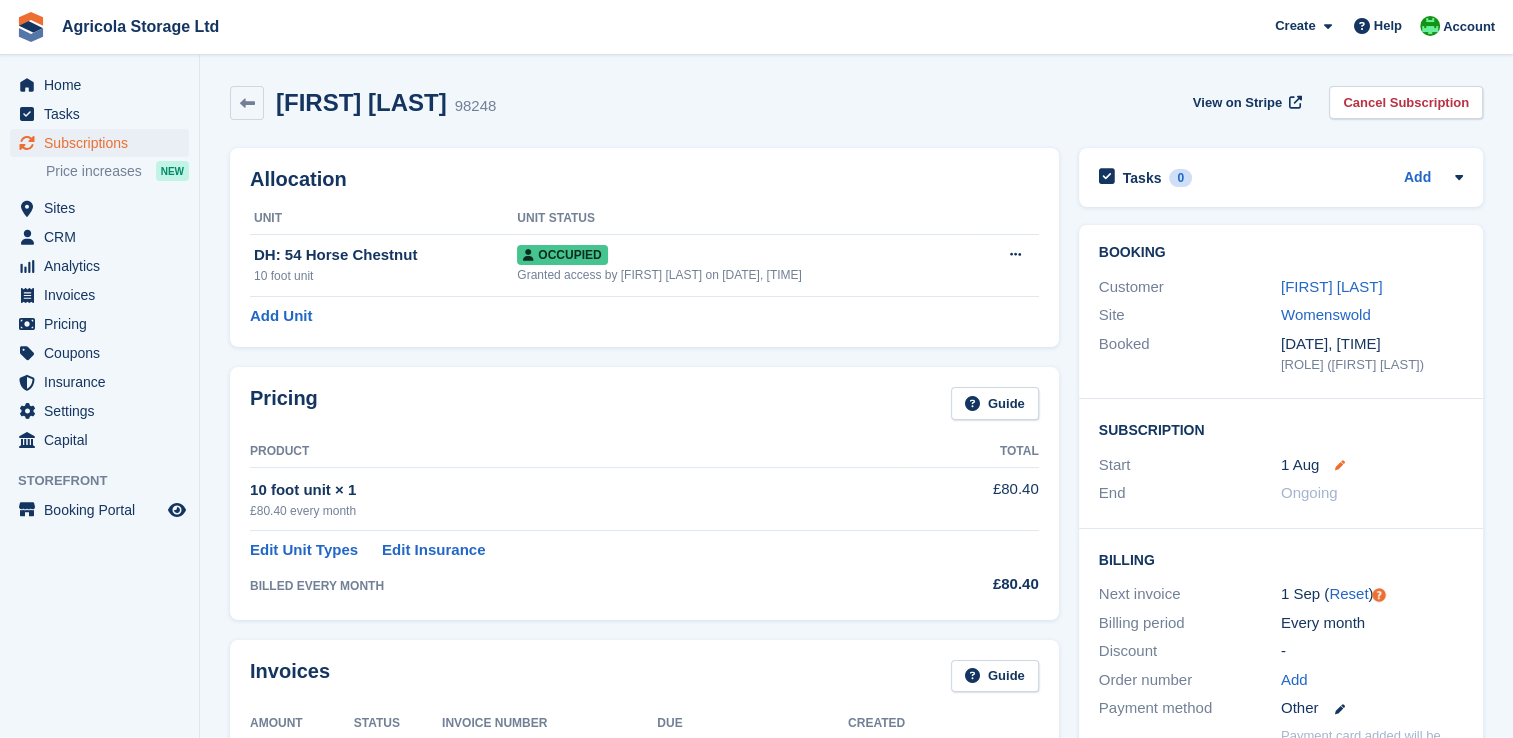 click at bounding box center [1340, 465] 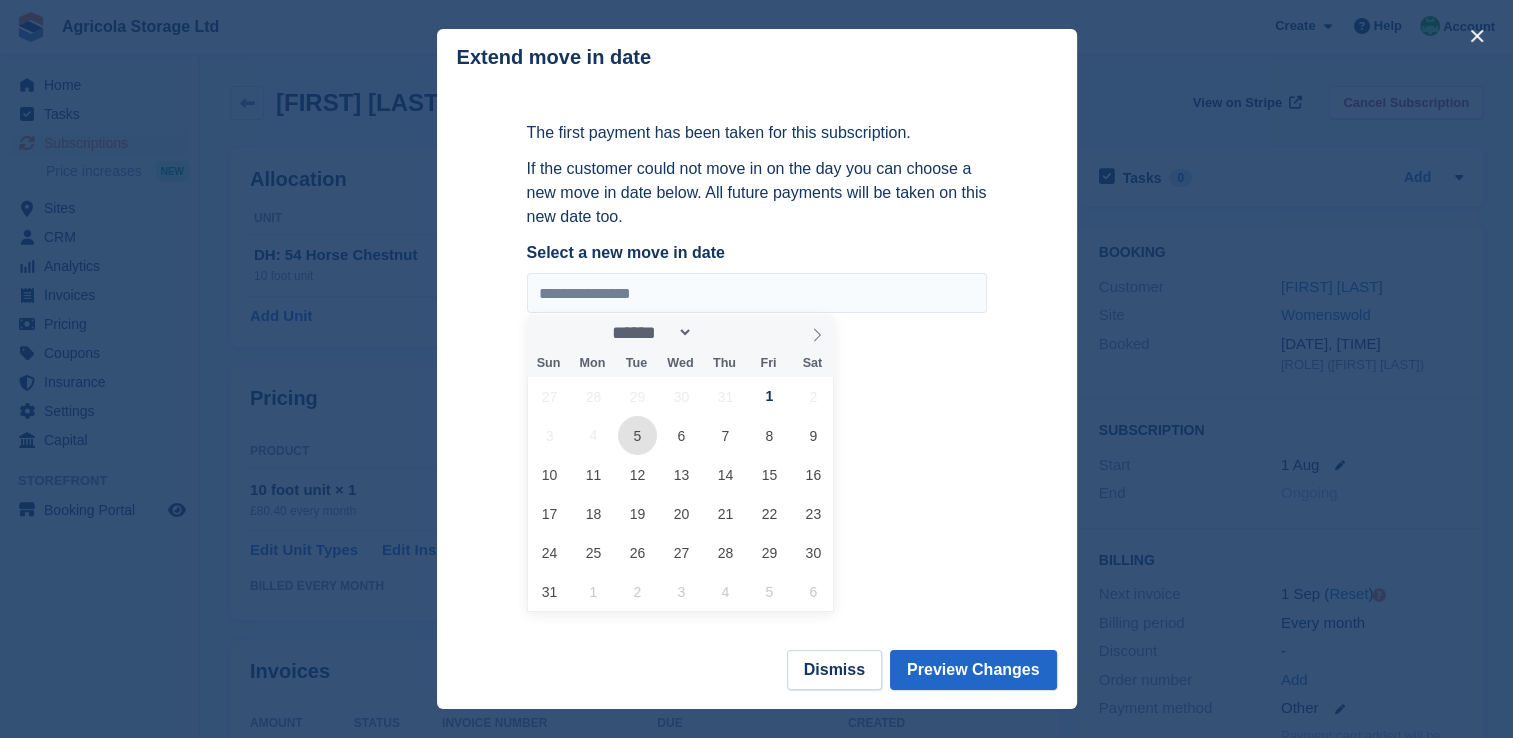 click on "5" at bounding box center (637, 435) 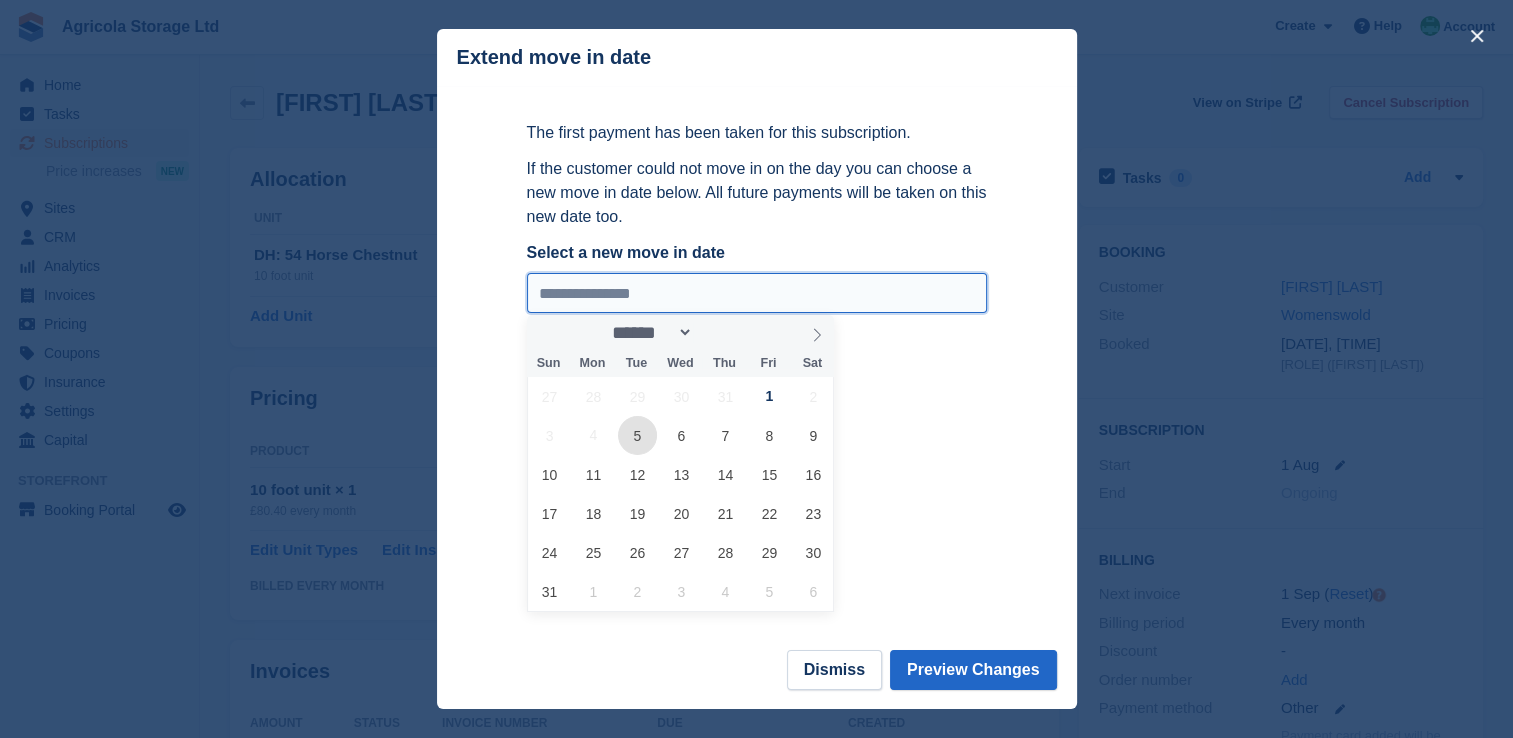 type on "**********" 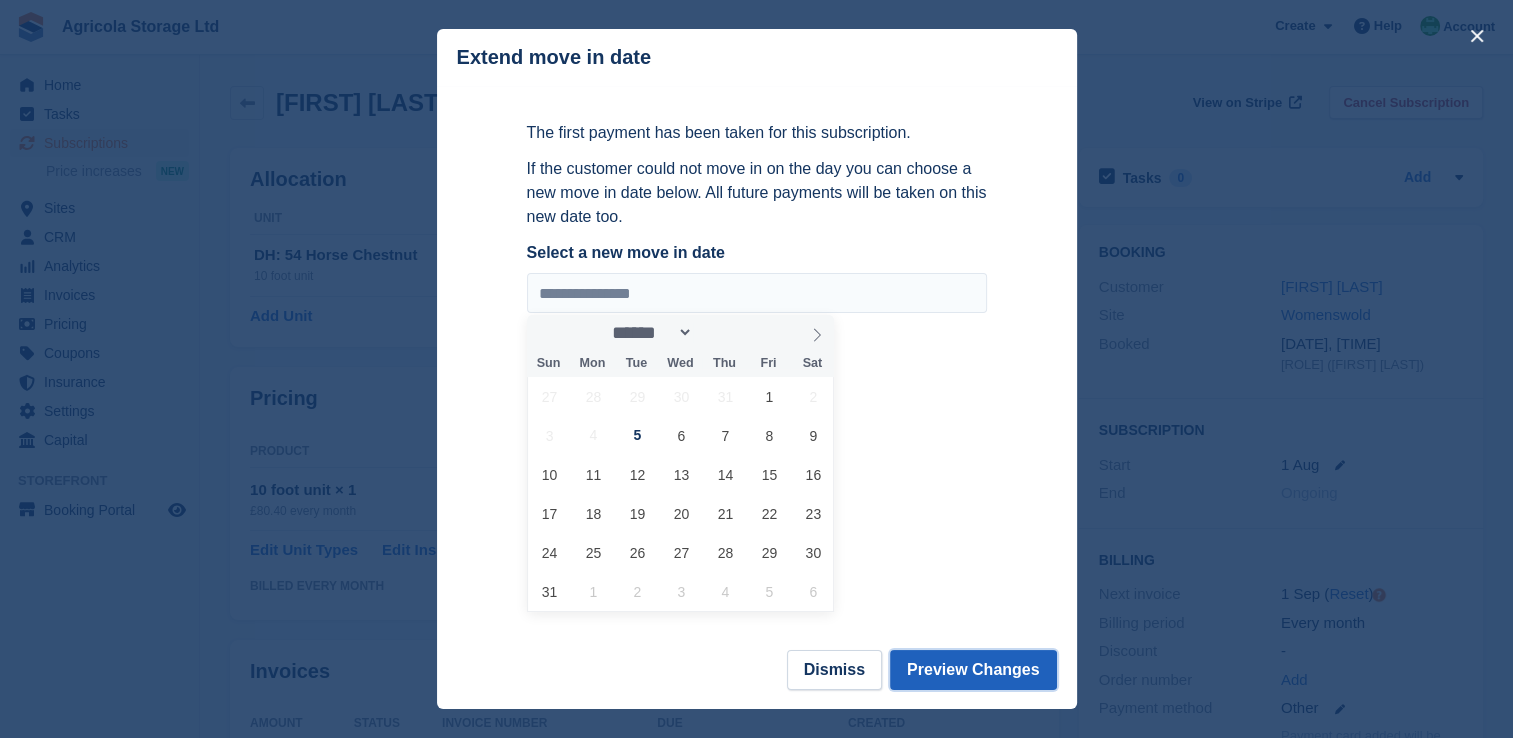 click on "Preview Changes" at bounding box center [973, 670] 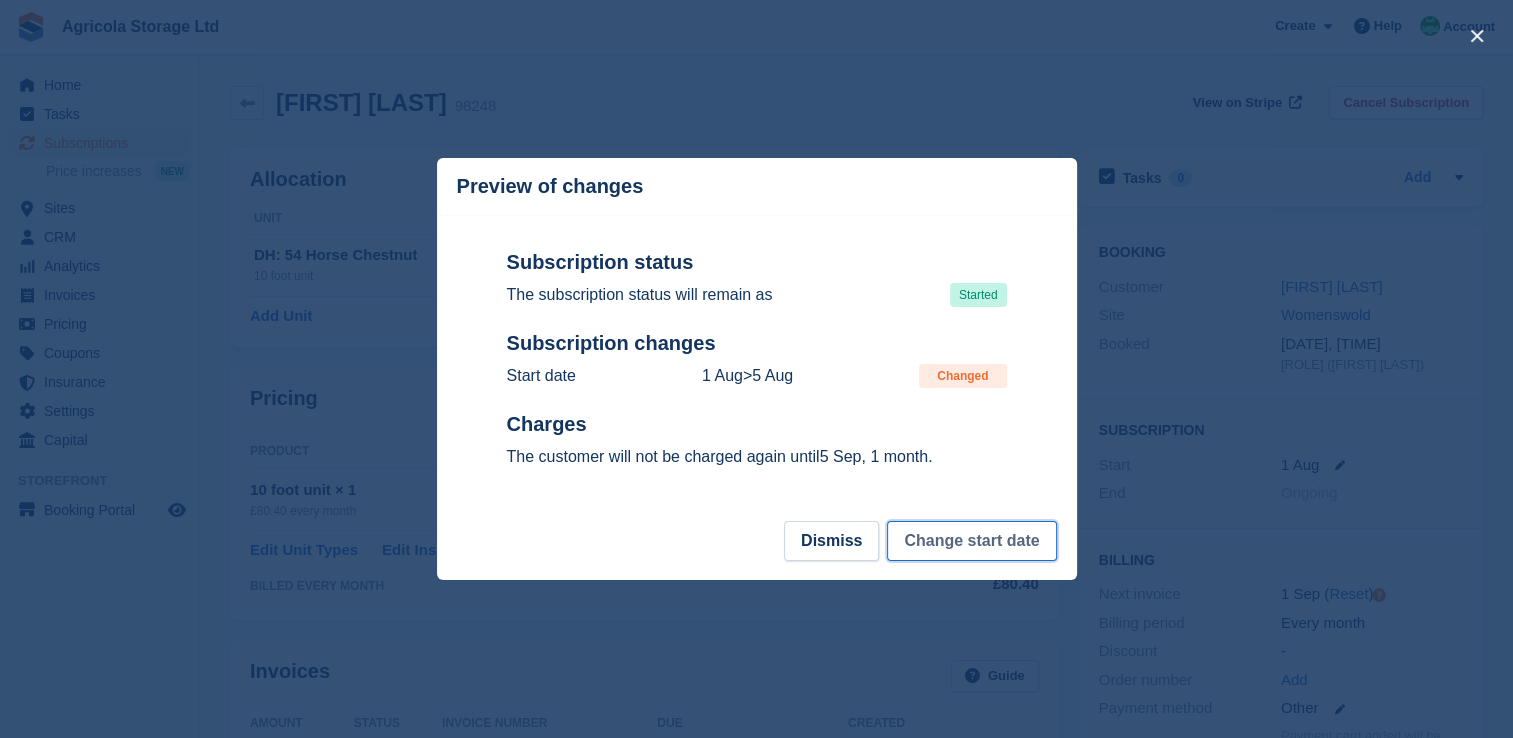 click on "Change start date" at bounding box center (971, 541) 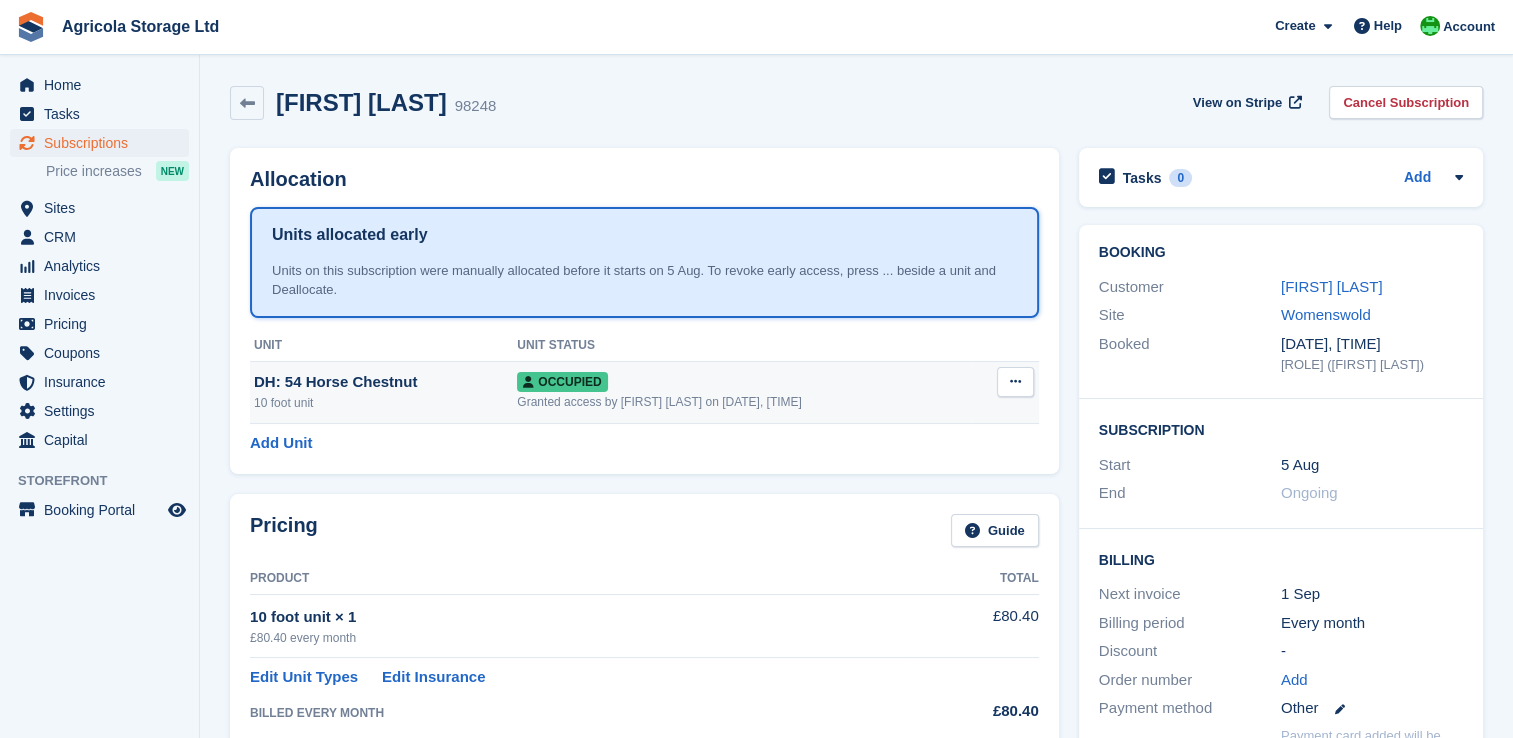 click at bounding box center [1015, 381] 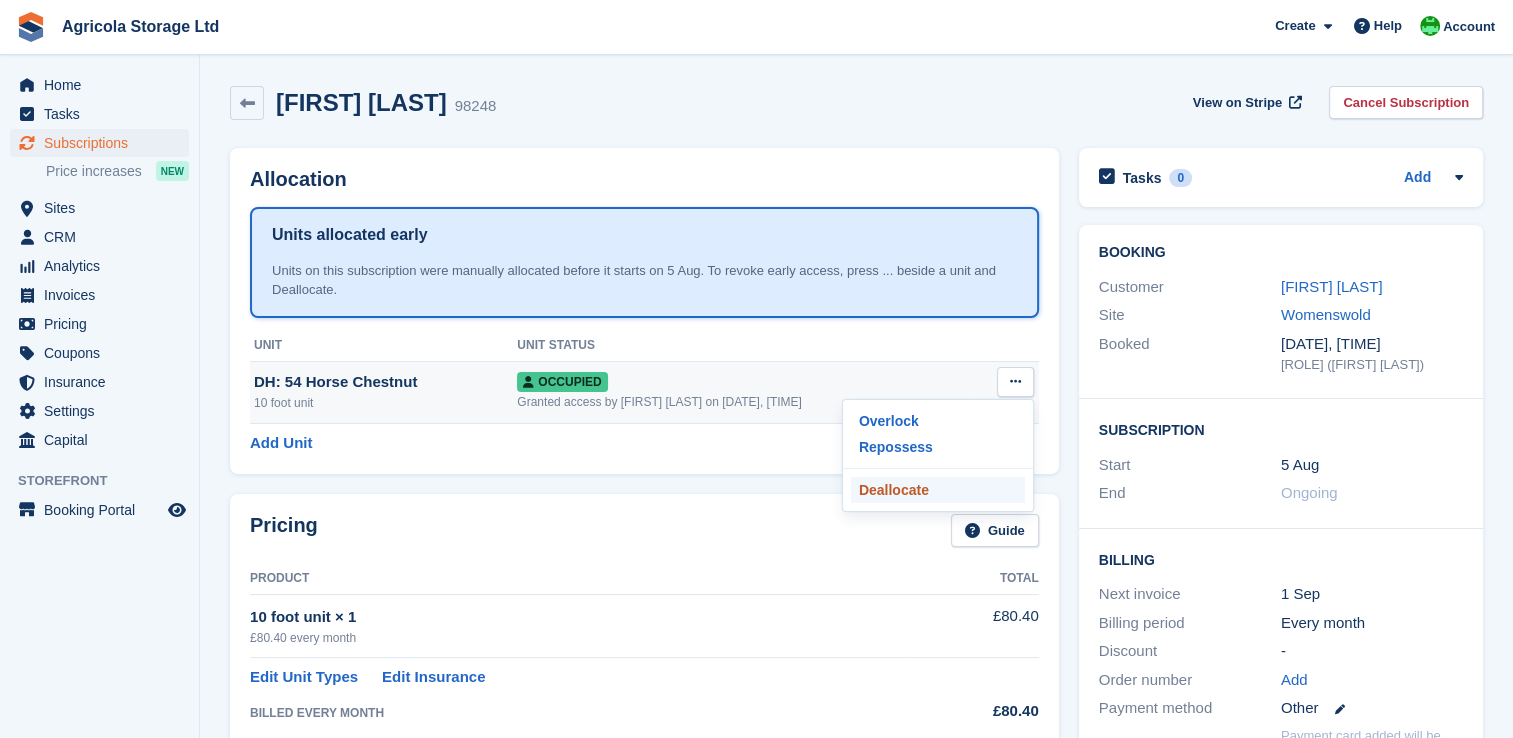 click on "Deallocate" at bounding box center [938, 490] 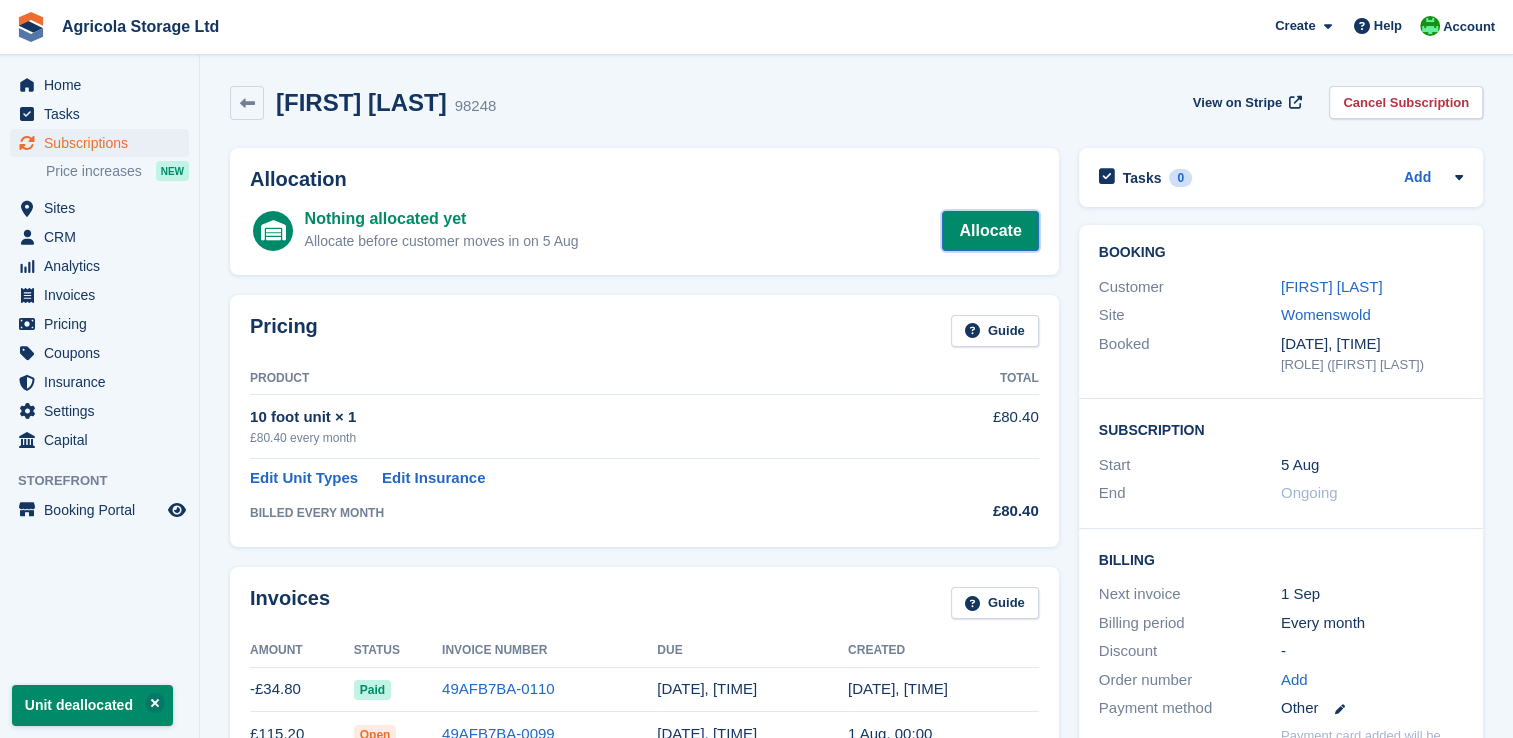 click on "Allocate" at bounding box center [990, 231] 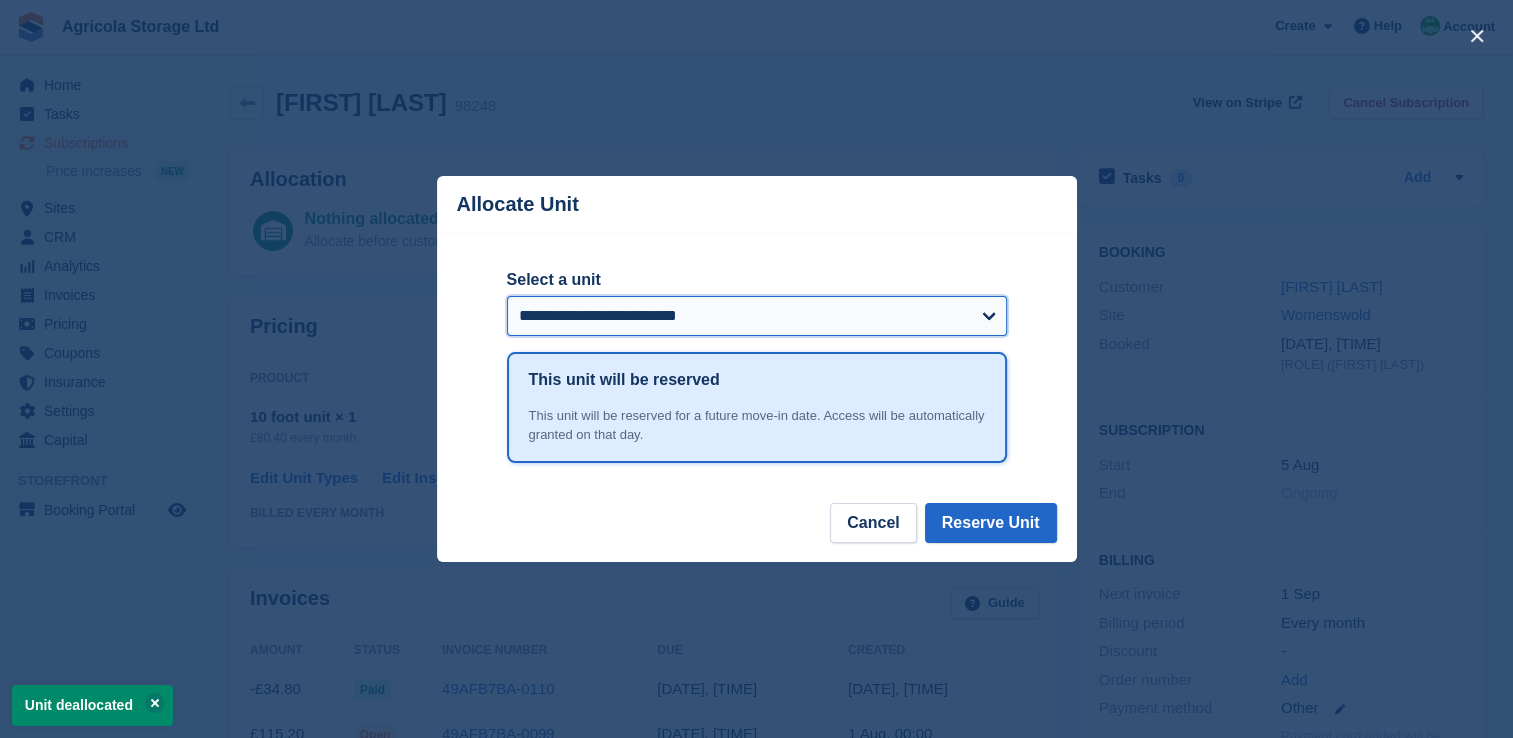 click on "**********" at bounding box center (757, 316) 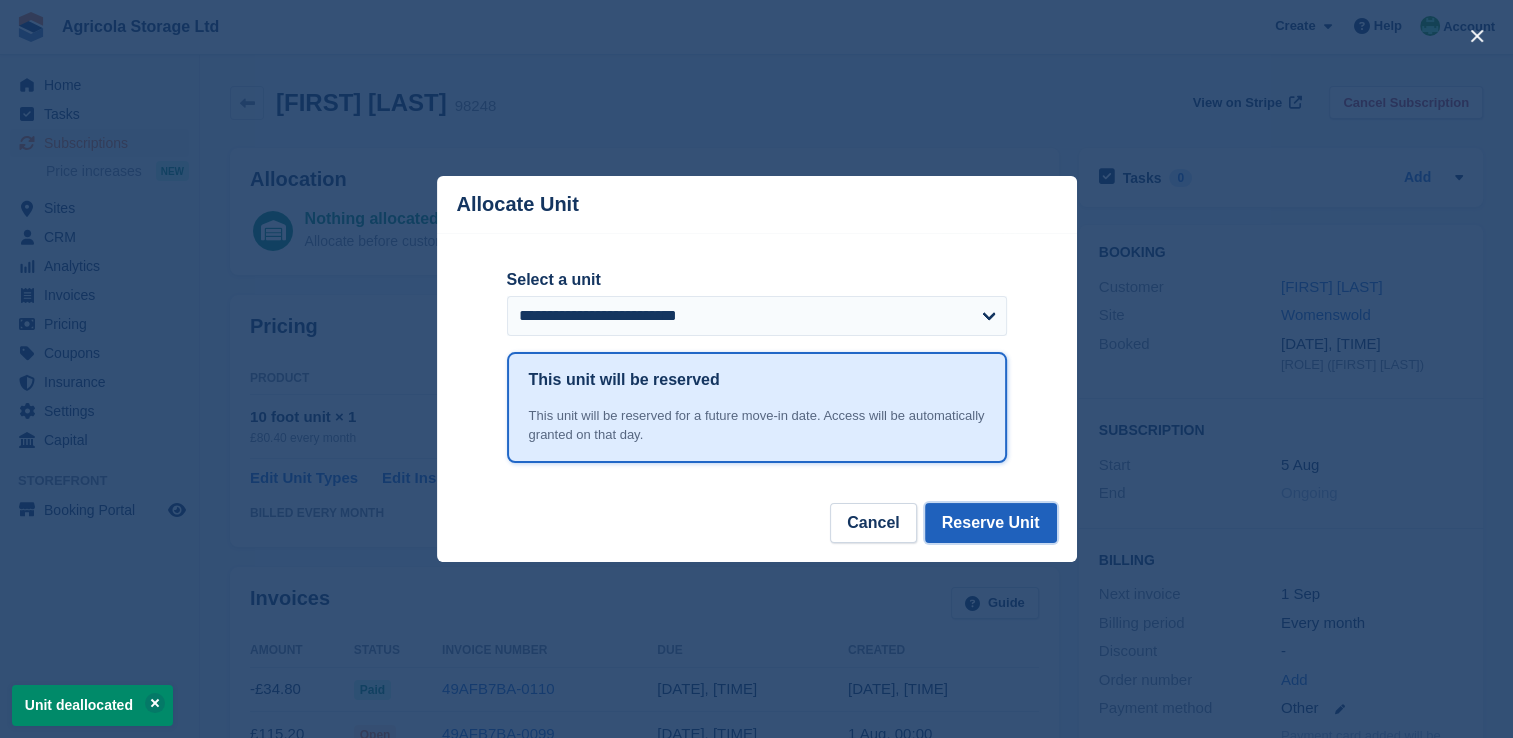 click on "Reserve Unit" at bounding box center (991, 523) 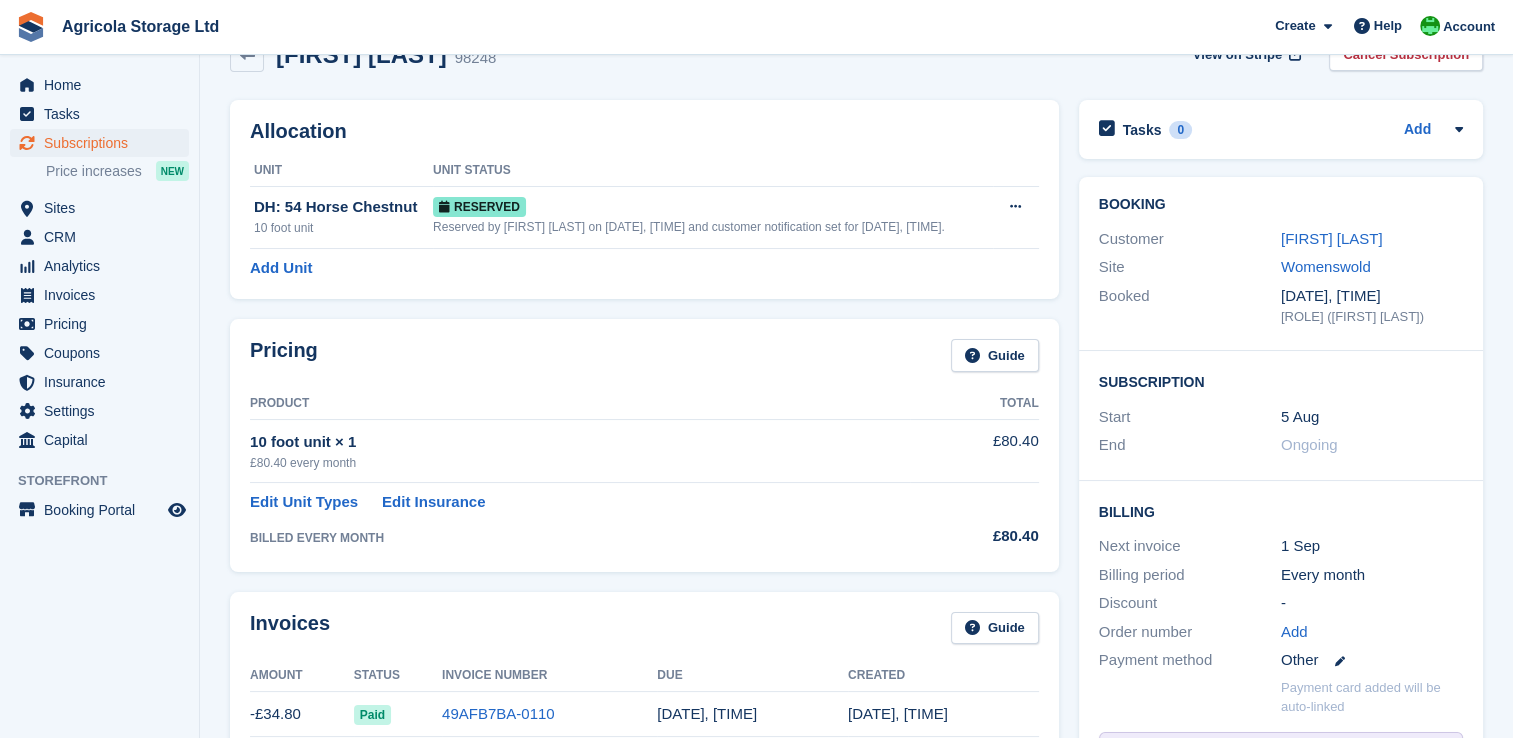 scroll, scrollTop: 43, scrollLeft: 0, axis: vertical 